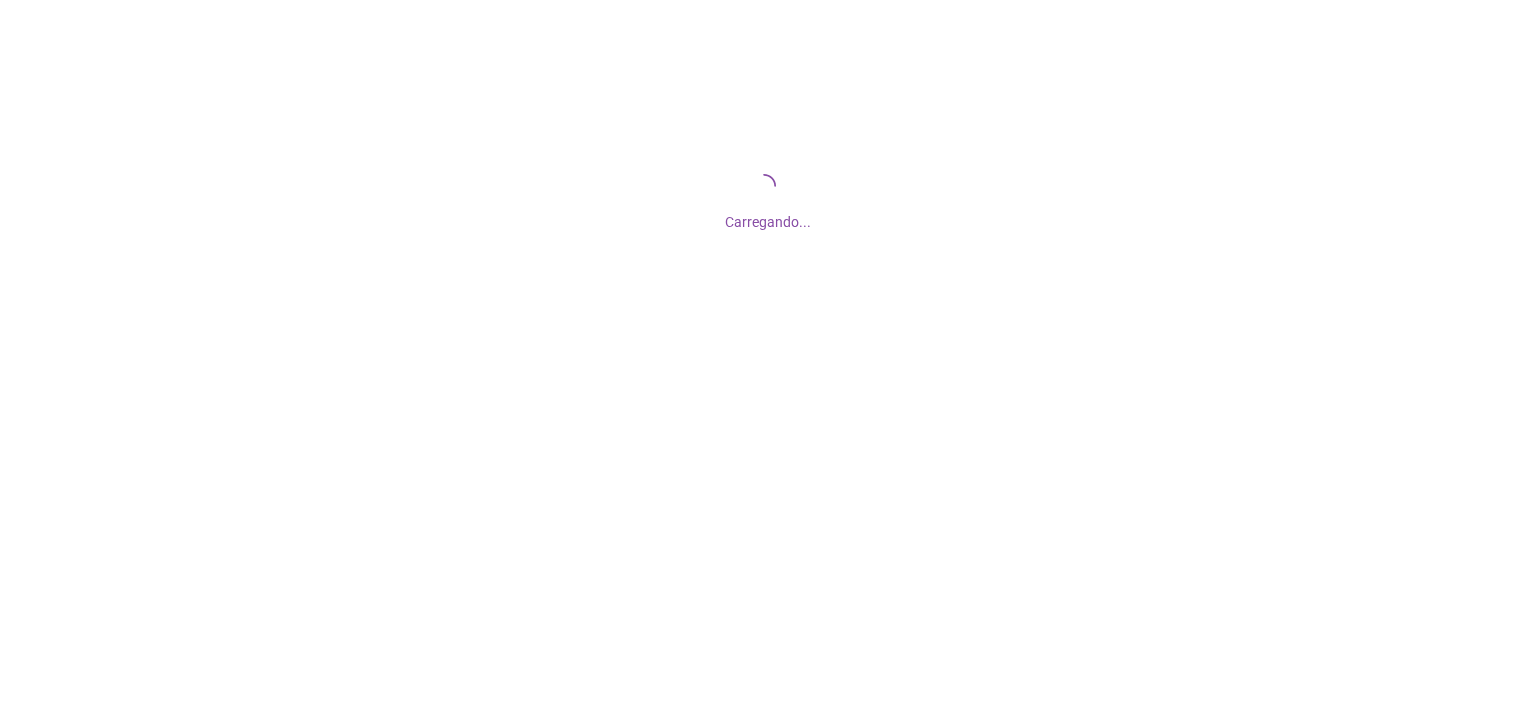 scroll, scrollTop: 0, scrollLeft: 0, axis: both 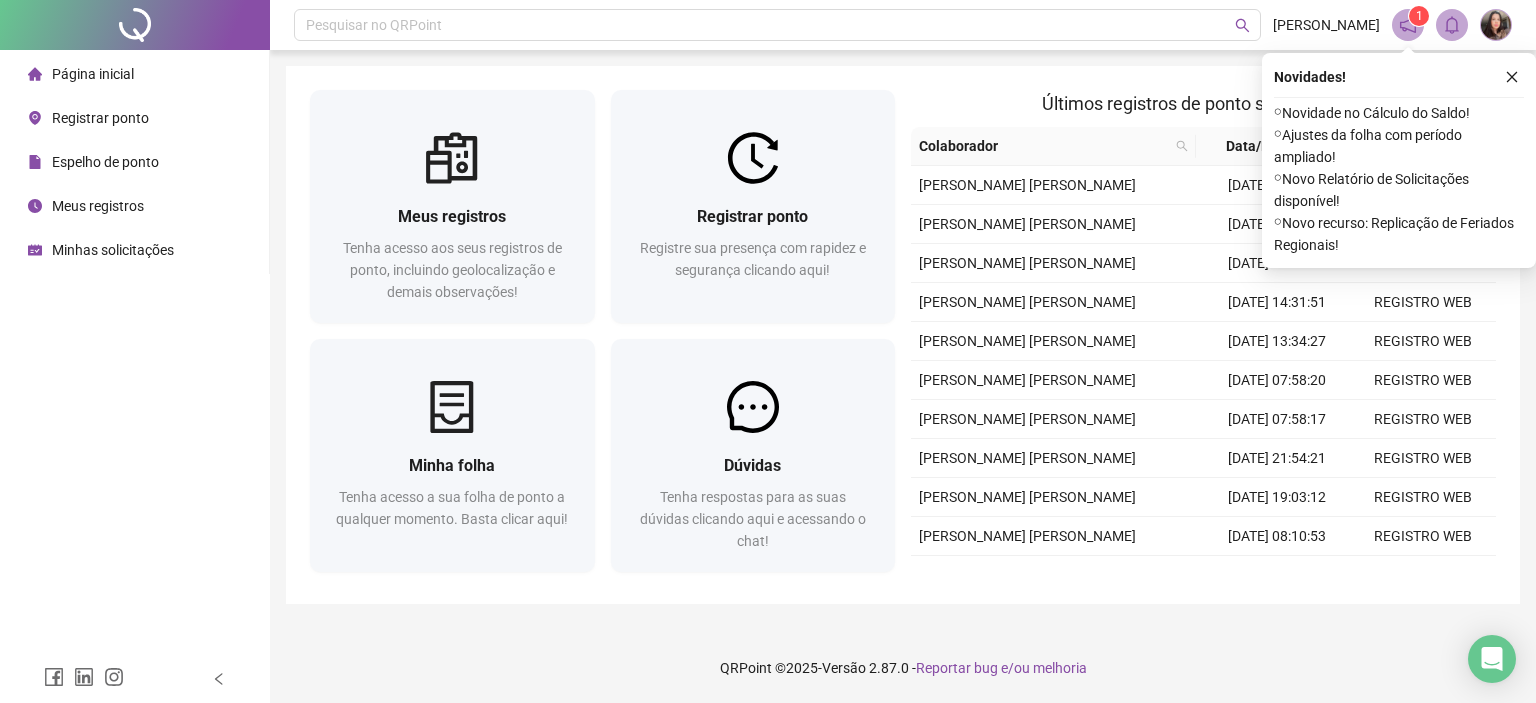 click 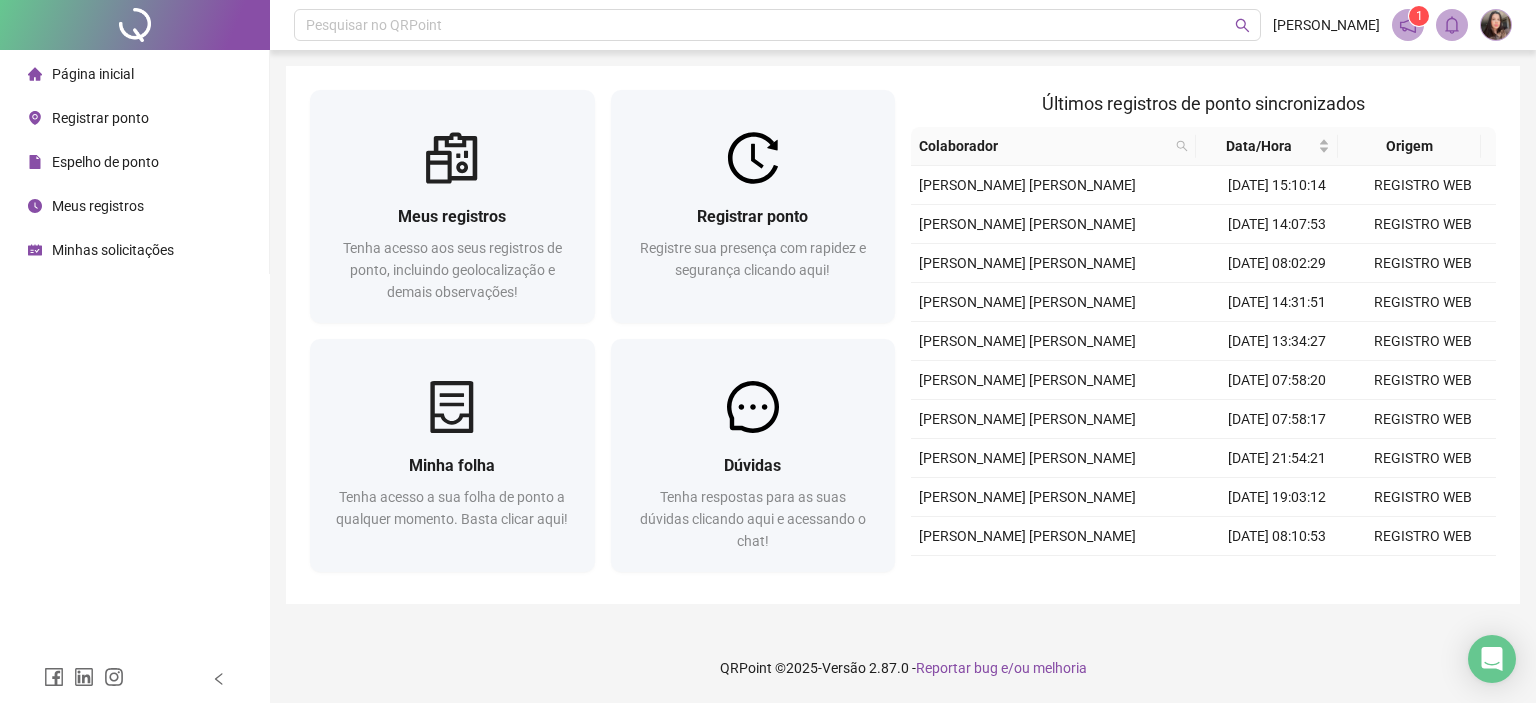 click on "Espelho de ponto" at bounding box center [105, 162] 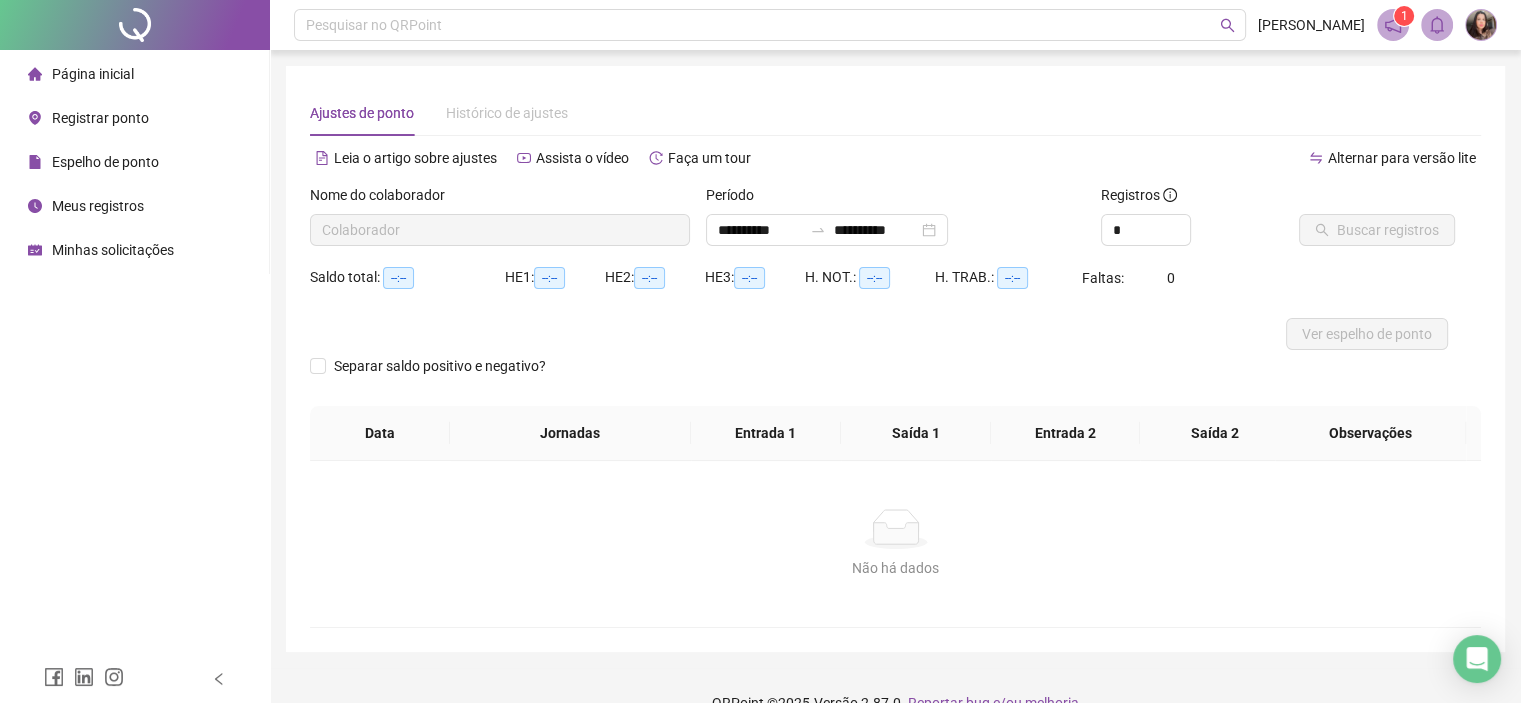 type on "**********" 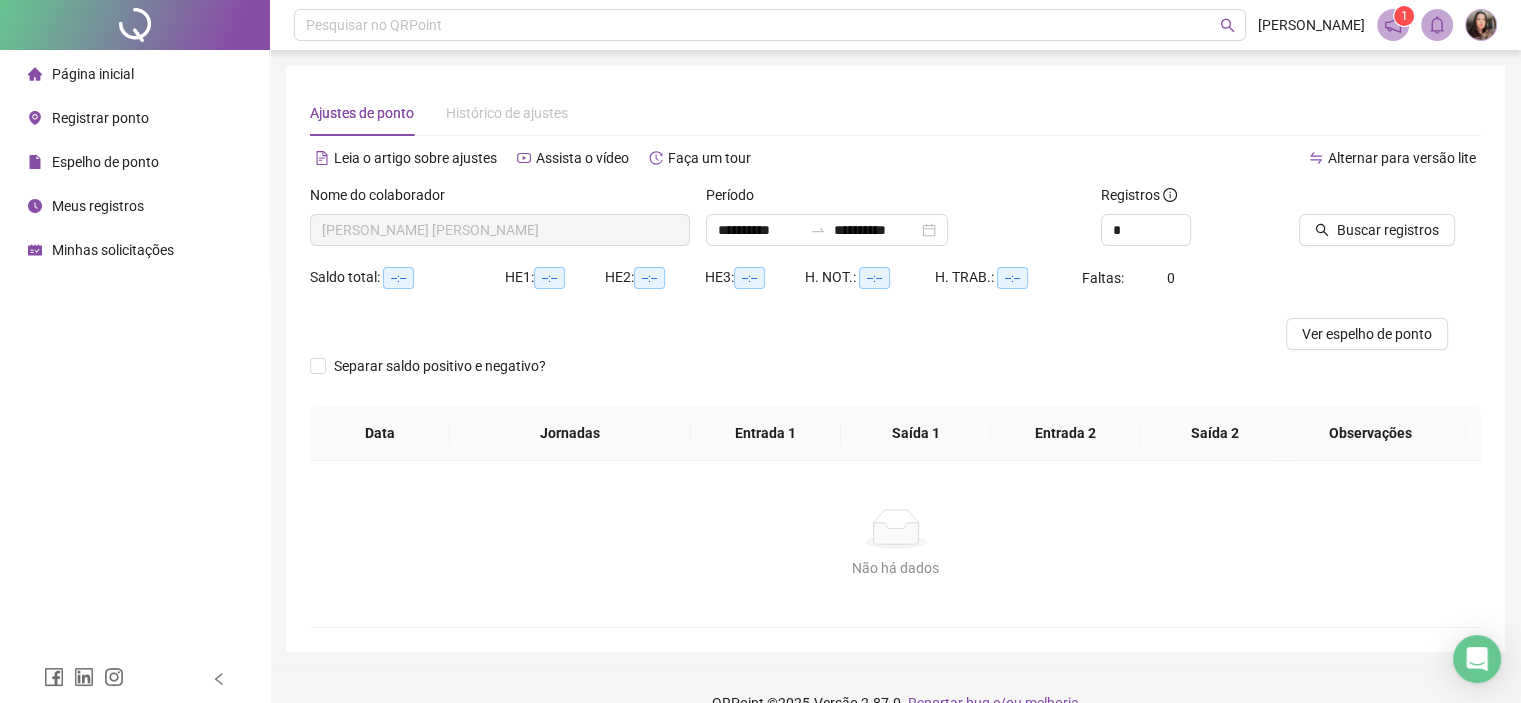click on "Meus registros" at bounding box center [98, 206] 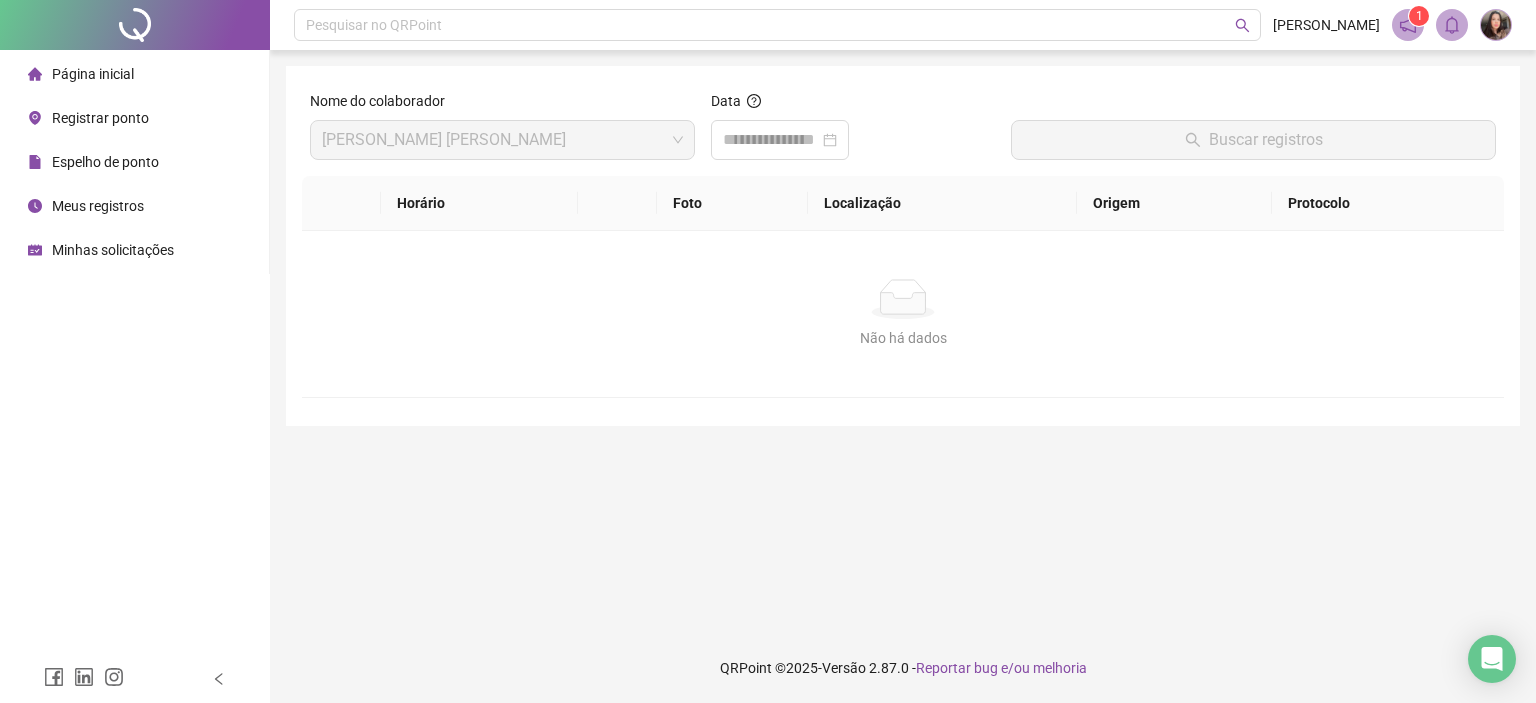 click on "Meus registros" at bounding box center [86, 206] 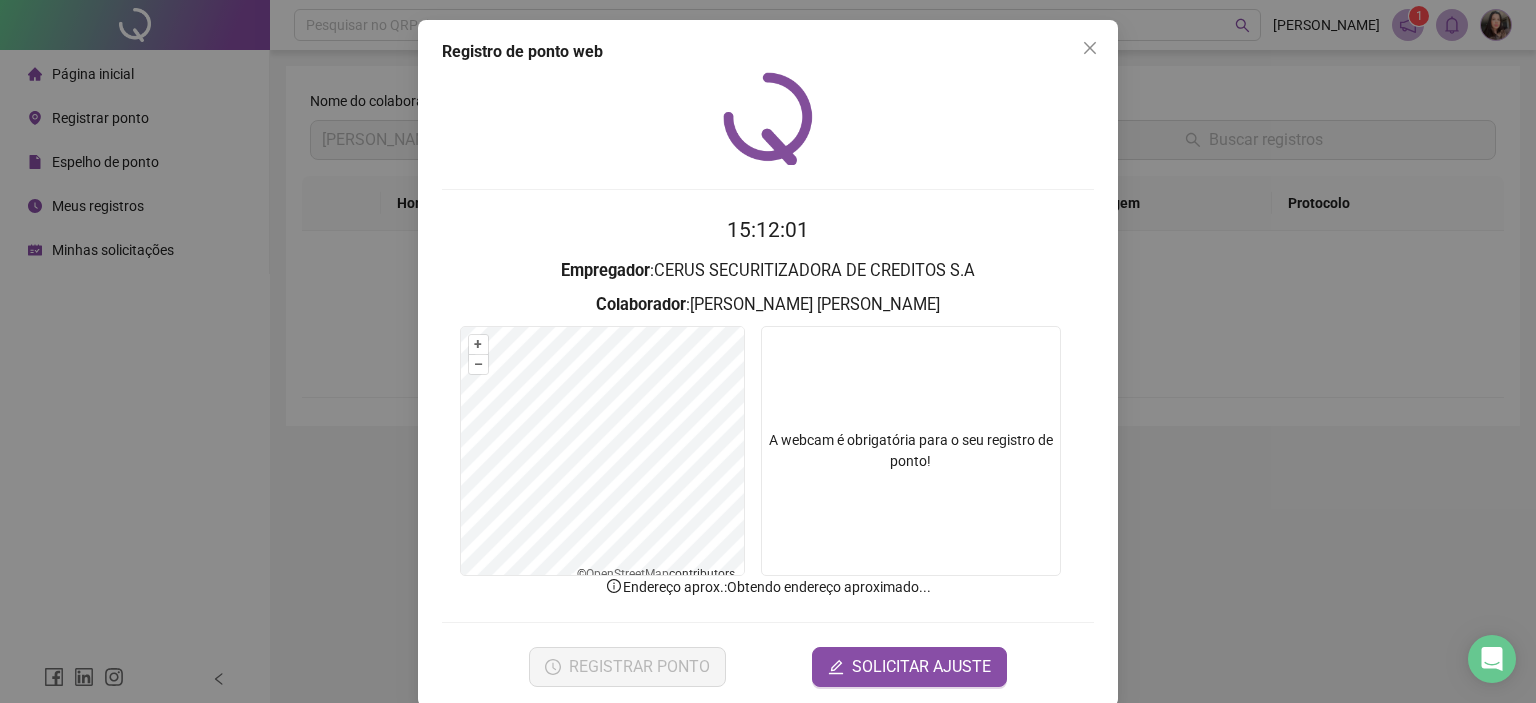 click 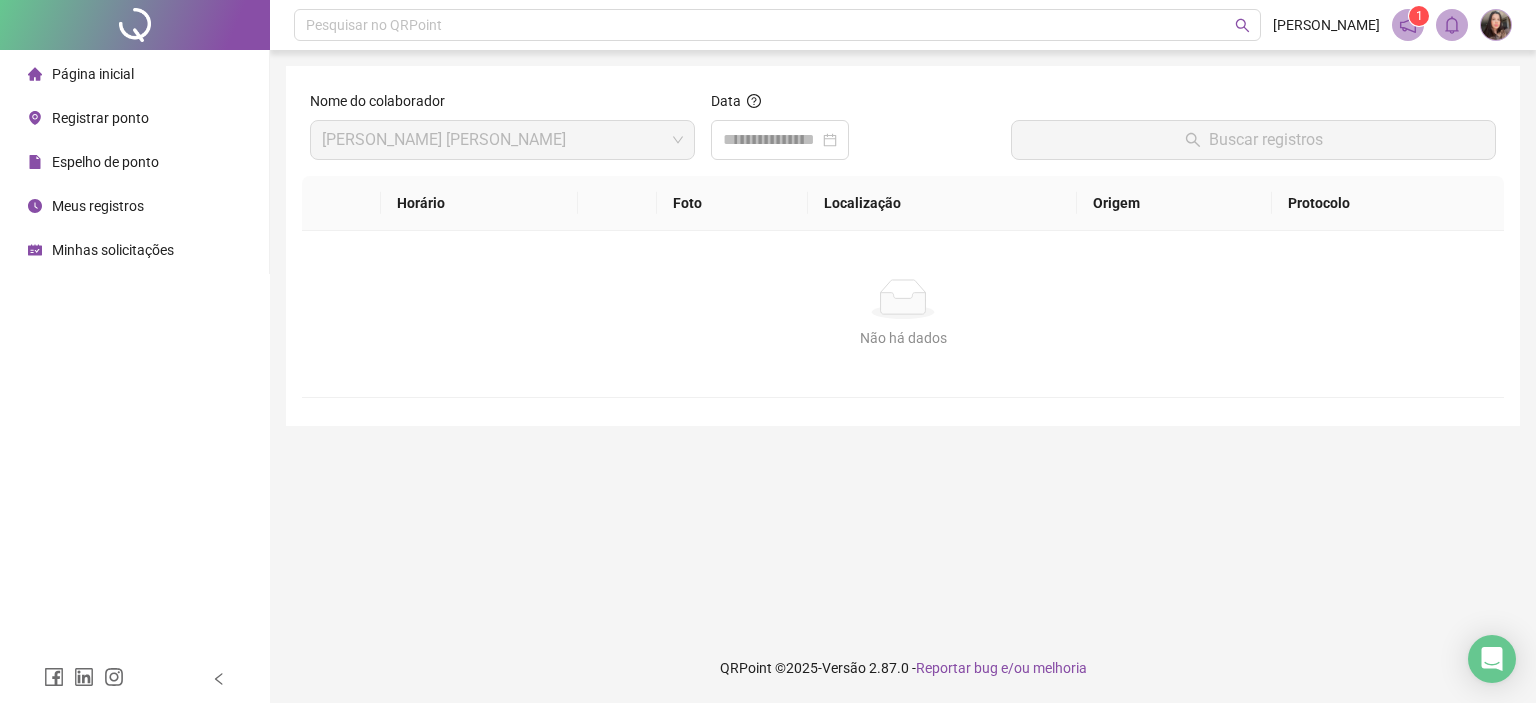 click on "Página inicial" at bounding box center (93, 74) 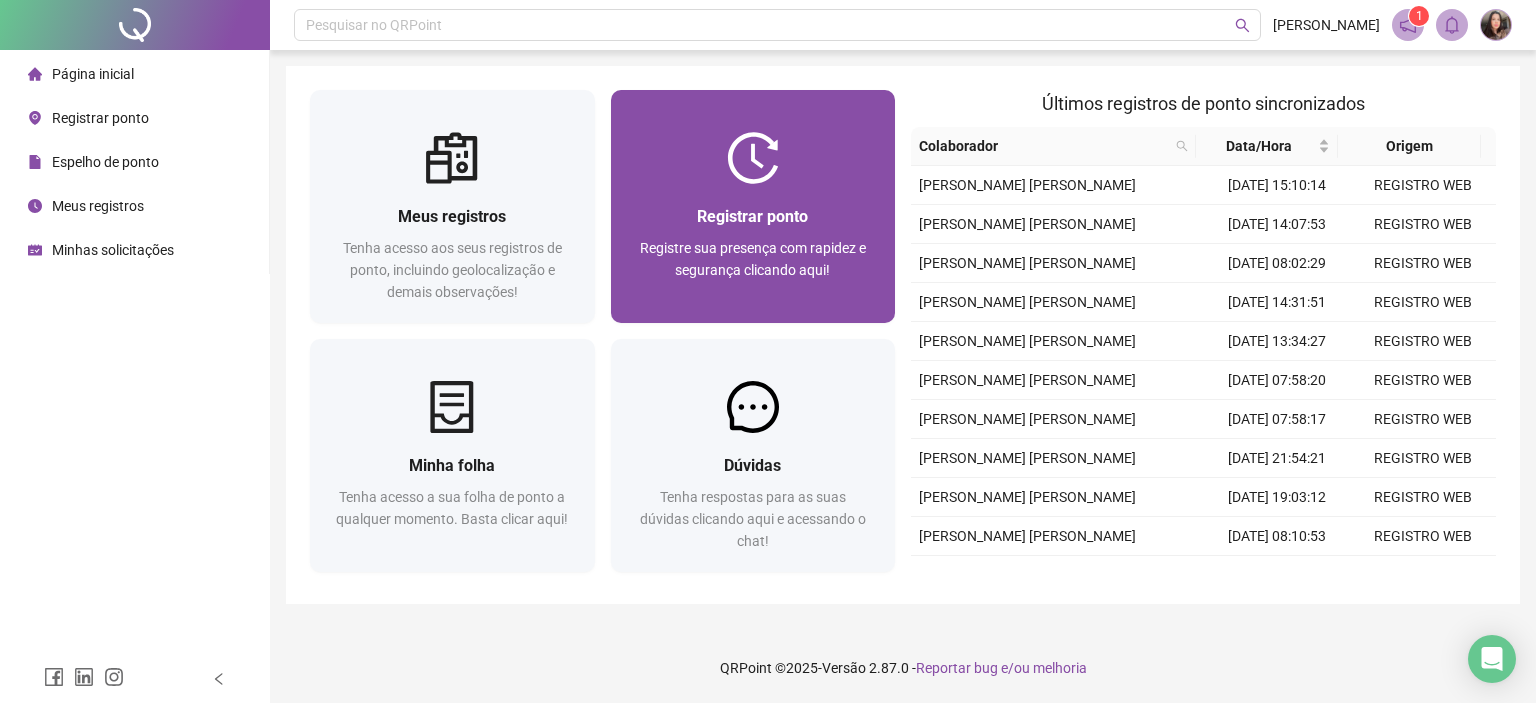 click on "Registrar ponto" at bounding box center (753, 216) 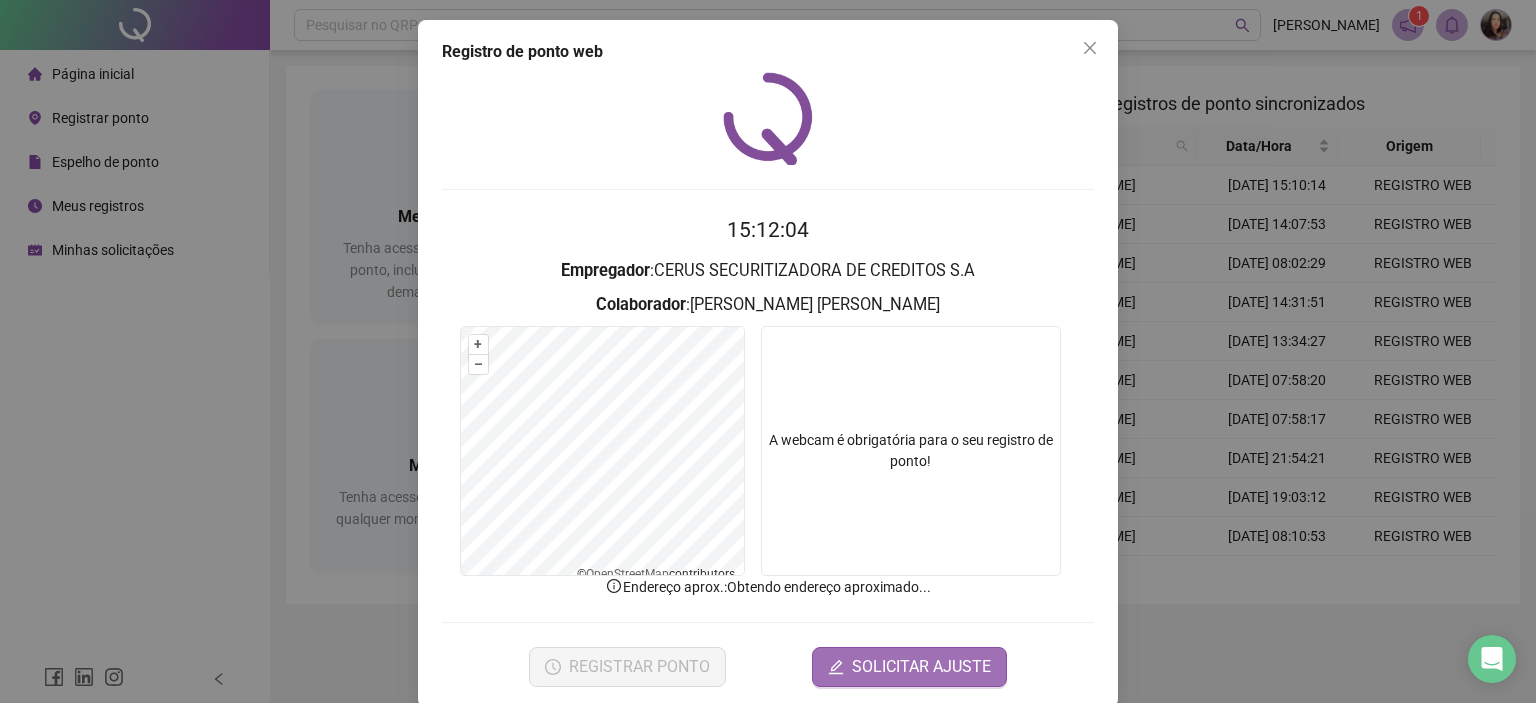 click on "15:12:04 Empregador :  CERUS SECURITIZADORA DE CREDITOS S.A Colaborador :  [PERSON_NAME] [PERSON_NAME] + – ⇧ › ©  OpenStreetMap  contributors. A webcam é obrigatória para o seu registro [PERSON_NAME]! Endereço aprox. :  Obtendo endereço aproximado... REGISTRAR PONTO SOLICITAR AJUSTE" at bounding box center (768, 450) 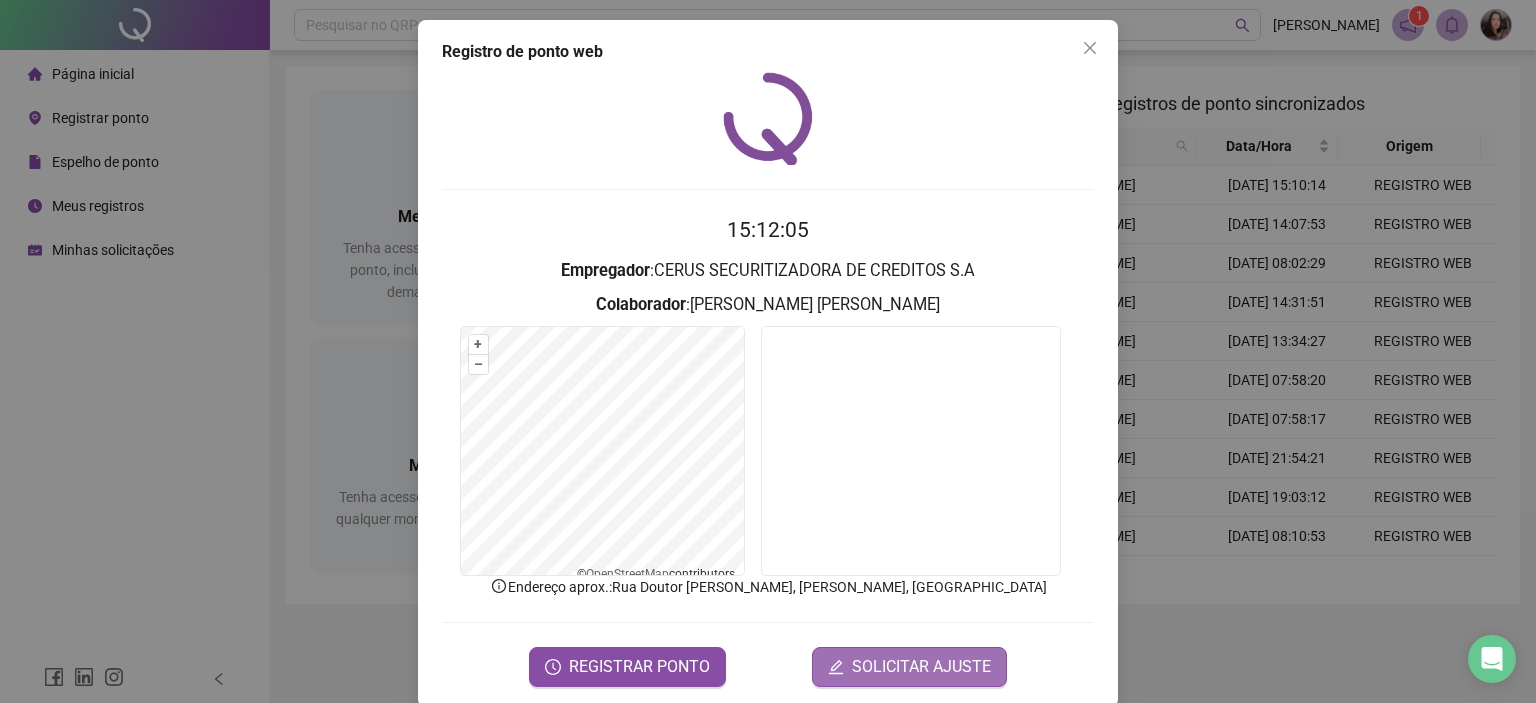 click on "SOLICITAR AJUSTE" at bounding box center (921, 667) 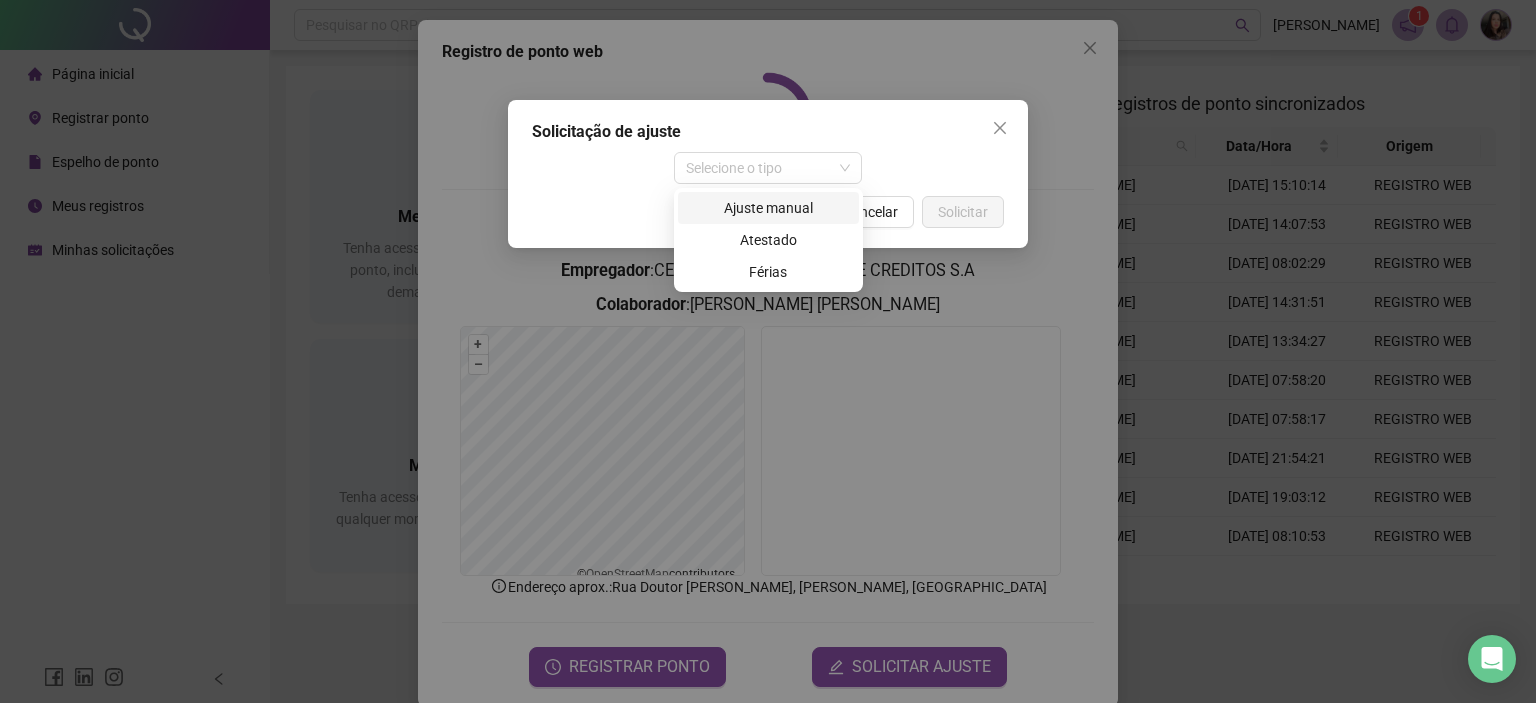 drag, startPoint x: 804, startPoint y: 171, endPoint x: 774, endPoint y: 203, distance: 43.863426 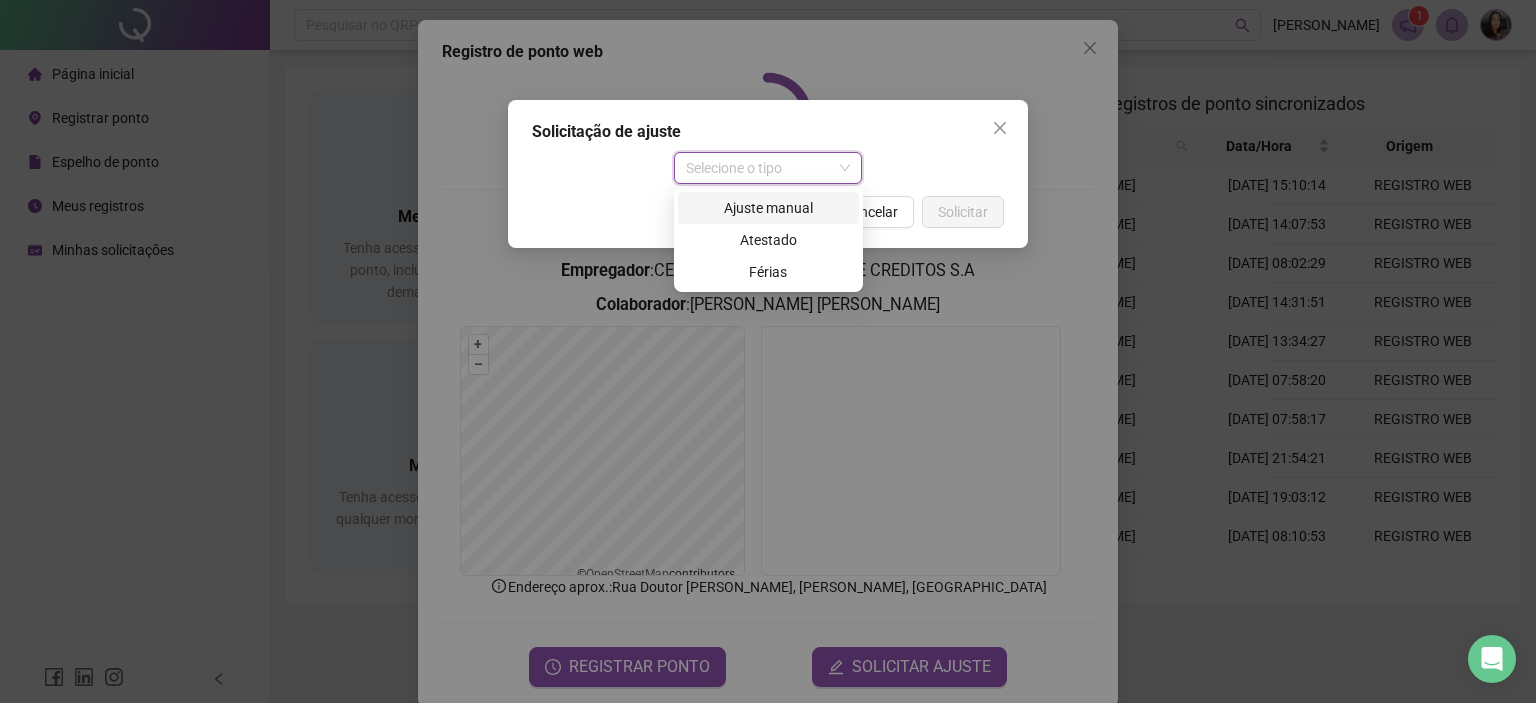 click on "Ajuste manual" at bounding box center [768, 208] 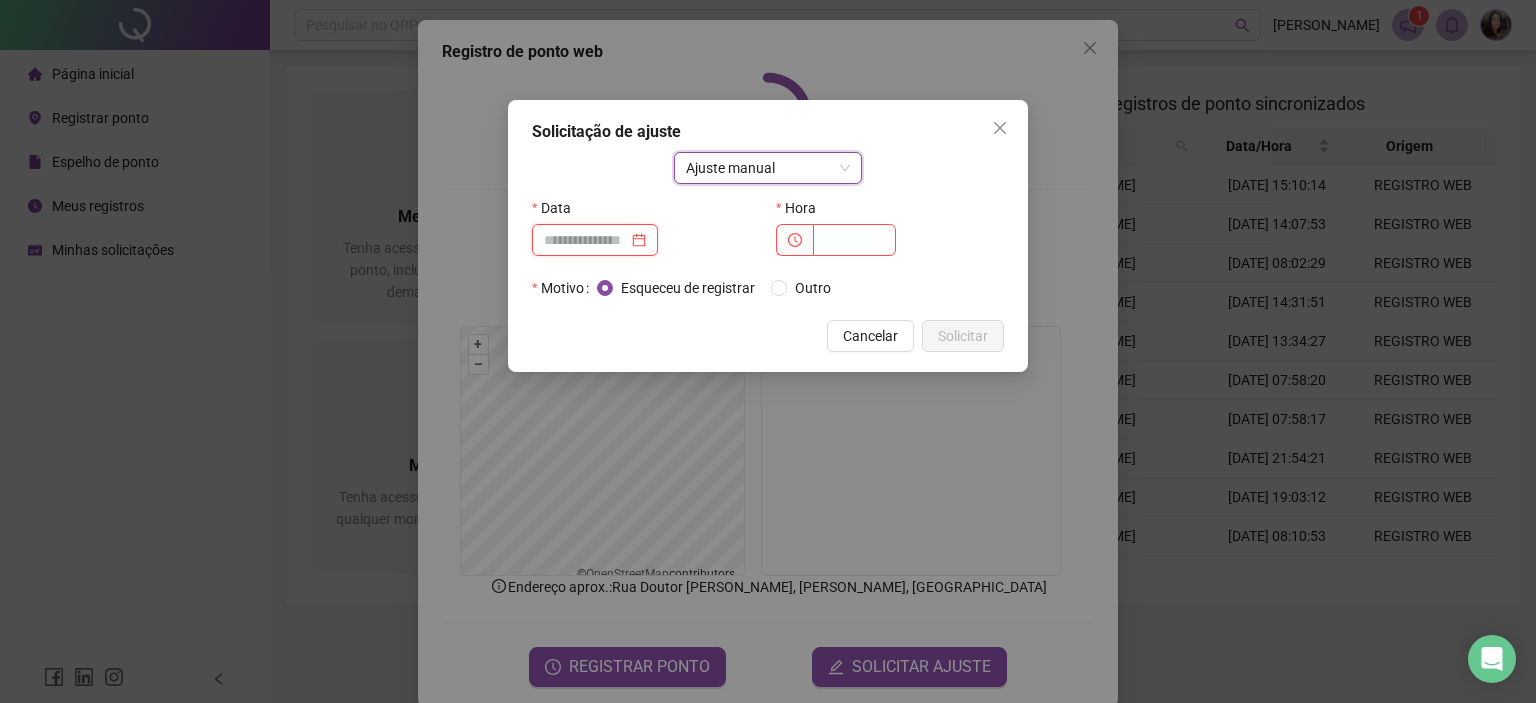 click at bounding box center [586, 240] 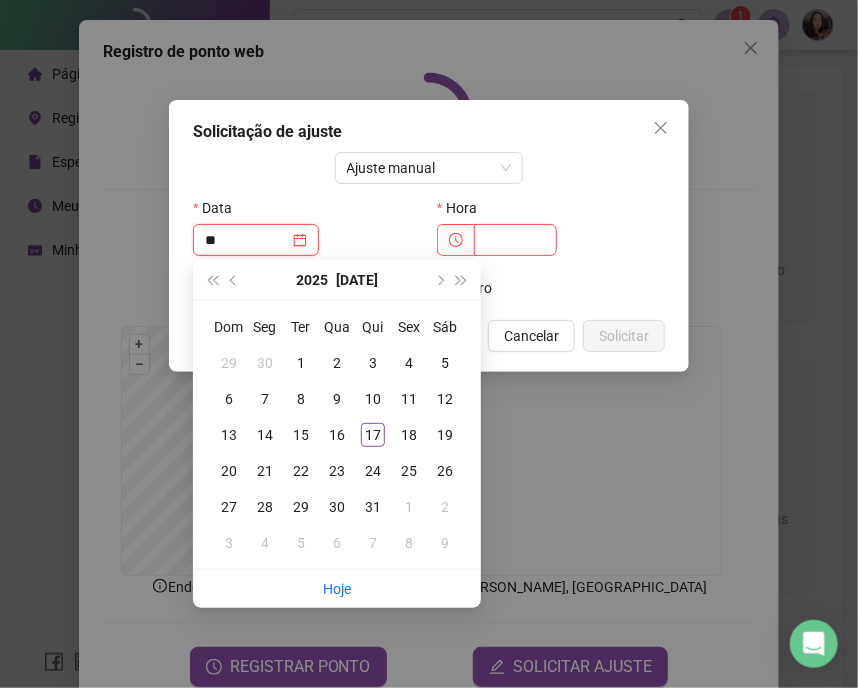 type on "**" 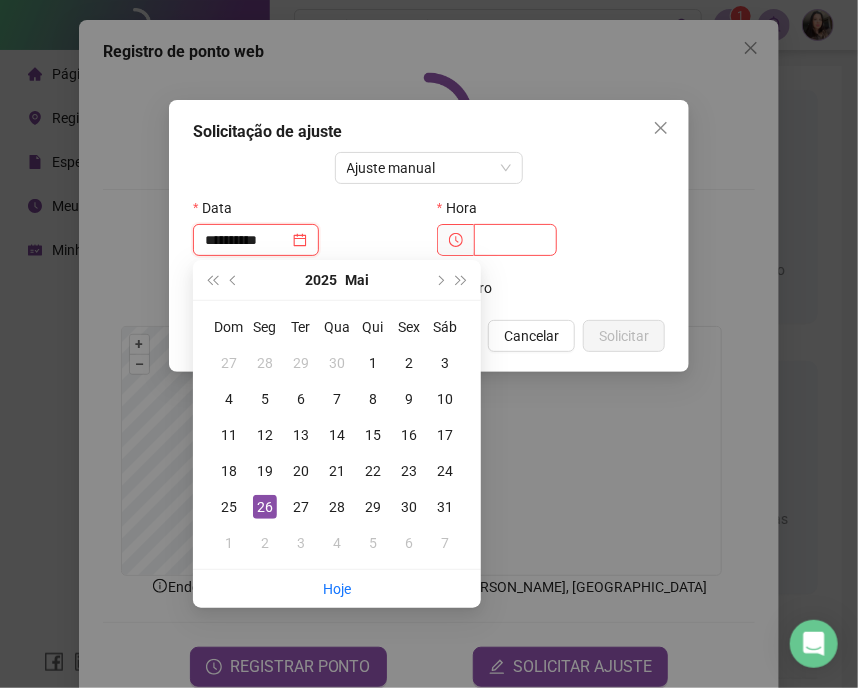 type on "**********" 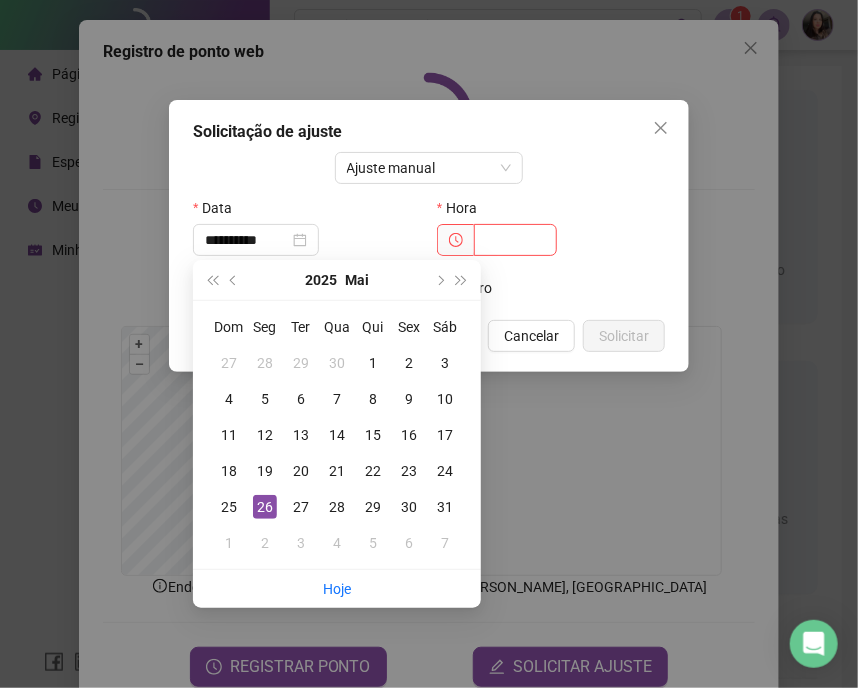 click on "**********" at bounding box center [307, 240] 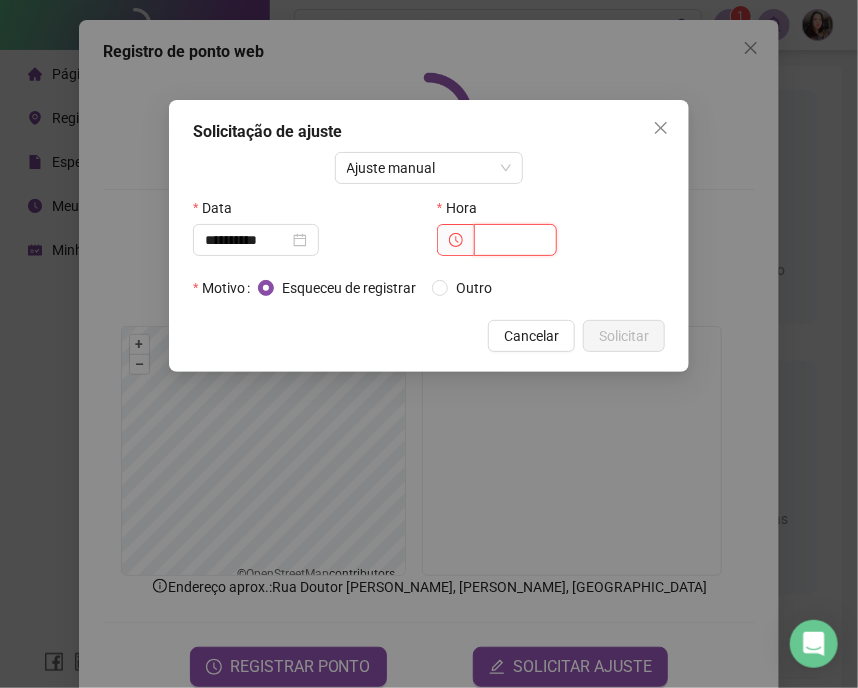 click at bounding box center (515, 240) 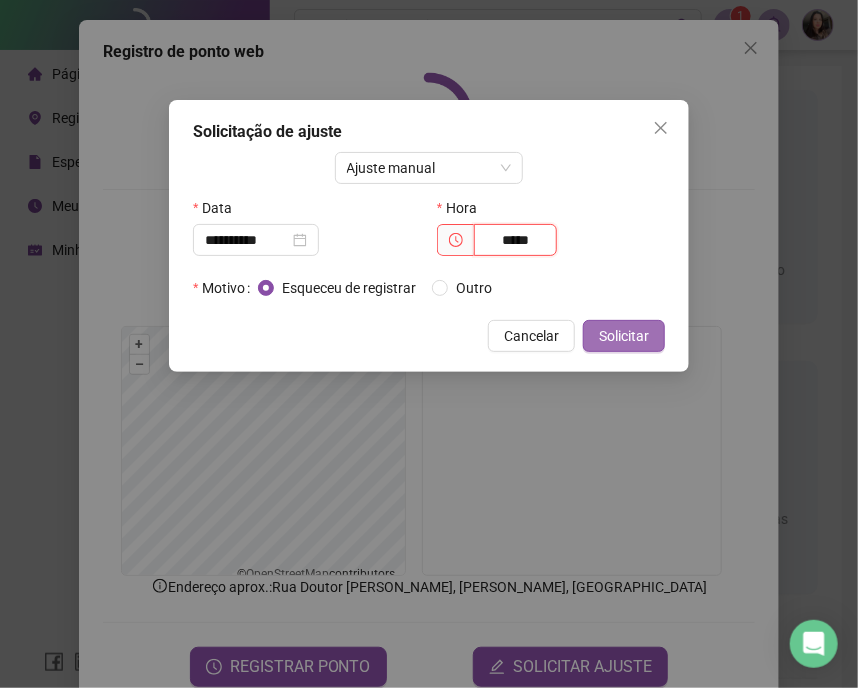 type on "*****" 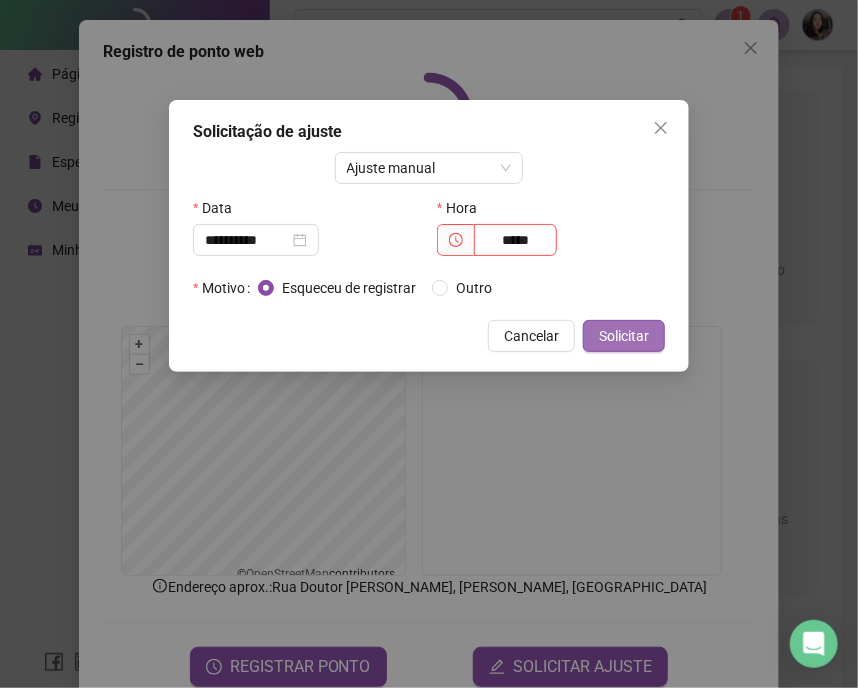 click on "Solicitar" at bounding box center [624, 336] 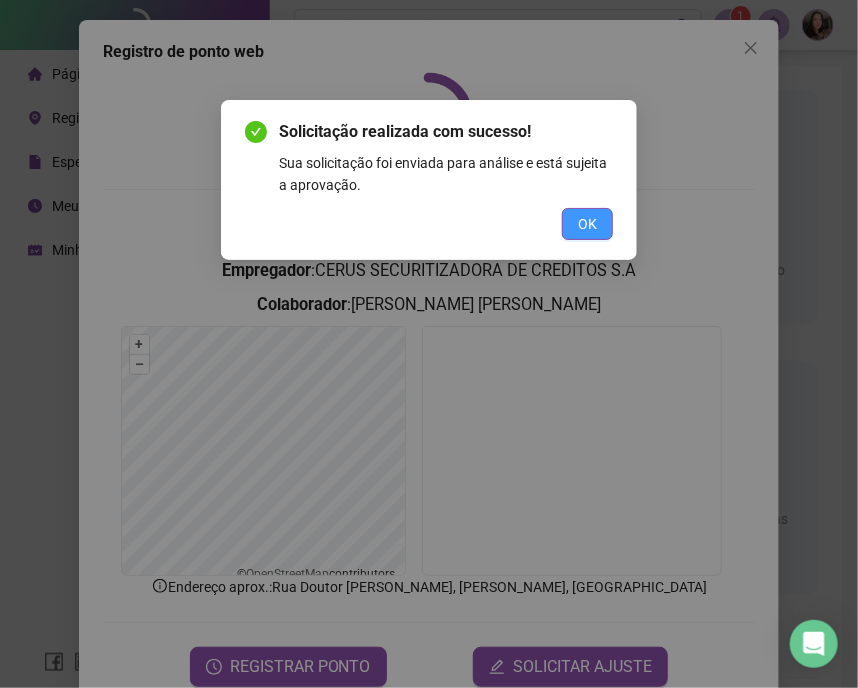 click on "OK" at bounding box center (587, 224) 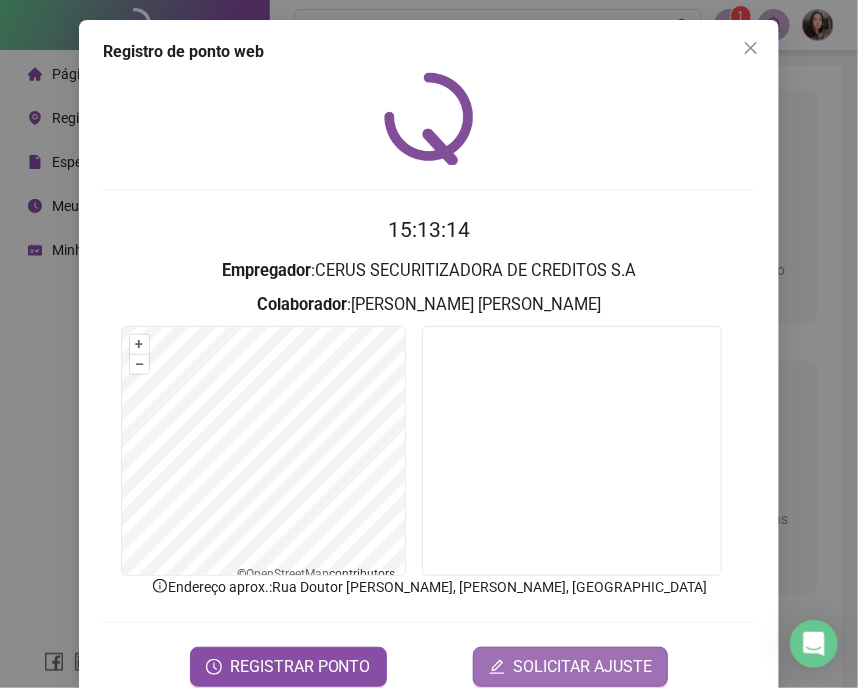 click on "SOLICITAR AJUSTE" at bounding box center [570, 667] 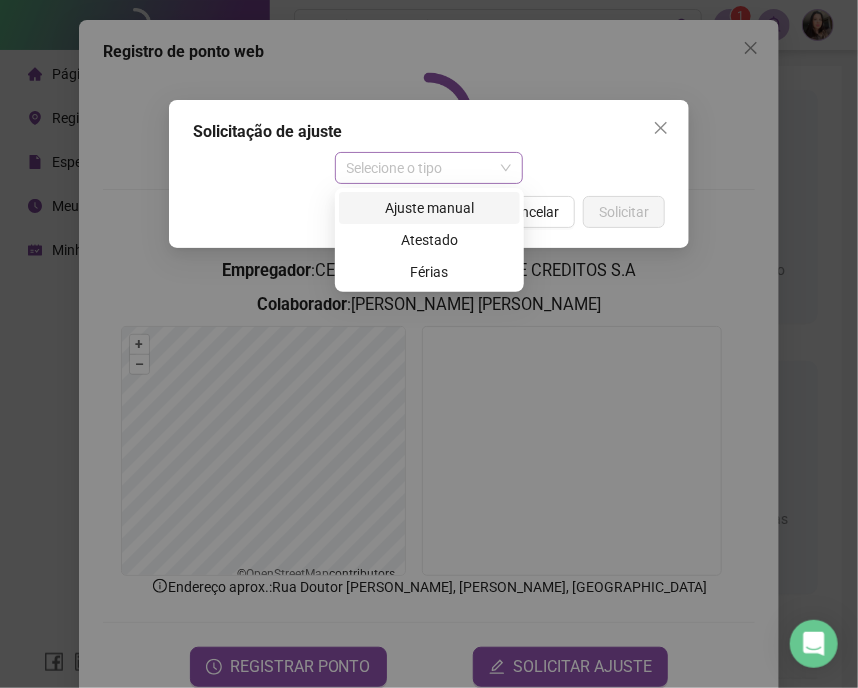 click on "Selecione o tipo" at bounding box center (429, 168) 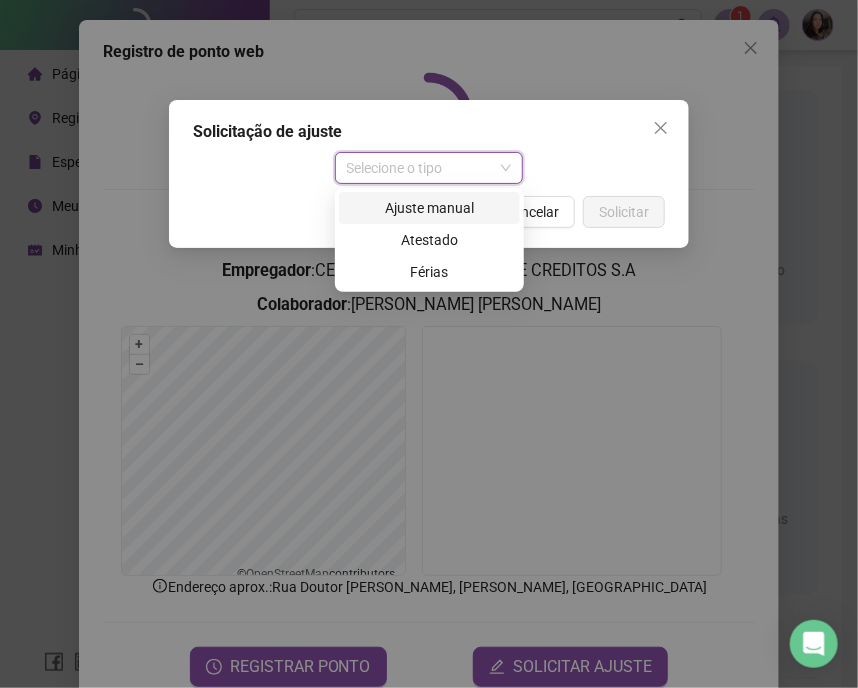 click on "Ajuste manual" at bounding box center (429, 208) 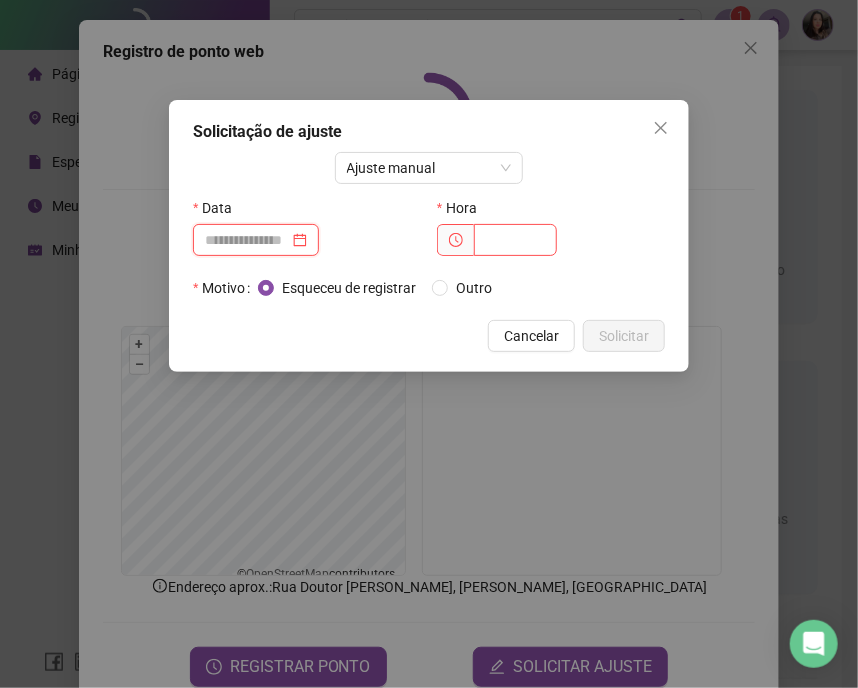 click at bounding box center (247, 240) 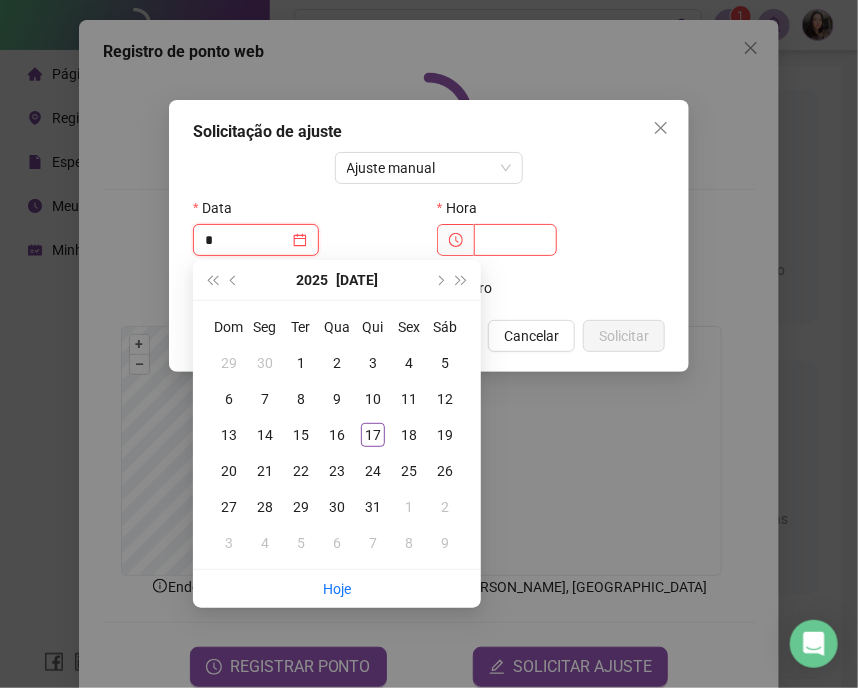 click on "*" at bounding box center [247, 240] 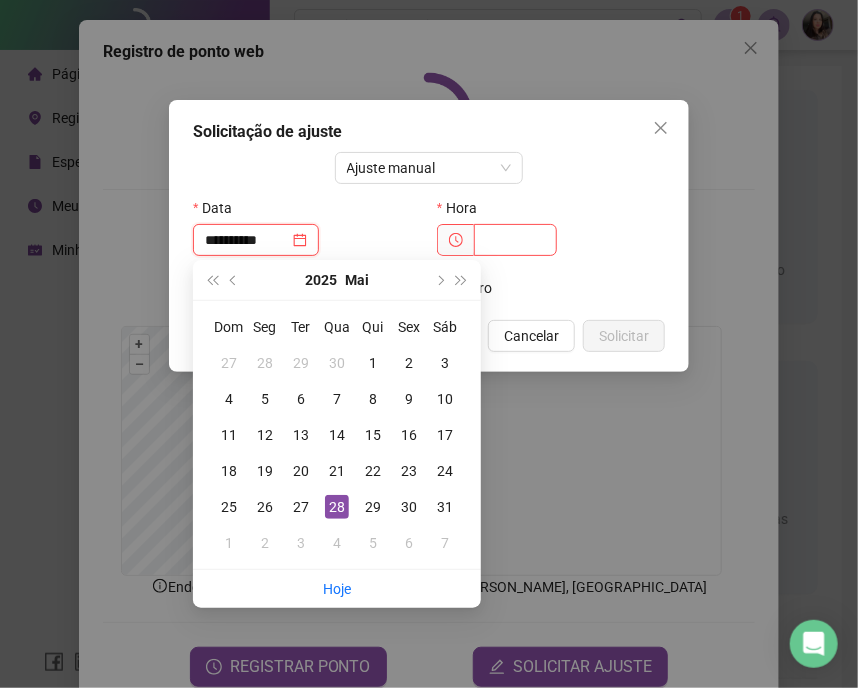 type on "**********" 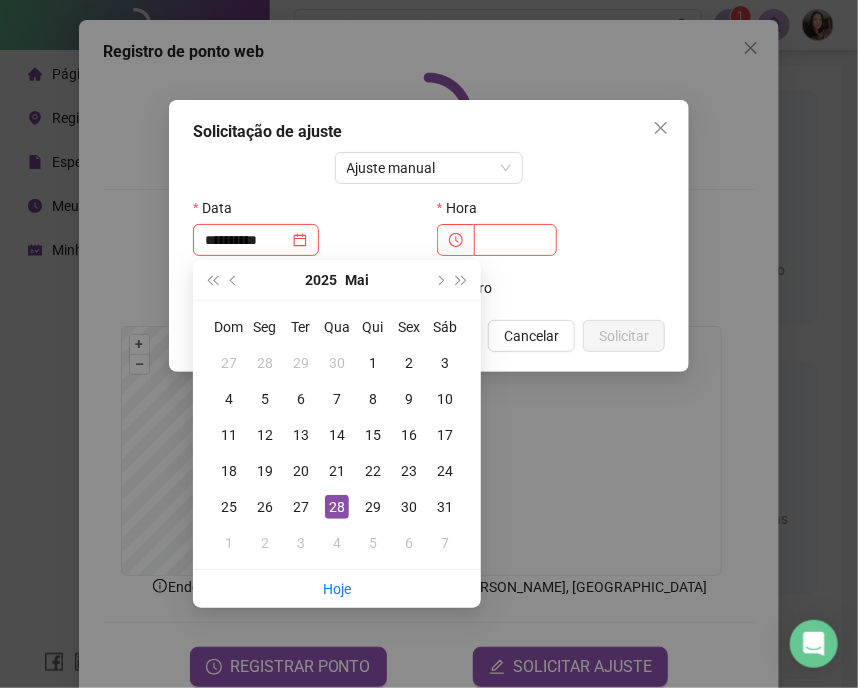 drag, startPoint x: 382, startPoint y: 215, endPoint x: 396, endPoint y: 219, distance: 14.56022 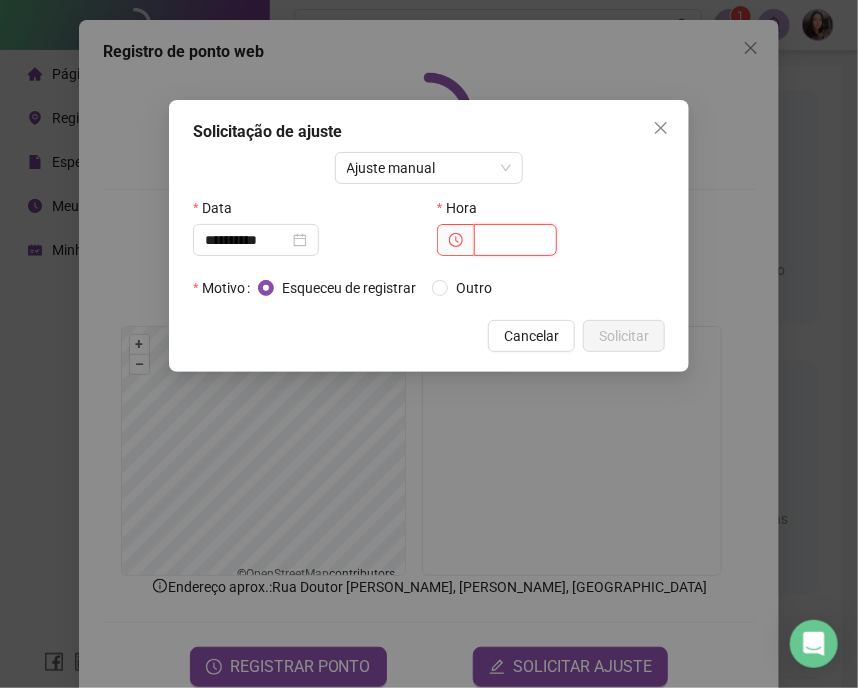click at bounding box center [515, 240] 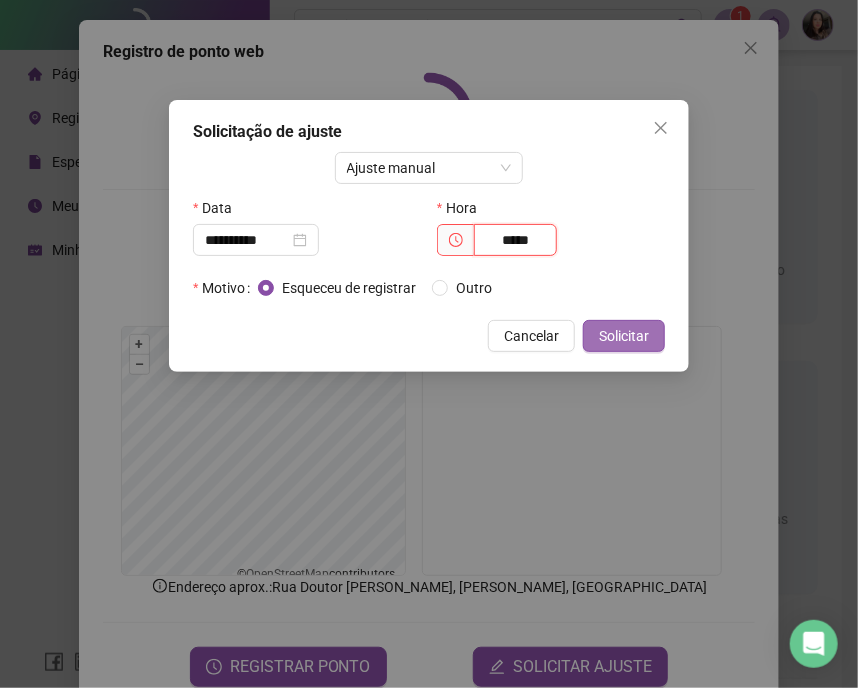 type on "*****" 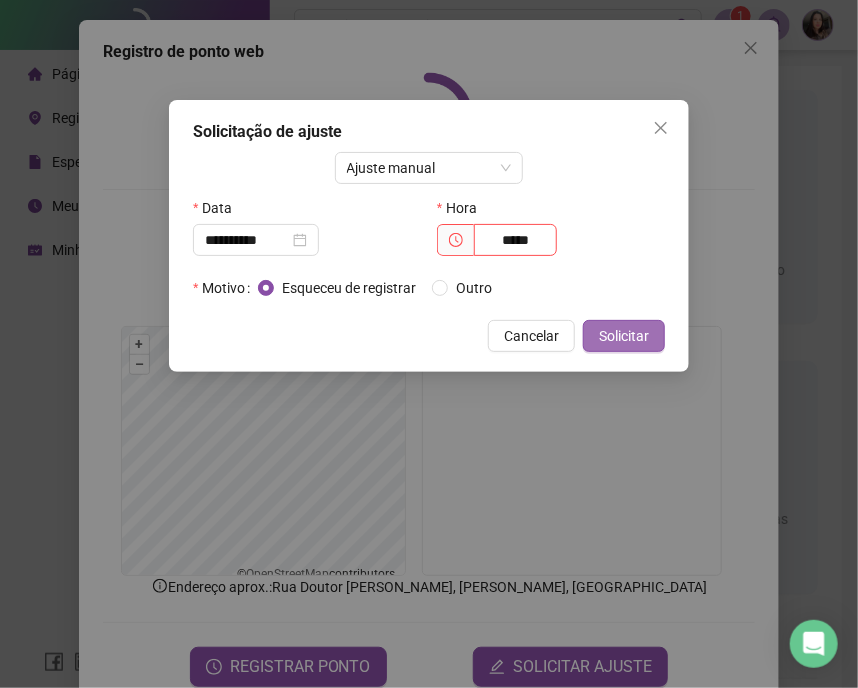 click on "Solicitar" at bounding box center [624, 336] 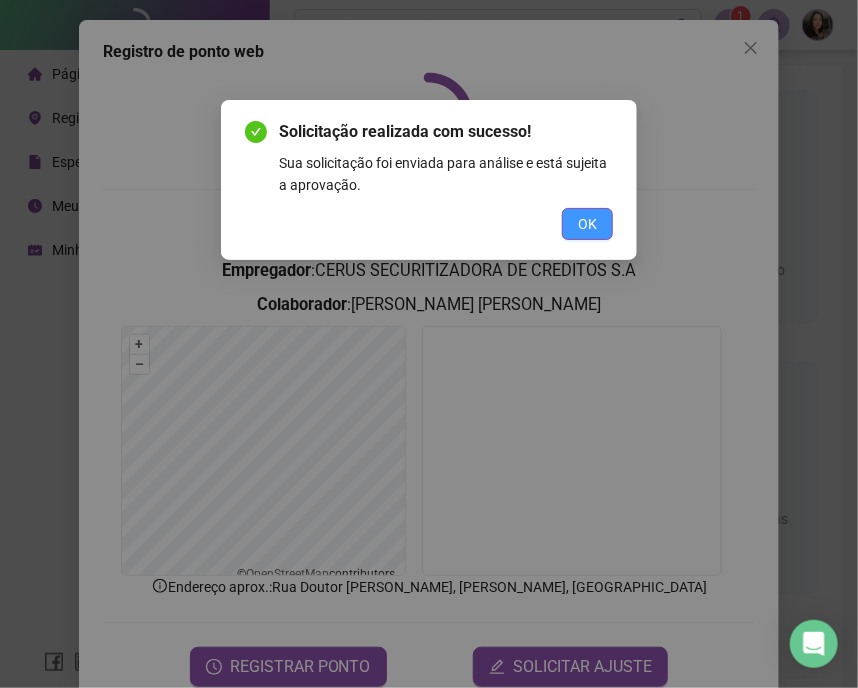 click on "OK" at bounding box center (587, 224) 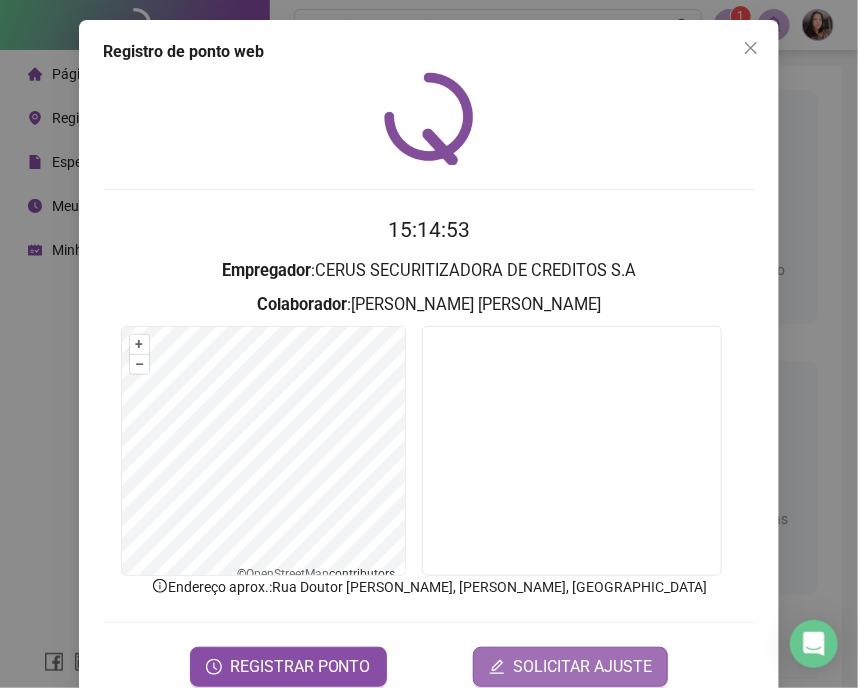 click on "SOLICITAR AJUSTE" at bounding box center [582, 667] 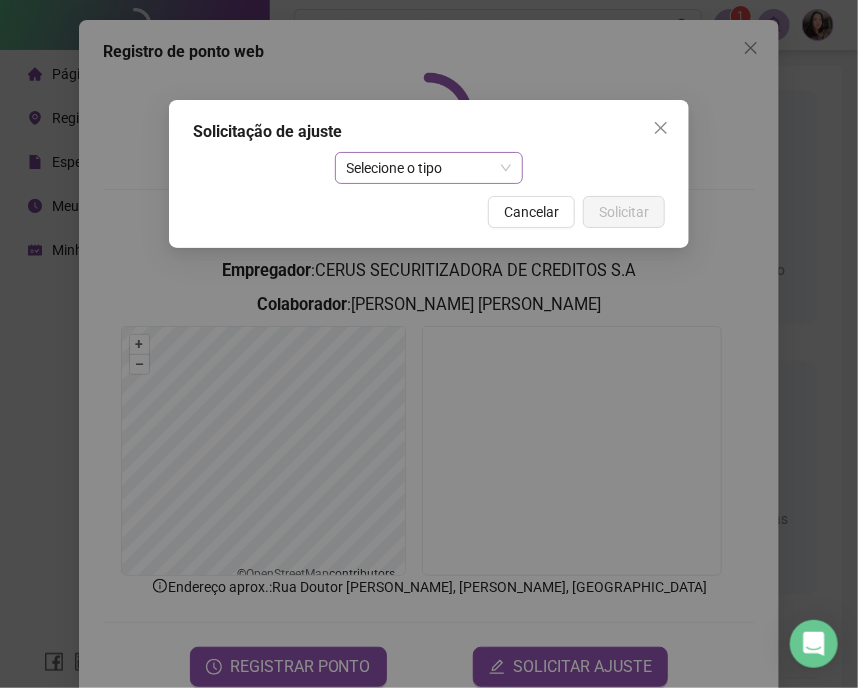 click on "Selecione o tipo" at bounding box center [429, 168] 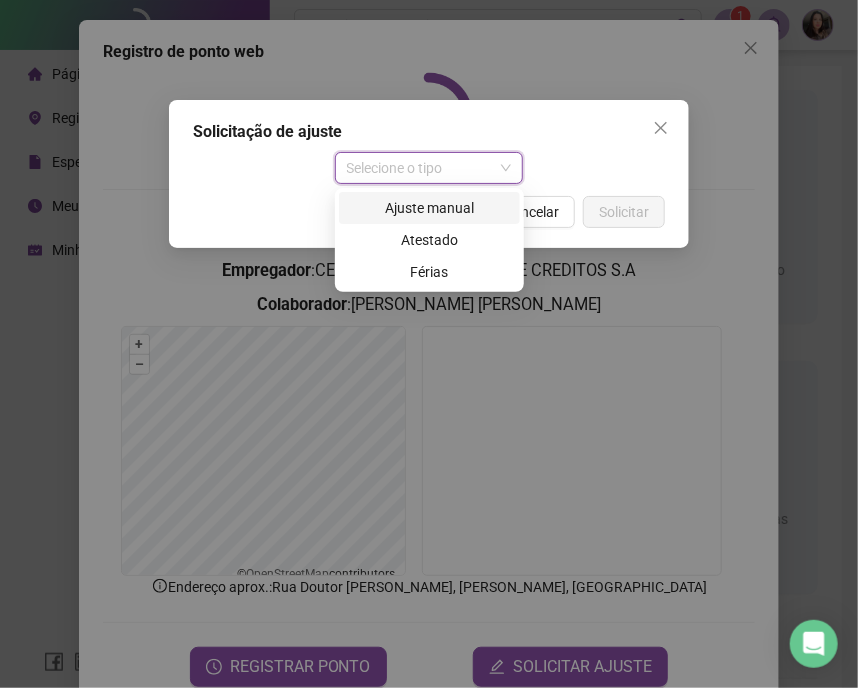 click on "Ajuste manual" at bounding box center (429, 208) 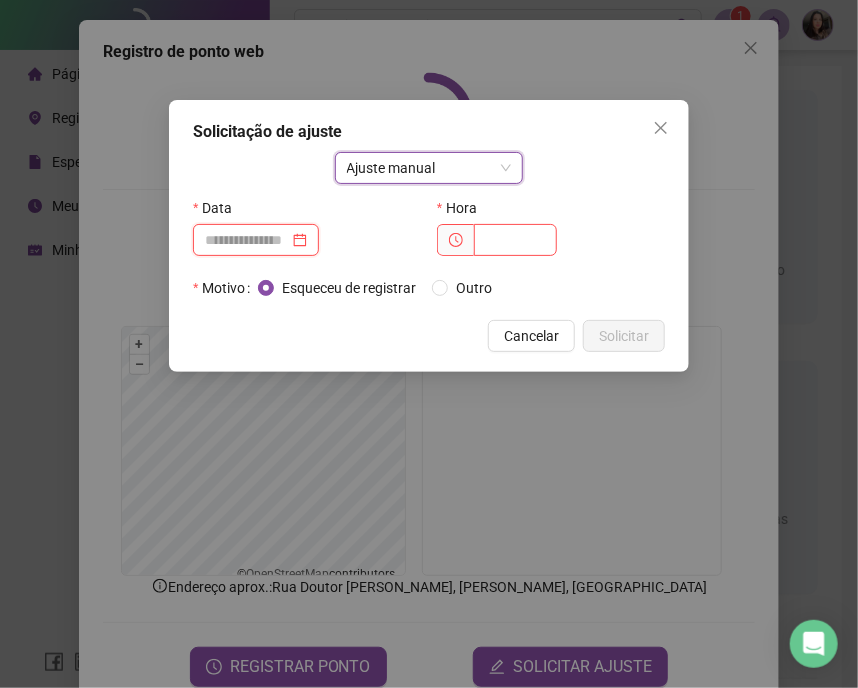 click at bounding box center [247, 240] 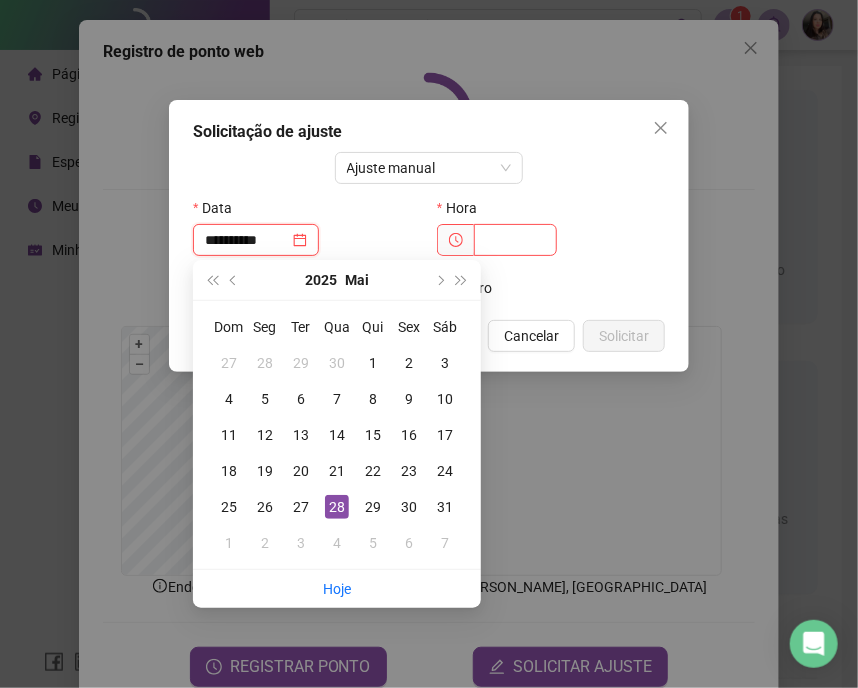 type on "**********" 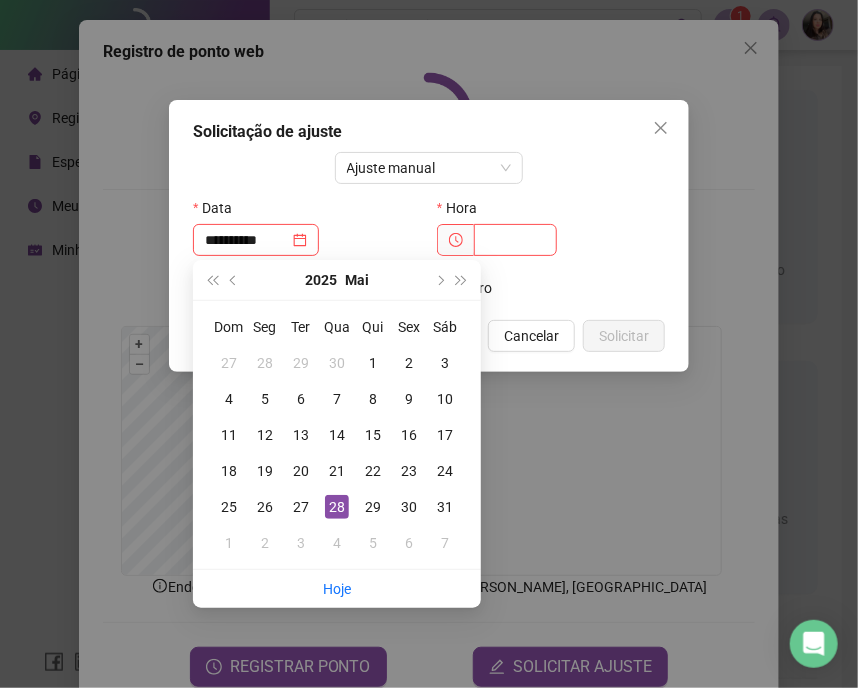 click on "**********" at bounding box center [307, 240] 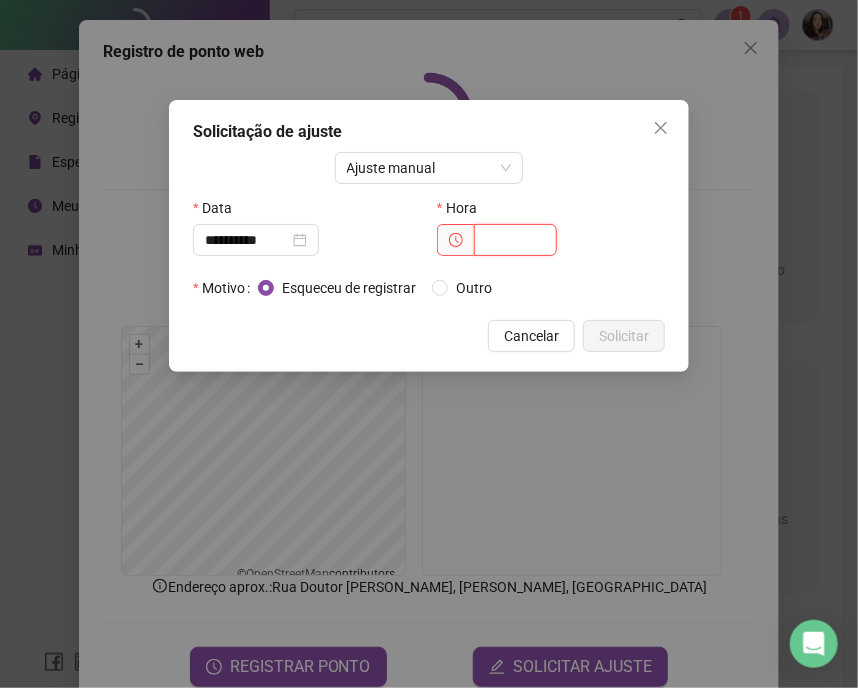 click at bounding box center [515, 240] 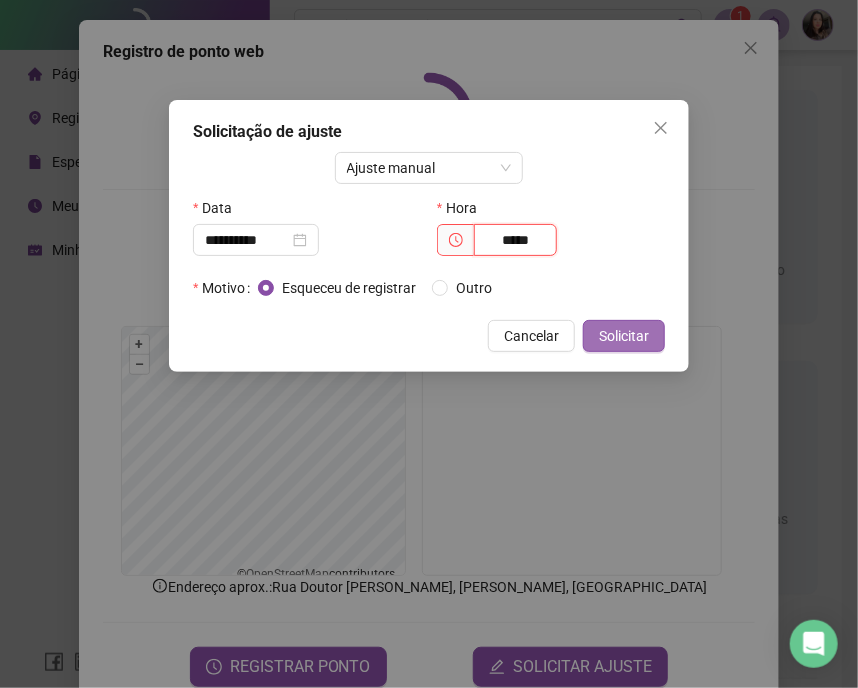 type on "*****" 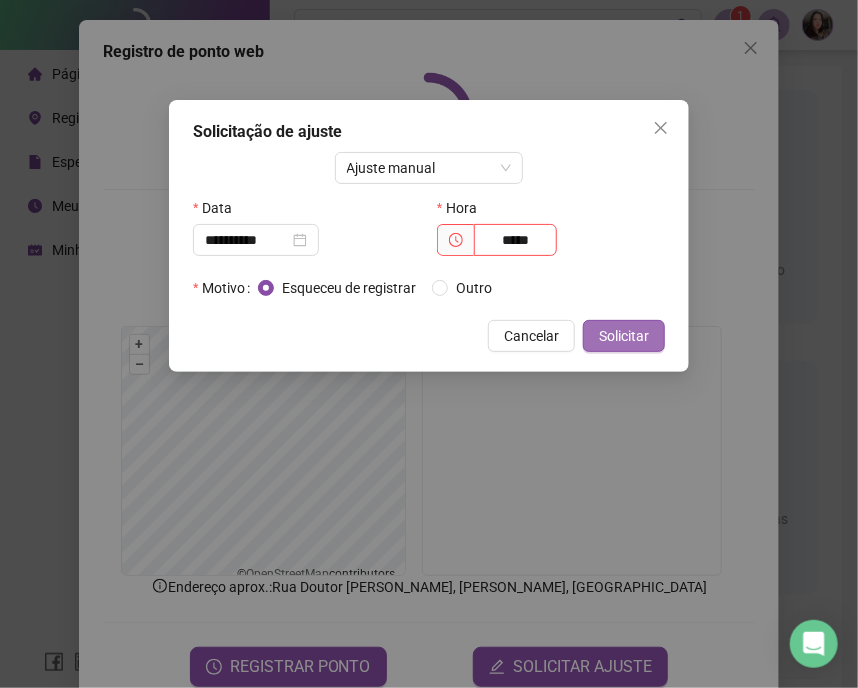 click on "Solicitar" at bounding box center [624, 336] 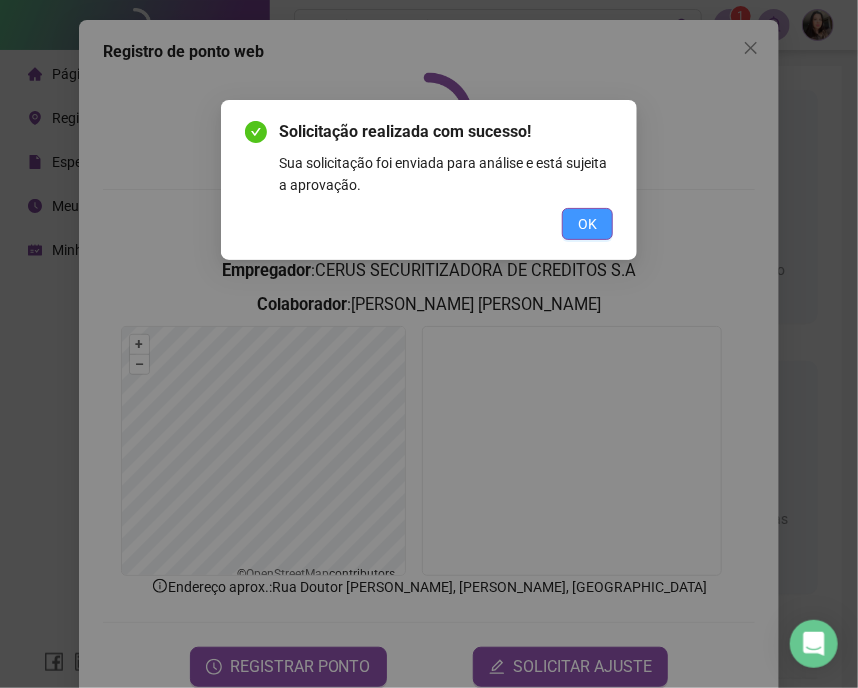 click on "OK" at bounding box center [587, 224] 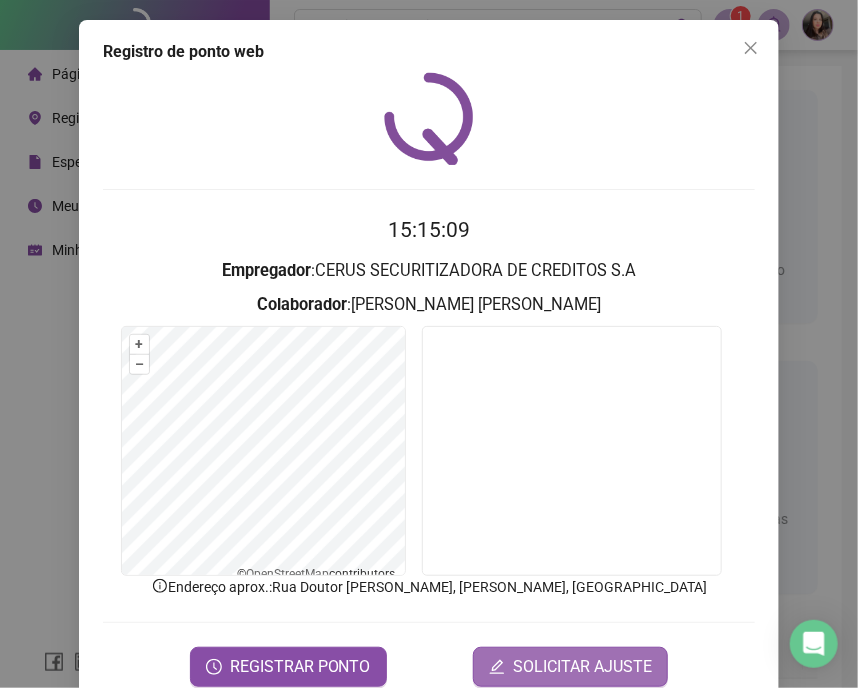 click on "SOLICITAR AJUSTE" at bounding box center [582, 667] 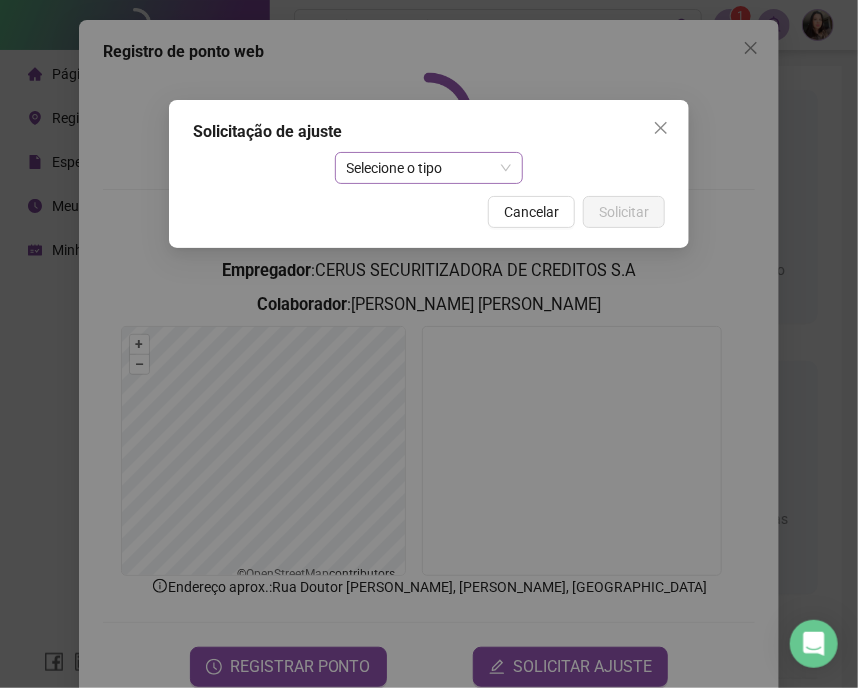 click on "Selecione o tipo" at bounding box center [429, 168] 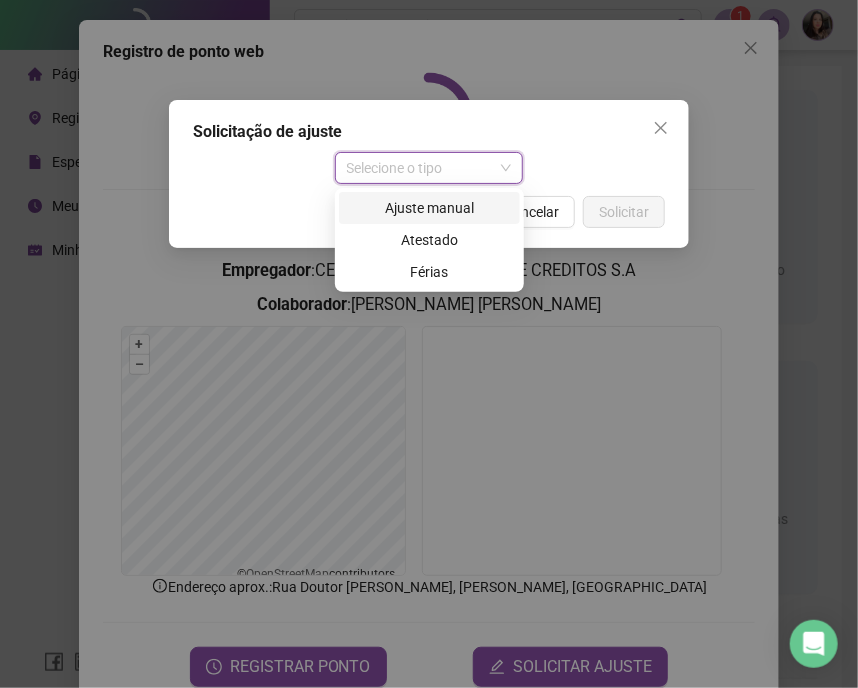 click on "Ajuste manual" at bounding box center [429, 208] 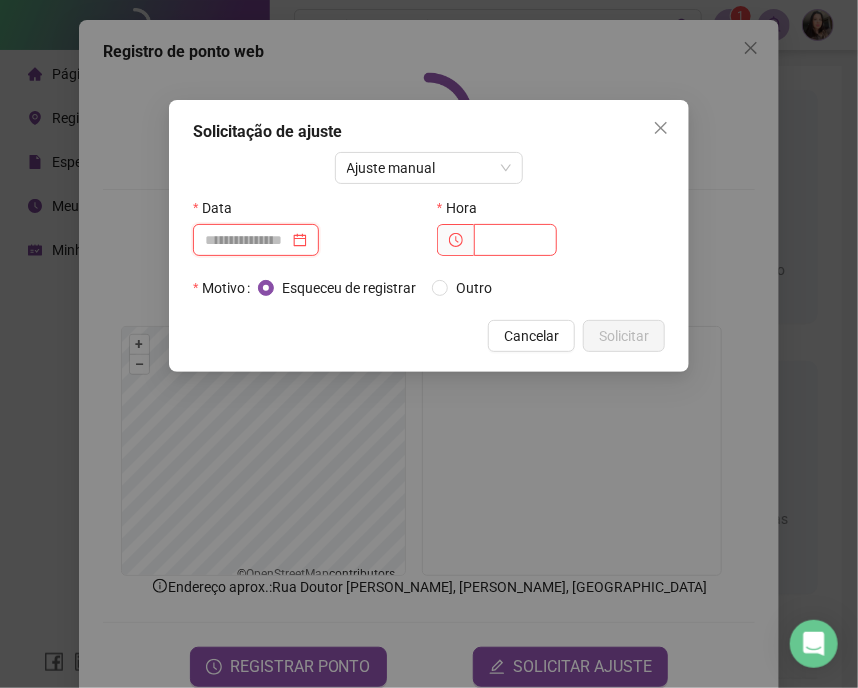 click at bounding box center (247, 240) 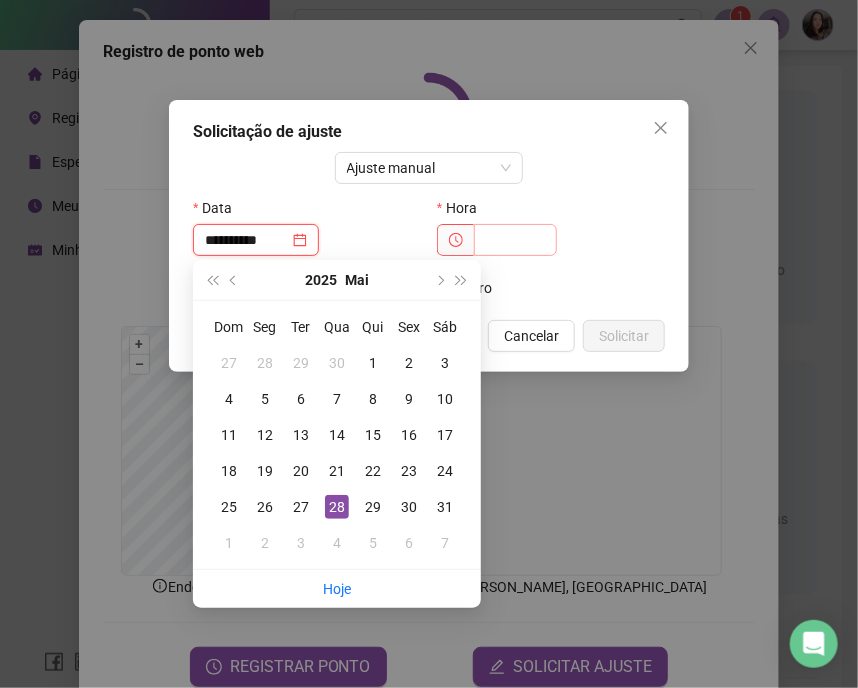 type on "**********" 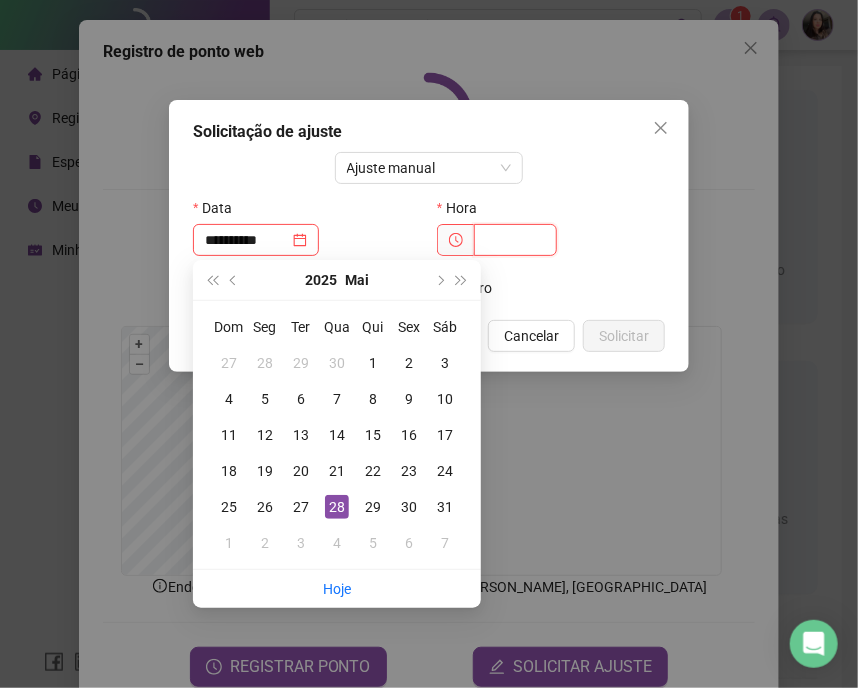 click at bounding box center (515, 240) 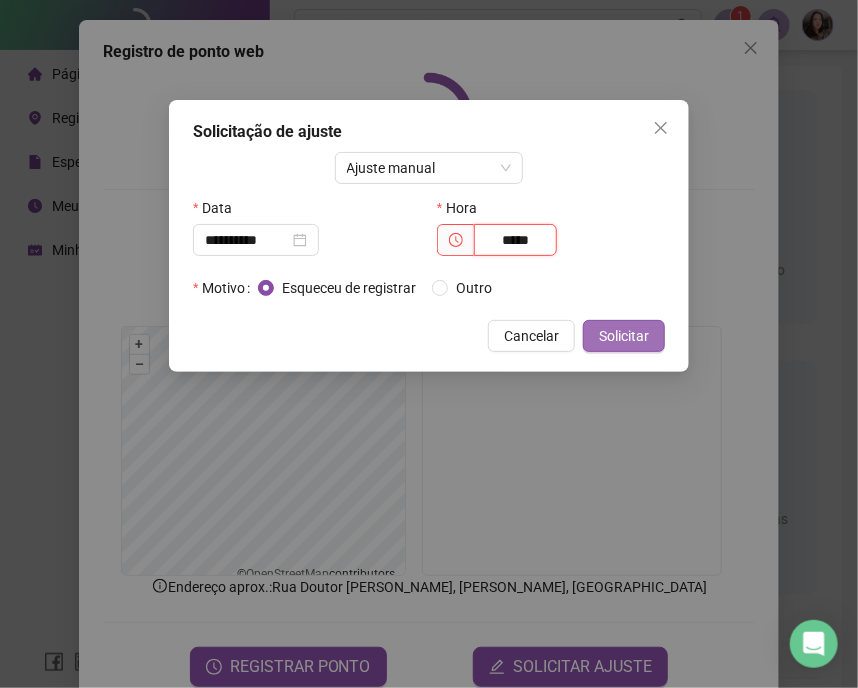 type on "*****" 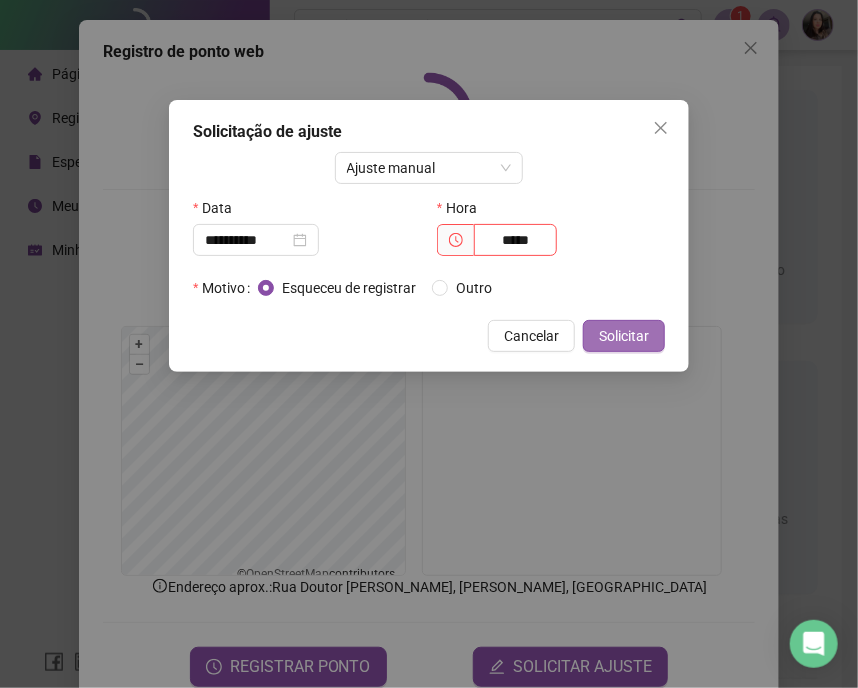 click on "Solicitar" at bounding box center [624, 336] 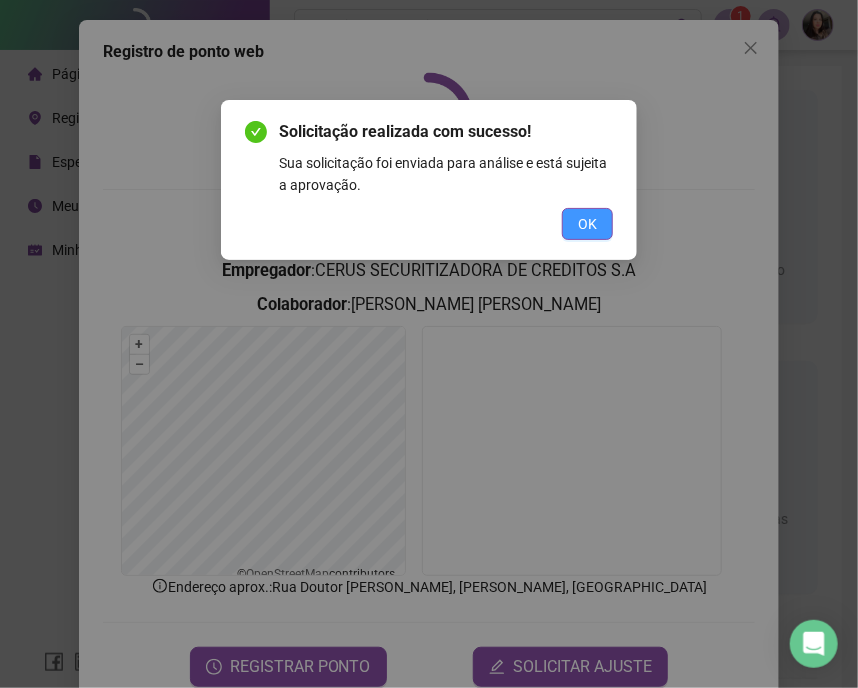 click on "OK" at bounding box center [587, 224] 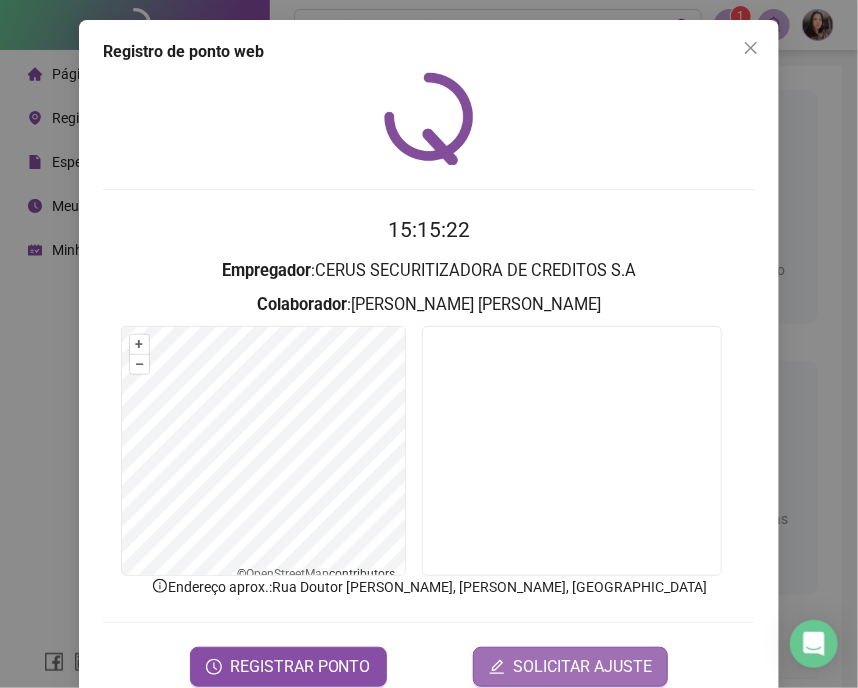 click on "SOLICITAR AJUSTE" at bounding box center [570, 667] 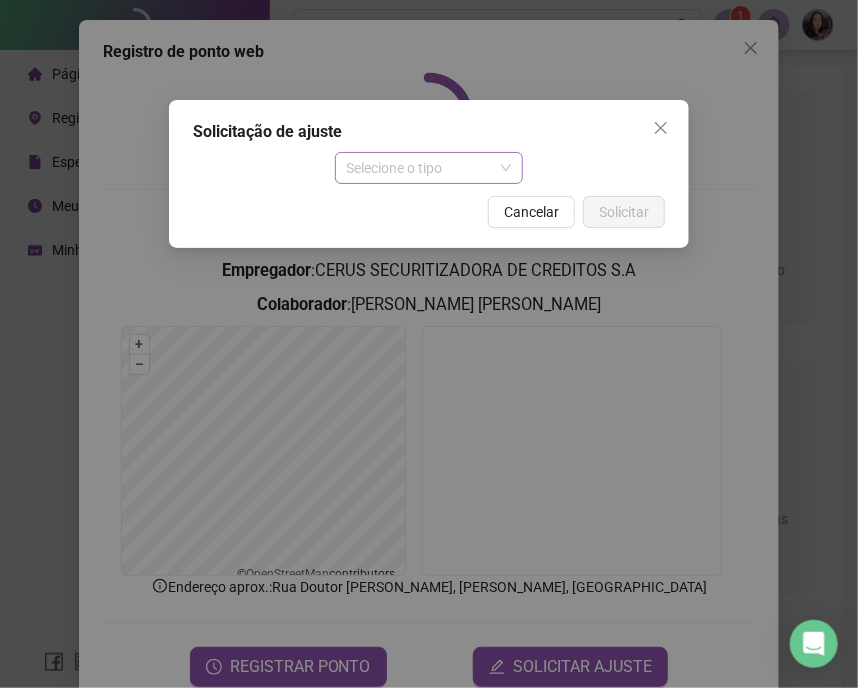click on "Selecione o tipo" at bounding box center (429, 168) 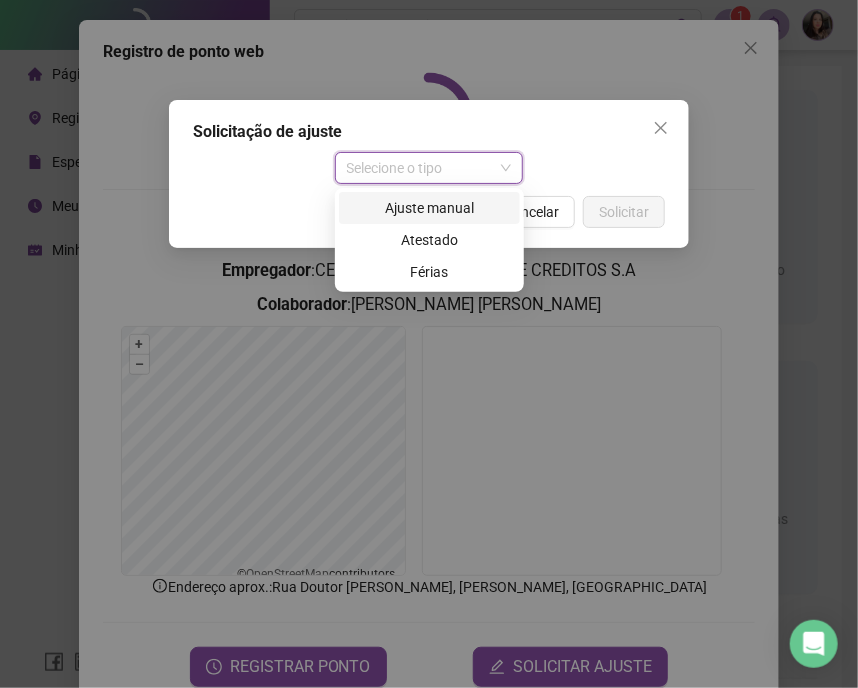 click on "Ajuste manual" at bounding box center [429, 208] 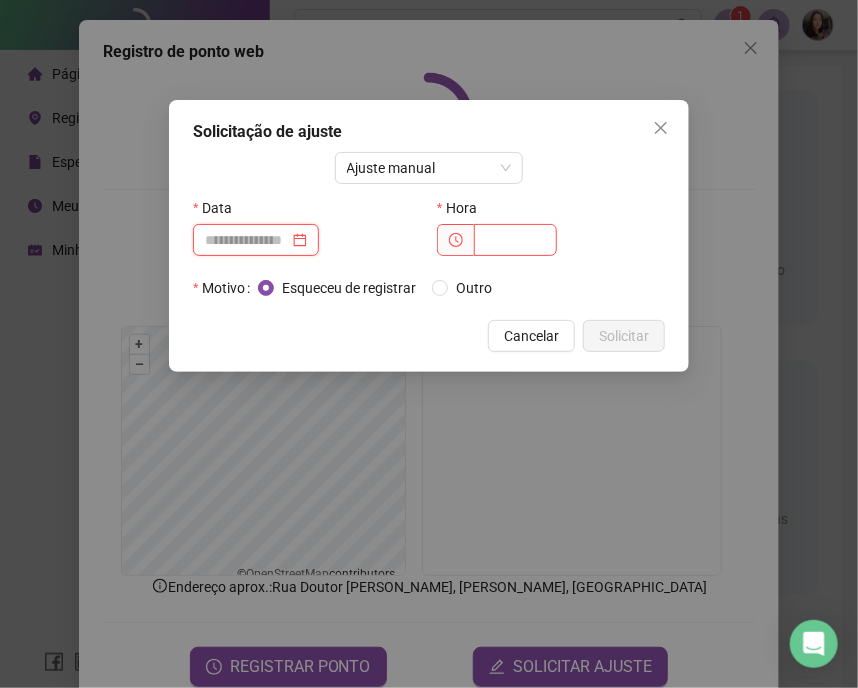 click at bounding box center [247, 240] 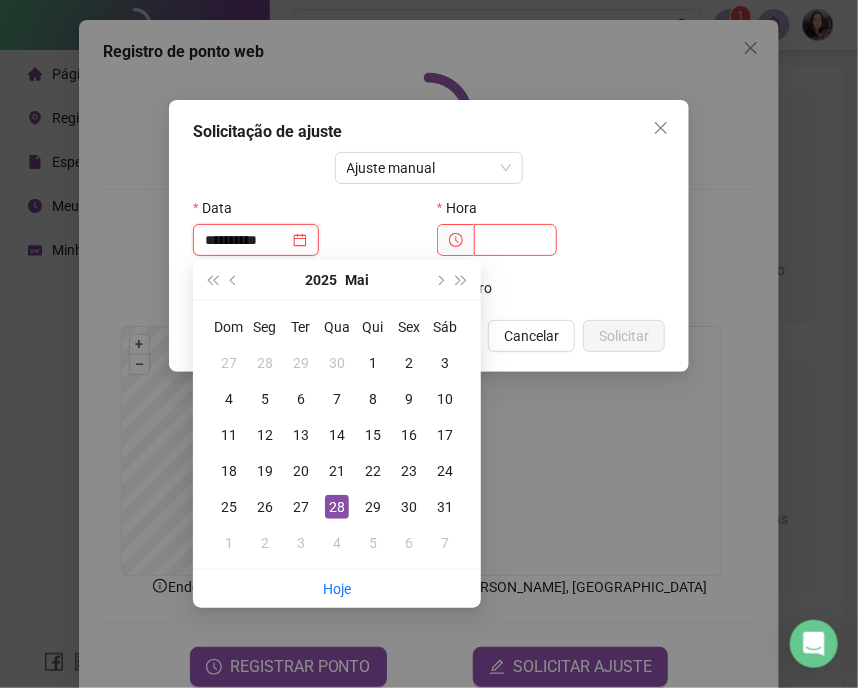 type on "**********" 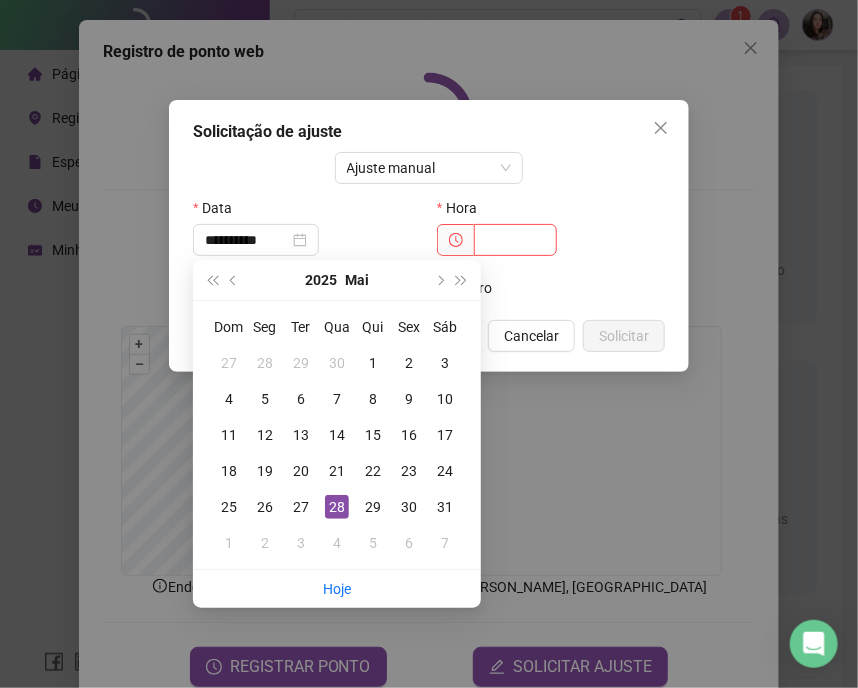 click on "Data" at bounding box center (307, 208) 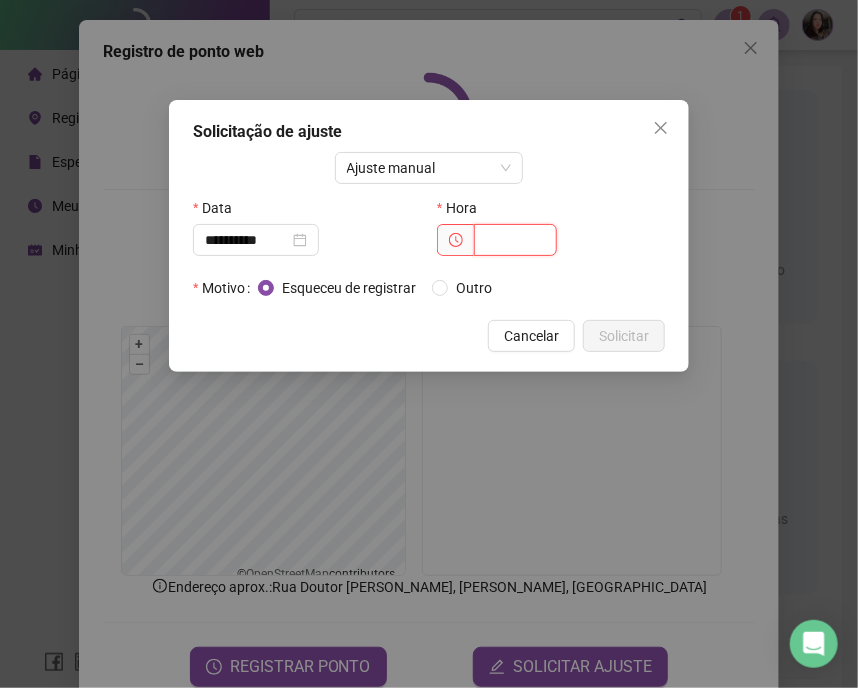 click at bounding box center (515, 240) 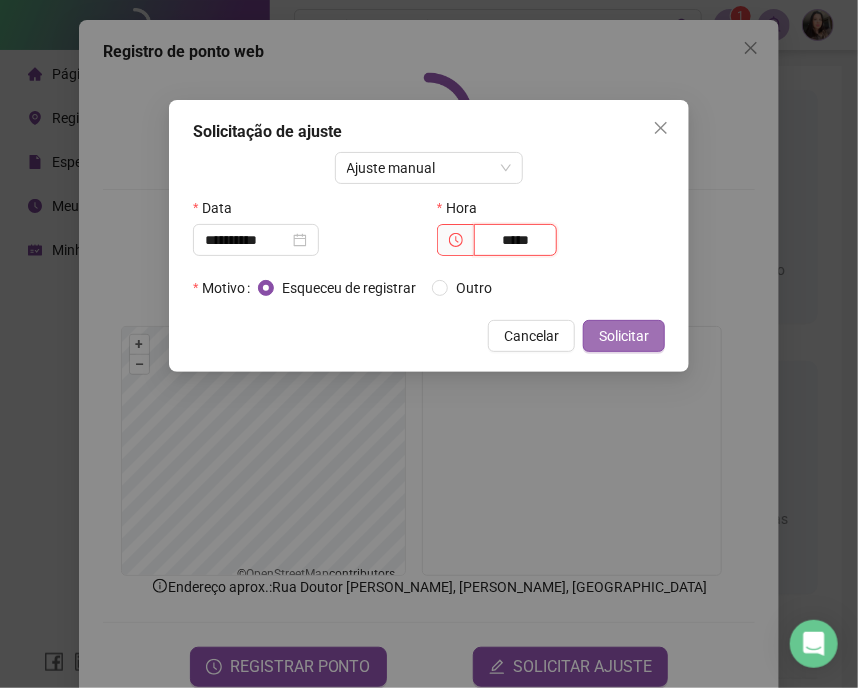 type on "*****" 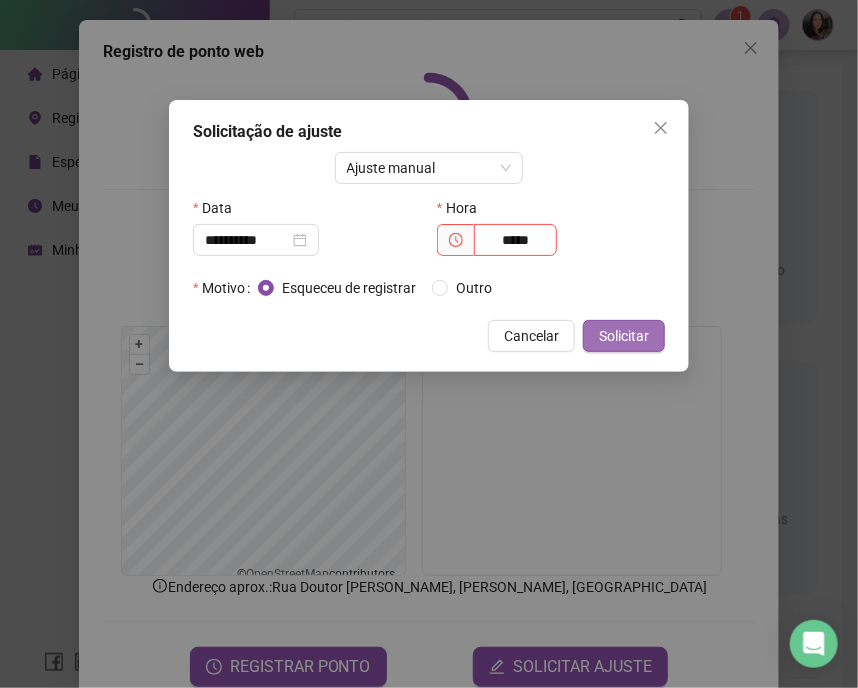 click on "Solicitar" at bounding box center [624, 336] 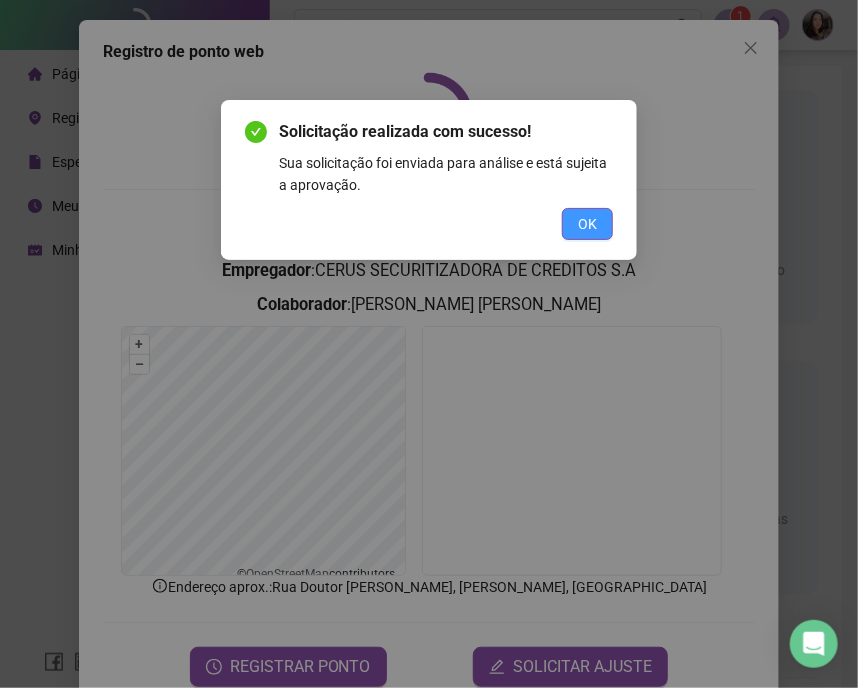 click on "OK" at bounding box center (587, 224) 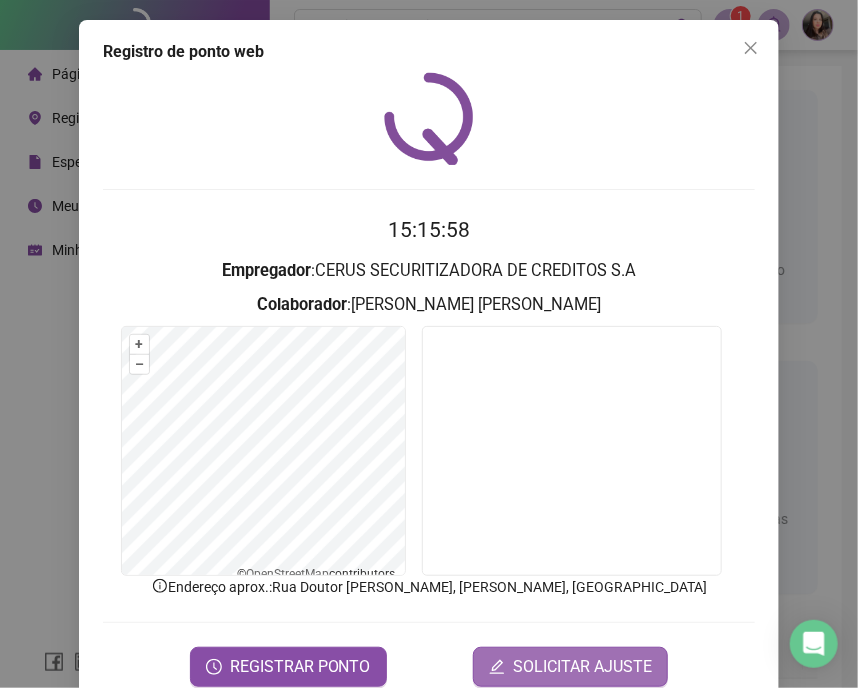 click on "SOLICITAR AJUSTE" at bounding box center (570, 667) 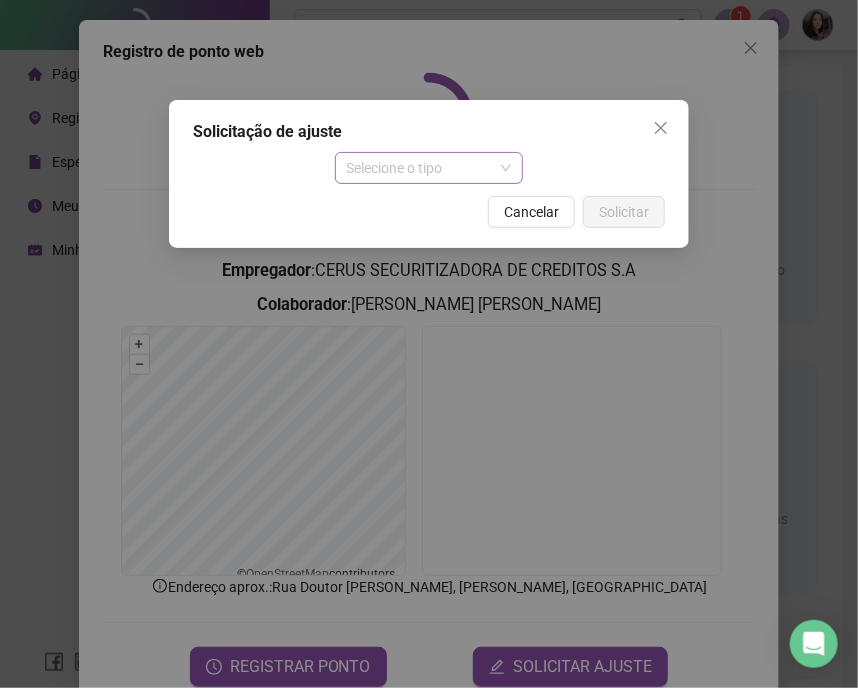 drag, startPoint x: 429, startPoint y: 171, endPoint x: 433, endPoint y: 188, distance: 17.464249 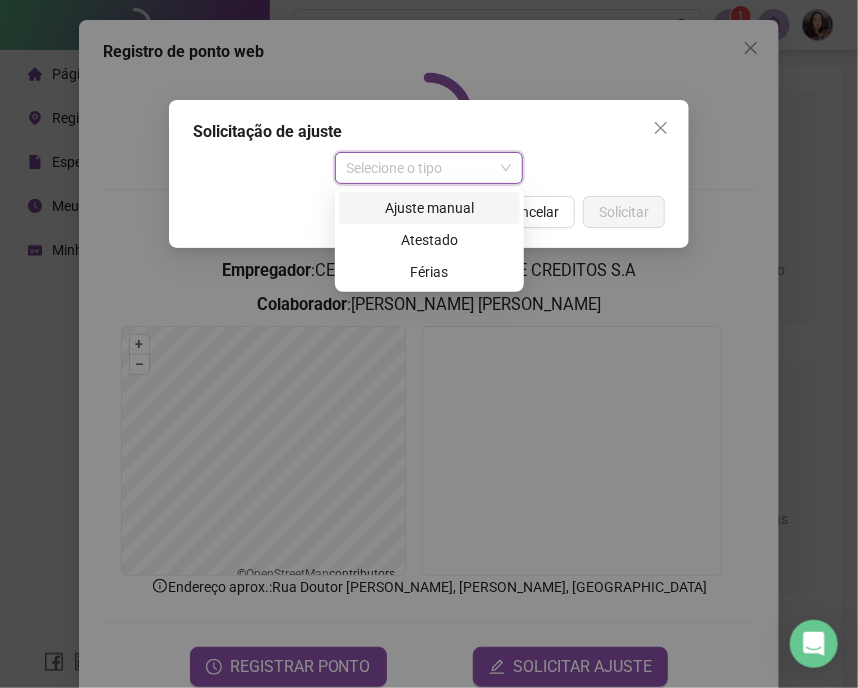 click on "Ajuste manual" at bounding box center [429, 208] 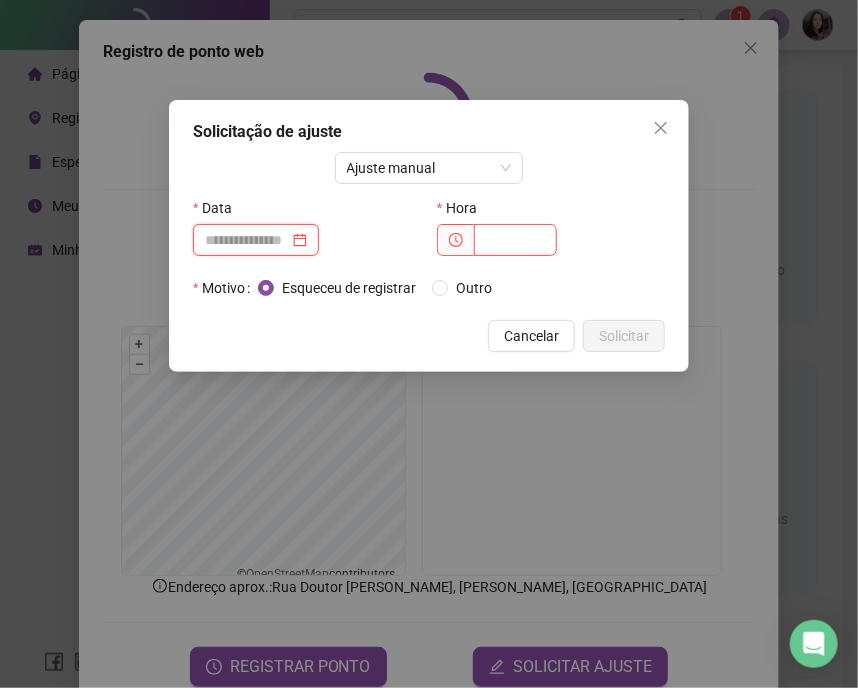 click at bounding box center [247, 240] 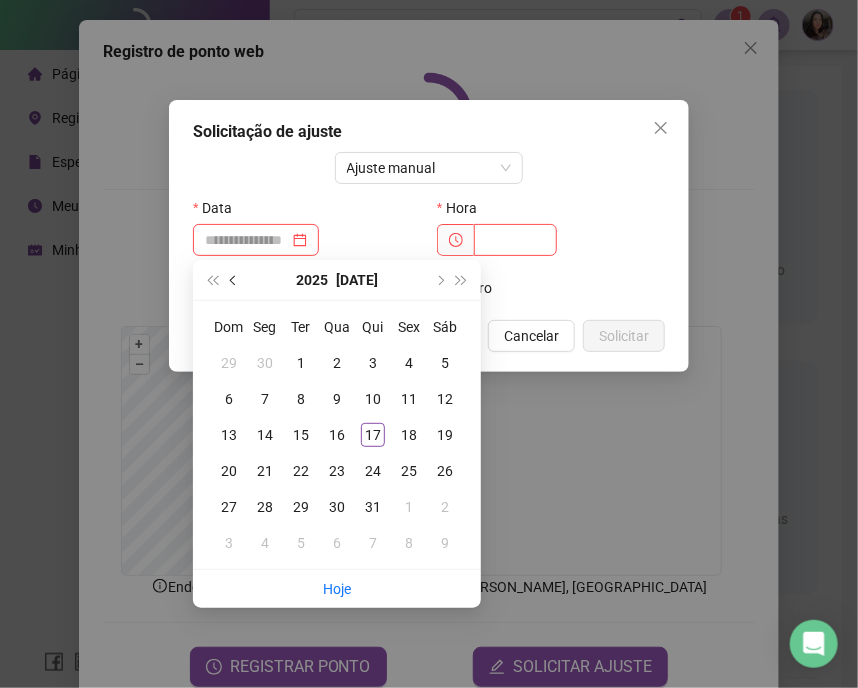 click at bounding box center (234, 280) 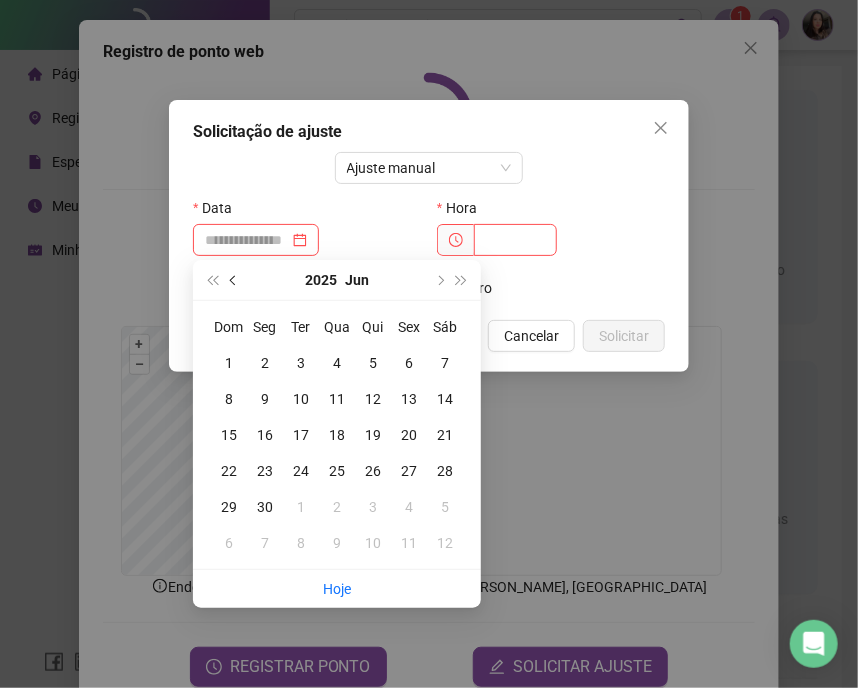 click at bounding box center (235, 280) 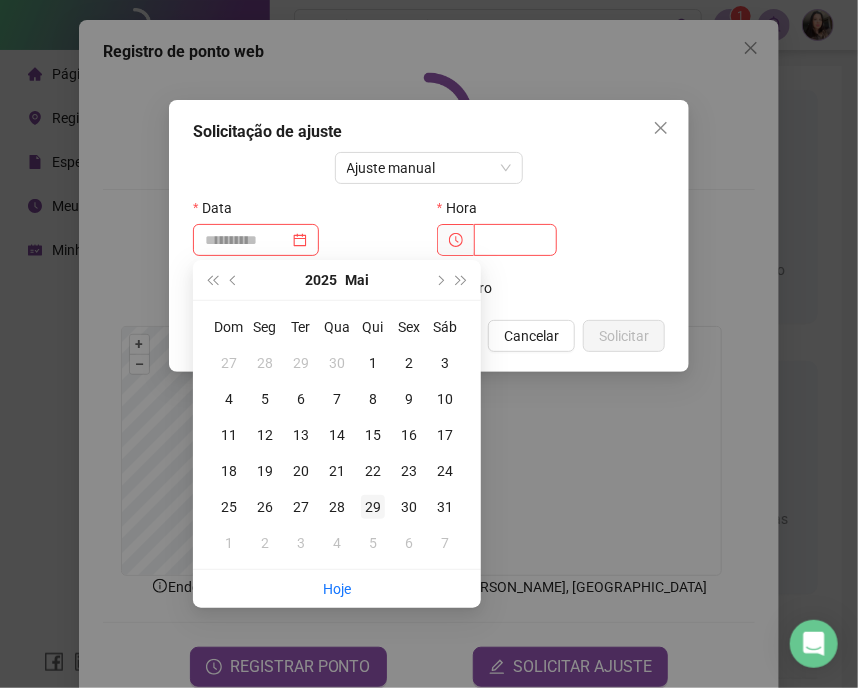type on "**********" 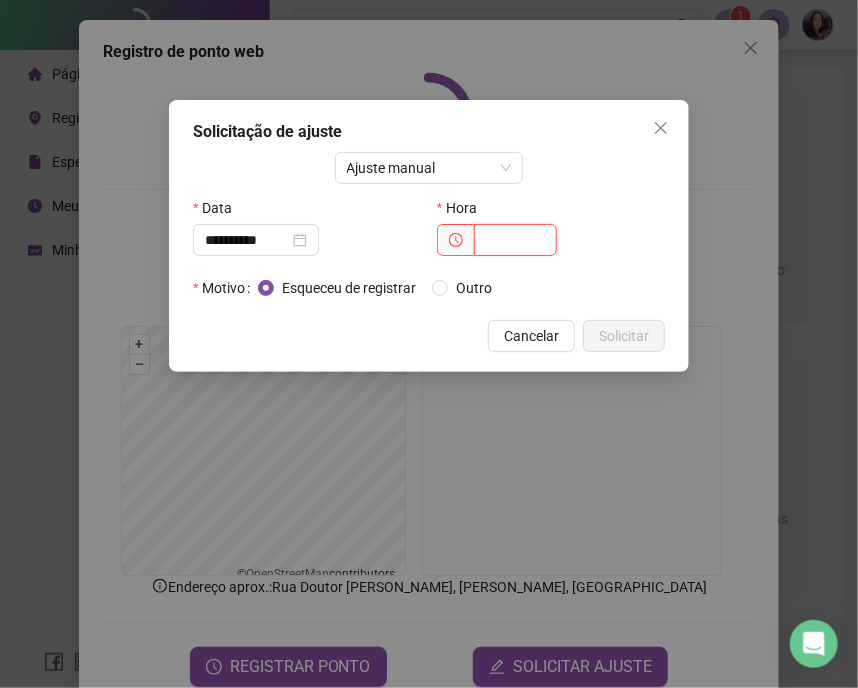 click at bounding box center (515, 240) 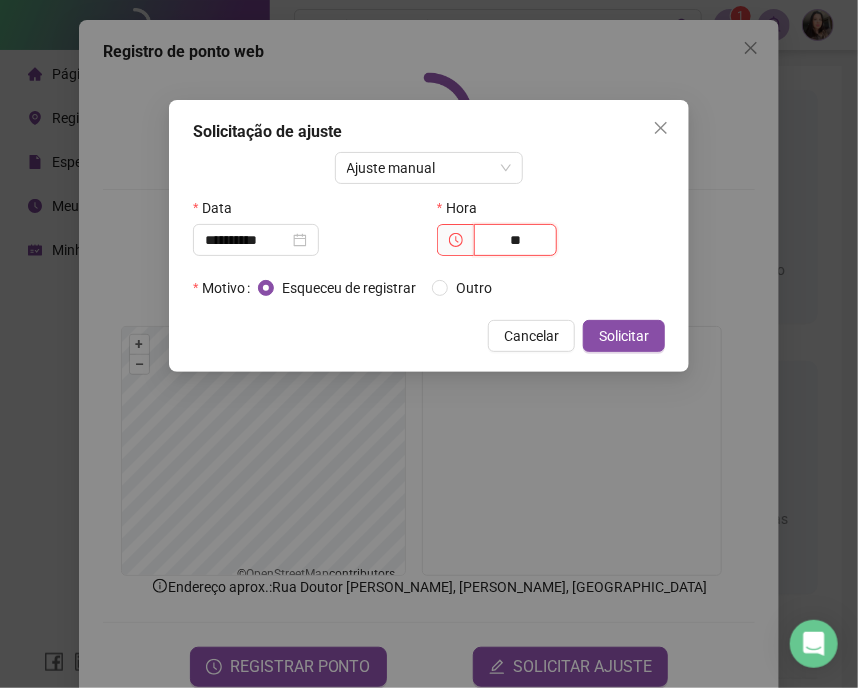type on "*" 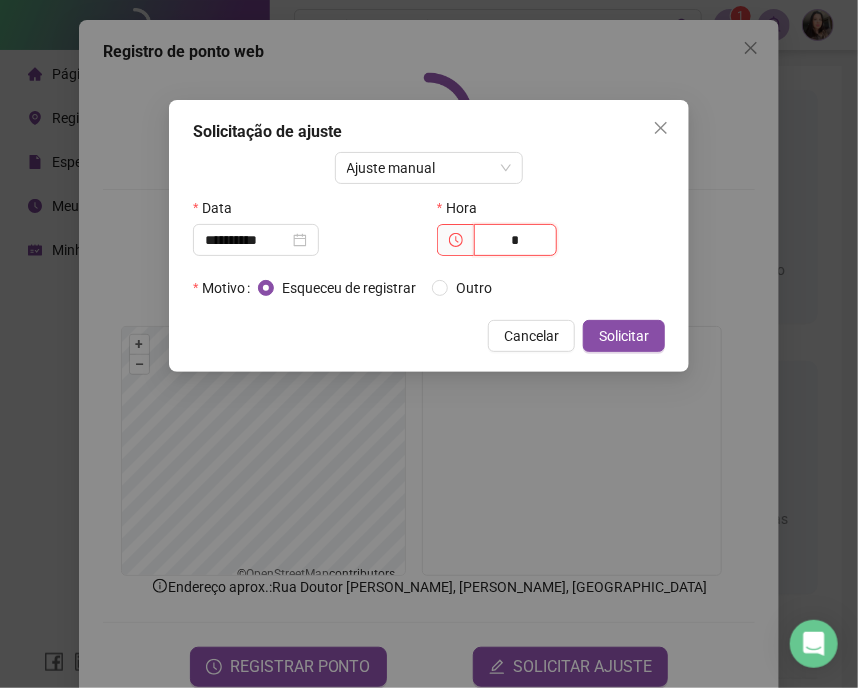 type 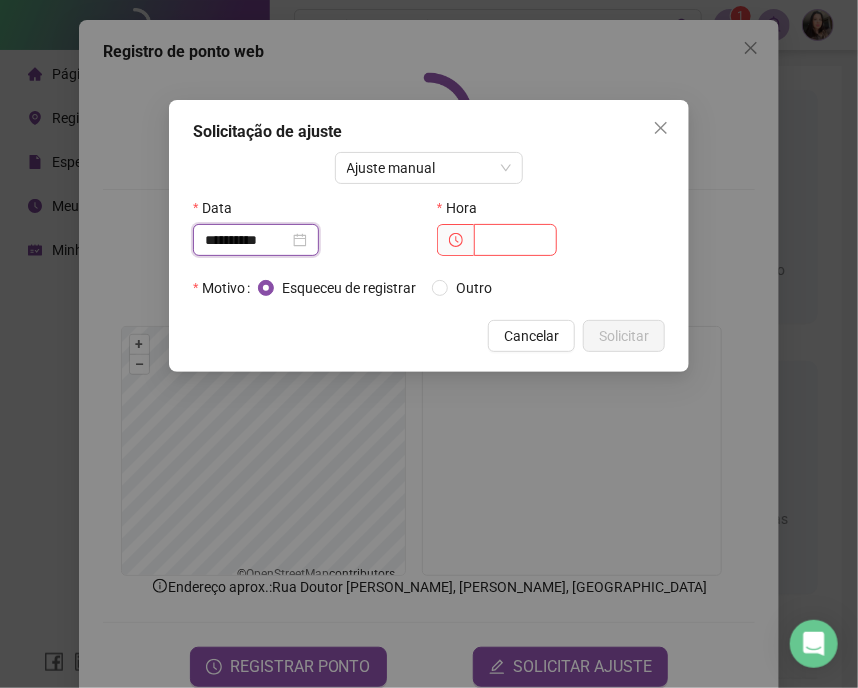 drag, startPoint x: 293, startPoint y: 239, endPoint x: 176, endPoint y: 234, distance: 117.10679 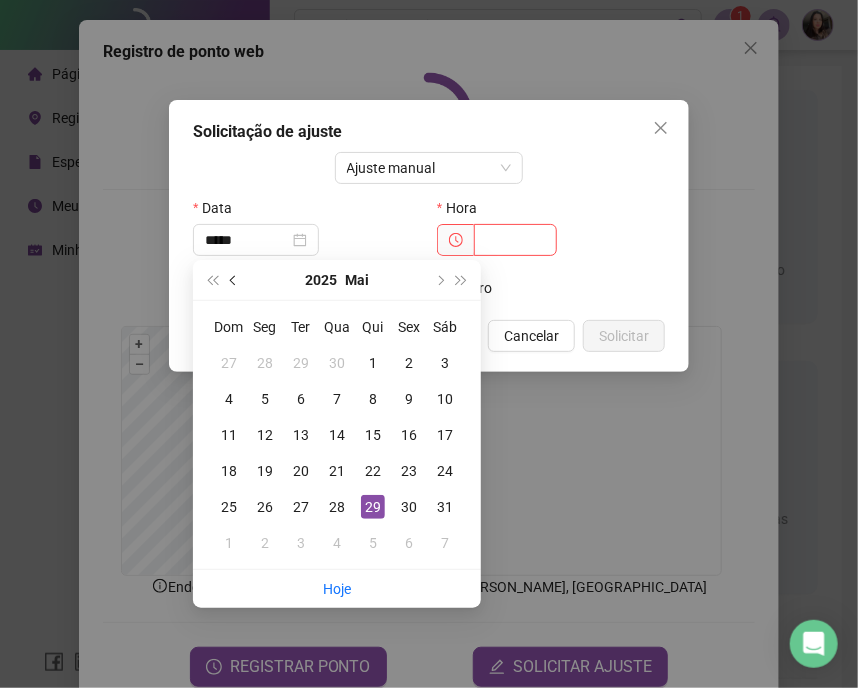 click at bounding box center [234, 280] 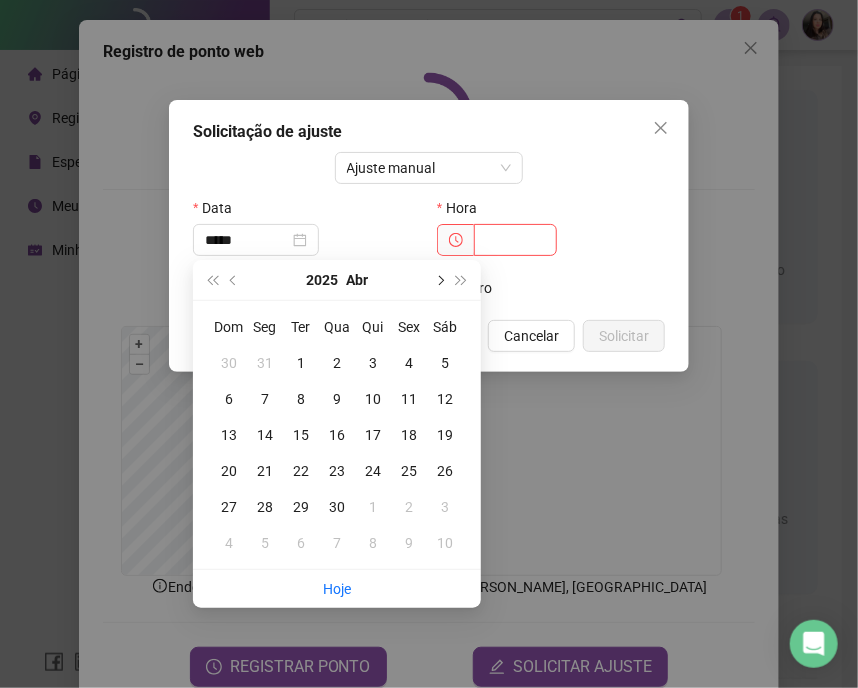 click at bounding box center [439, 280] 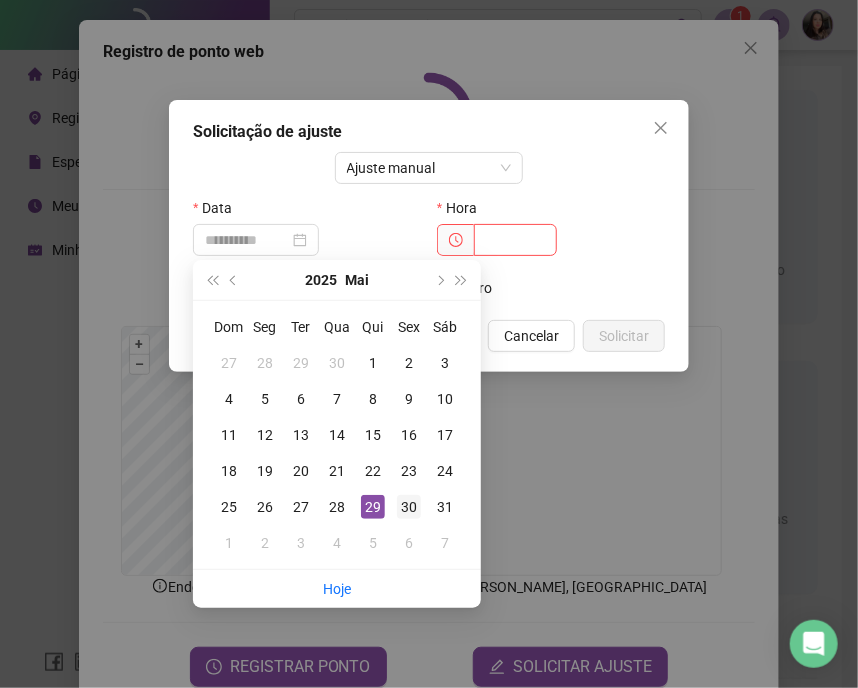 type on "**********" 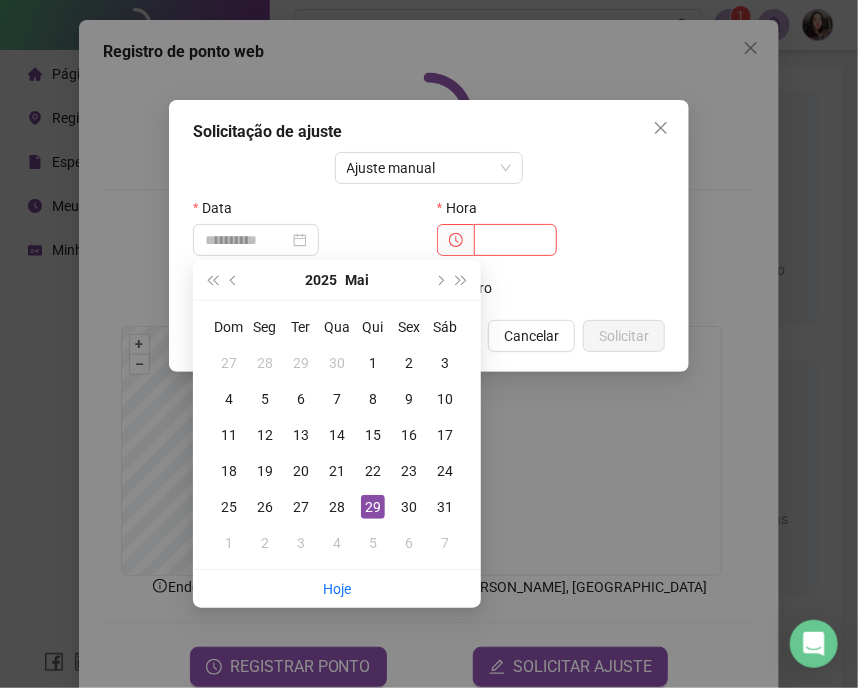 click on "30" at bounding box center (409, 507) 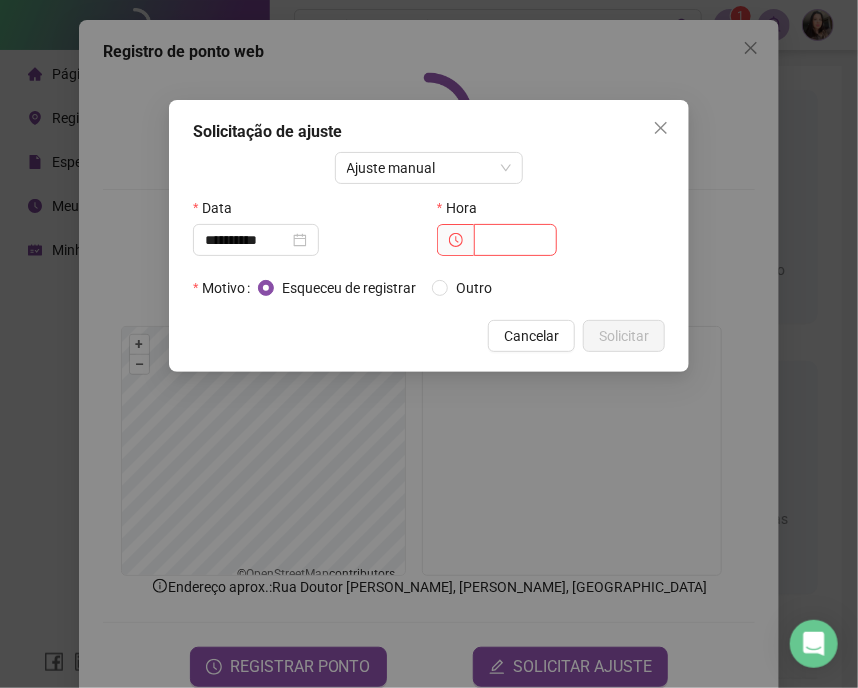 click on "Hora" at bounding box center [551, 208] 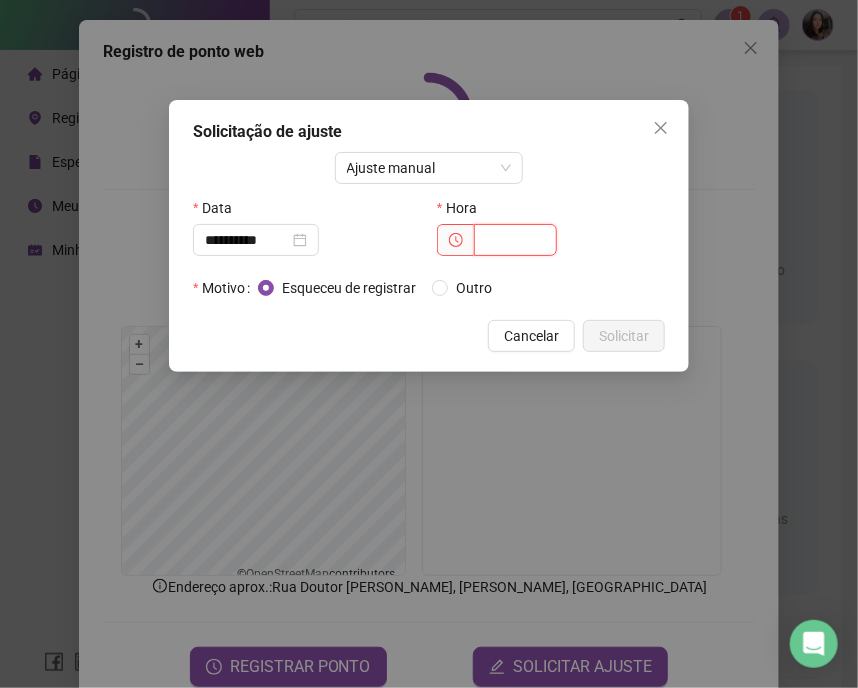 click at bounding box center (515, 240) 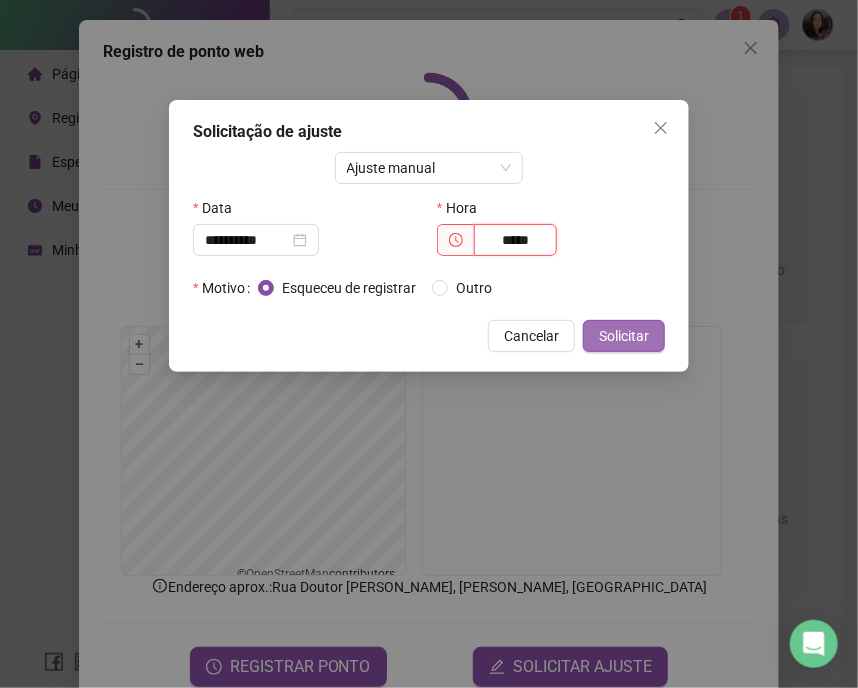 type on "*****" 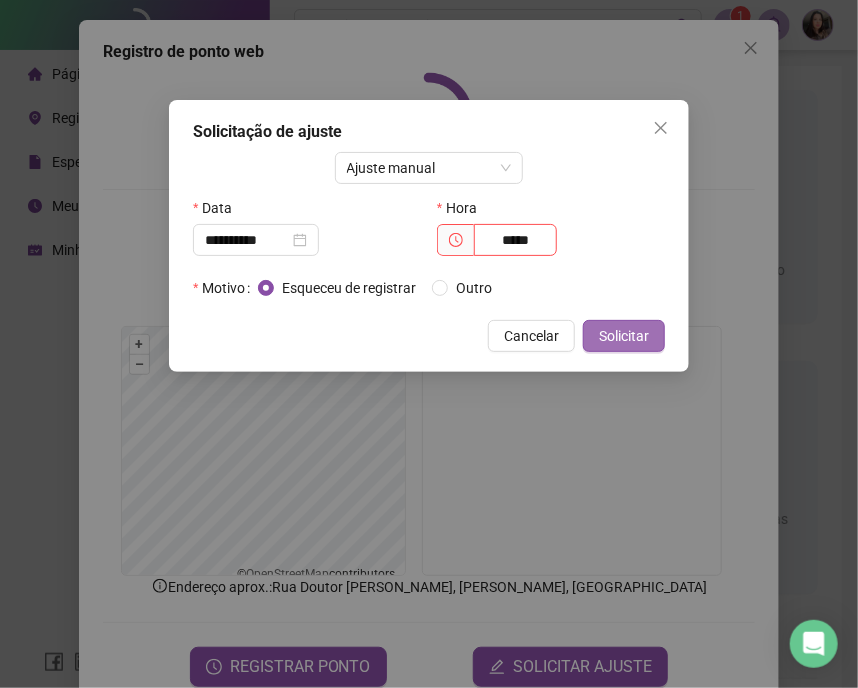click on "Solicitar" at bounding box center [624, 336] 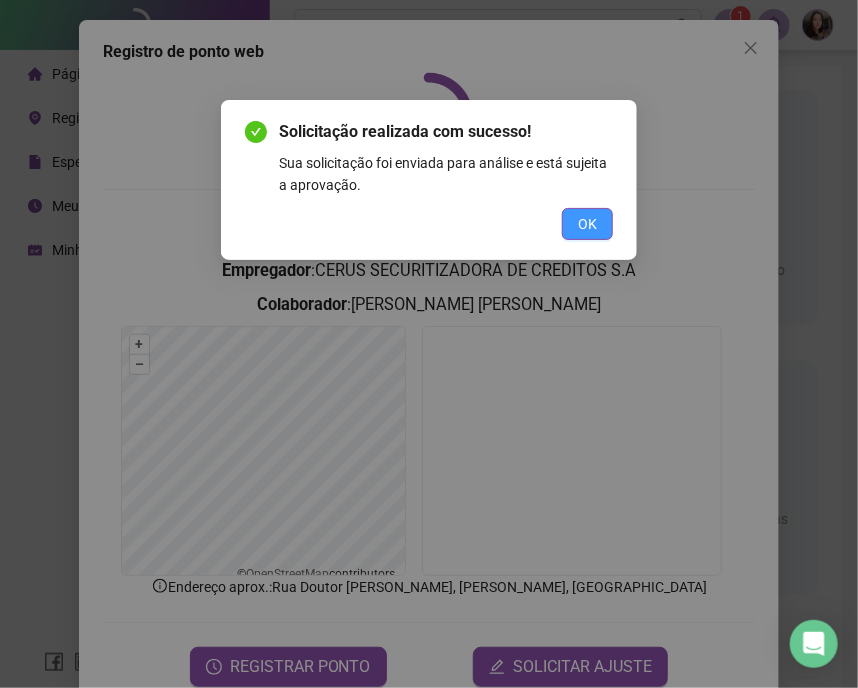 click on "OK" at bounding box center (587, 224) 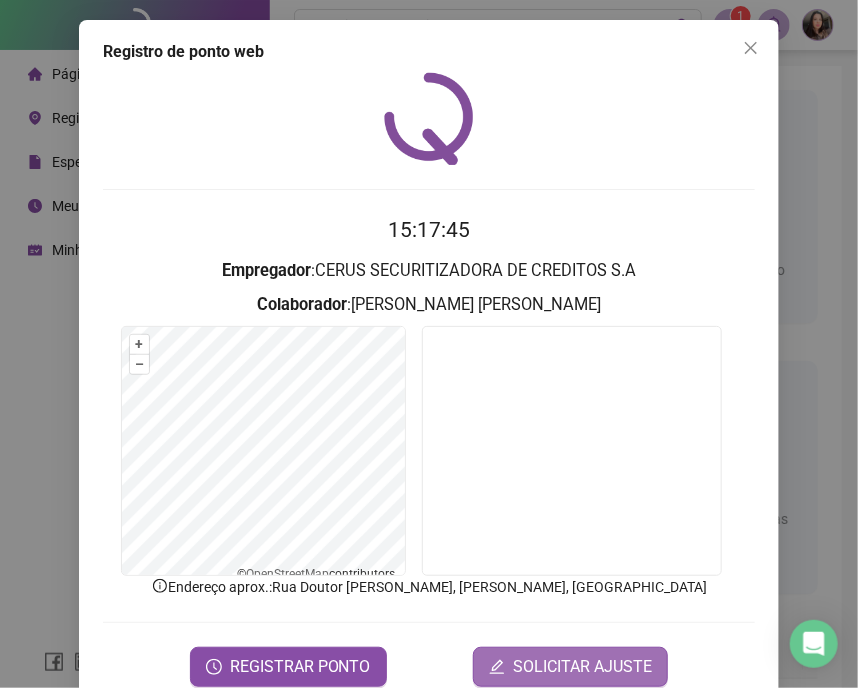 click on "SOLICITAR AJUSTE" at bounding box center [582, 667] 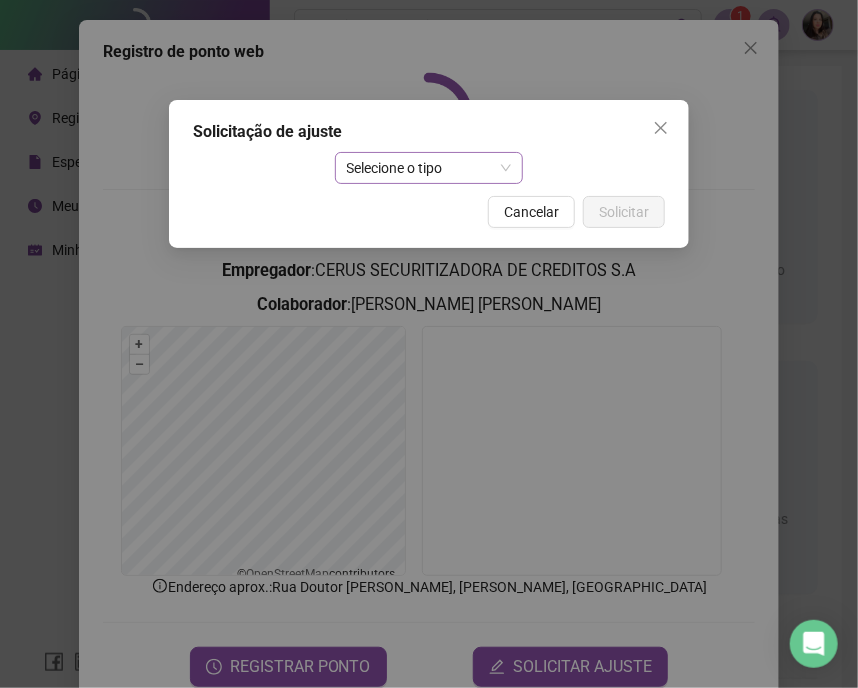 click on "Selecione o tipo" at bounding box center [429, 168] 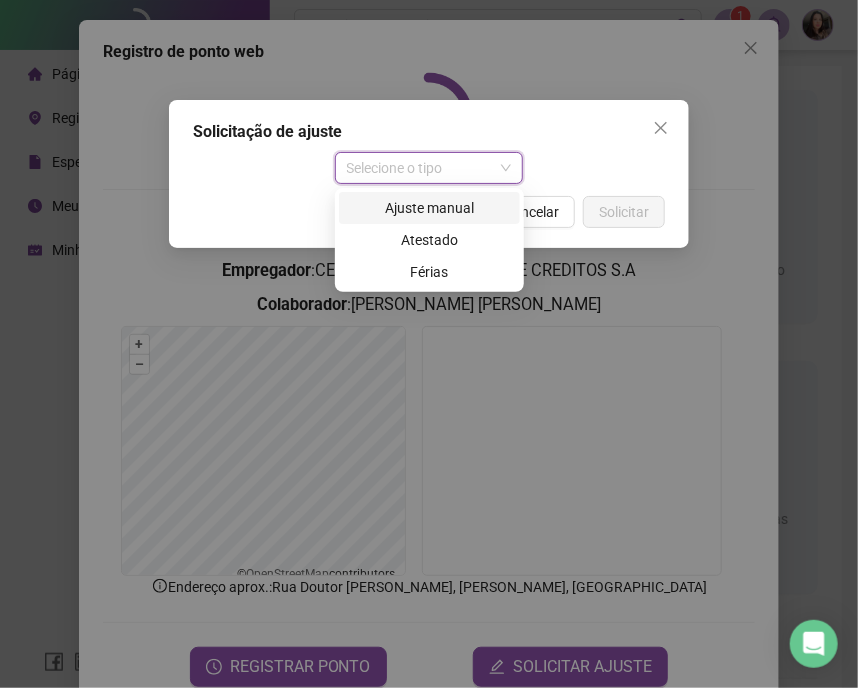 click on "Ajuste manual" at bounding box center (429, 208) 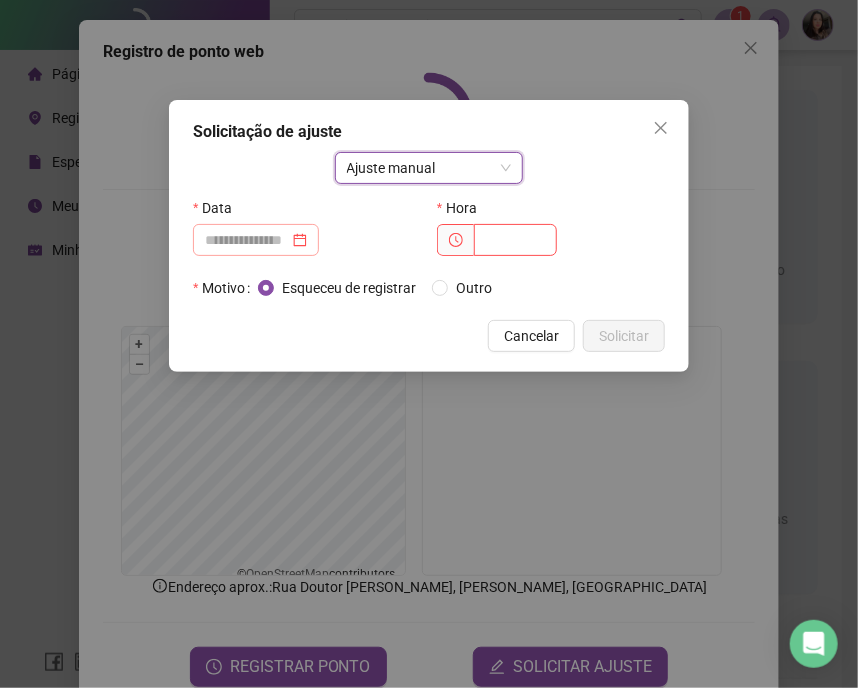 click at bounding box center (256, 240) 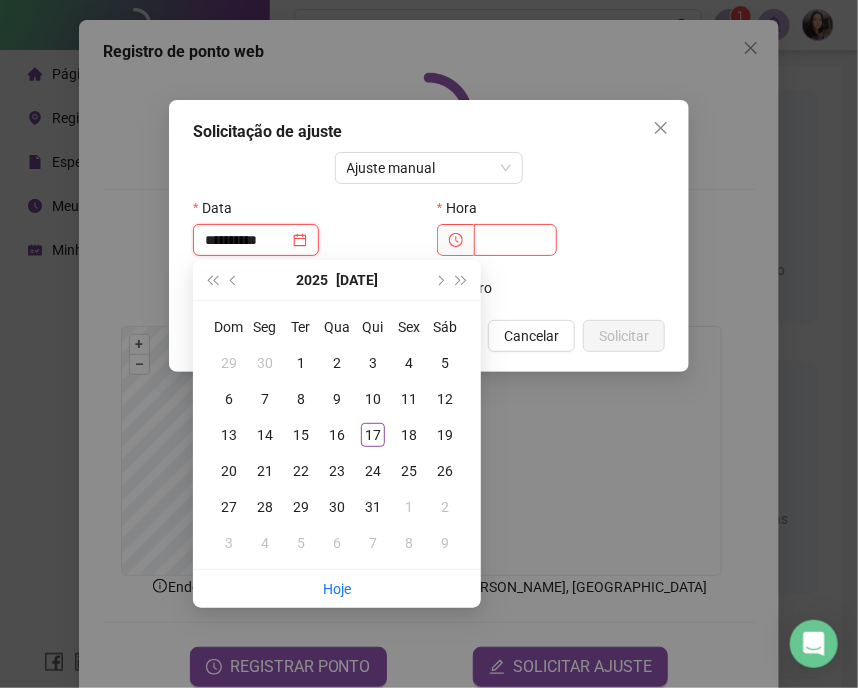 type on "**********" 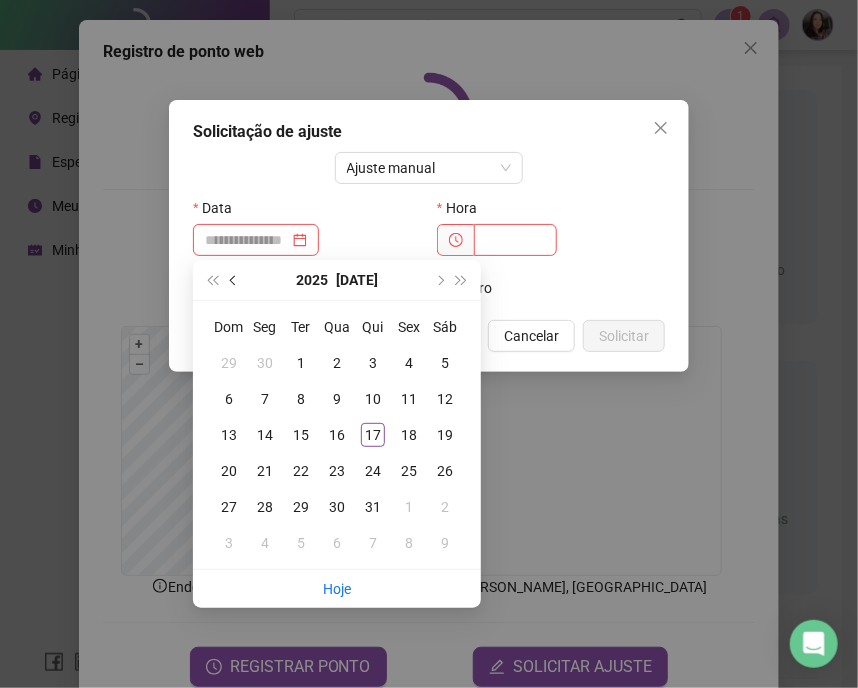 click at bounding box center (235, 280) 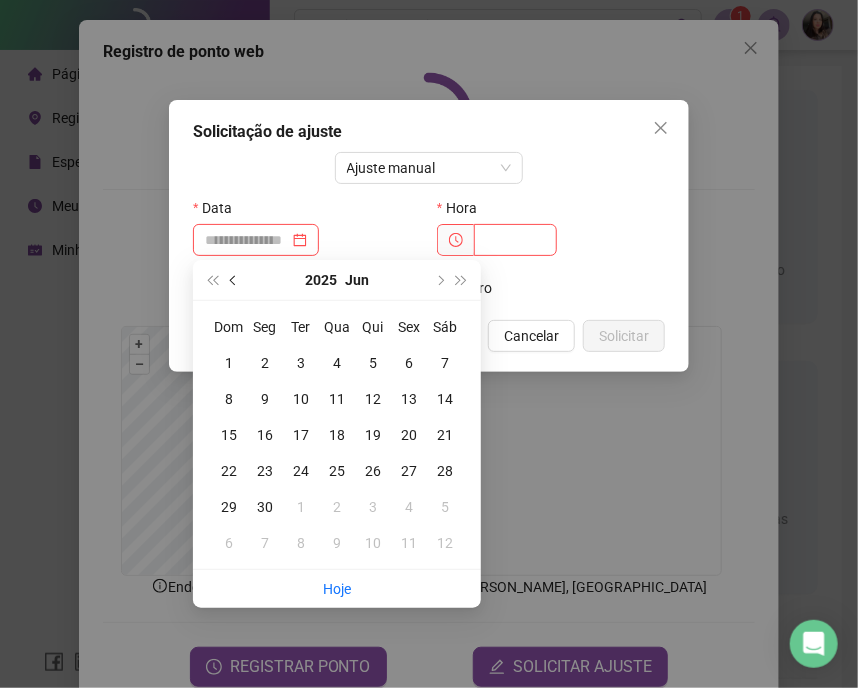click at bounding box center [234, 280] 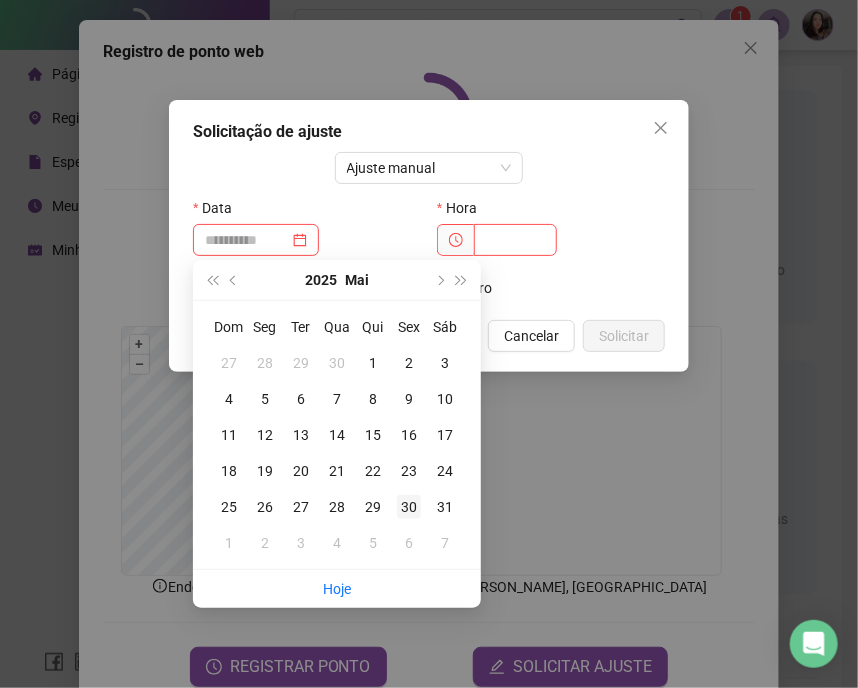 type on "**********" 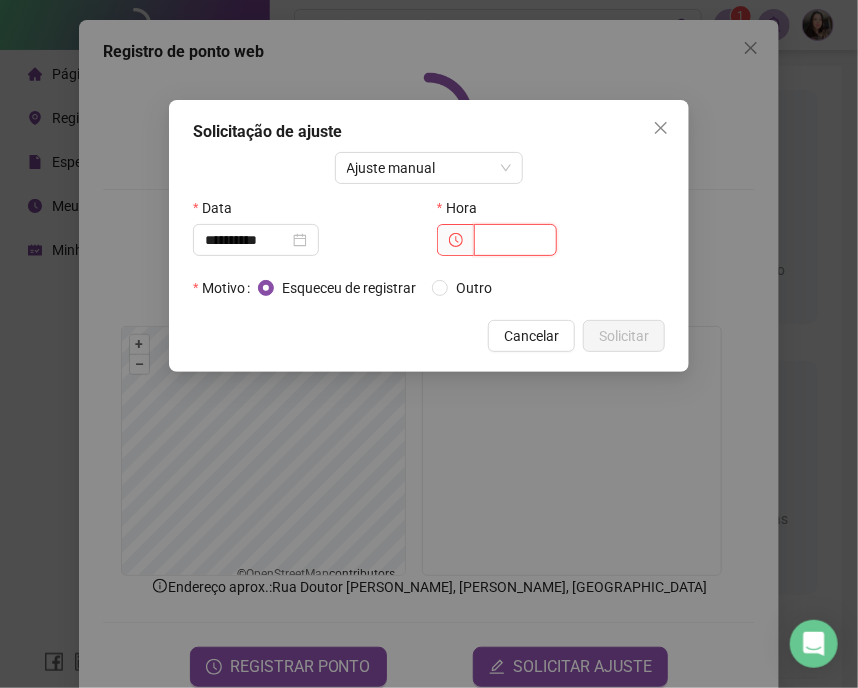 click at bounding box center (515, 240) 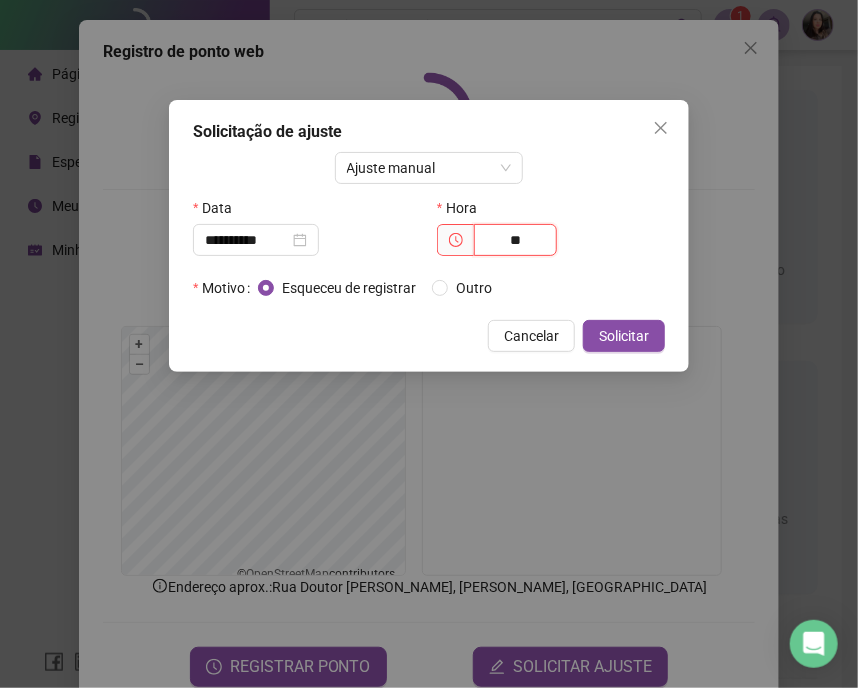 type on "*" 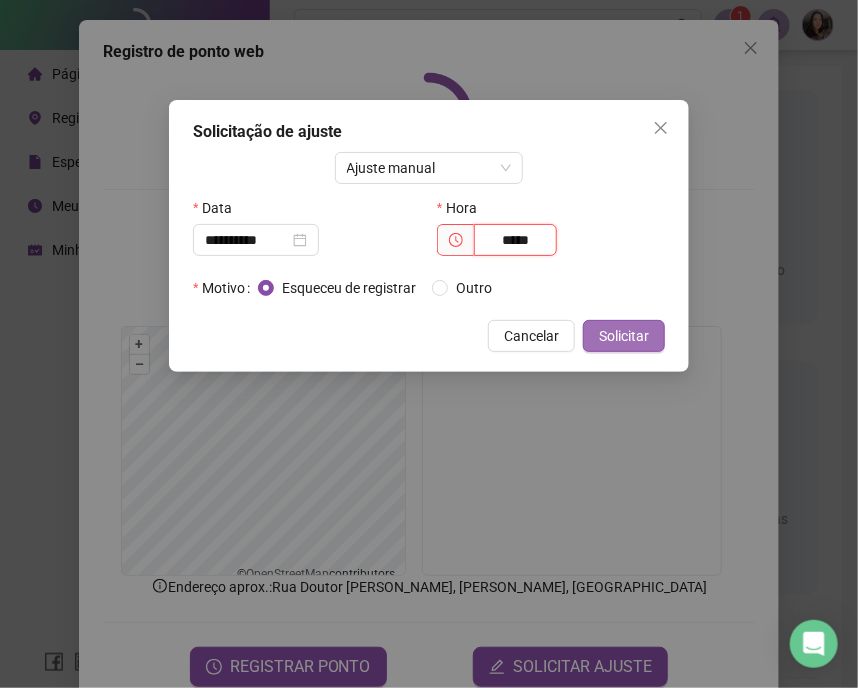 type on "*****" 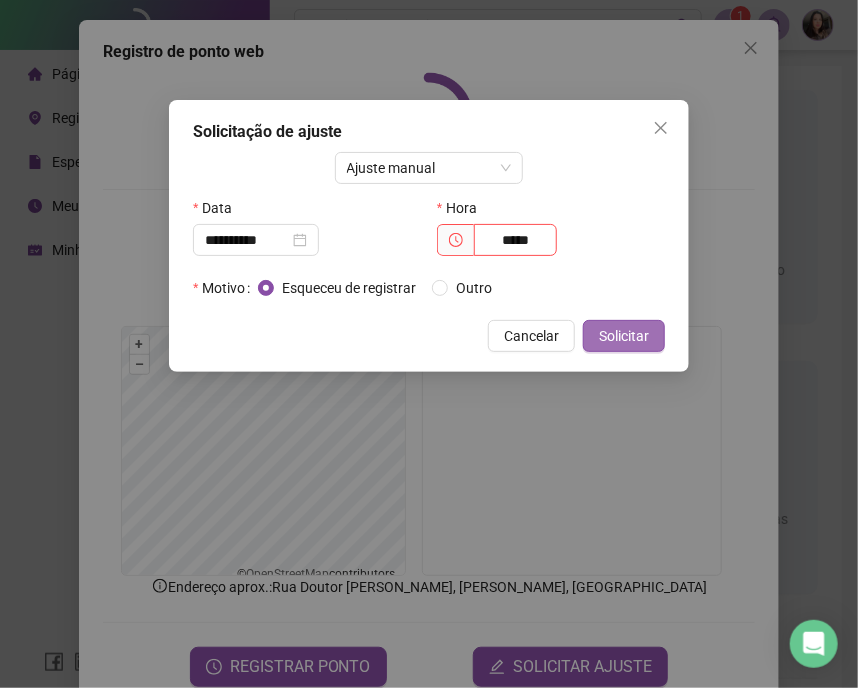 click on "Solicitar" at bounding box center [624, 336] 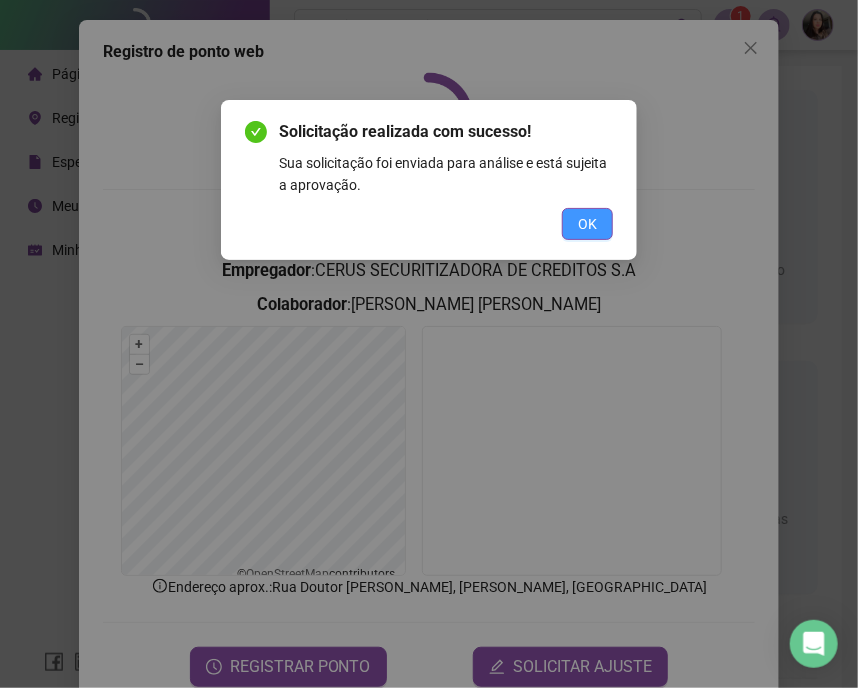 click on "OK" at bounding box center (587, 224) 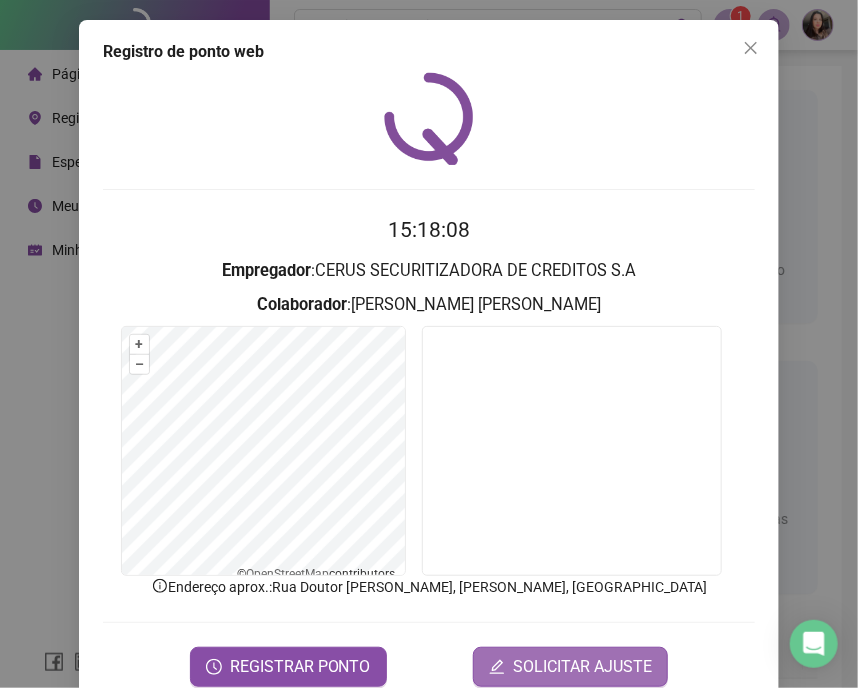 click on "SOLICITAR AJUSTE" at bounding box center (582, 667) 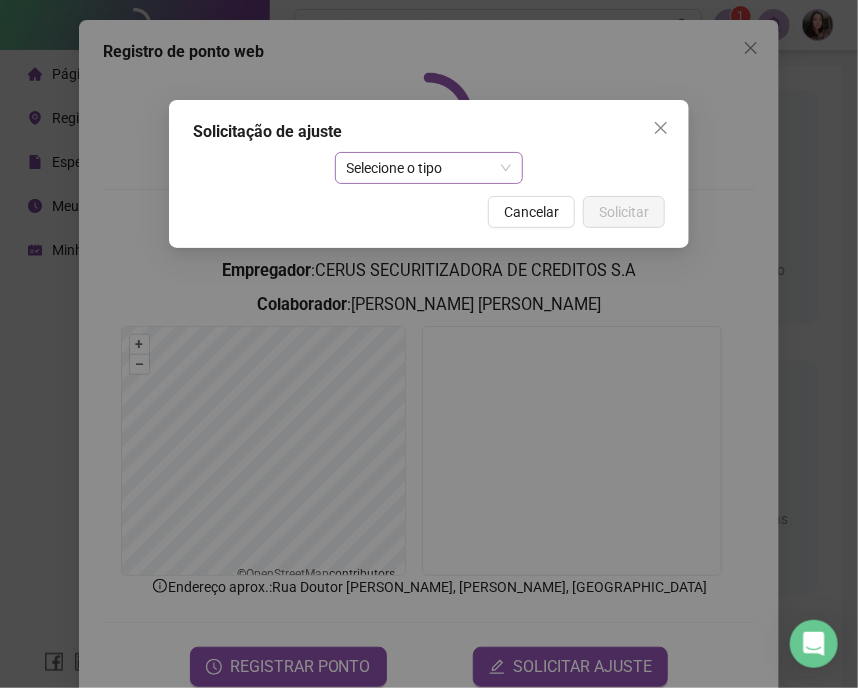 click on "Selecione o tipo" at bounding box center [429, 168] 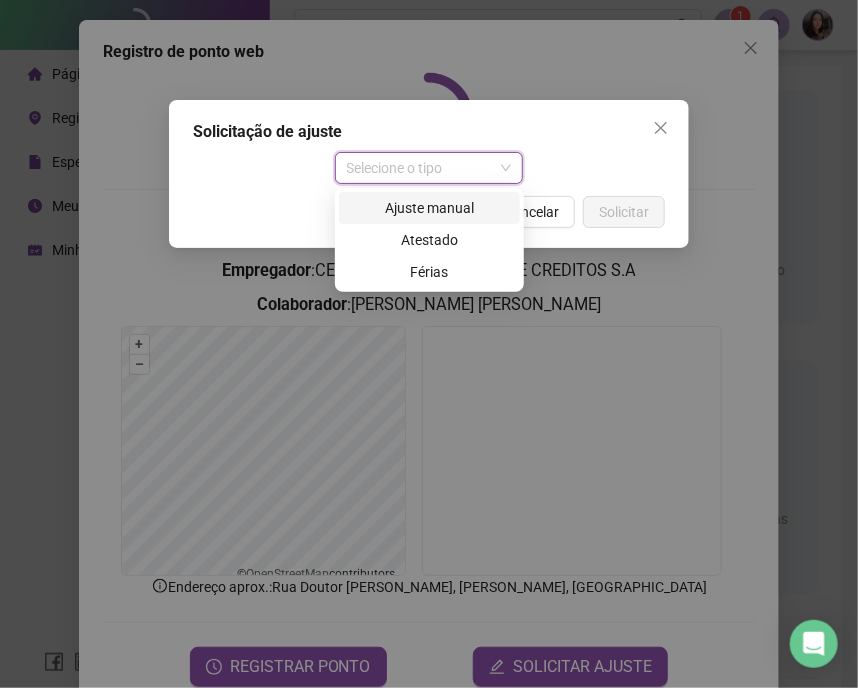 click on "Ajuste manual" at bounding box center [429, 208] 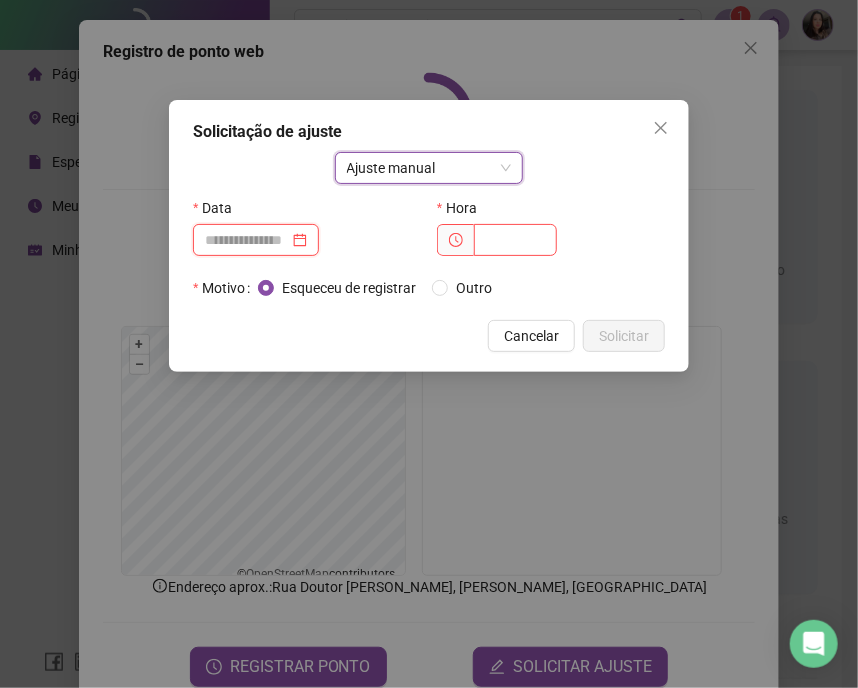 click at bounding box center (247, 240) 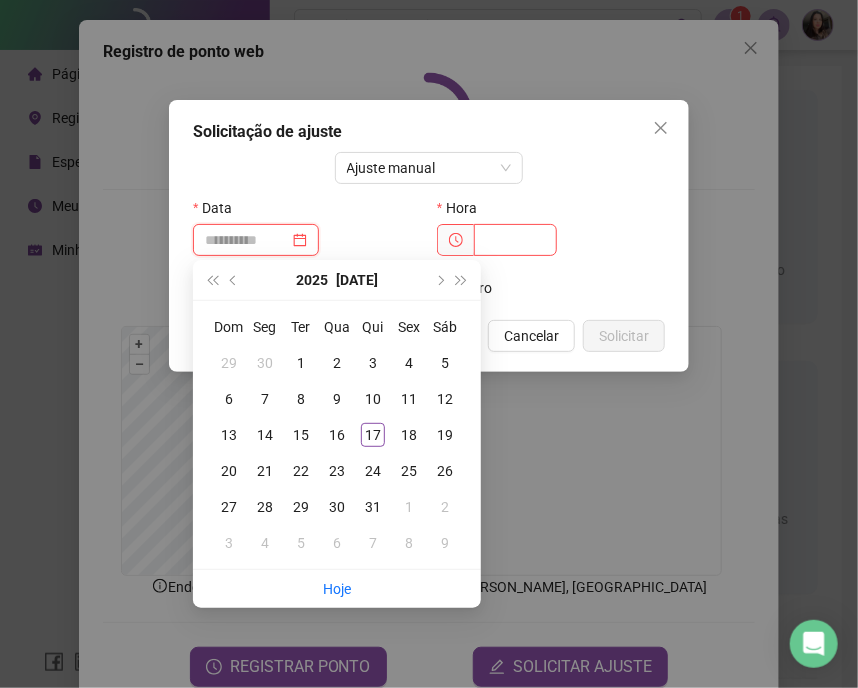 type on "**********" 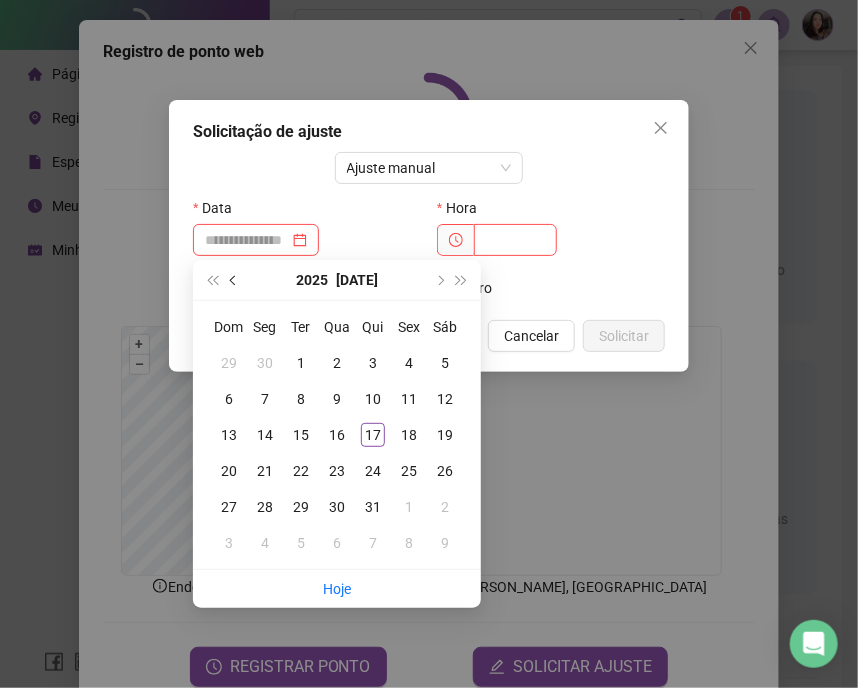 drag, startPoint x: 238, startPoint y: 285, endPoint x: 239, endPoint y: 295, distance: 10.049875 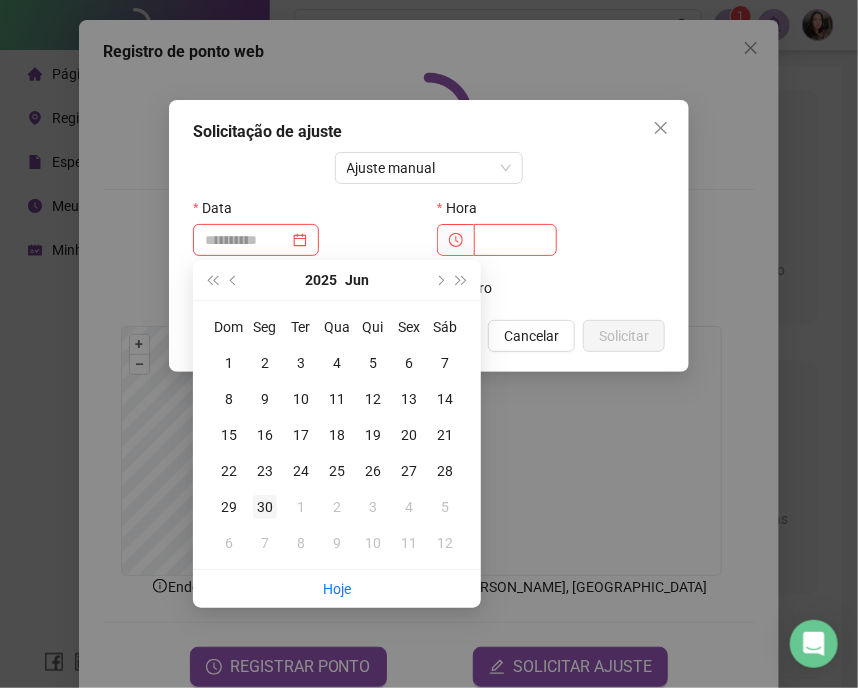 click on "30" at bounding box center (265, 507) 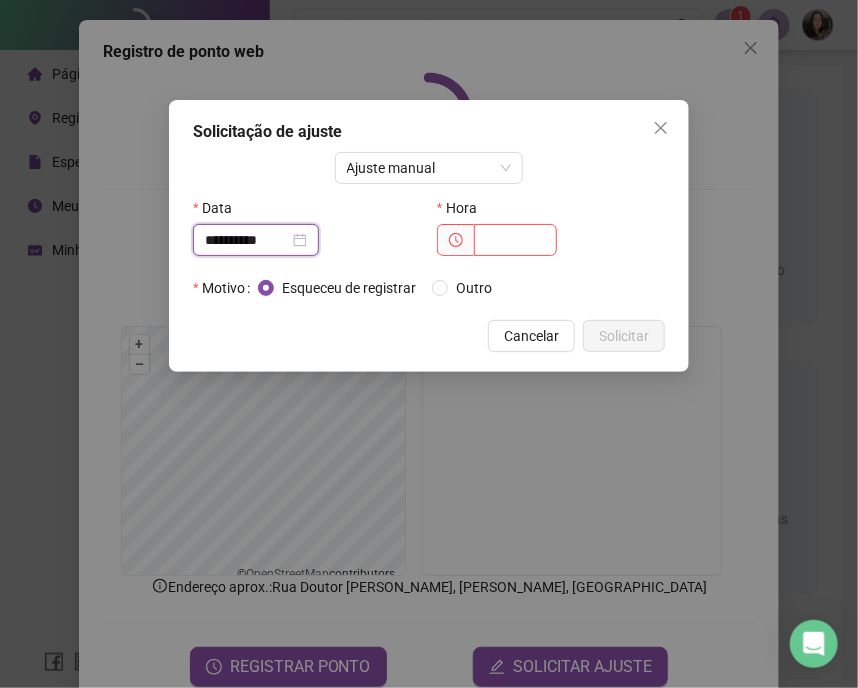 click on "**********" at bounding box center (247, 240) 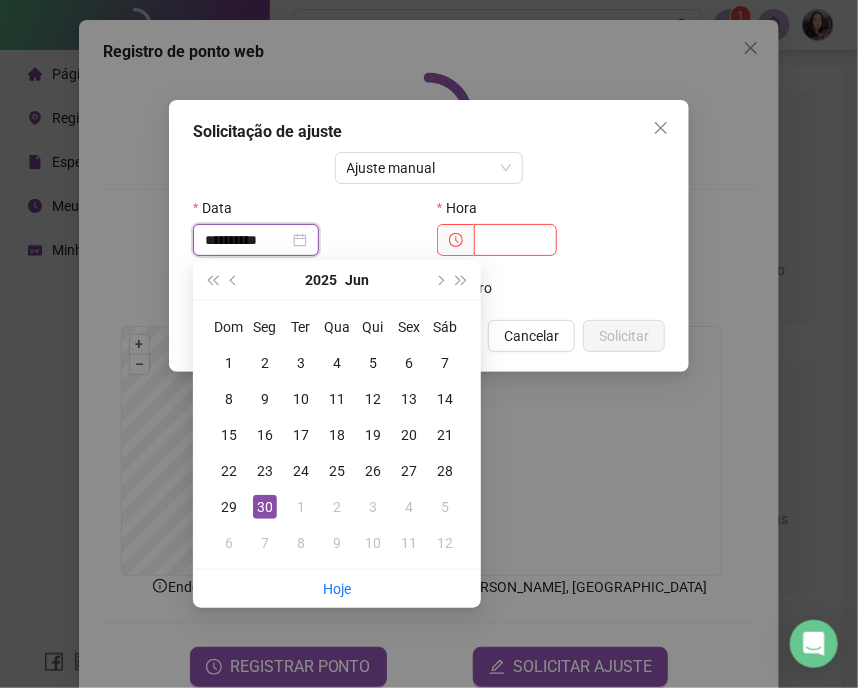 drag, startPoint x: 260, startPoint y: 252, endPoint x: 140, endPoint y: 283, distance: 123.9395 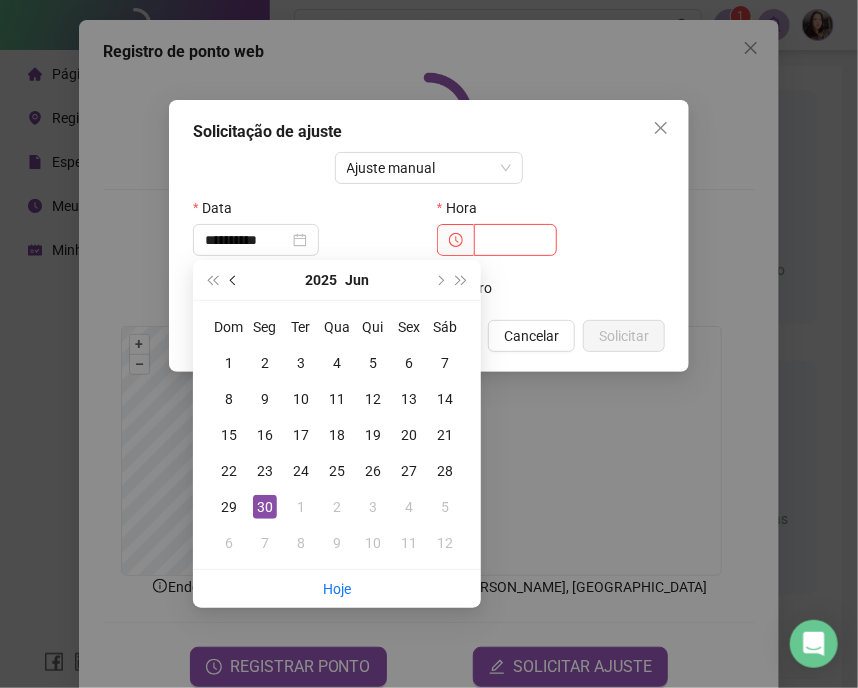 click at bounding box center [234, 280] 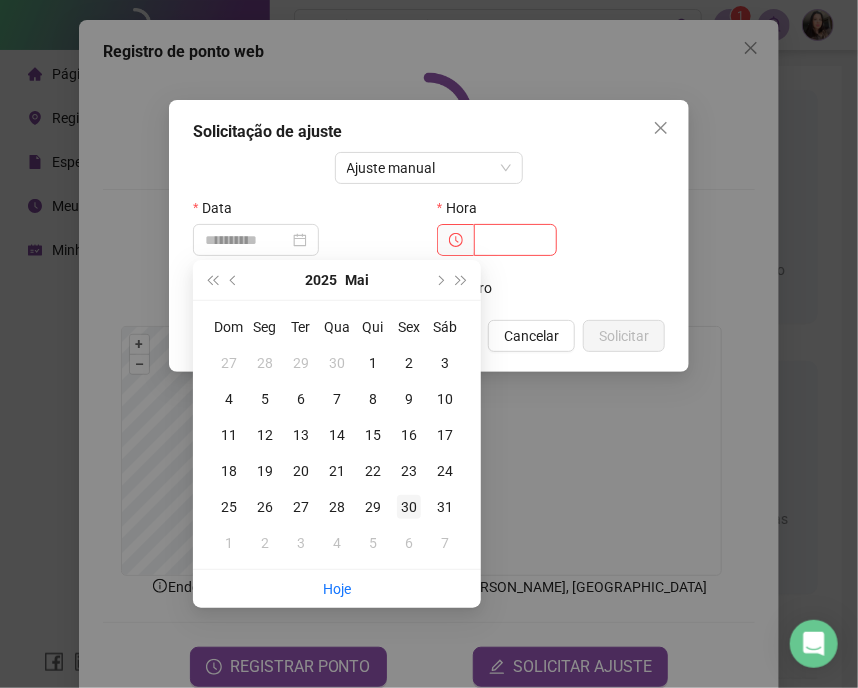 type on "**********" 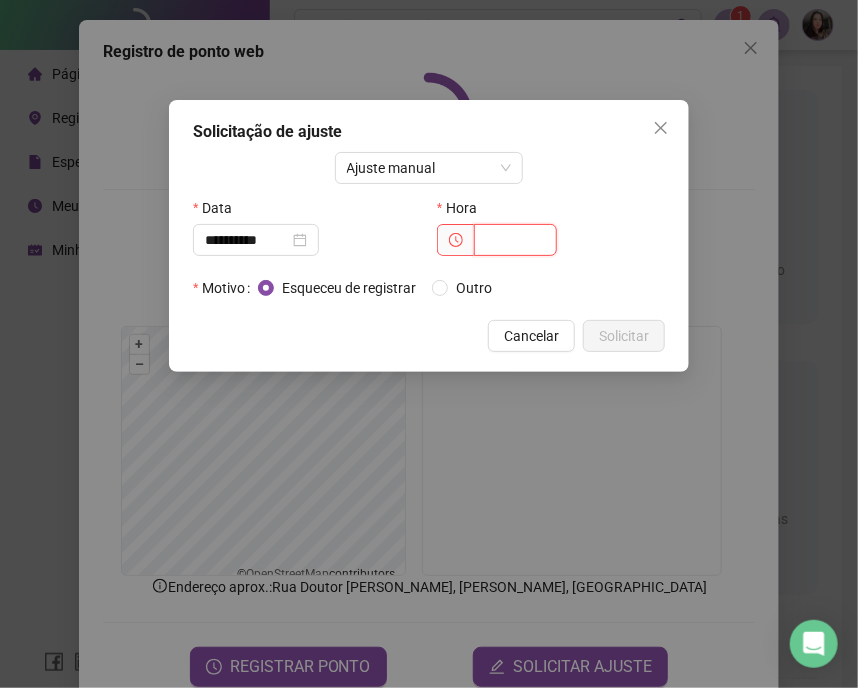 click at bounding box center (515, 240) 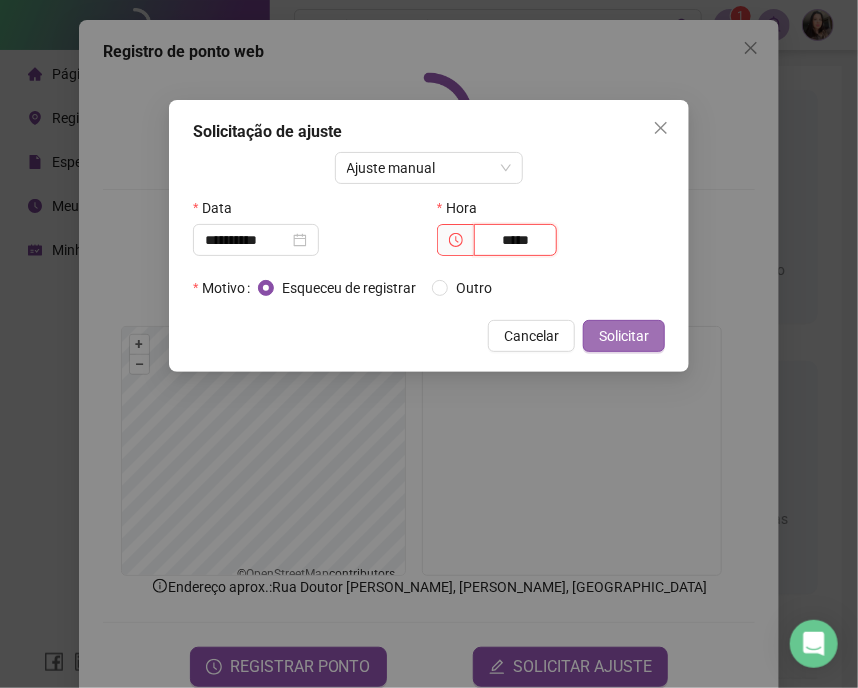type on "*****" 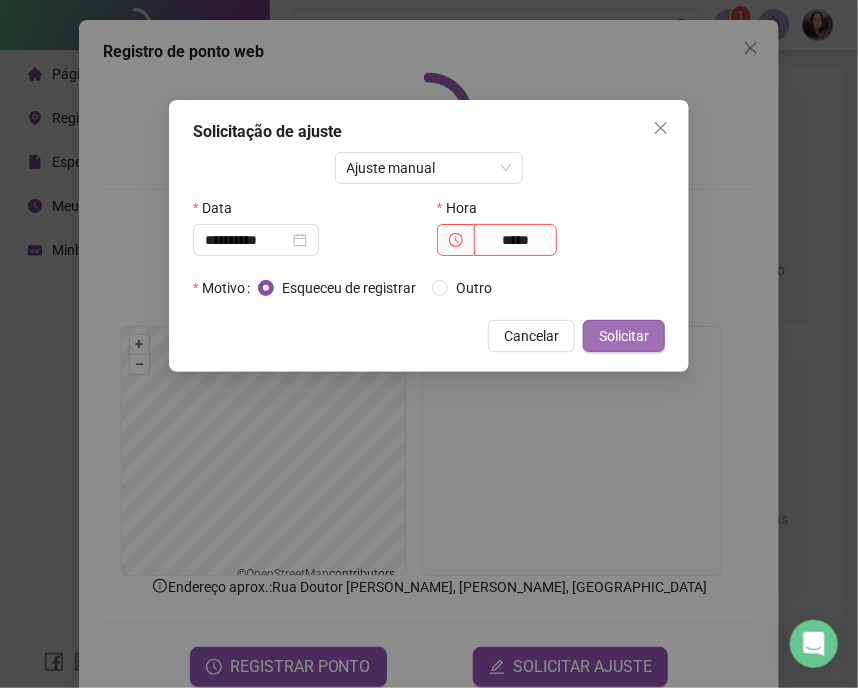 click on "Solicitar" at bounding box center [624, 336] 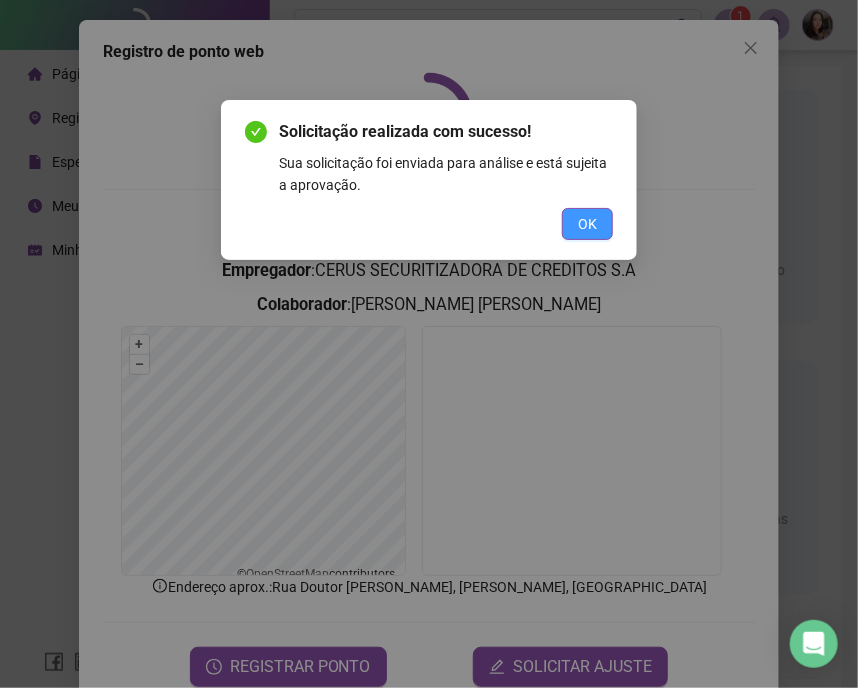 click on "OK" at bounding box center [587, 224] 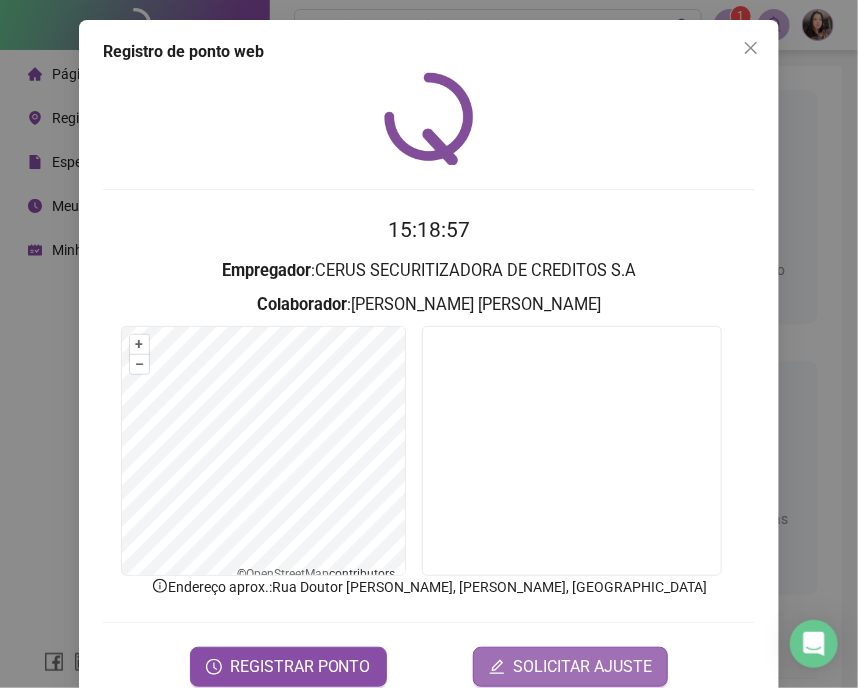 click on "SOLICITAR AJUSTE" at bounding box center [582, 667] 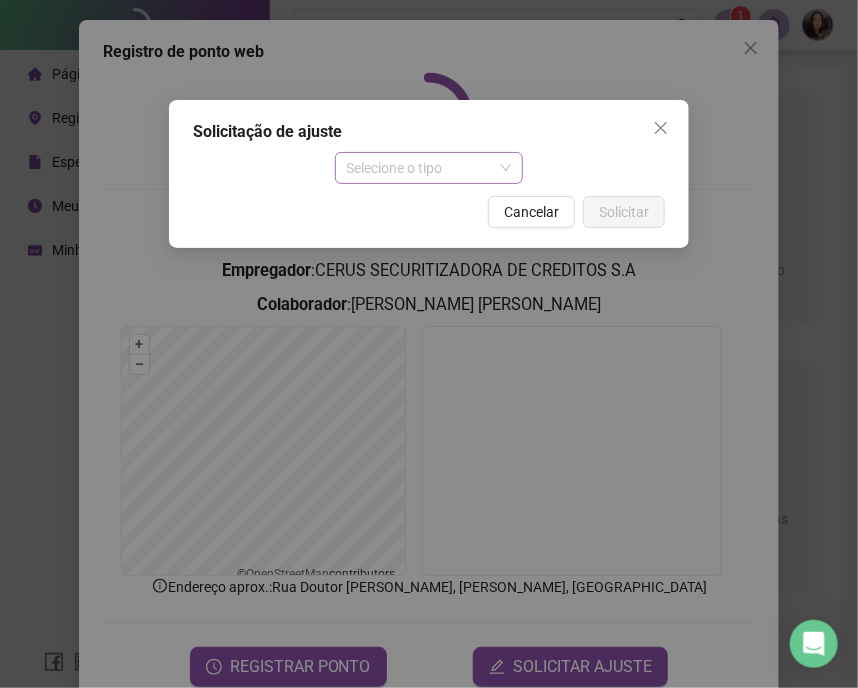 click on "Selecione o tipo" at bounding box center [429, 168] 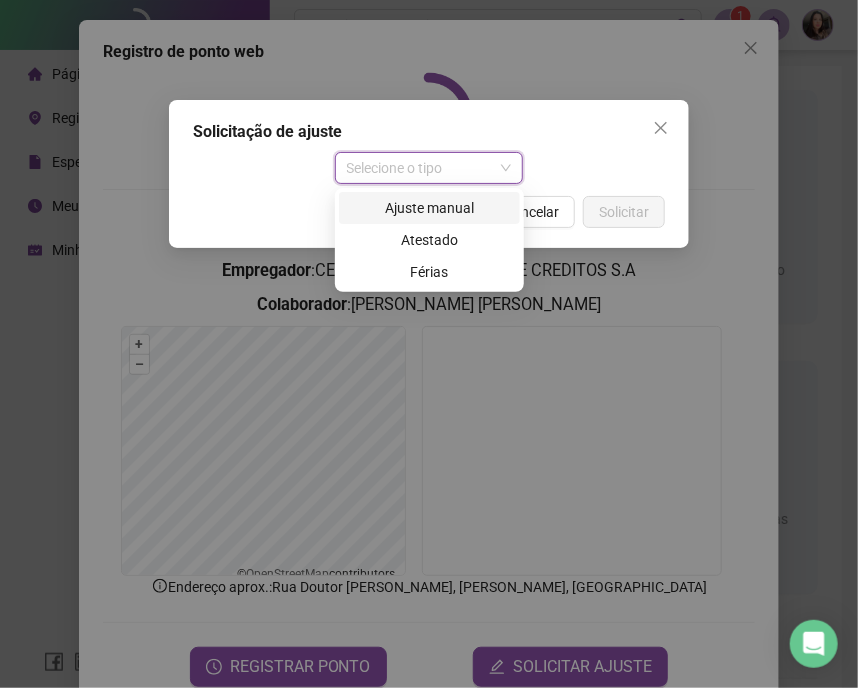 click on "Ajuste manual" at bounding box center (429, 208) 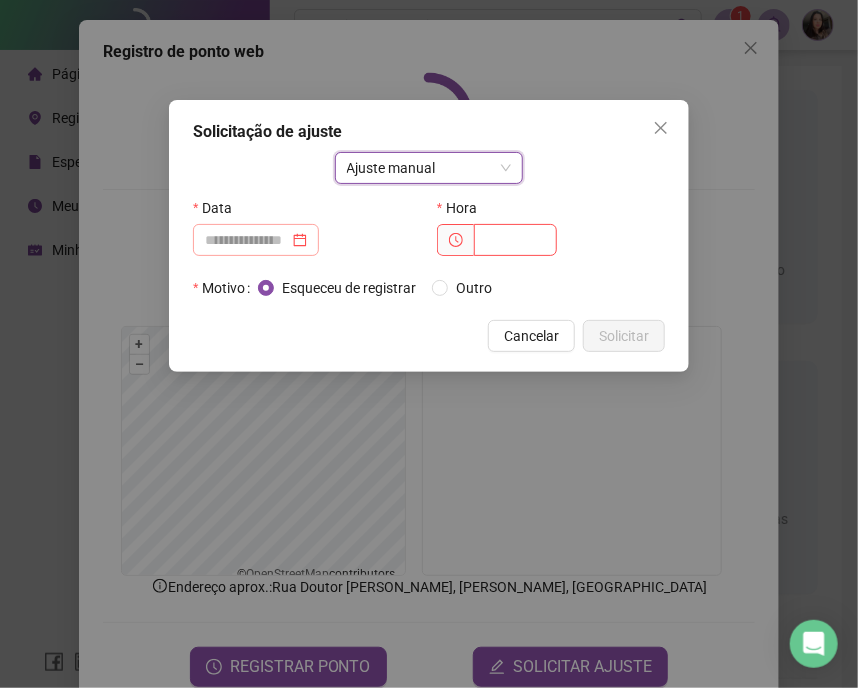click at bounding box center (256, 240) 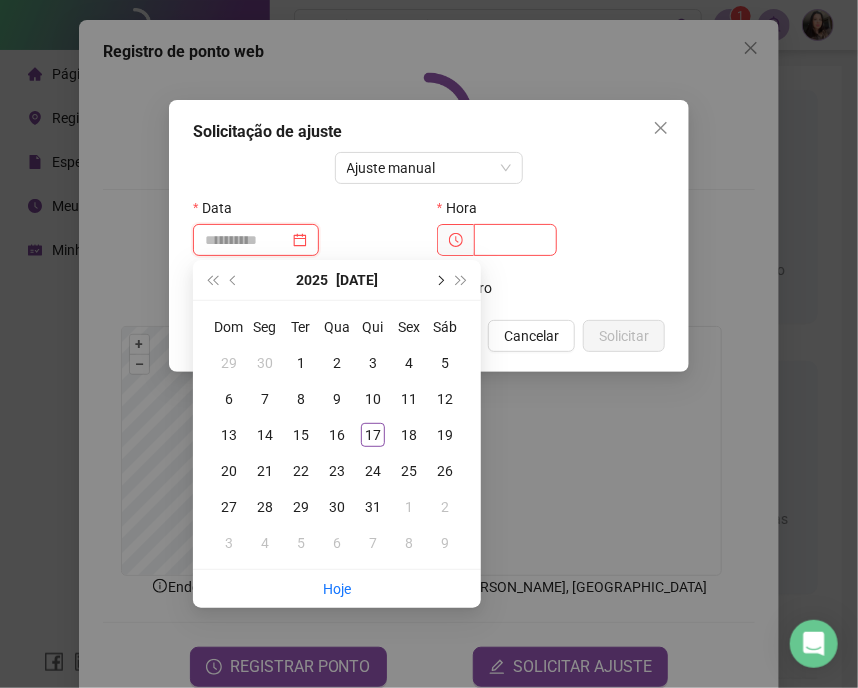 type on "**********" 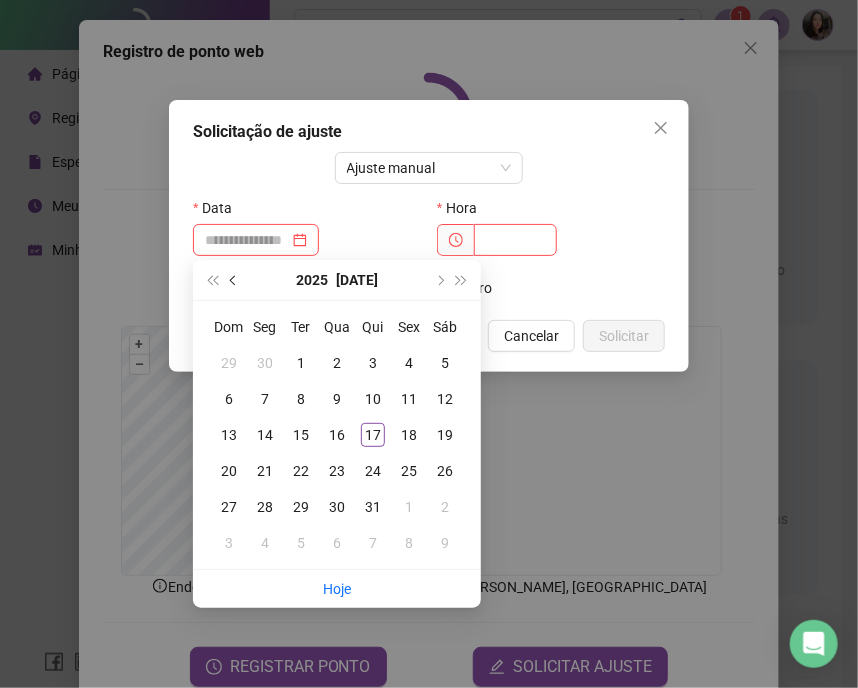 click at bounding box center (235, 280) 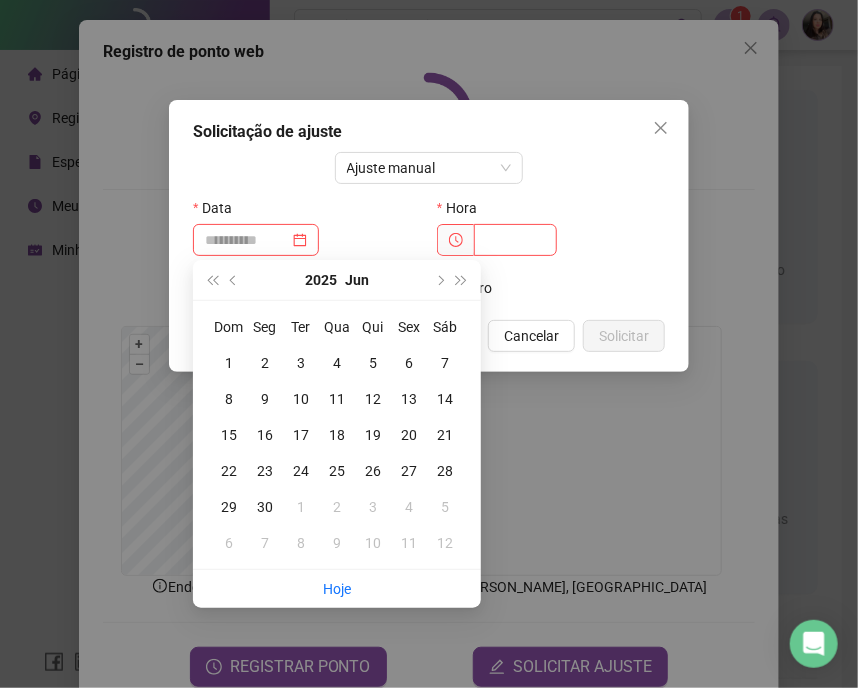 type on "**********" 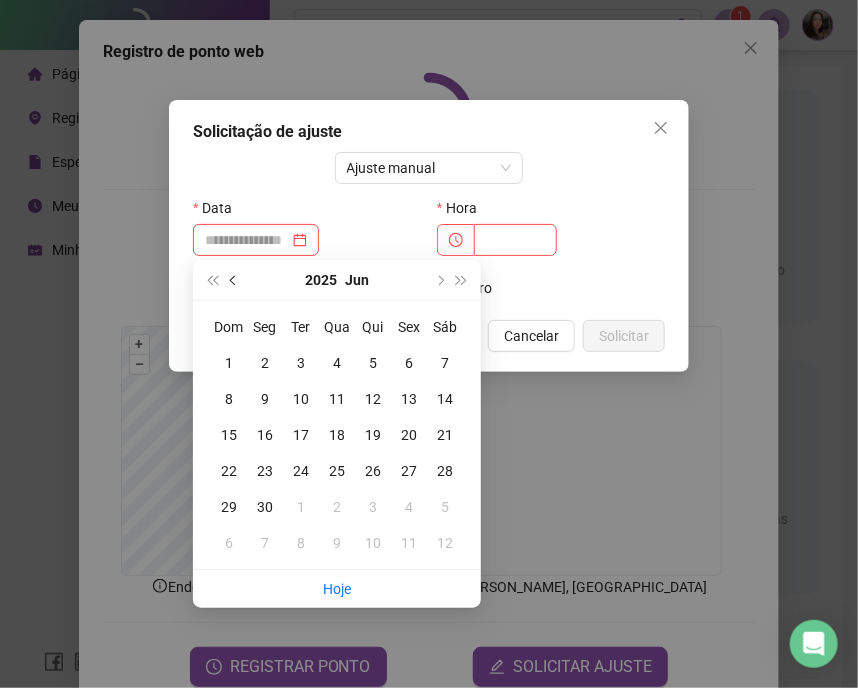 click at bounding box center [235, 280] 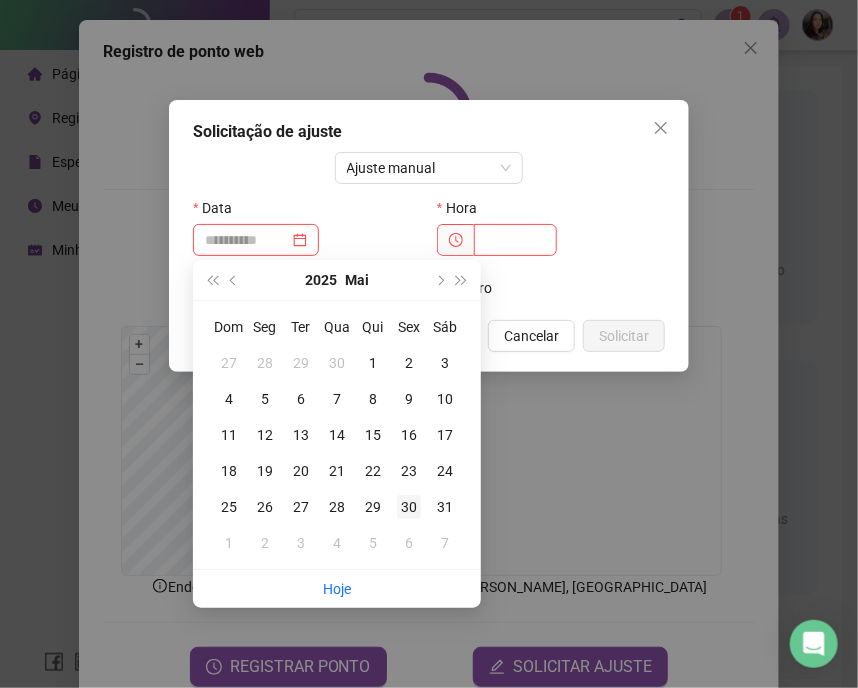 type on "**********" 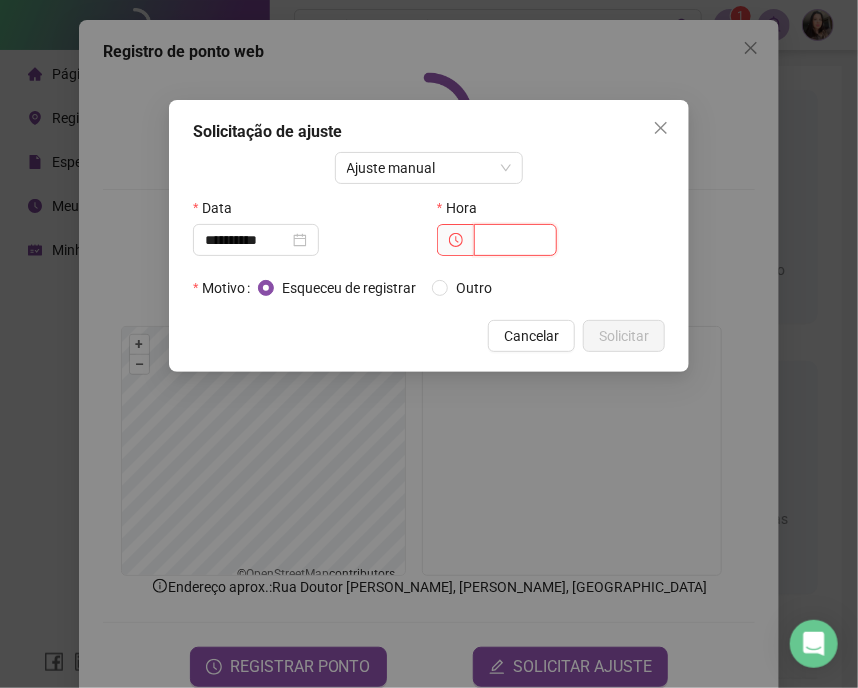 click at bounding box center (515, 240) 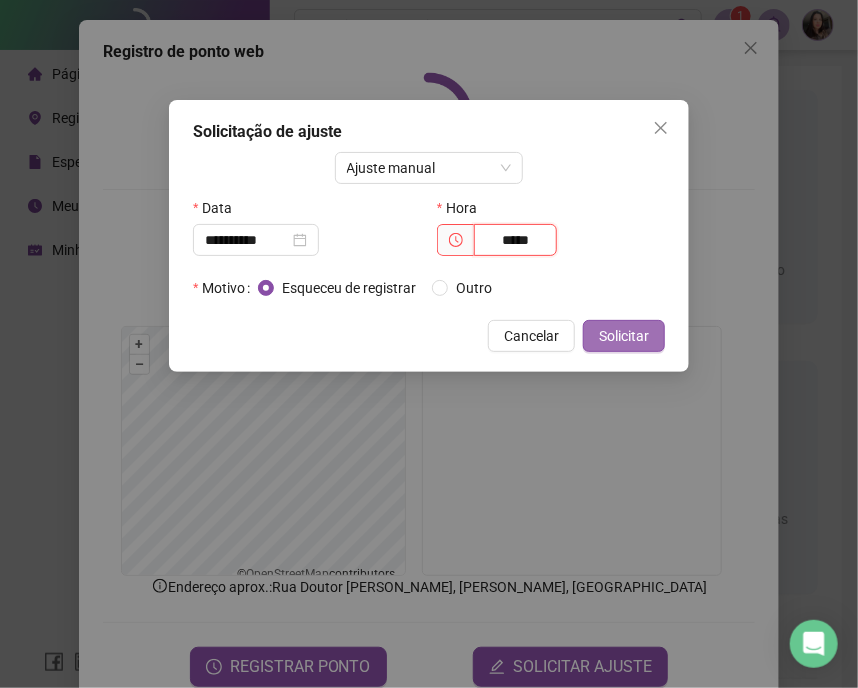 type on "*****" 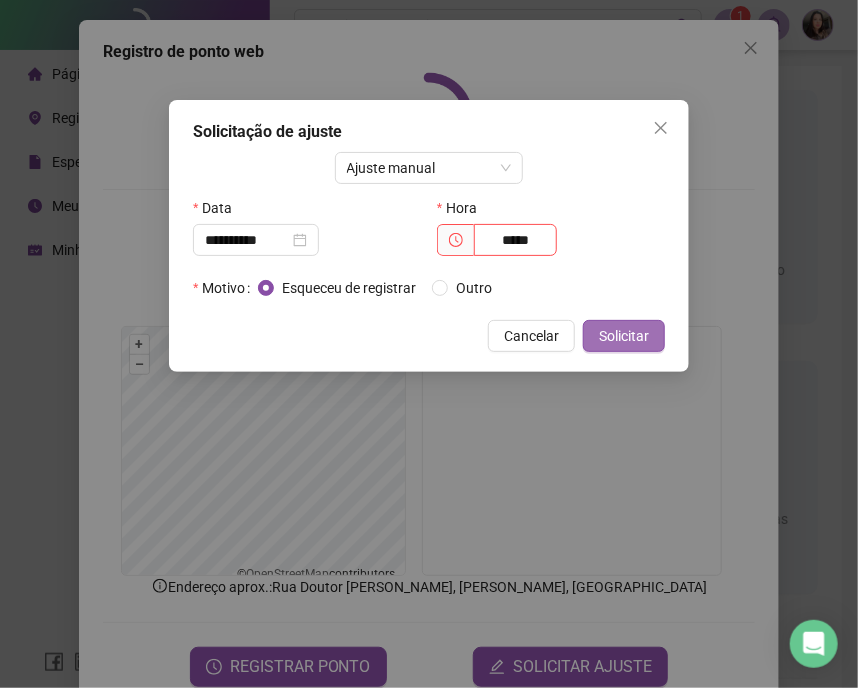 click on "Solicitar" at bounding box center (624, 336) 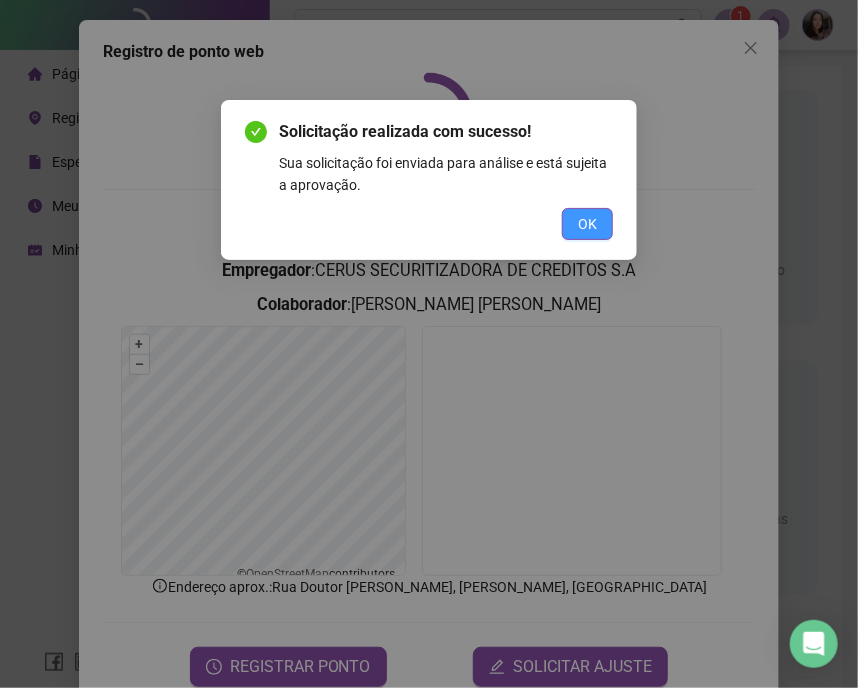 click on "OK" at bounding box center [587, 224] 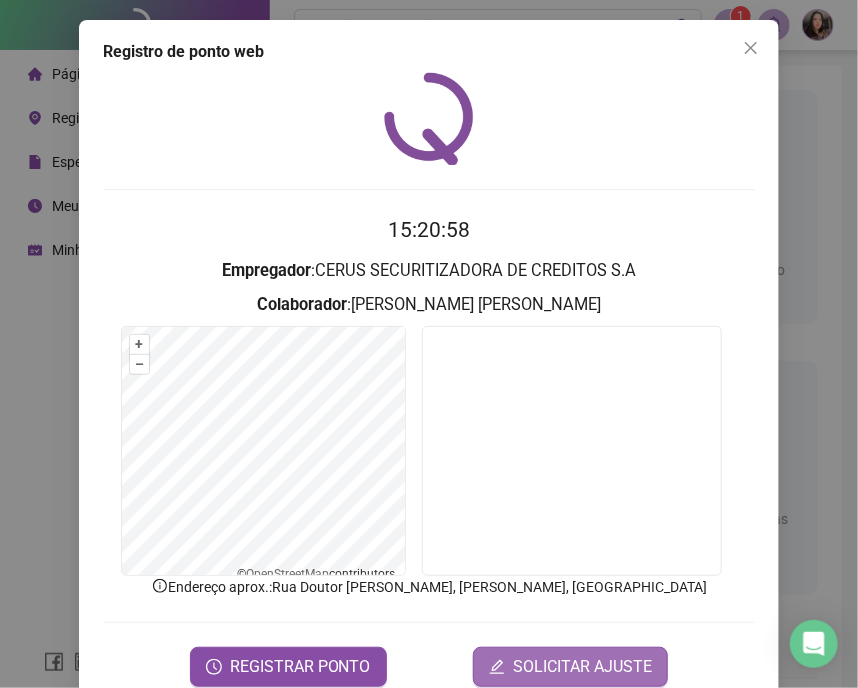 click on "SOLICITAR AJUSTE" at bounding box center [582, 667] 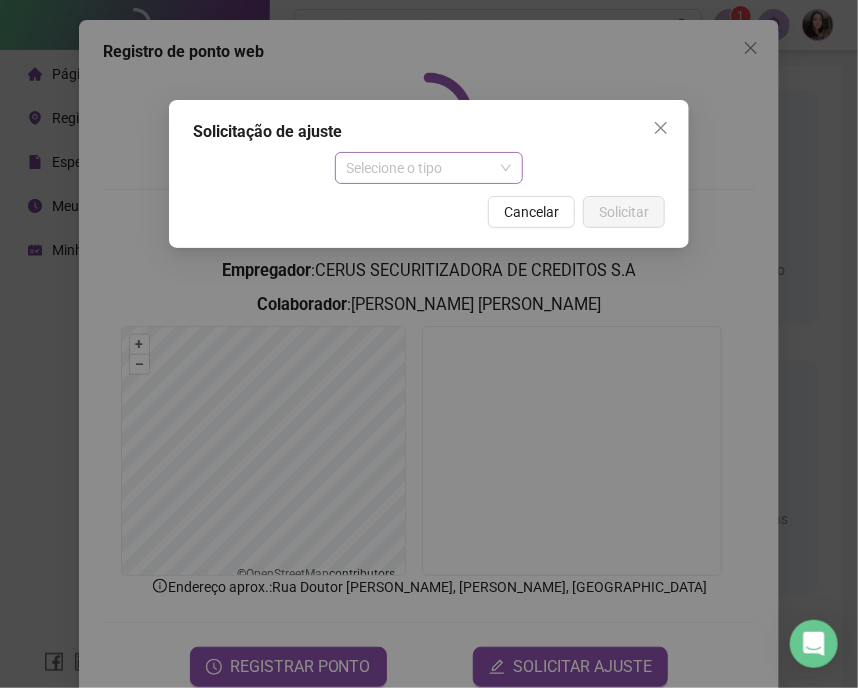 click on "Selecione o tipo" at bounding box center (429, 168) 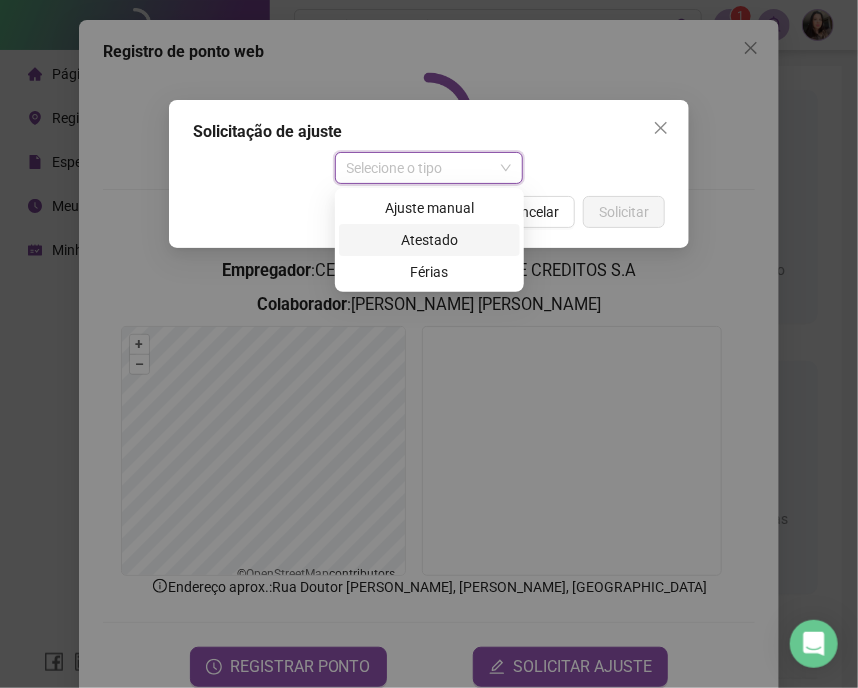 click on "Atestado" at bounding box center (429, 240) 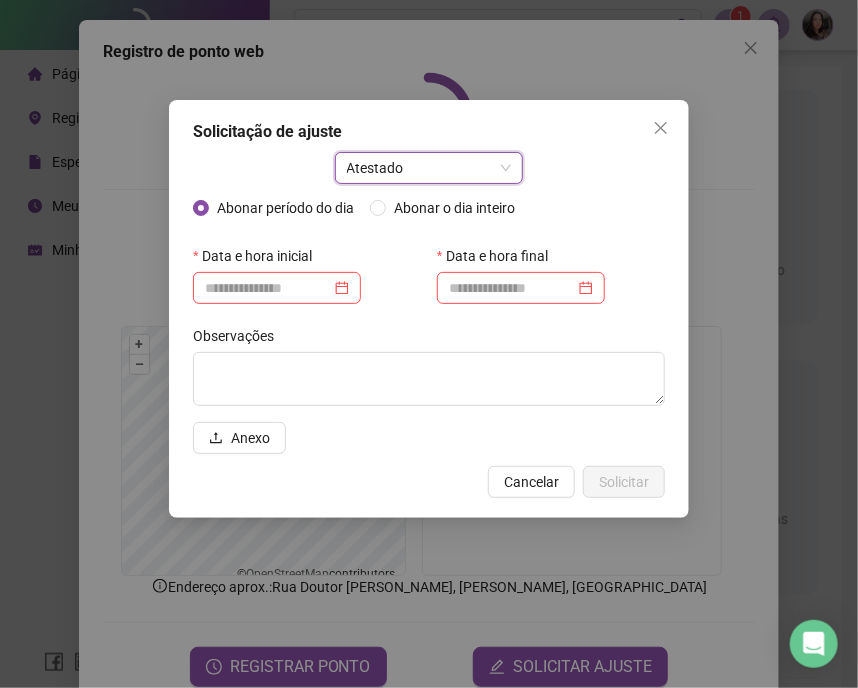 click on "Atestado" at bounding box center [429, 168] 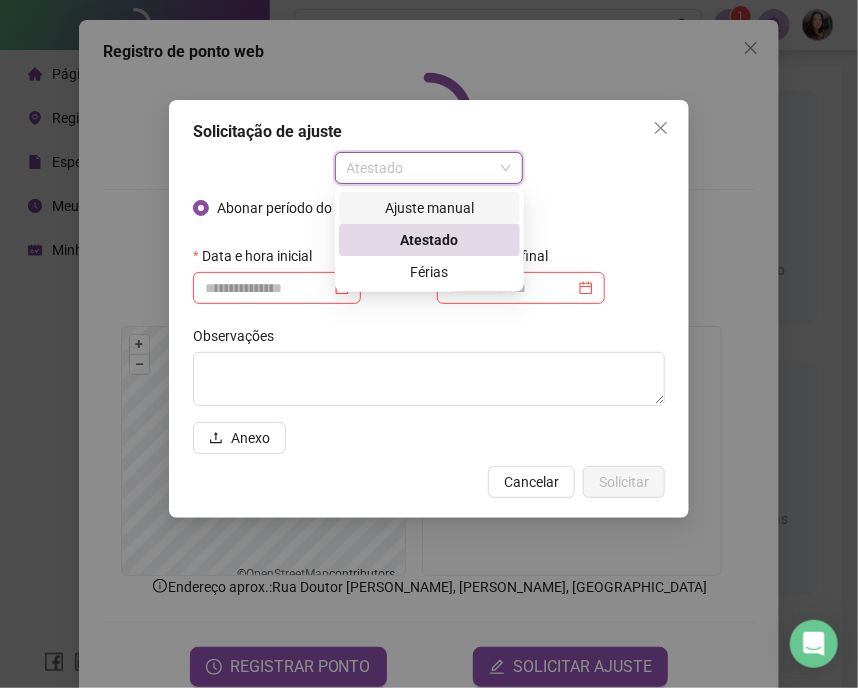 click on "Ajuste manual" at bounding box center [429, 208] 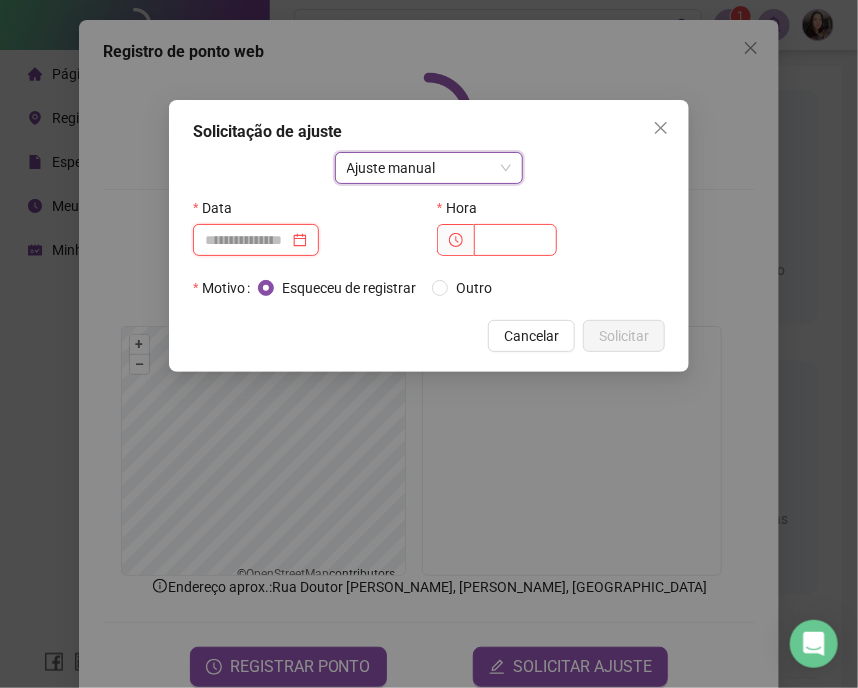 click at bounding box center (247, 240) 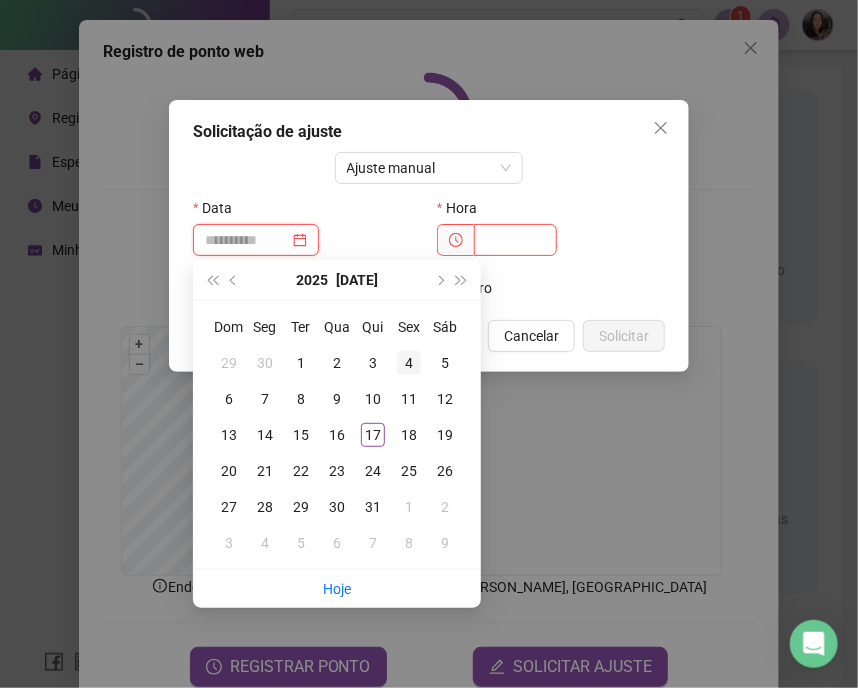 type on "**********" 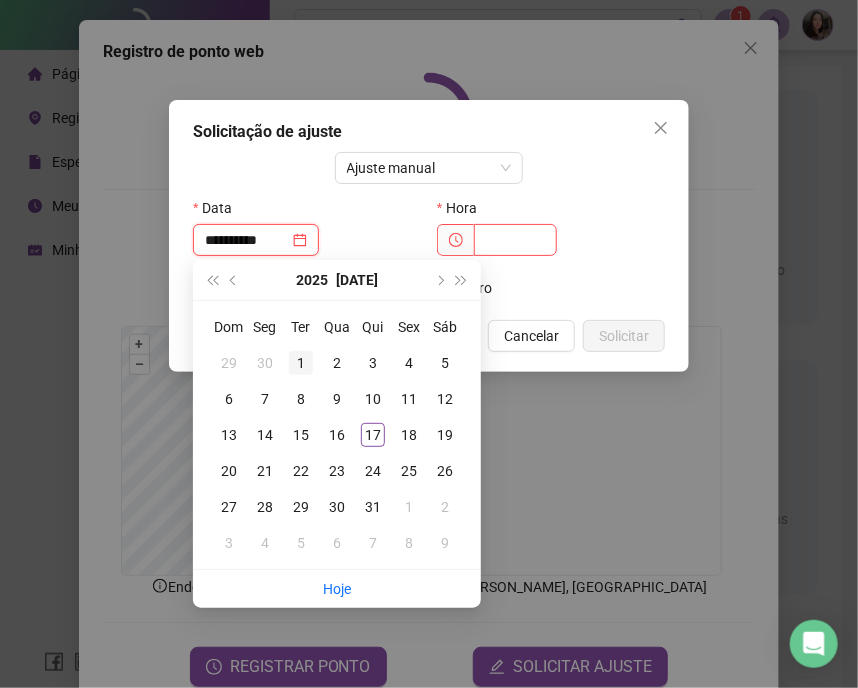 type on "**********" 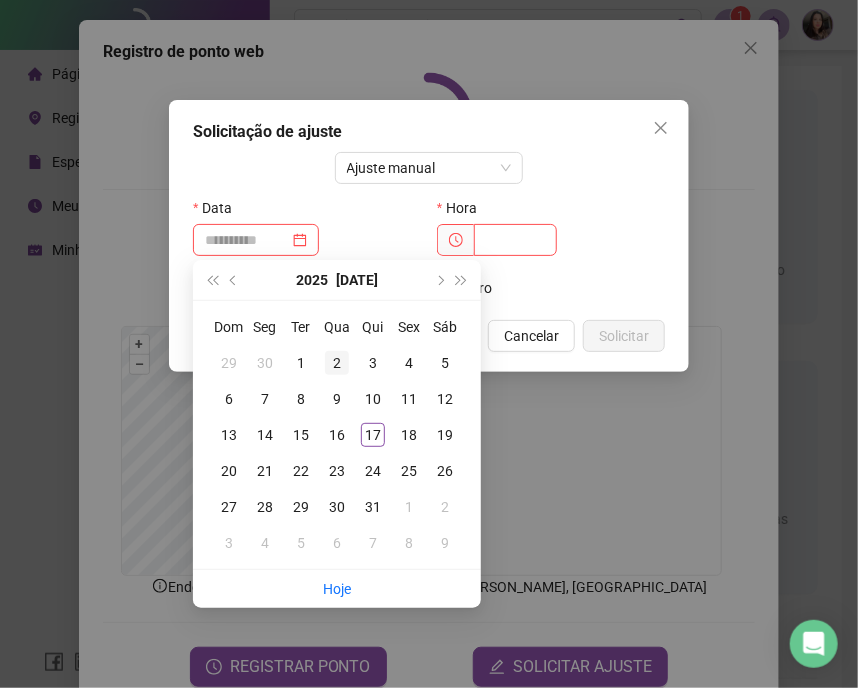 click on "2" at bounding box center [337, 363] 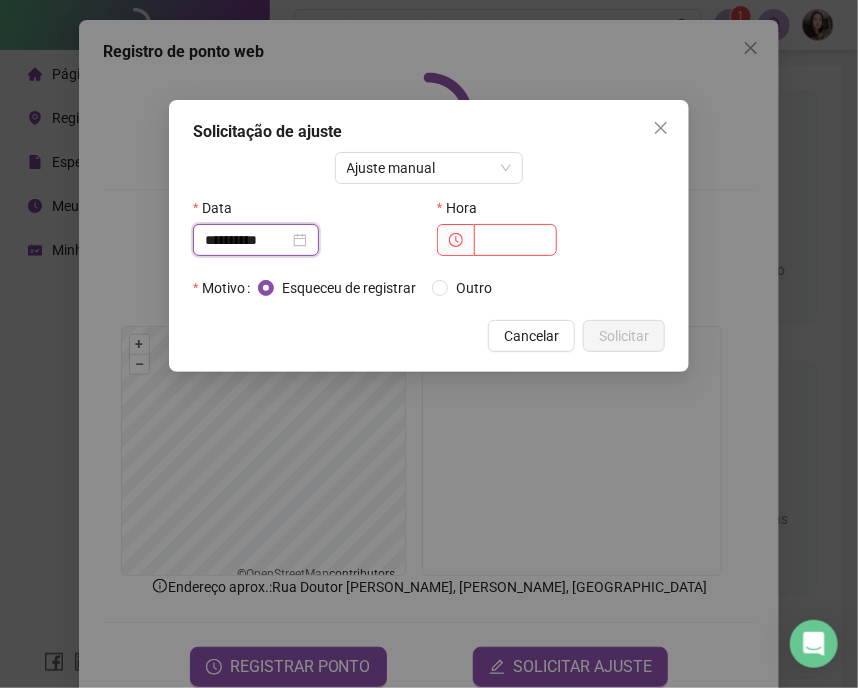 click on "**********" at bounding box center (247, 240) 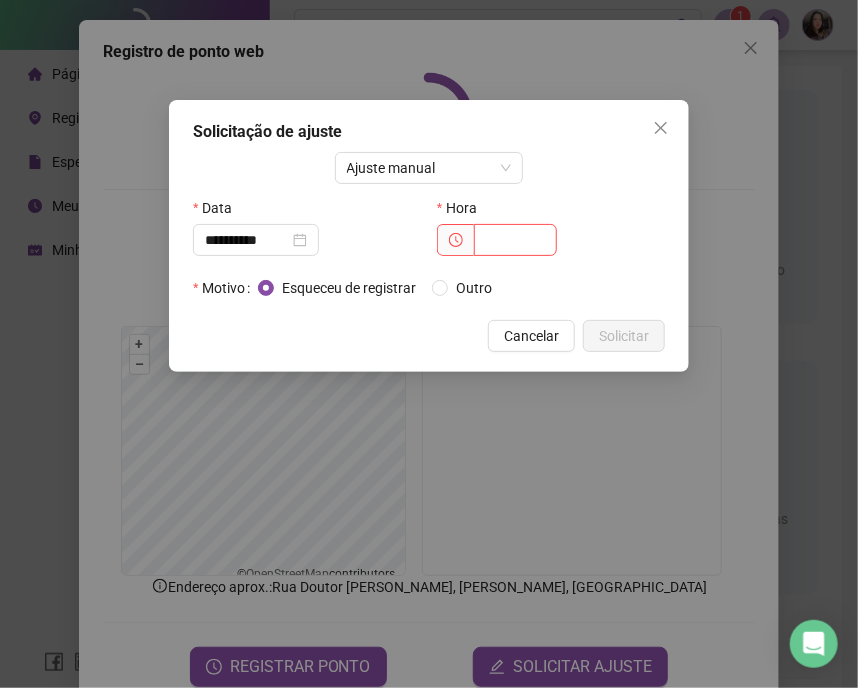 click 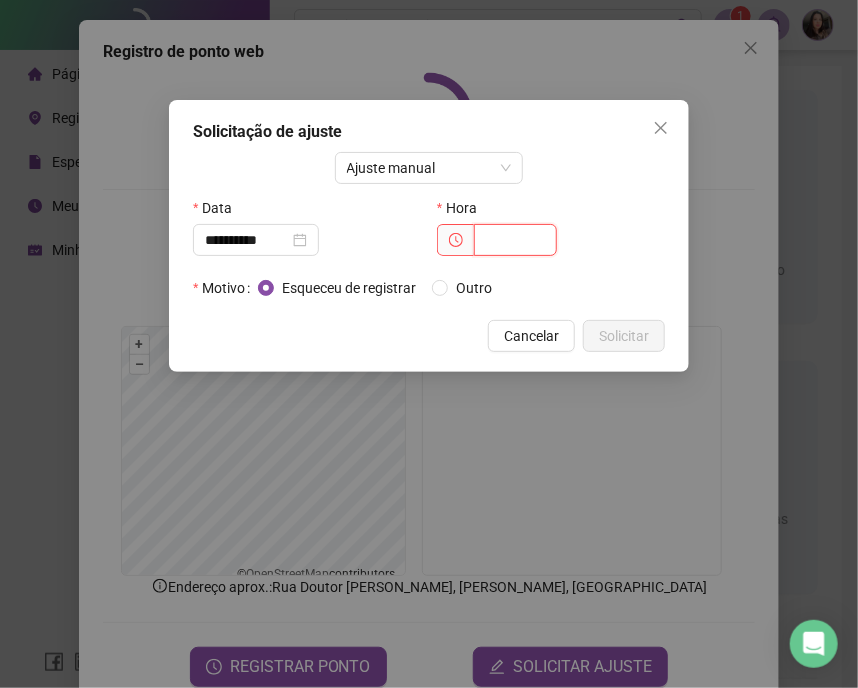 click at bounding box center (515, 240) 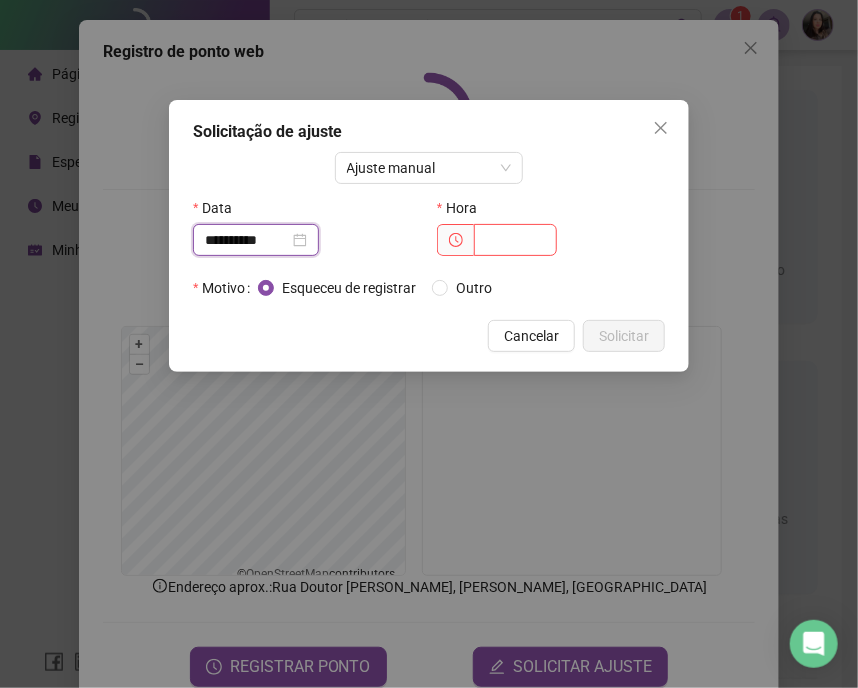 drag, startPoint x: 285, startPoint y: 228, endPoint x: 295, endPoint y: 223, distance: 11.18034 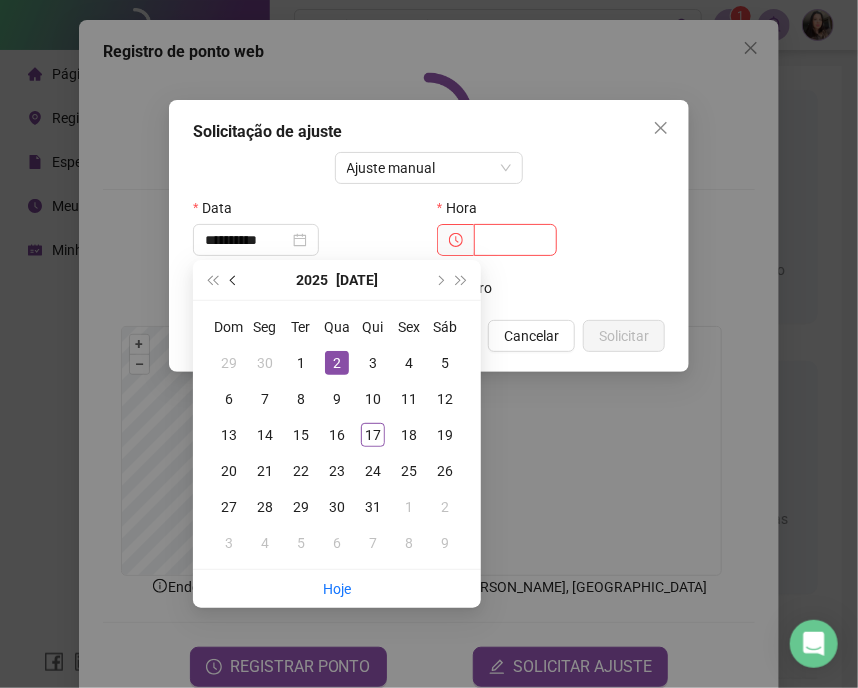 click at bounding box center (234, 280) 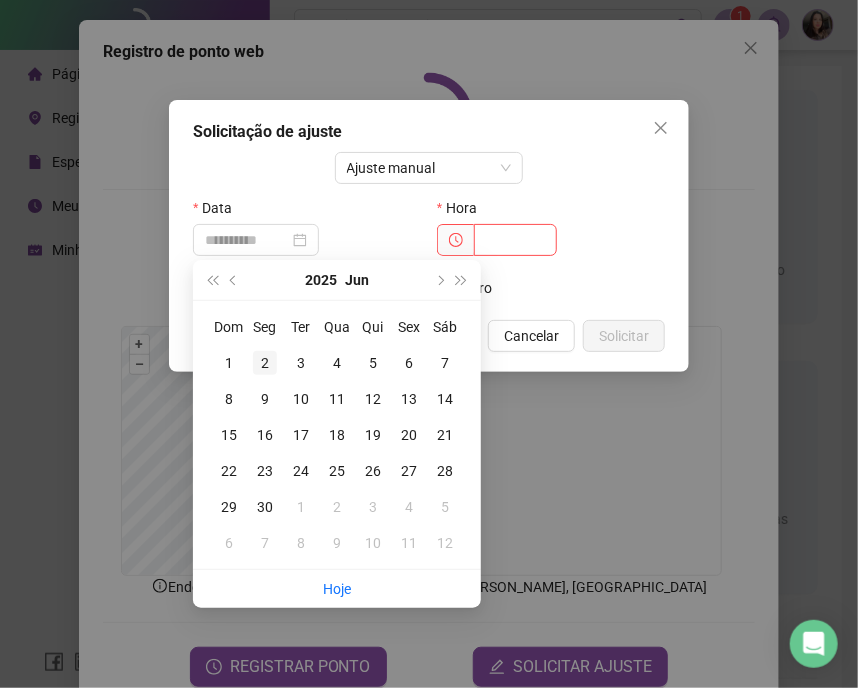 type on "**********" 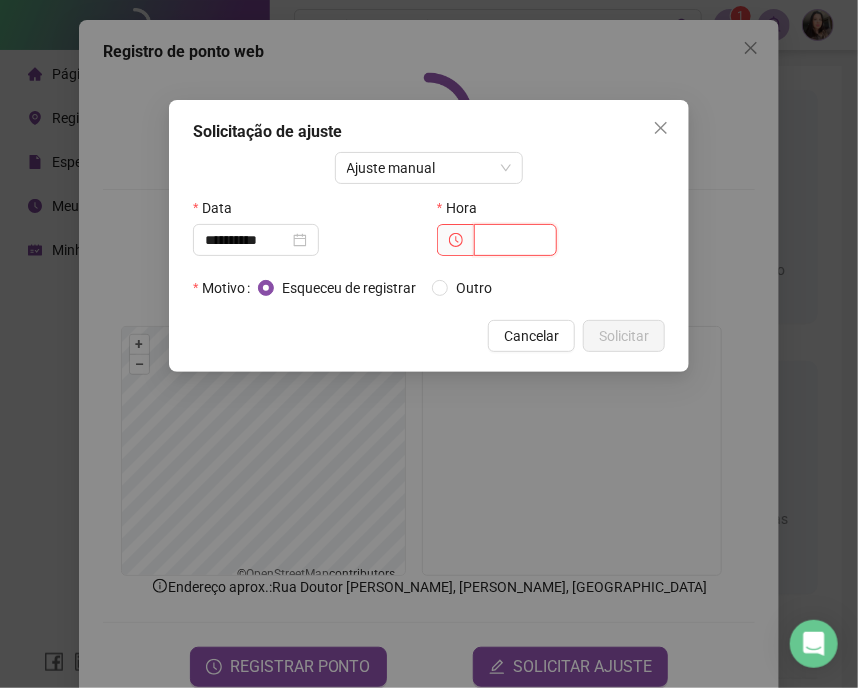 click at bounding box center [515, 240] 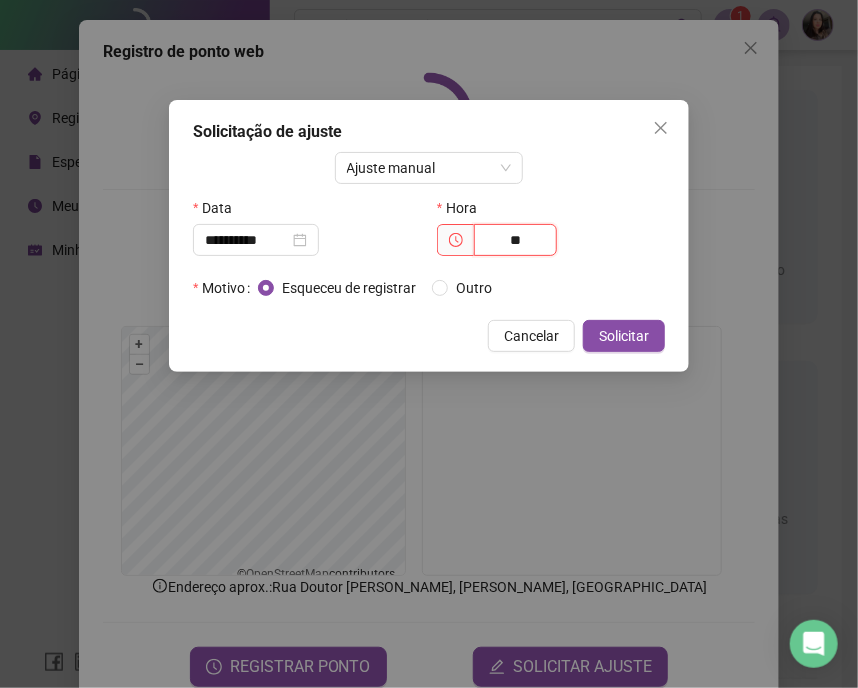 type on "*" 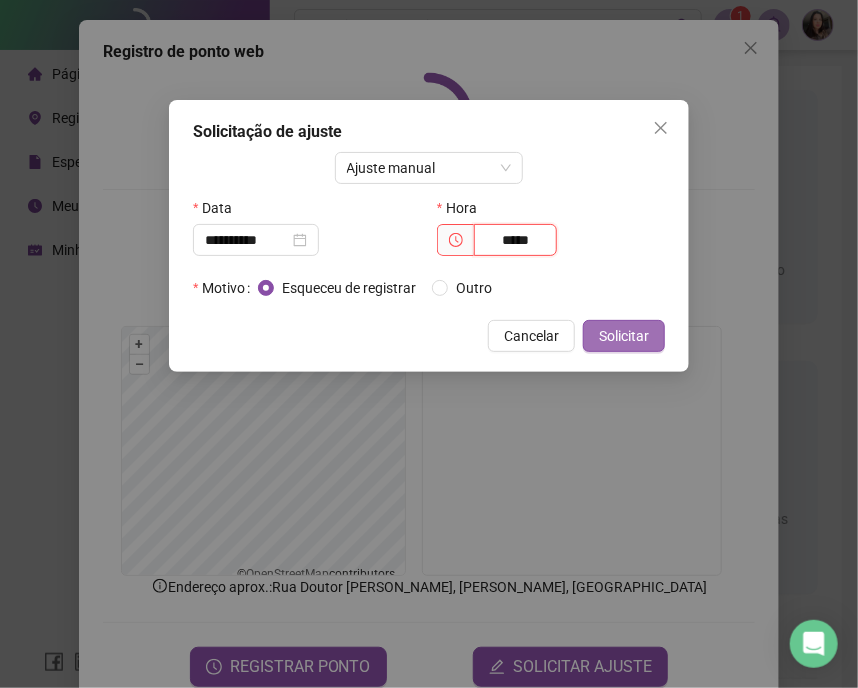 type on "*****" 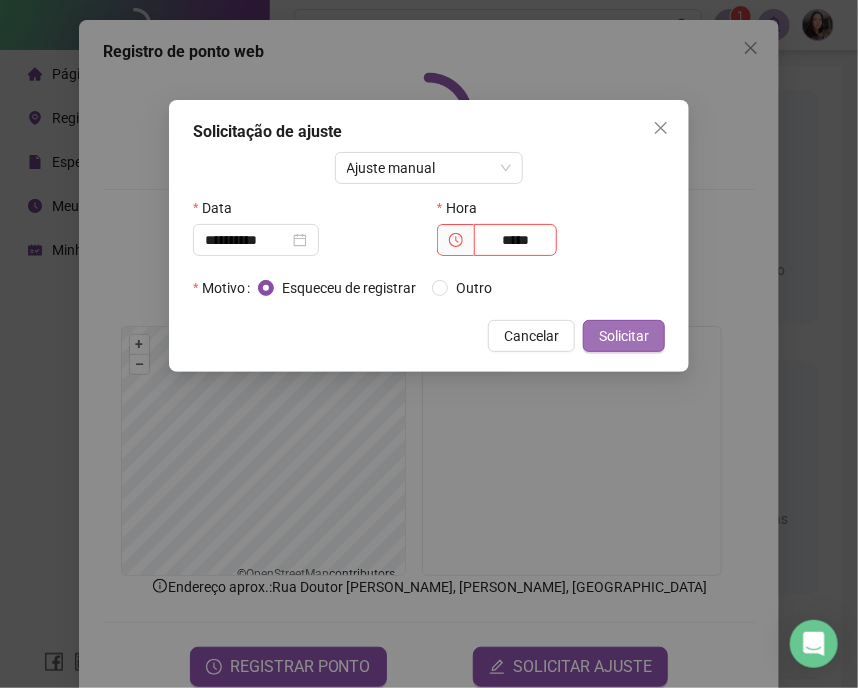 click on "Solicitar" at bounding box center [624, 336] 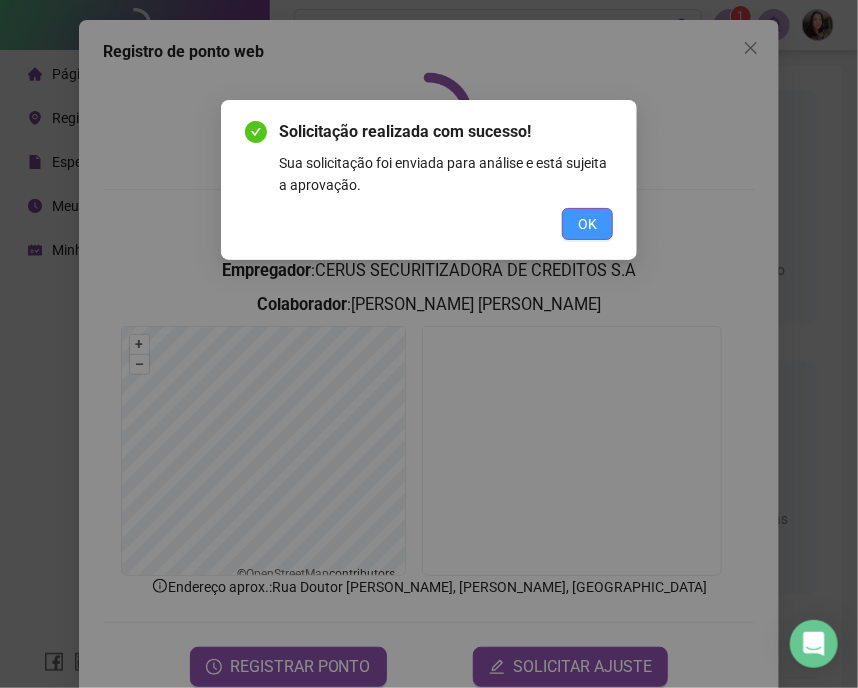 click on "OK" at bounding box center (587, 224) 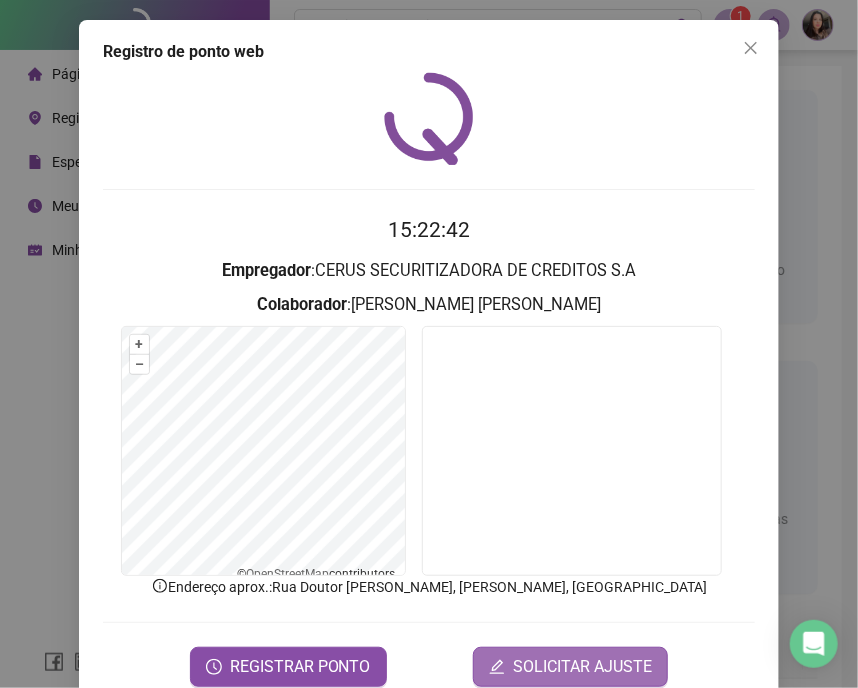click on "SOLICITAR AJUSTE" at bounding box center (582, 667) 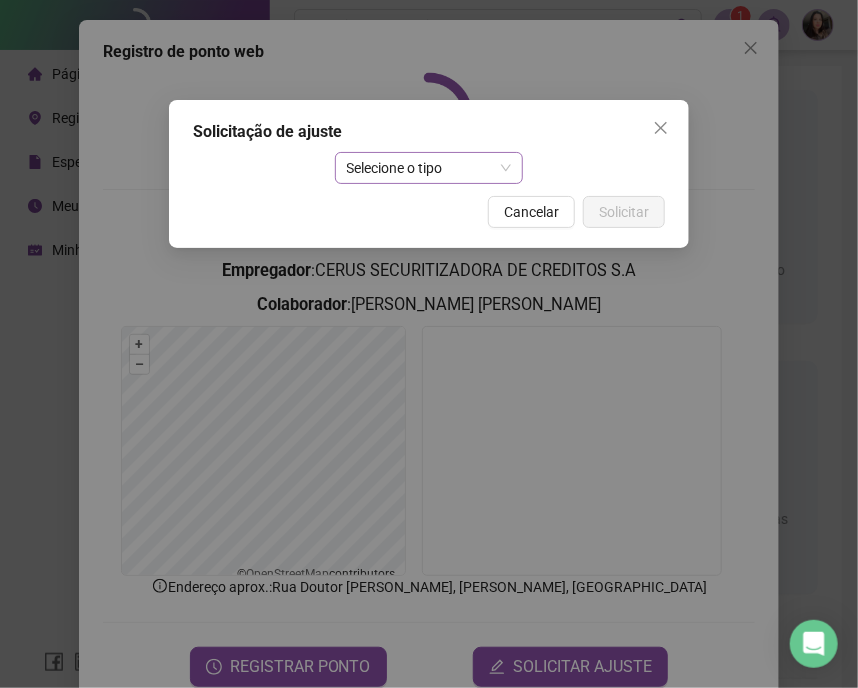 click on "Selecione o tipo" at bounding box center [429, 168] 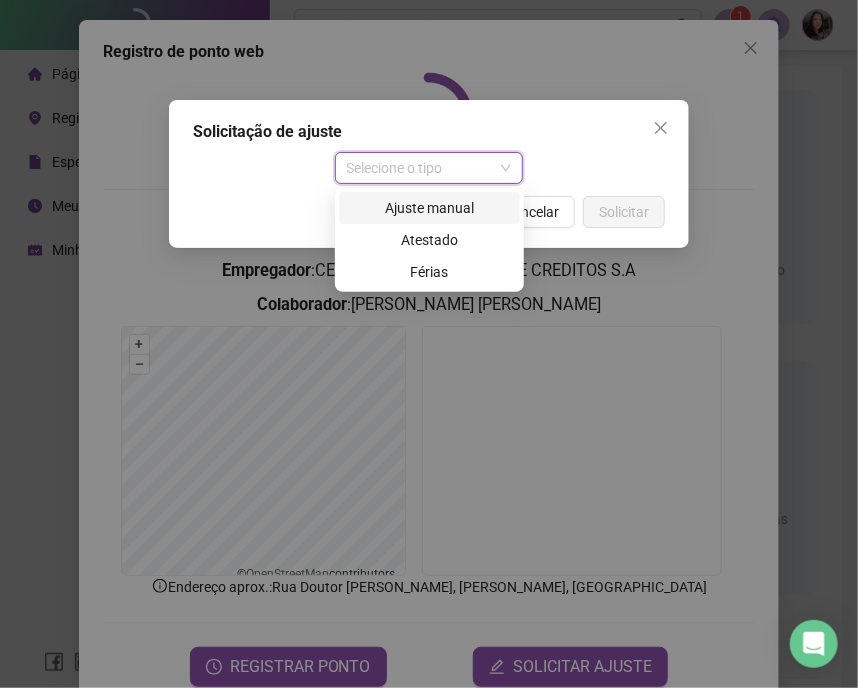 click on "Ajuste manual" at bounding box center (429, 208) 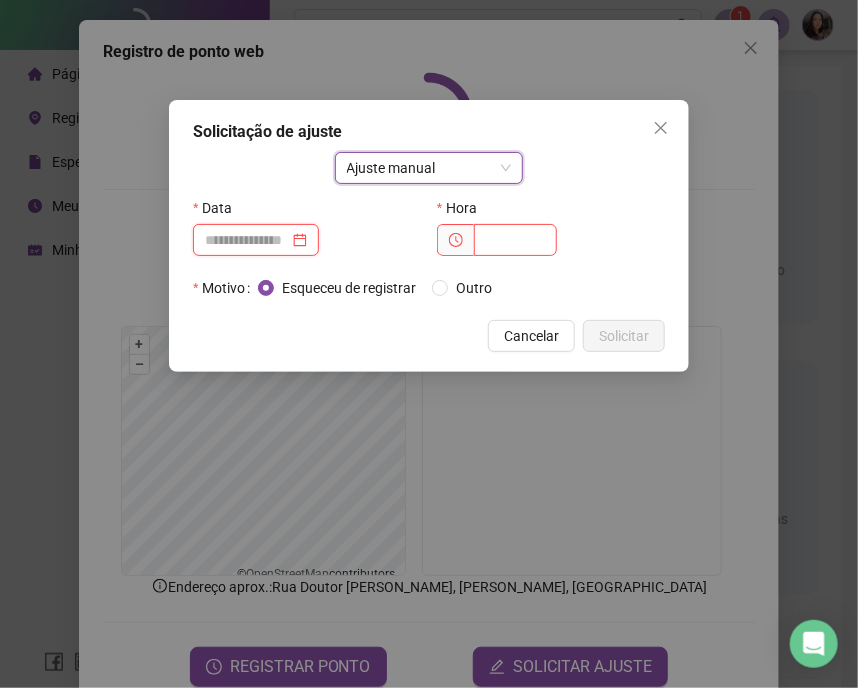 click at bounding box center [247, 240] 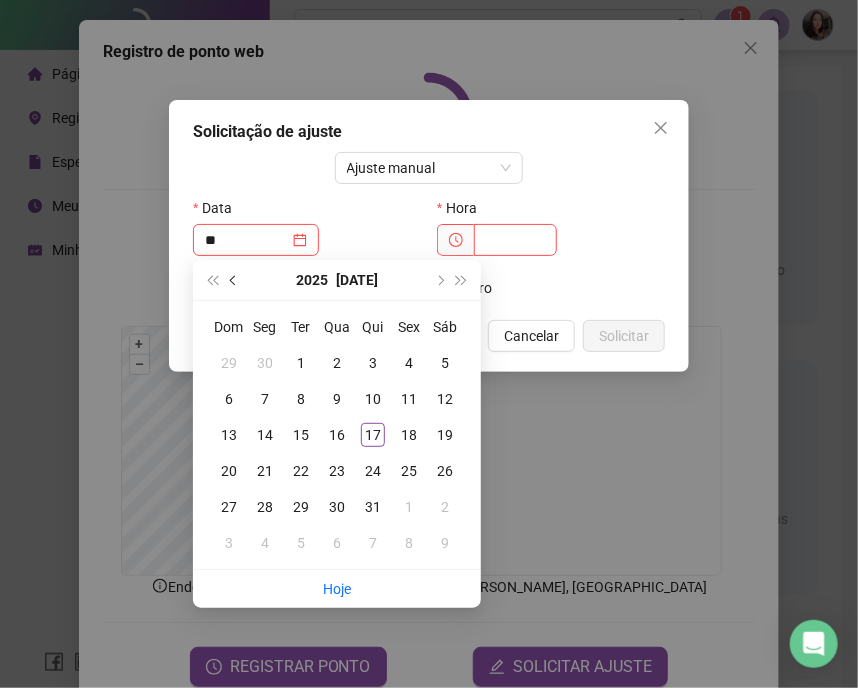 click at bounding box center (234, 280) 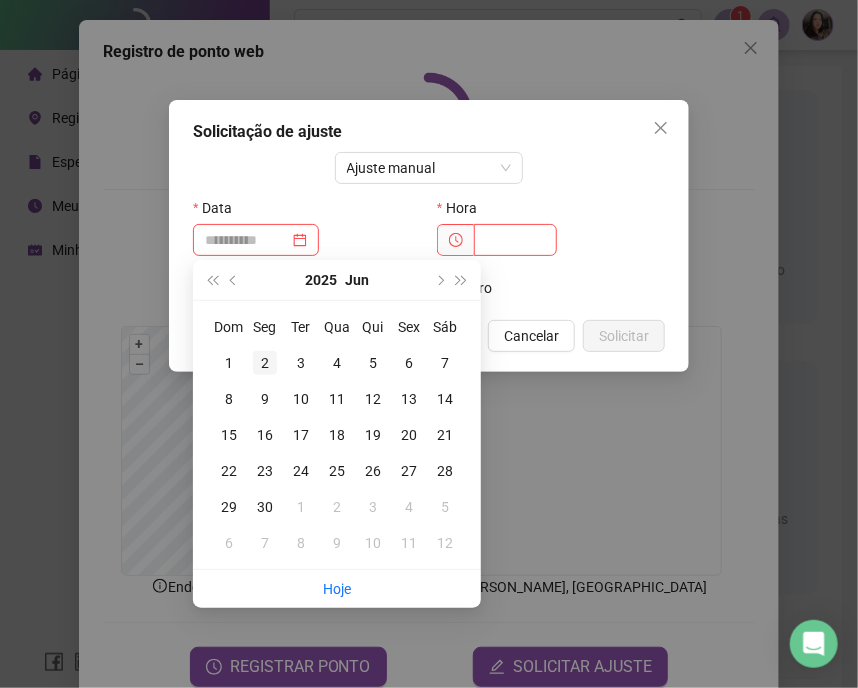 type on "**********" 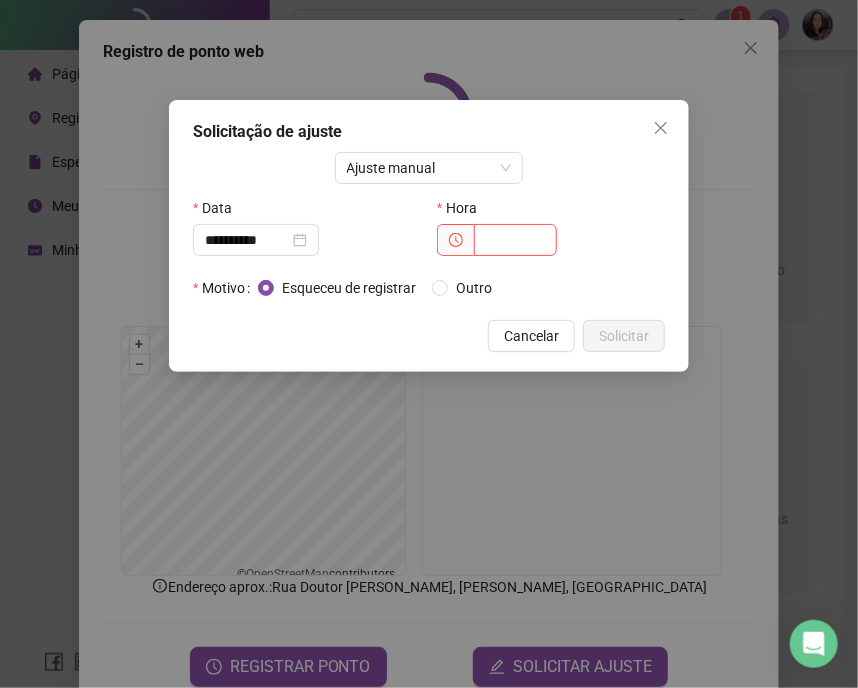 click on "Hora" at bounding box center [551, 208] 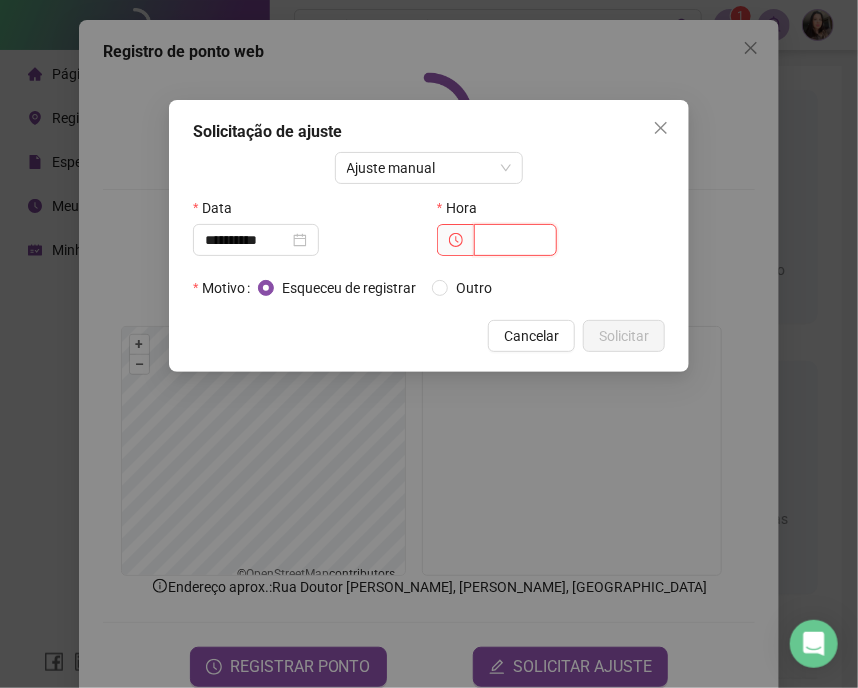 click at bounding box center (515, 240) 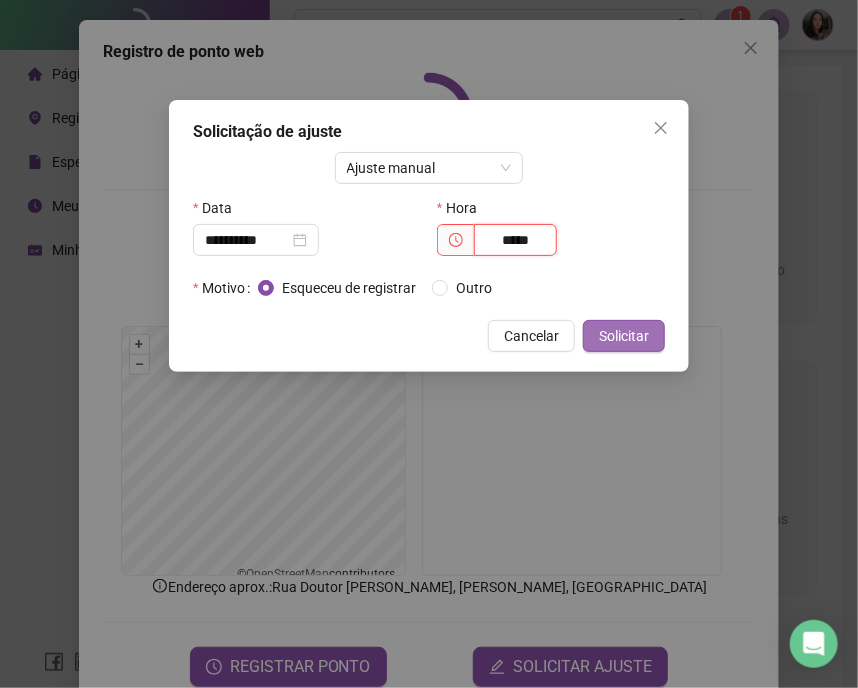 type on "*****" 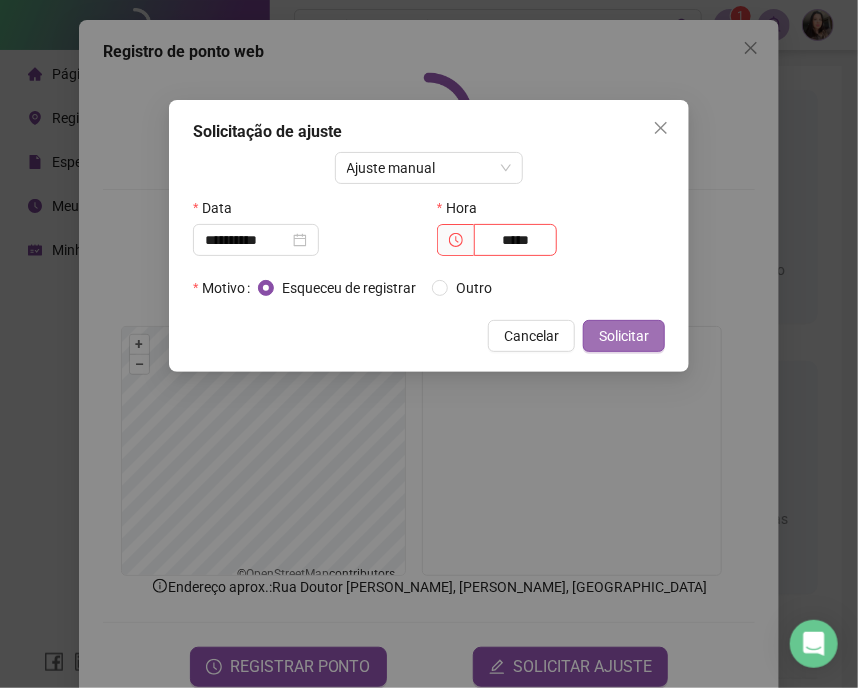 click on "Solicitar" at bounding box center [624, 336] 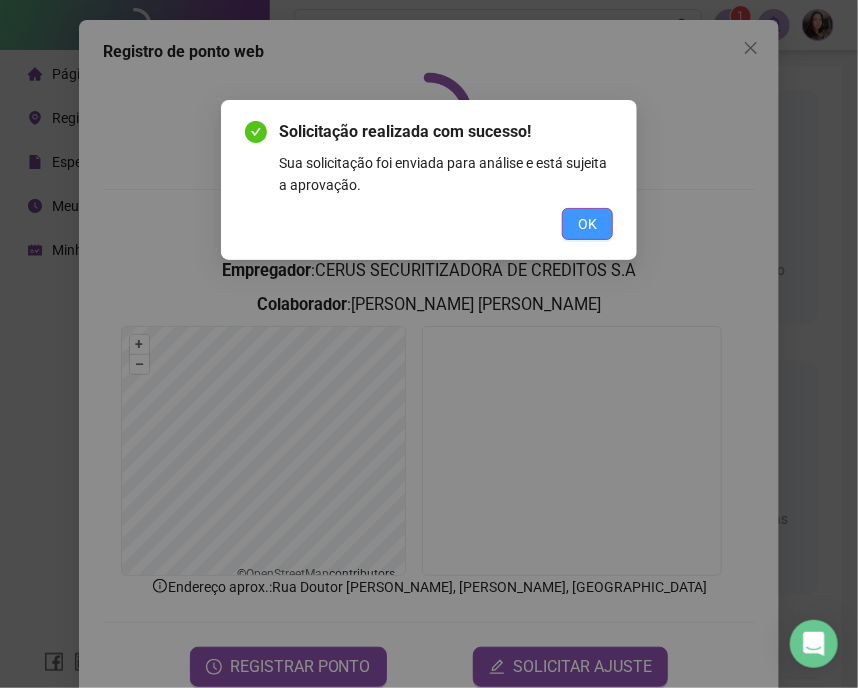click on "OK" at bounding box center (587, 224) 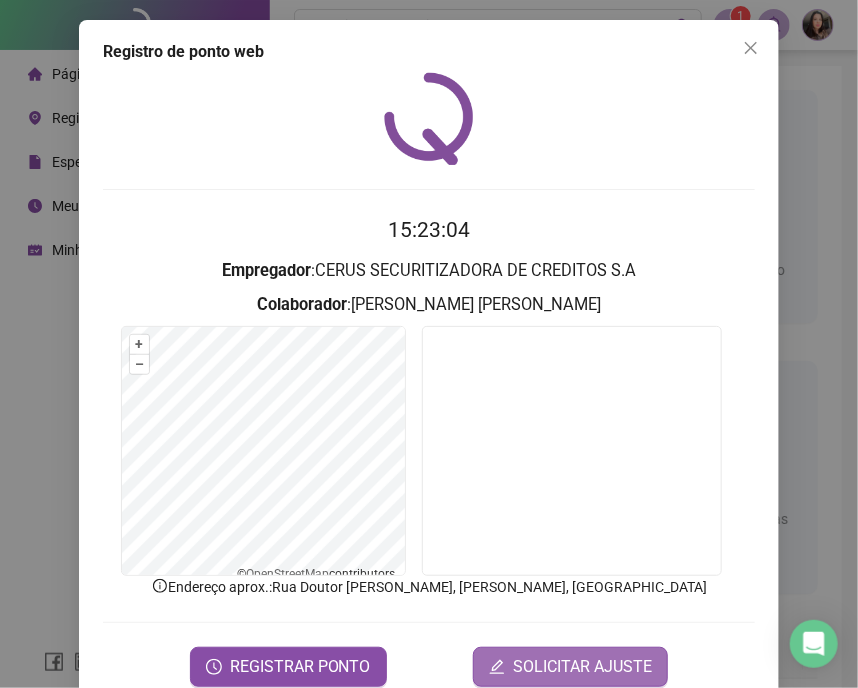 click 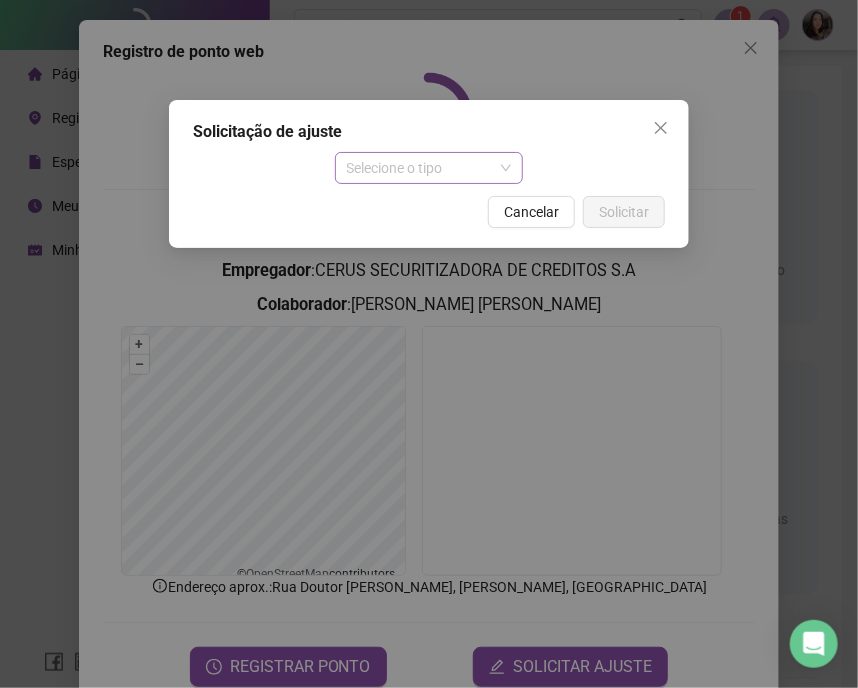 click on "Selecione o tipo" at bounding box center (429, 168) 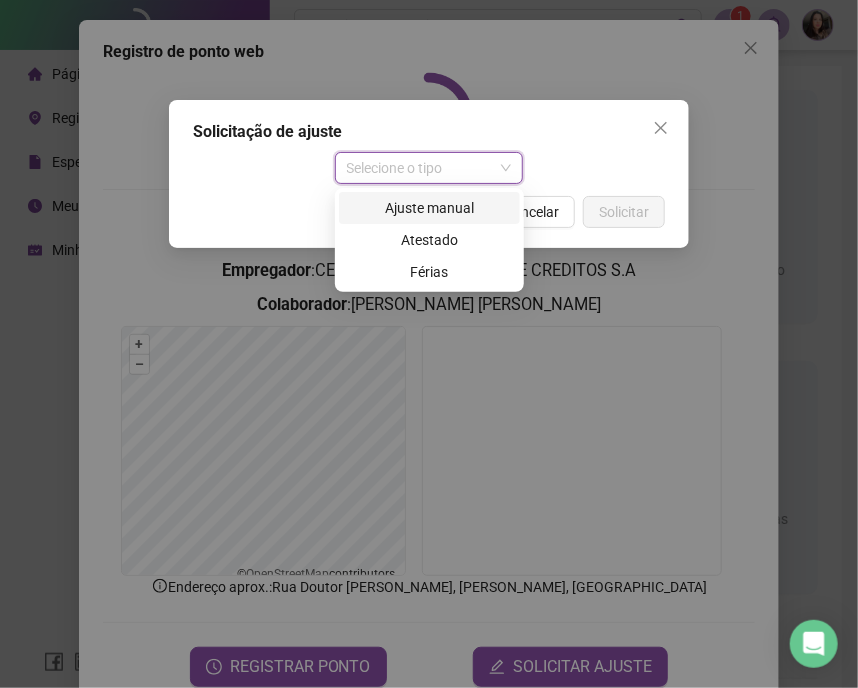 click on "Ajuste manual" at bounding box center (429, 208) 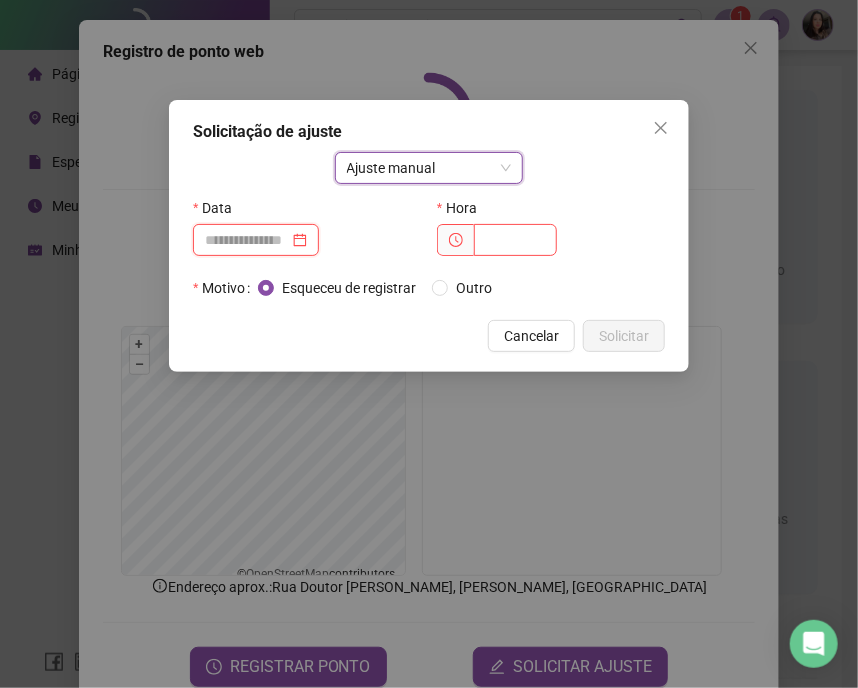 click at bounding box center [247, 240] 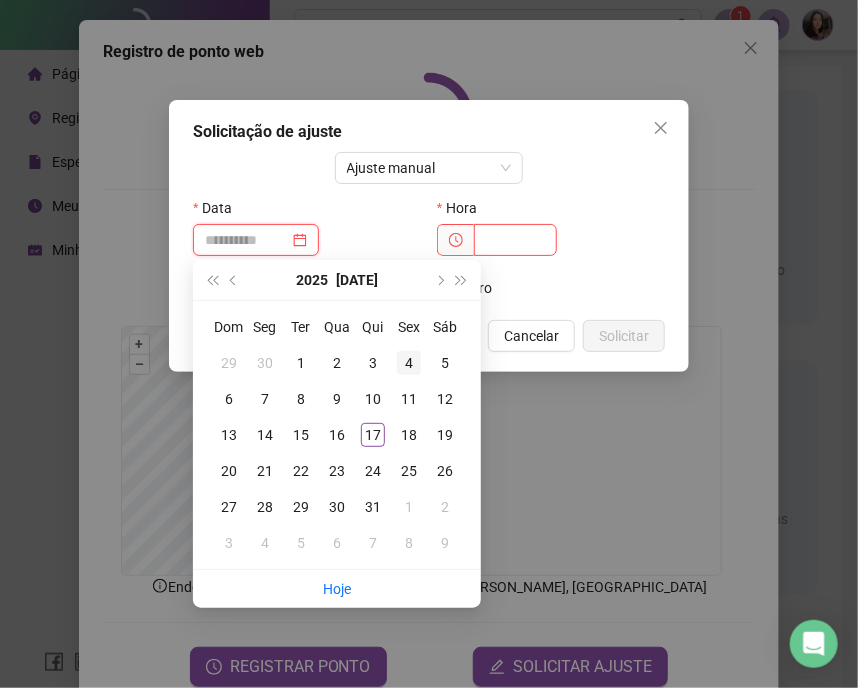 type on "**********" 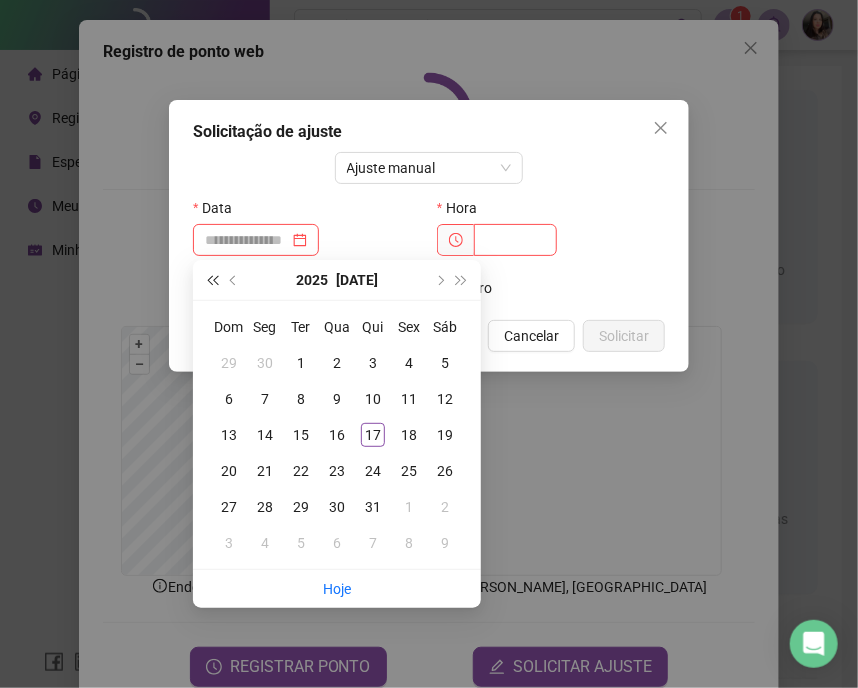click at bounding box center [212, 280] 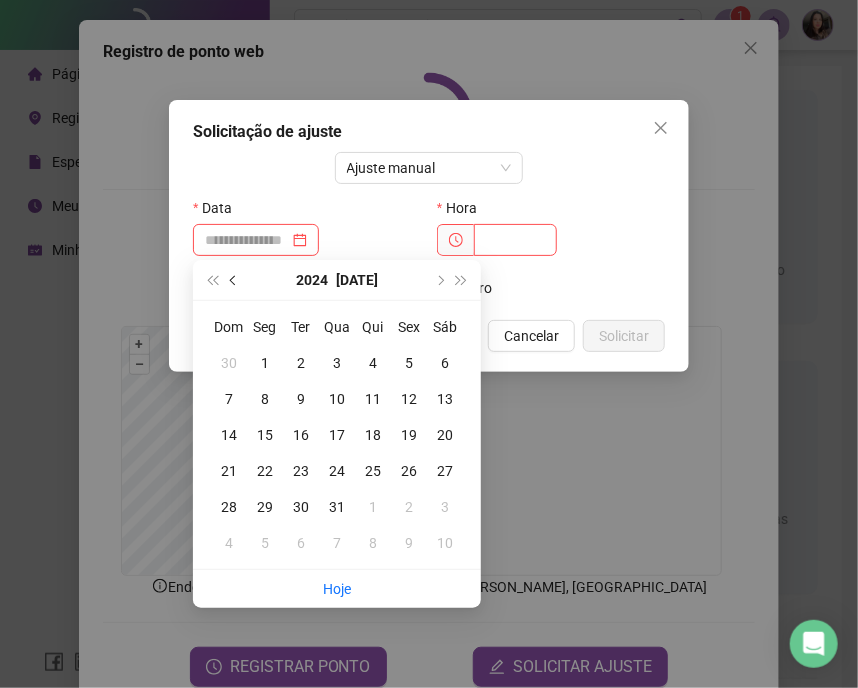 click at bounding box center (234, 280) 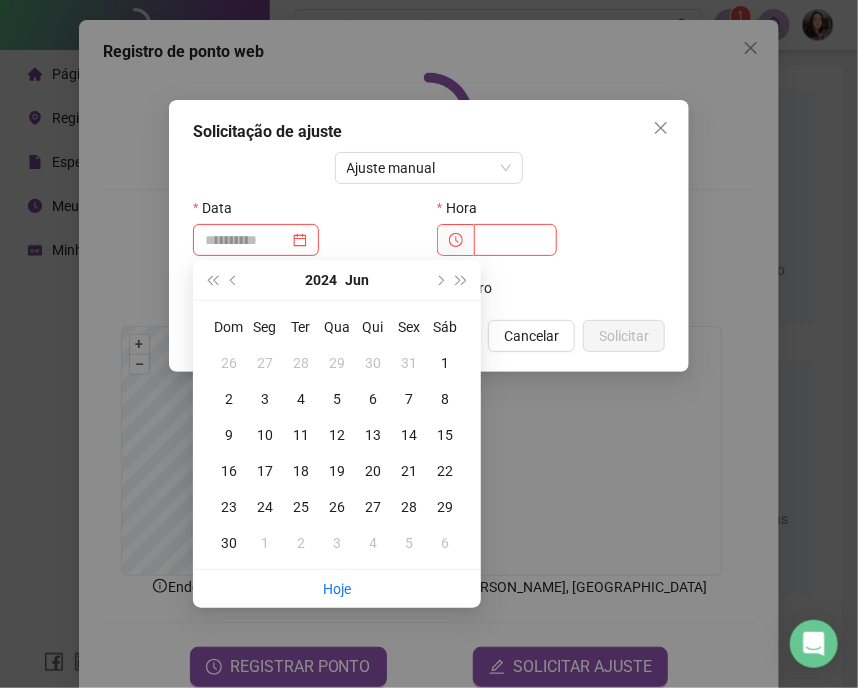 type on "**********" 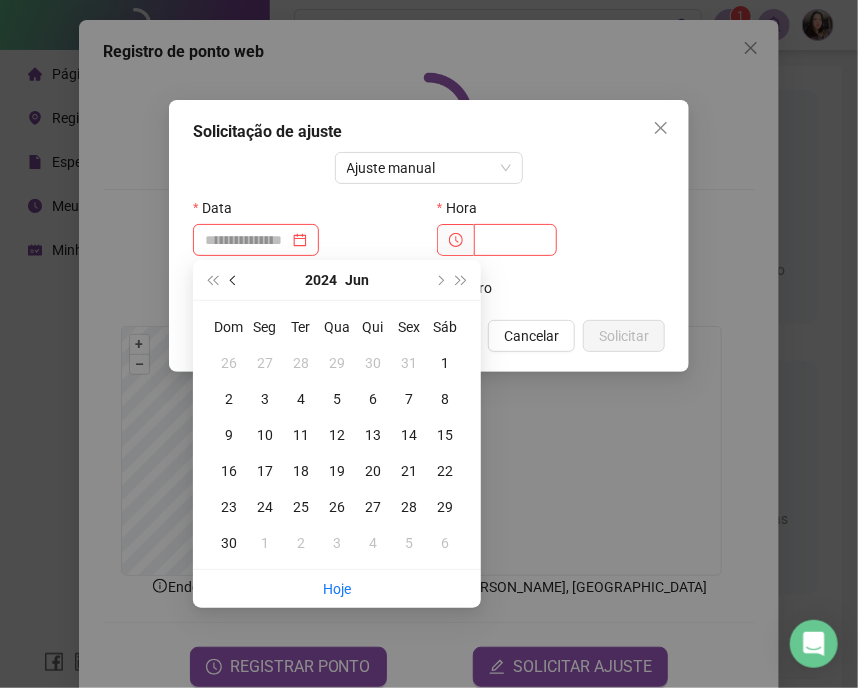 click at bounding box center [235, 280] 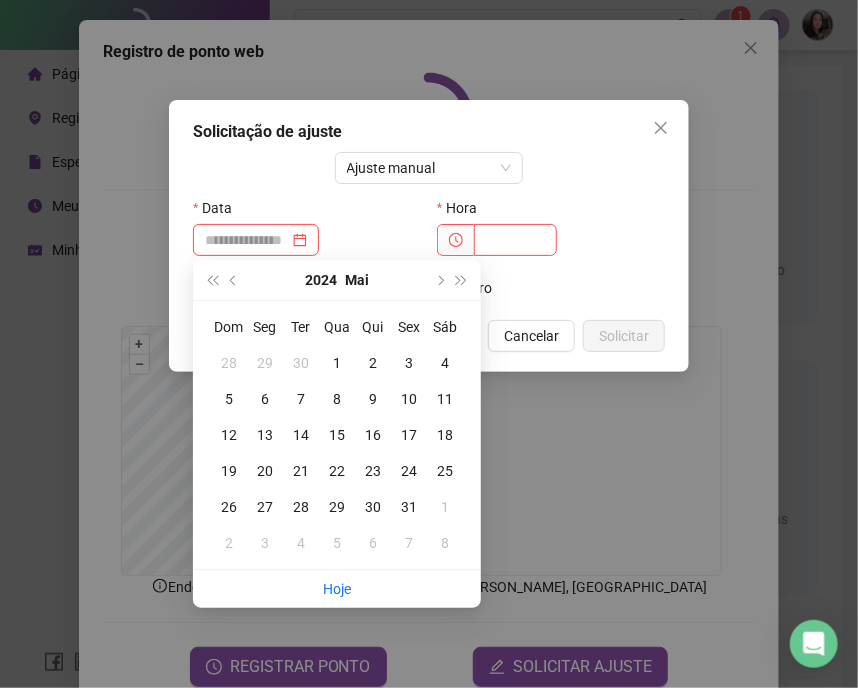 click on "2024 Mai" at bounding box center [337, 280] 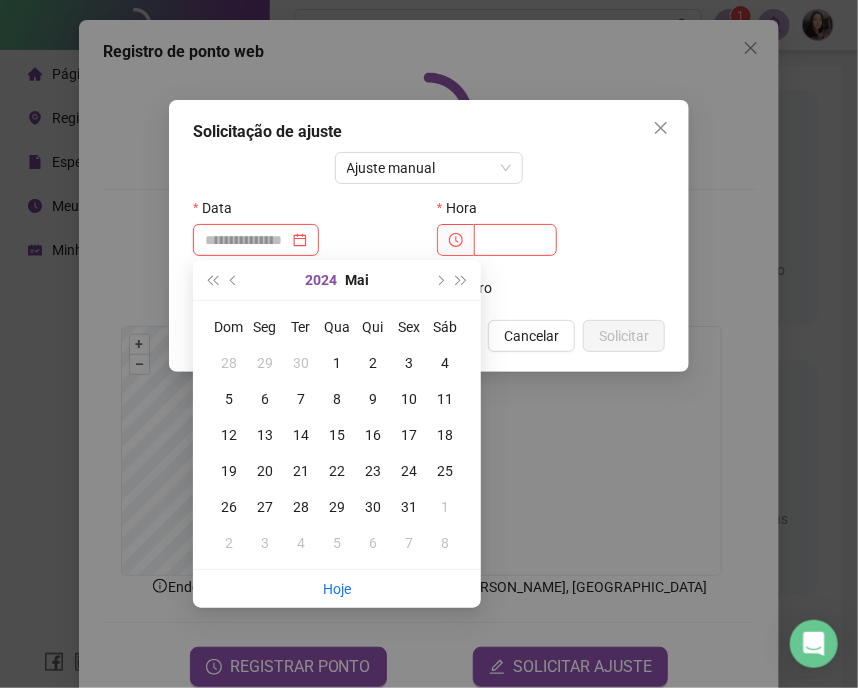 click on "2024" at bounding box center [321, 280] 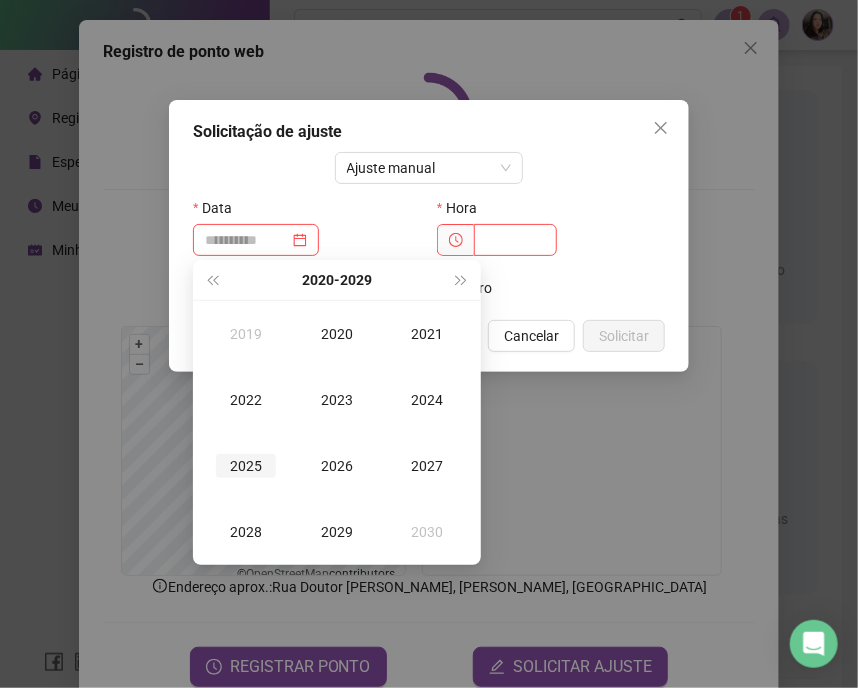 click on "2025" at bounding box center (246, 466) 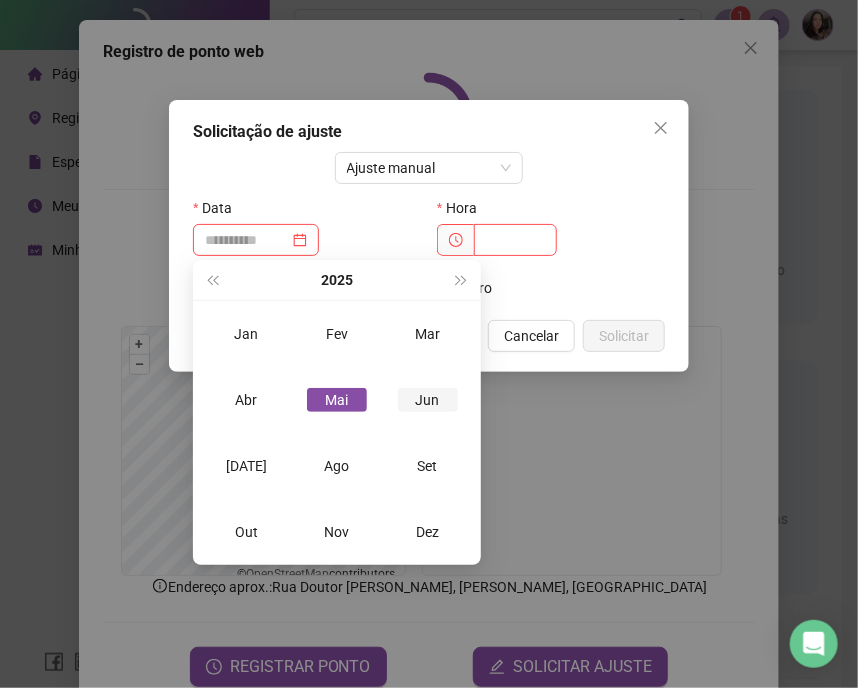 click on "Jun" at bounding box center [428, 400] 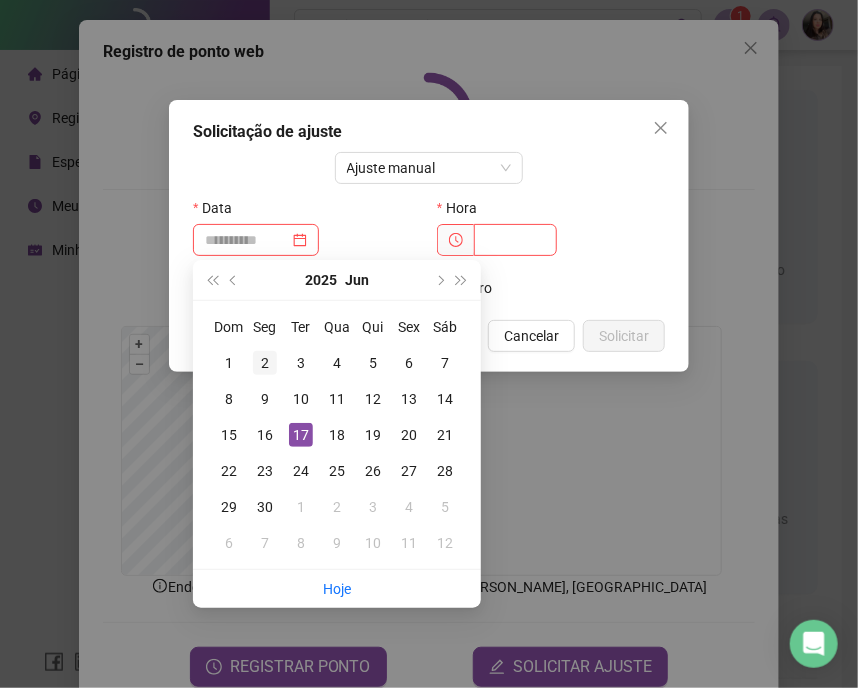 type on "**********" 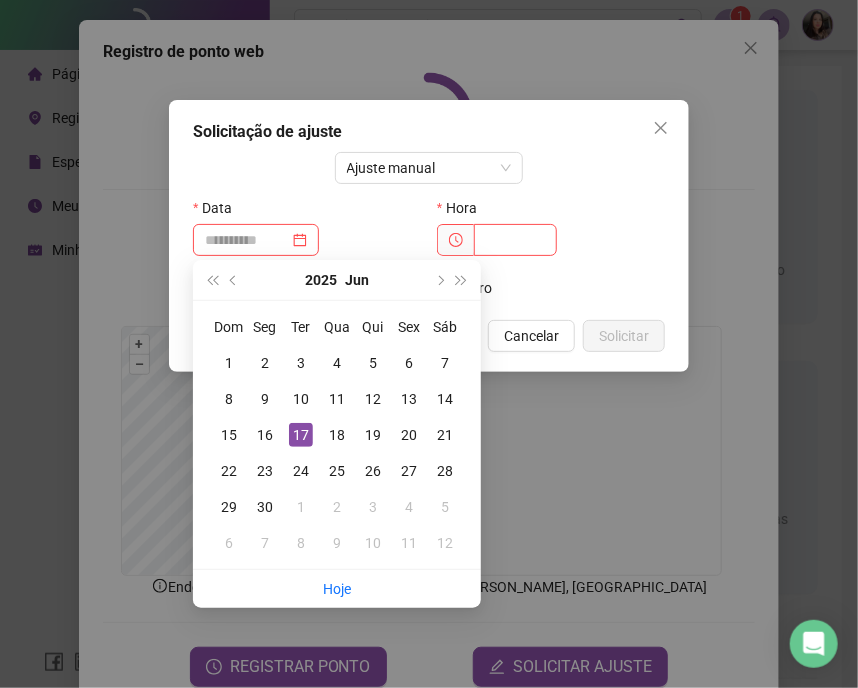 click on "2" at bounding box center [265, 363] 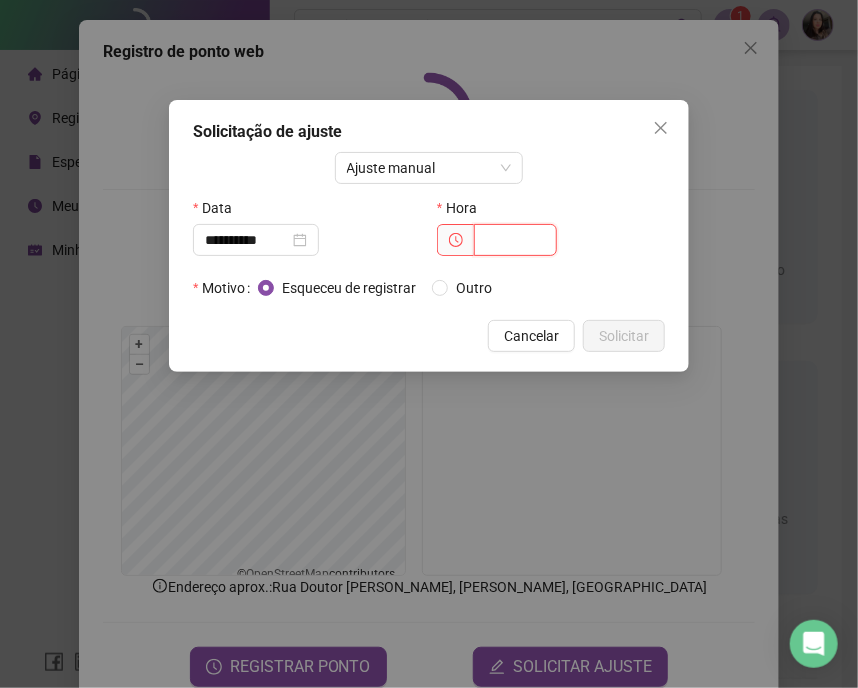 click at bounding box center [515, 240] 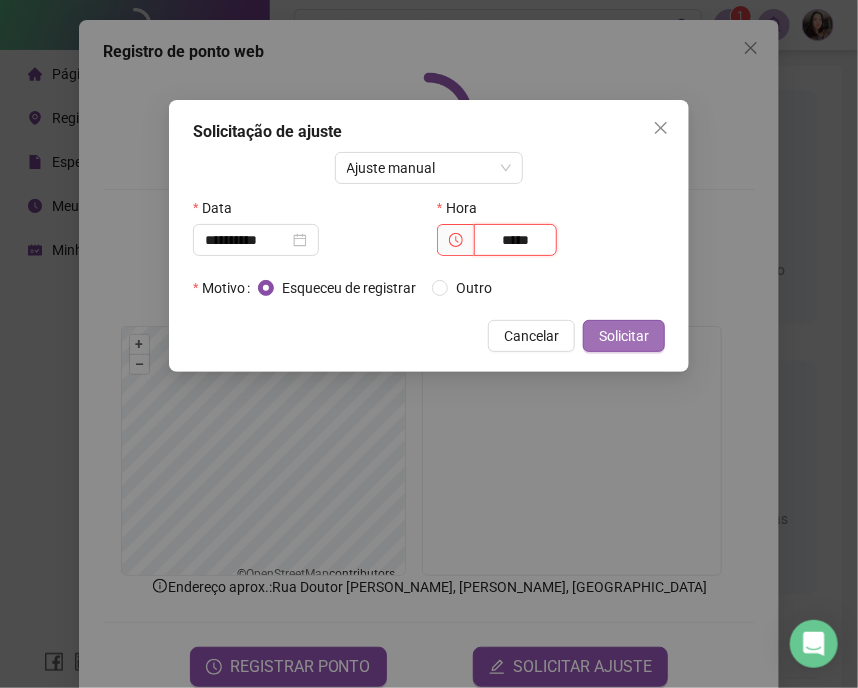 type on "*****" 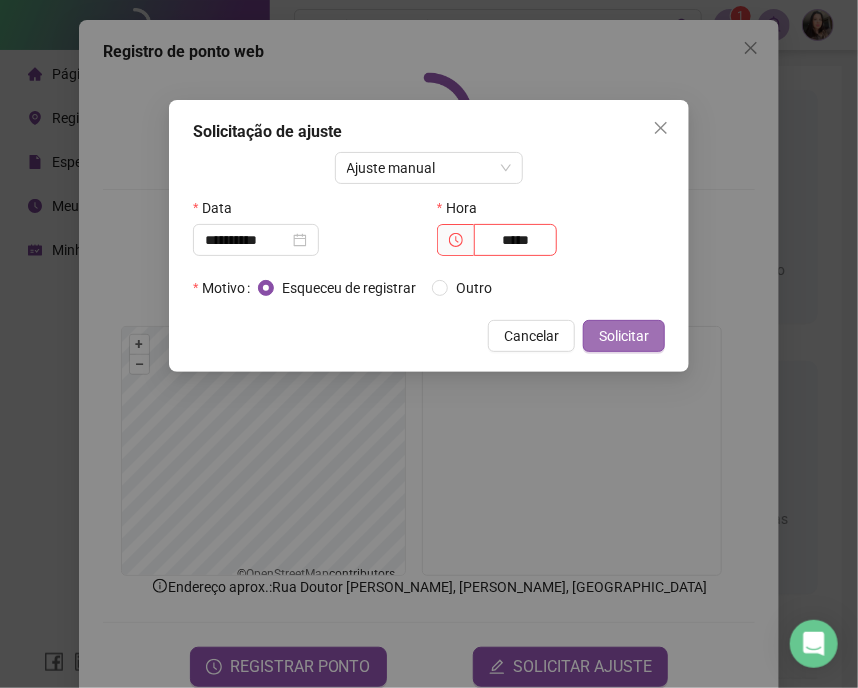 click on "Solicitar" at bounding box center [624, 336] 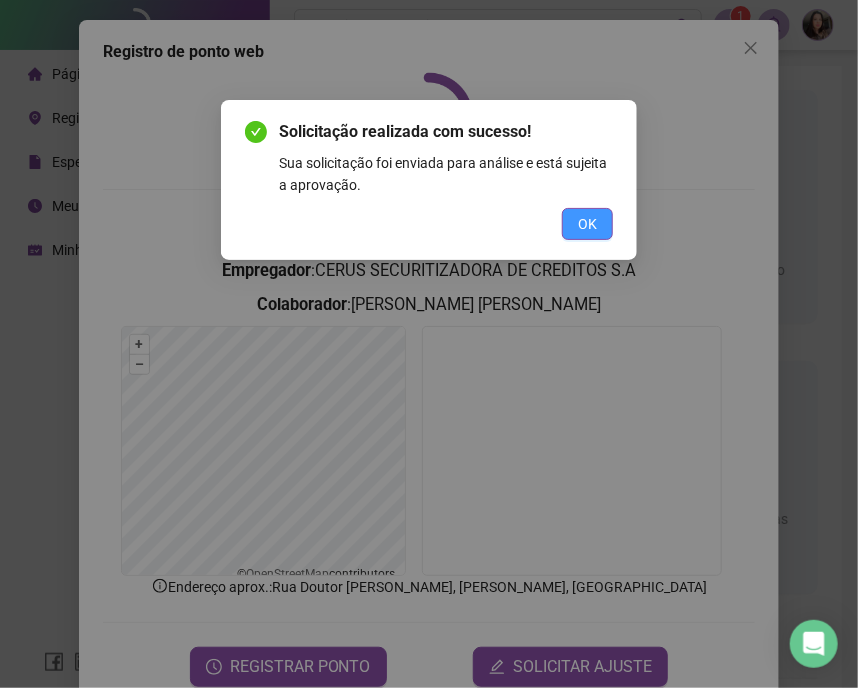click on "OK" at bounding box center [587, 224] 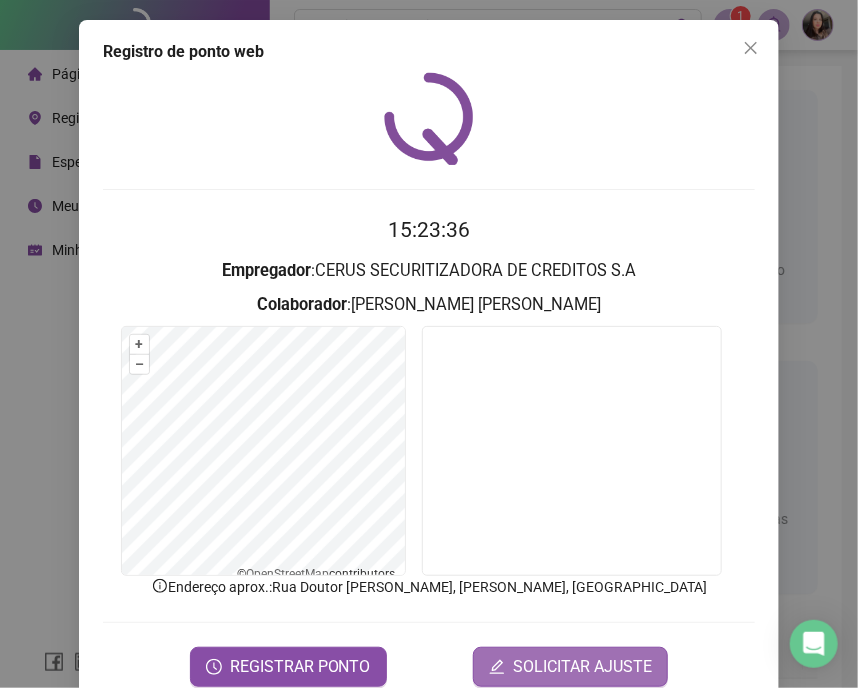 click on "SOLICITAR AJUSTE" at bounding box center (582, 667) 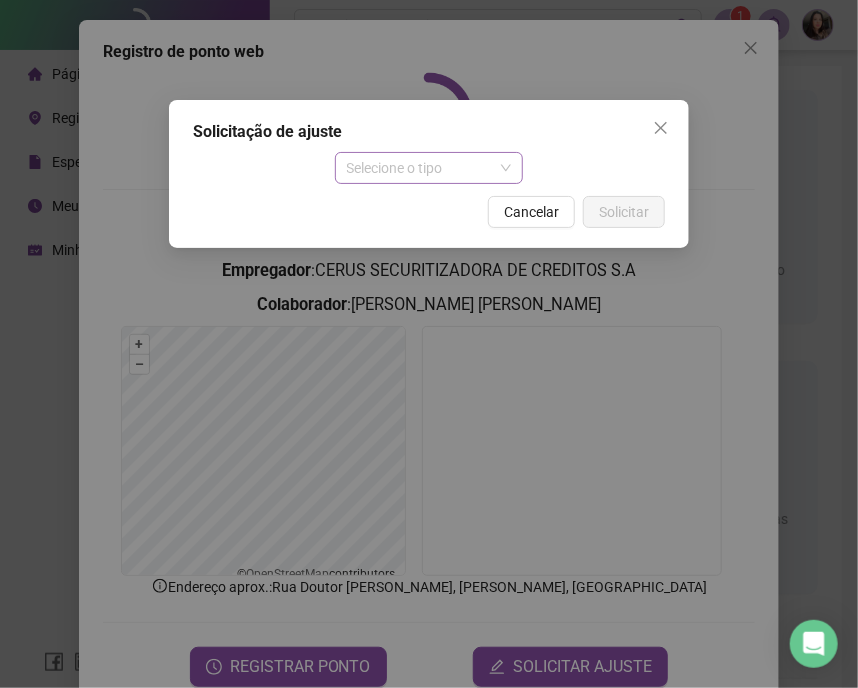click on "Selecione o tipo" at bounding box center [429, 168] 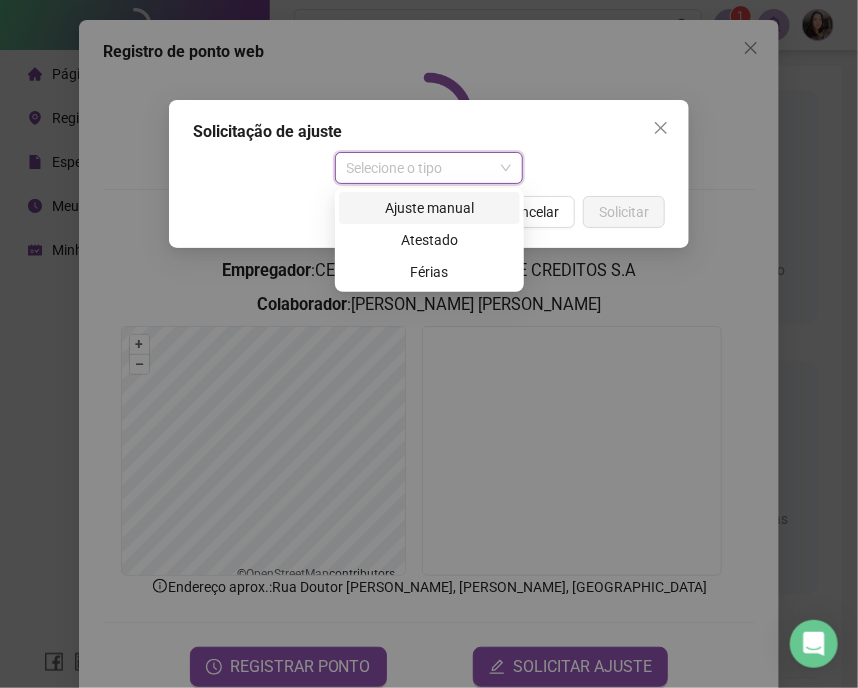 click on "Ajuste manual" at bounding box center [429, 208] 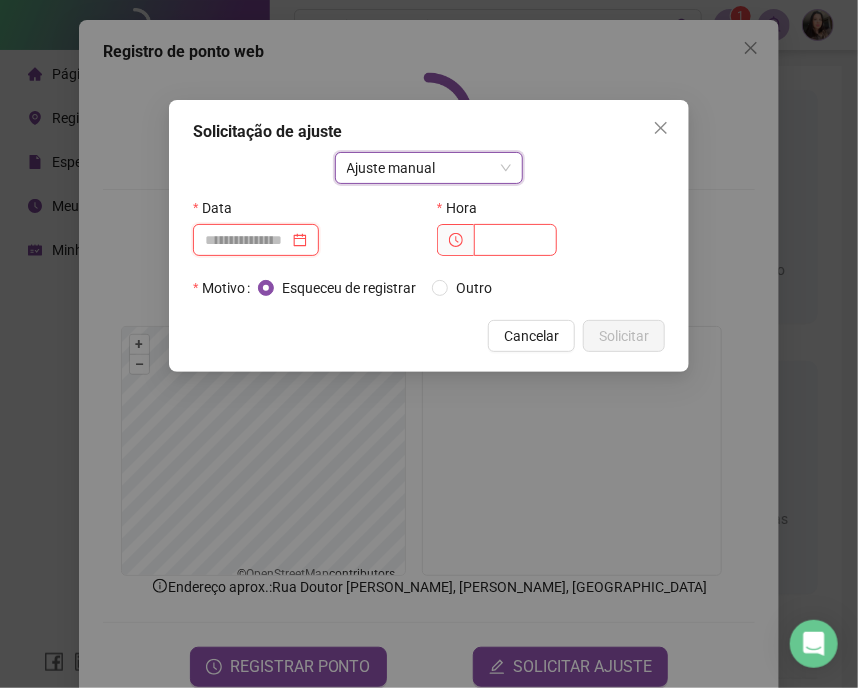 click at bounding box center [247, 240] 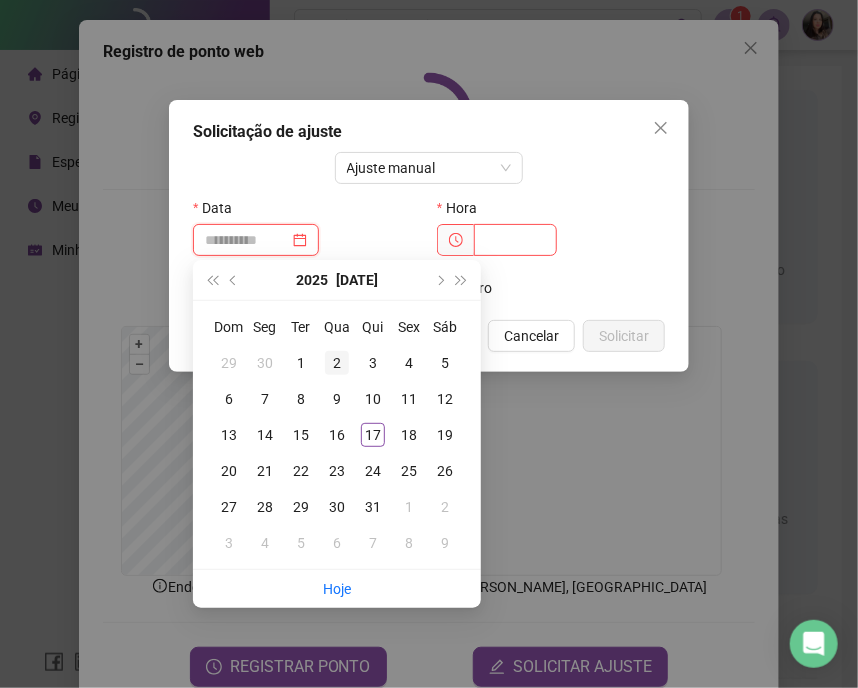 type on "**********" 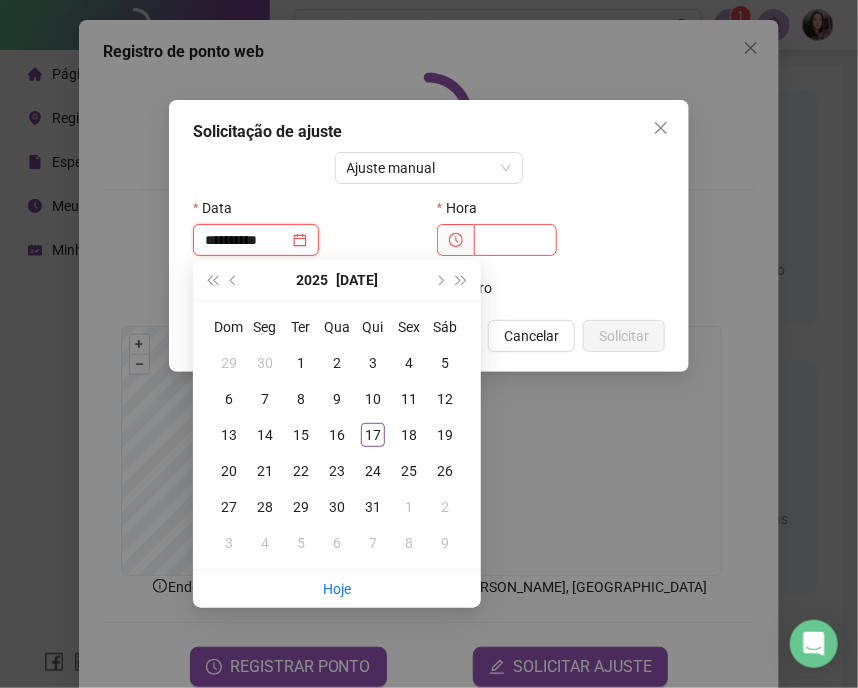 type on "**********" 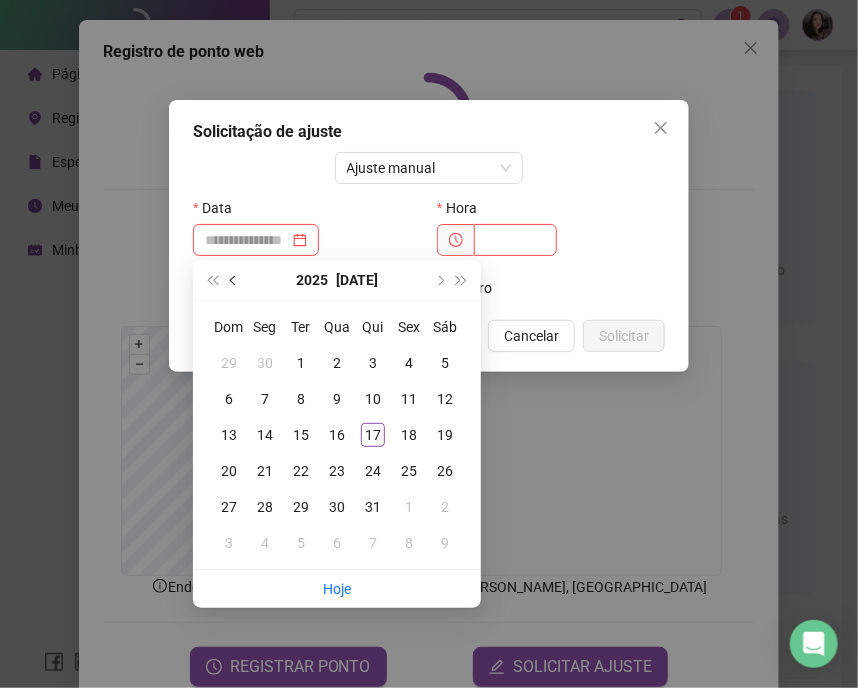 click at bounding box center (234, 280) 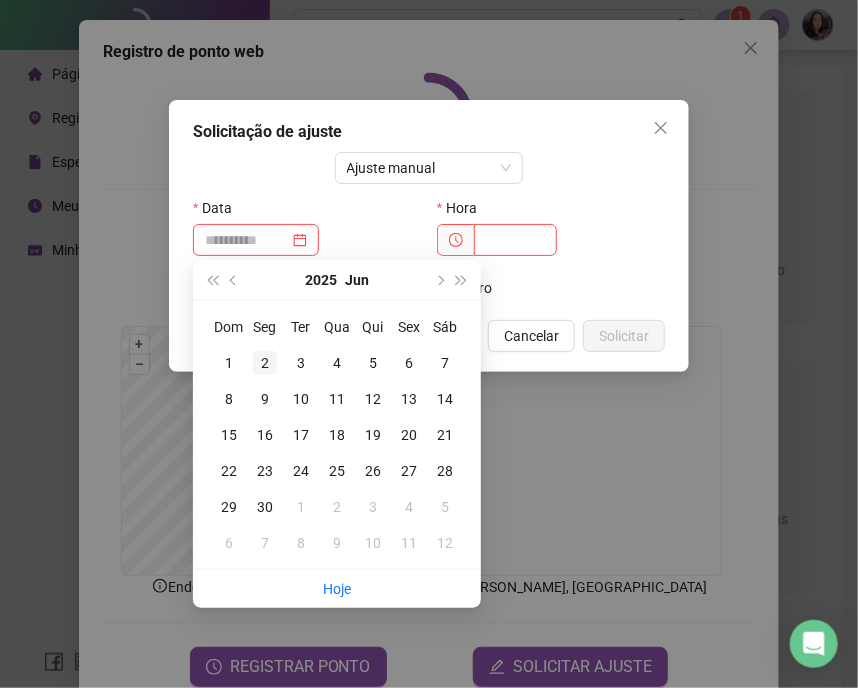 type on "**********" 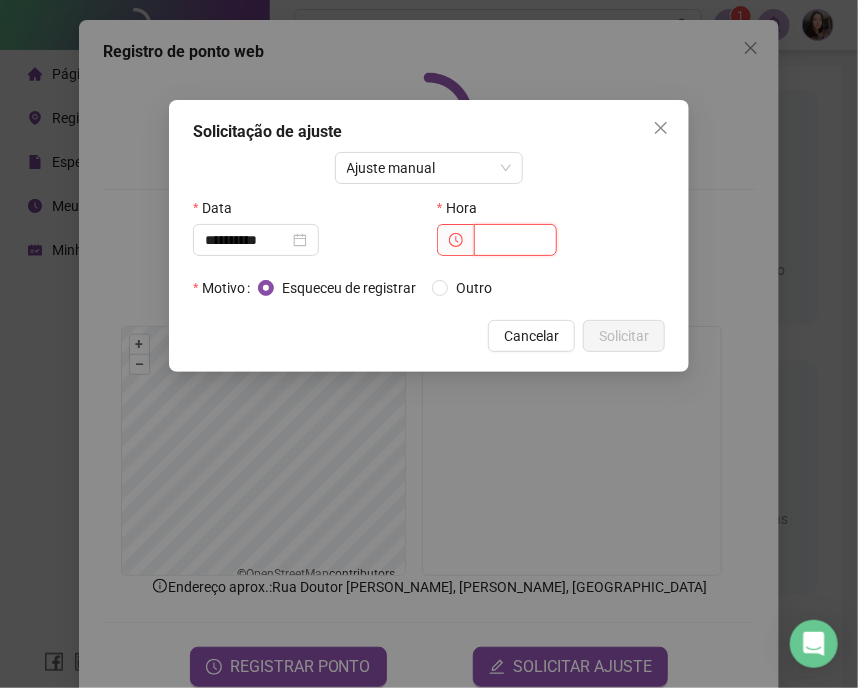 click at bounding box center [515, 240] 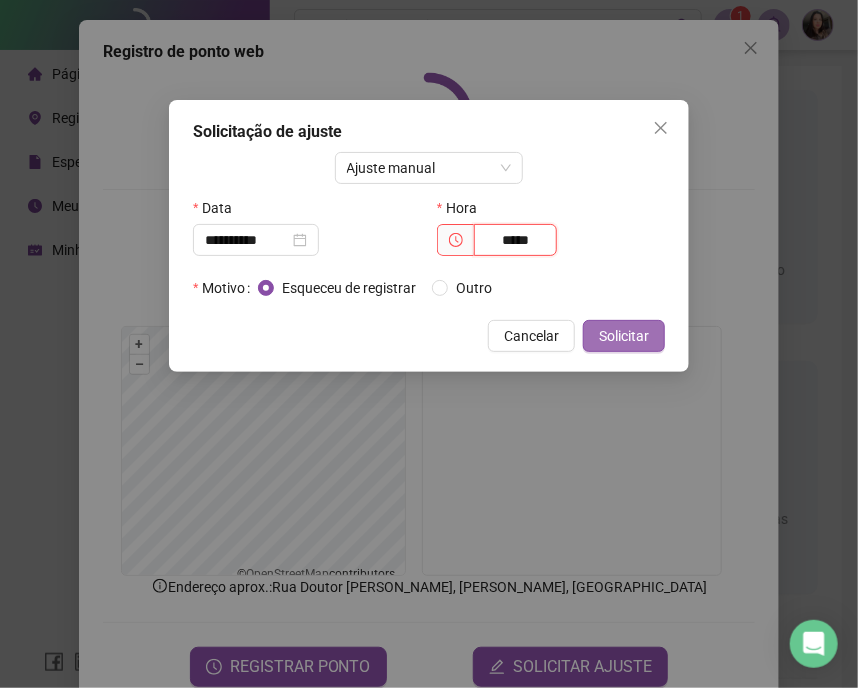 type on "*****" 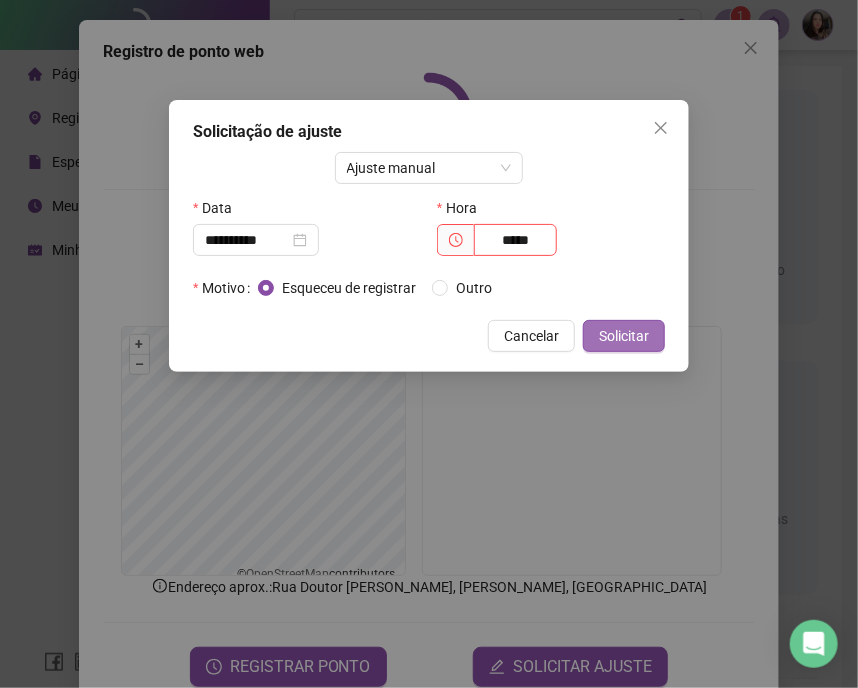 click on "Solicitar" at bounding box center (624, 336) 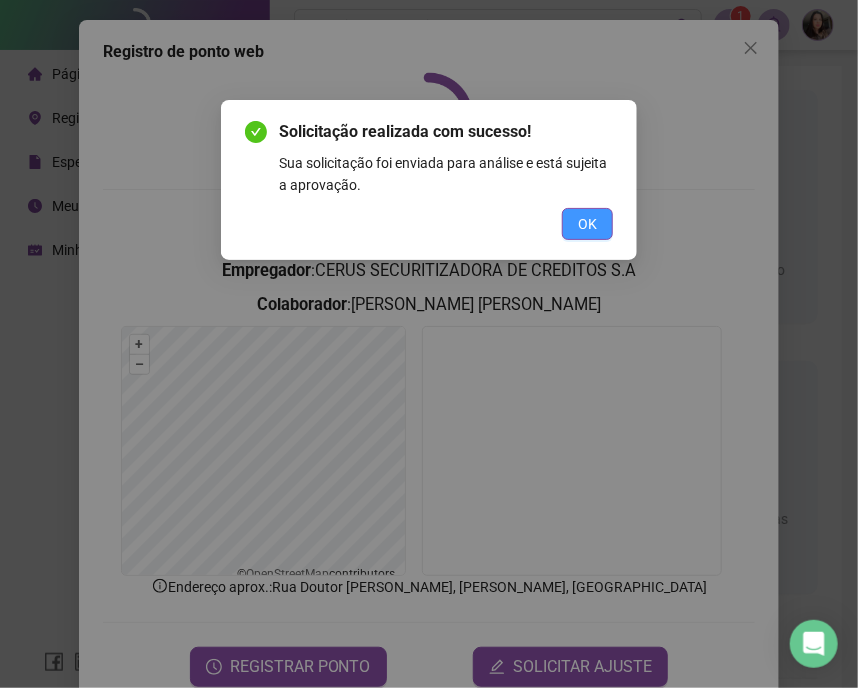 click on "OK" at bounding box center (587, 224) 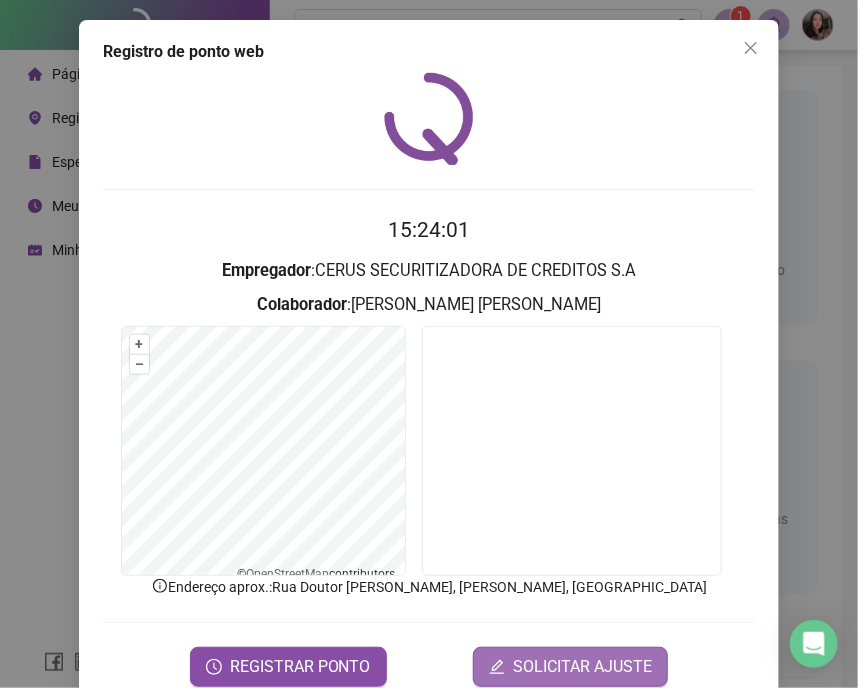 click on "SOLICITAR AJUSTE" at bounding box center [582, 667] 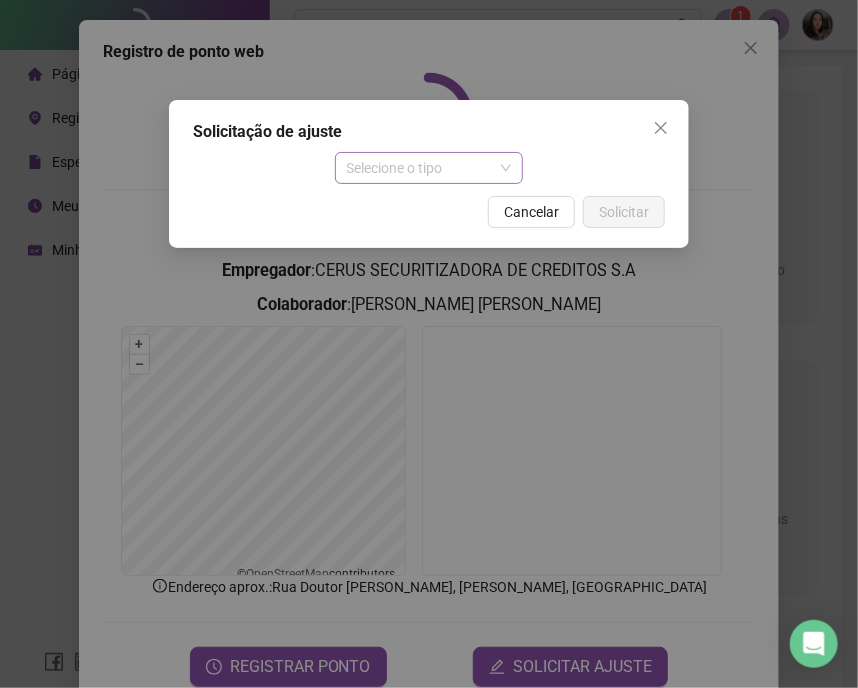 click on "Selecione o tipo" at bounding box center (429, 168) 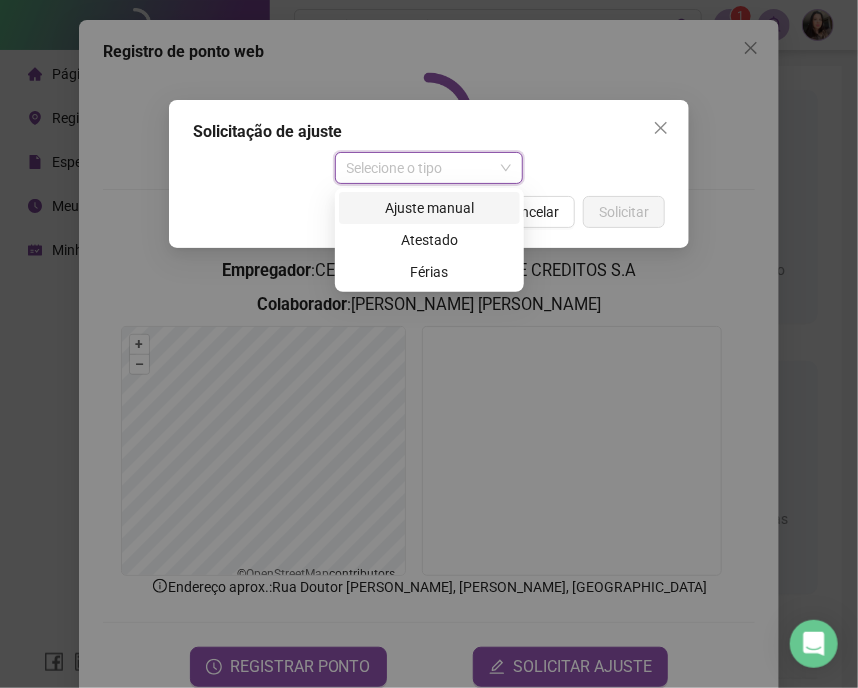 click on "Ajuste manual" at bounding box center (429, 208) 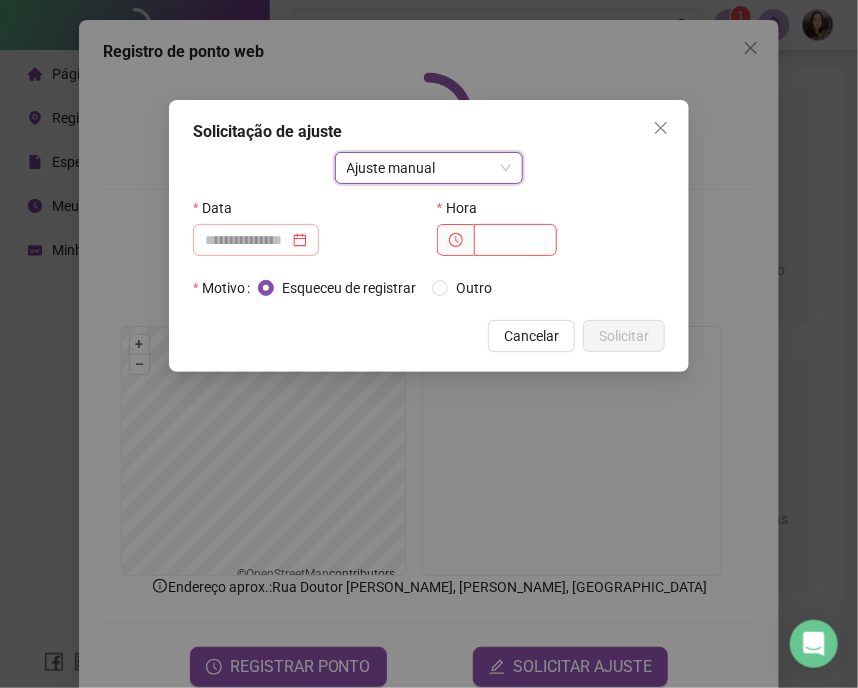 click at bounding box center [256, 240] 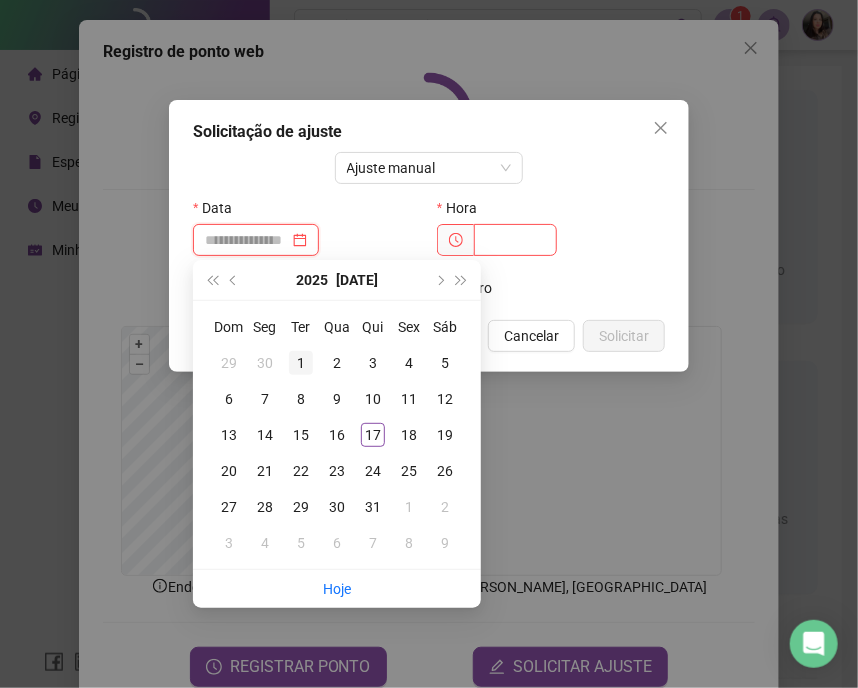 type on "**********" 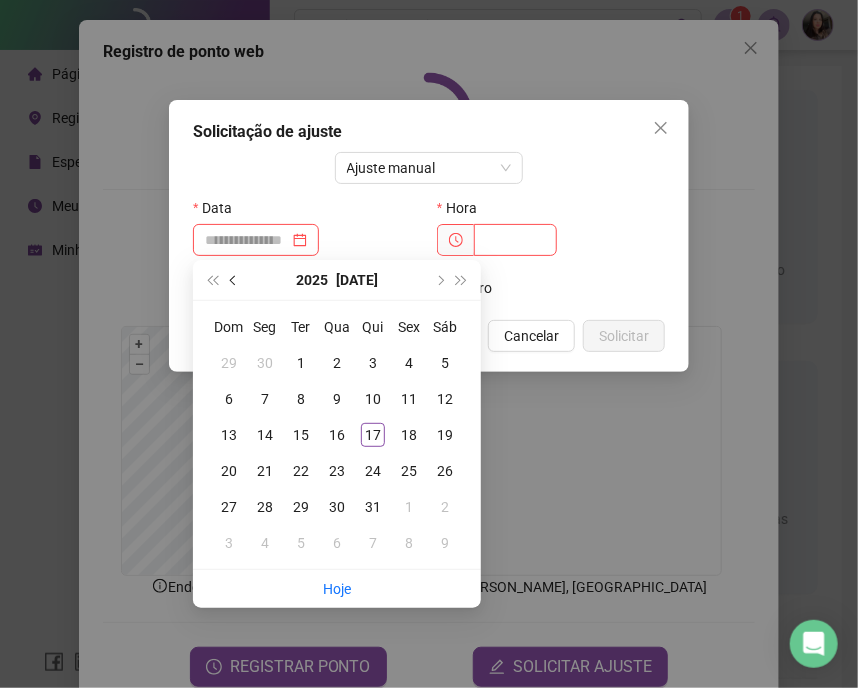 click at bounding box center [234, 280] 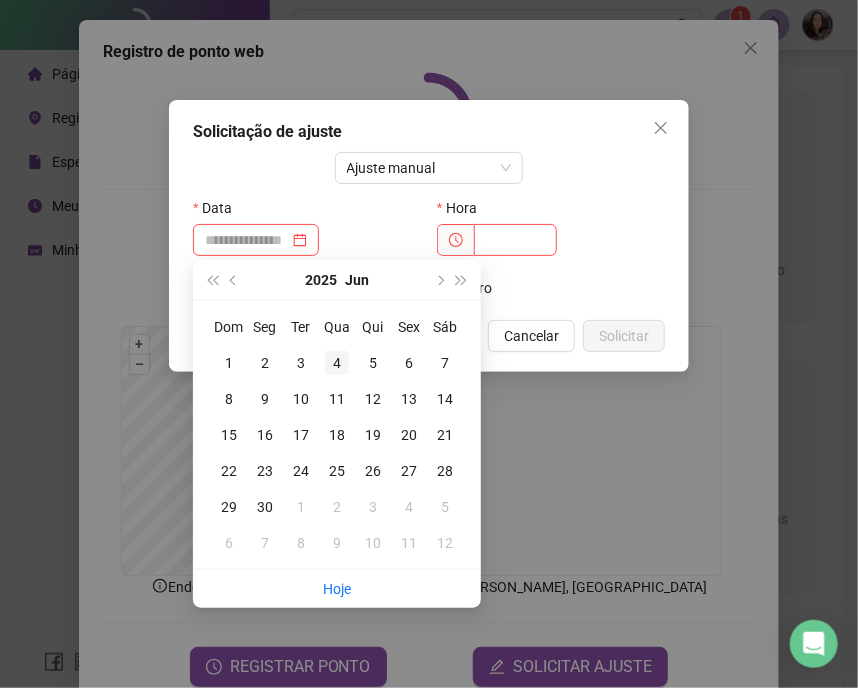 type on "**********" 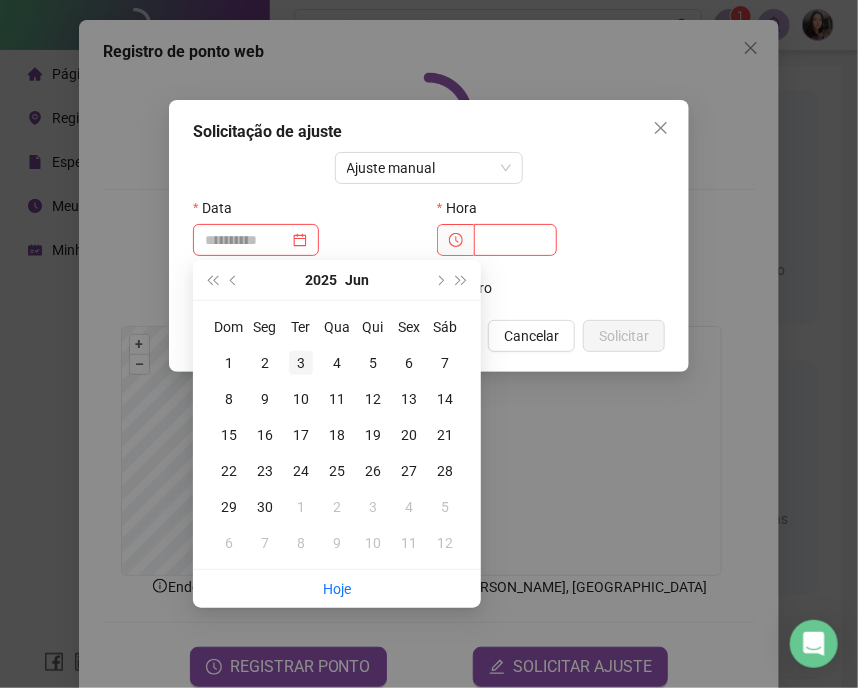 click on "3" at bounding box center [301, 363] 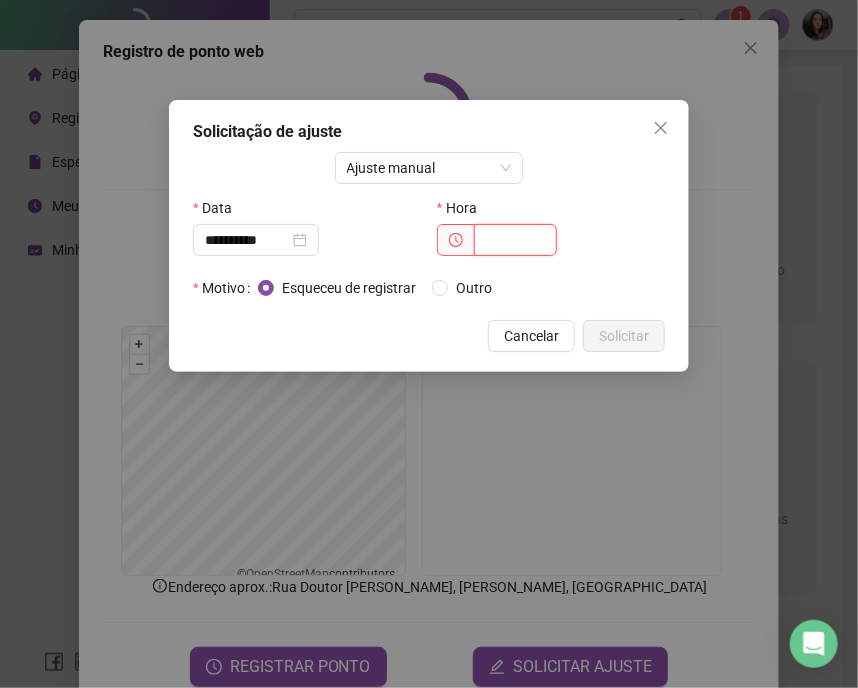 click at bounding box center [515, 240] 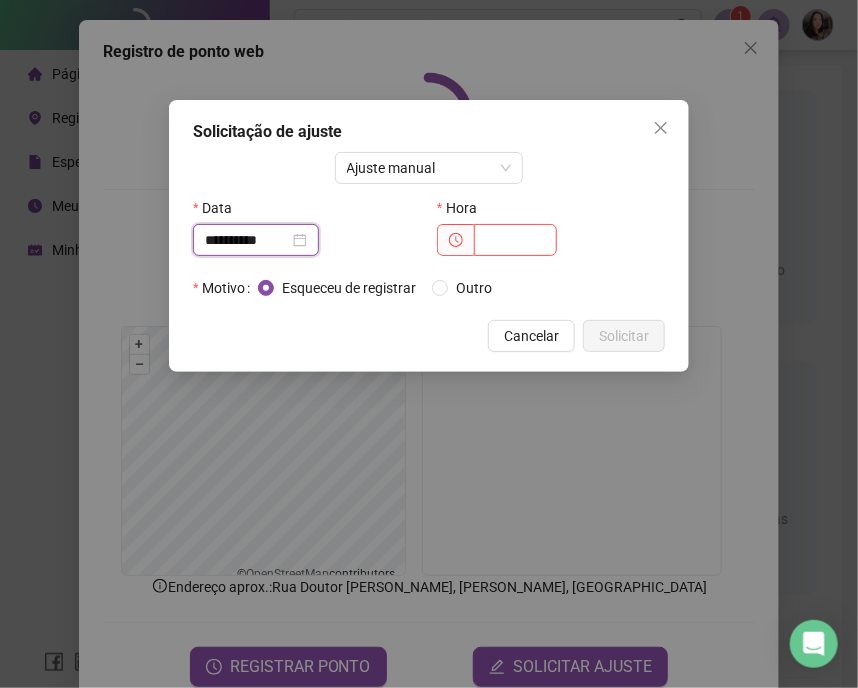 click on "**********" at bounding box center (247, 240) 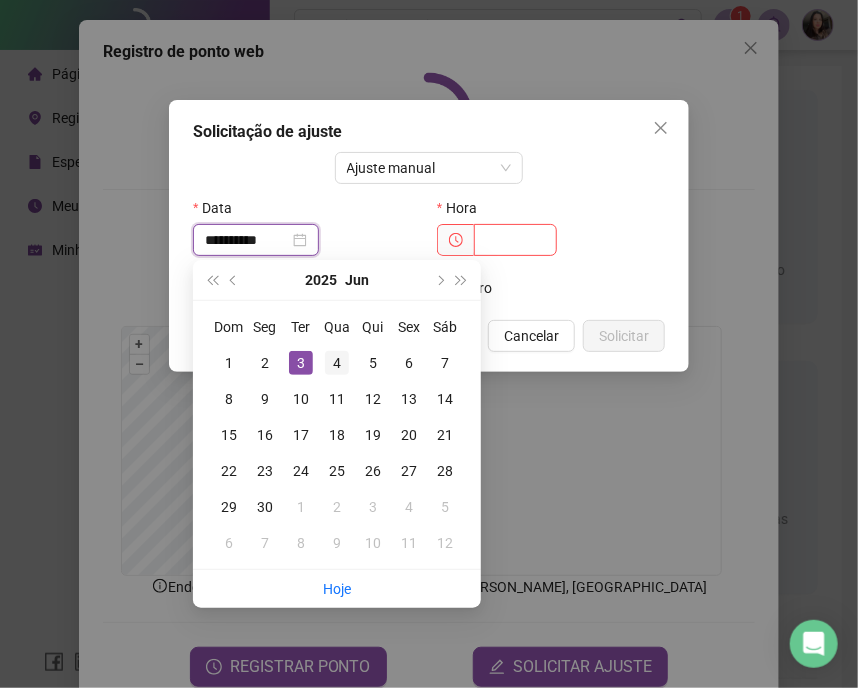 type on "**********" 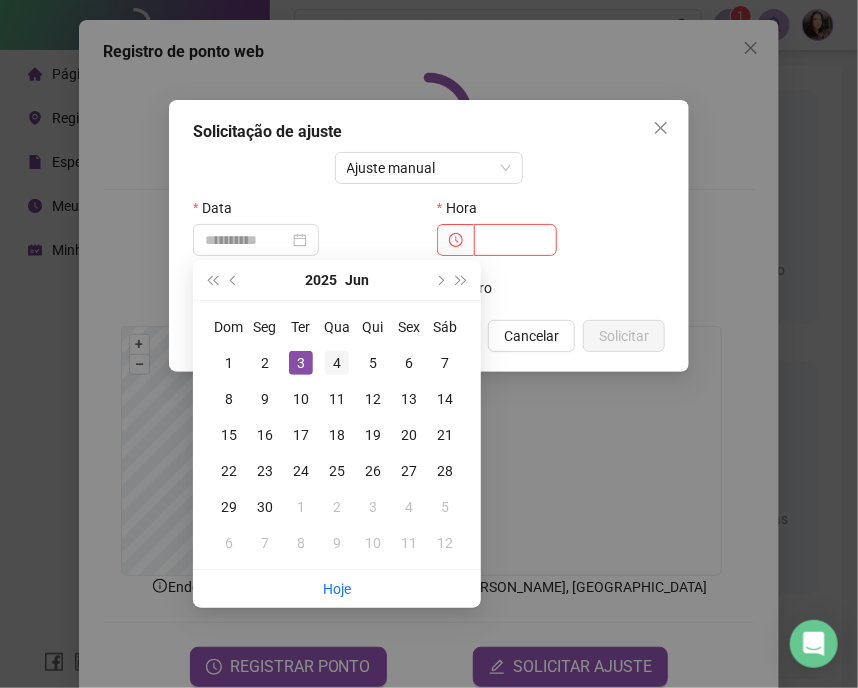 click on "4" at bounding box center [337, 363] 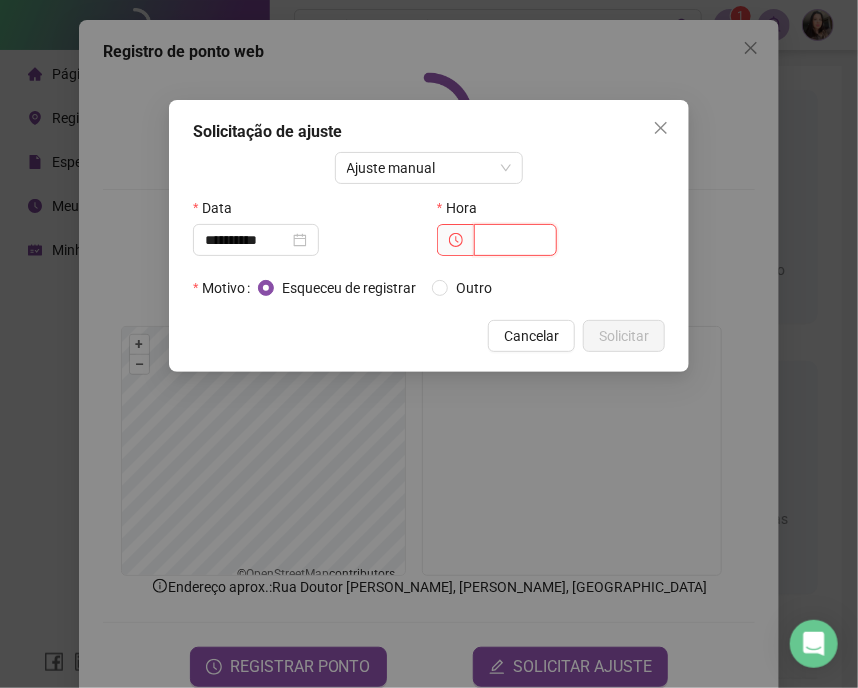 click at bounding box center [515, 240] 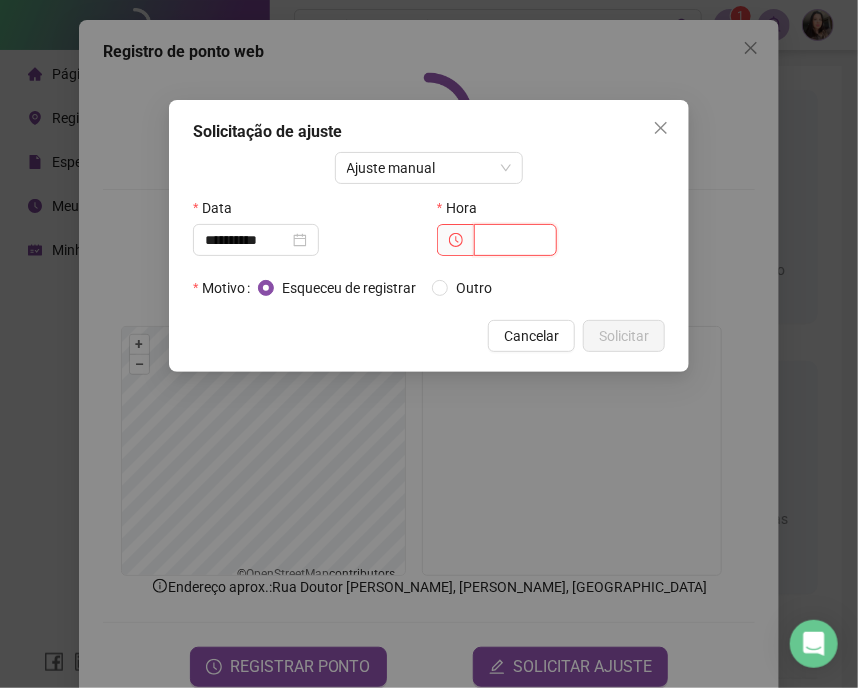 click at bounding box center (515, 240) 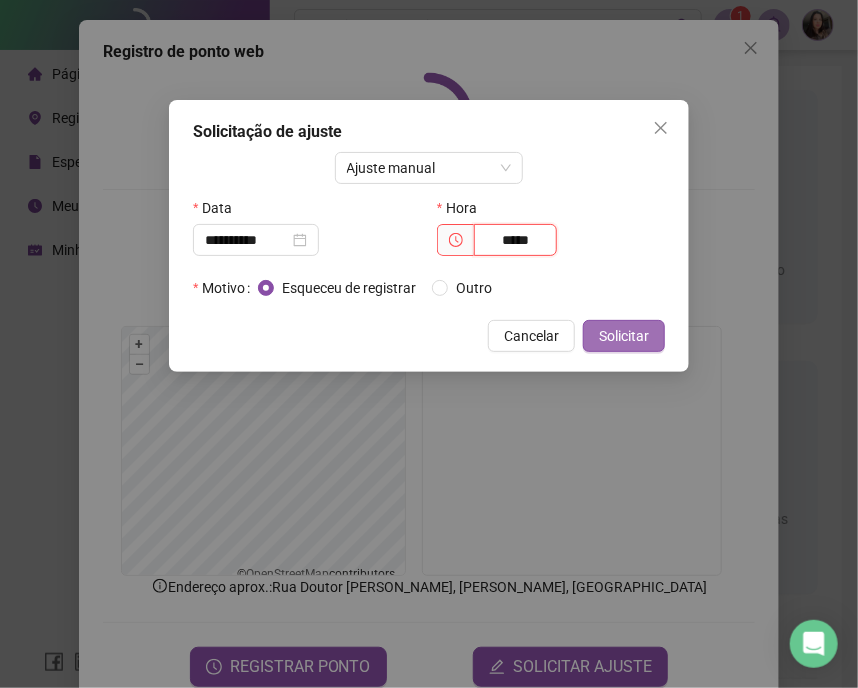 type on "*****" 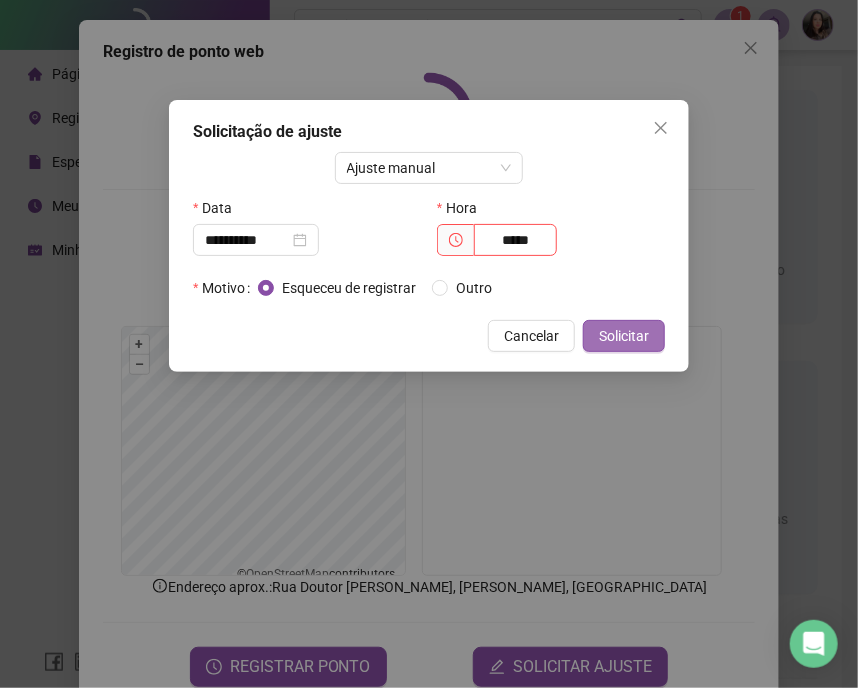 click on "Solicitar" at bounding box center (624, 336) 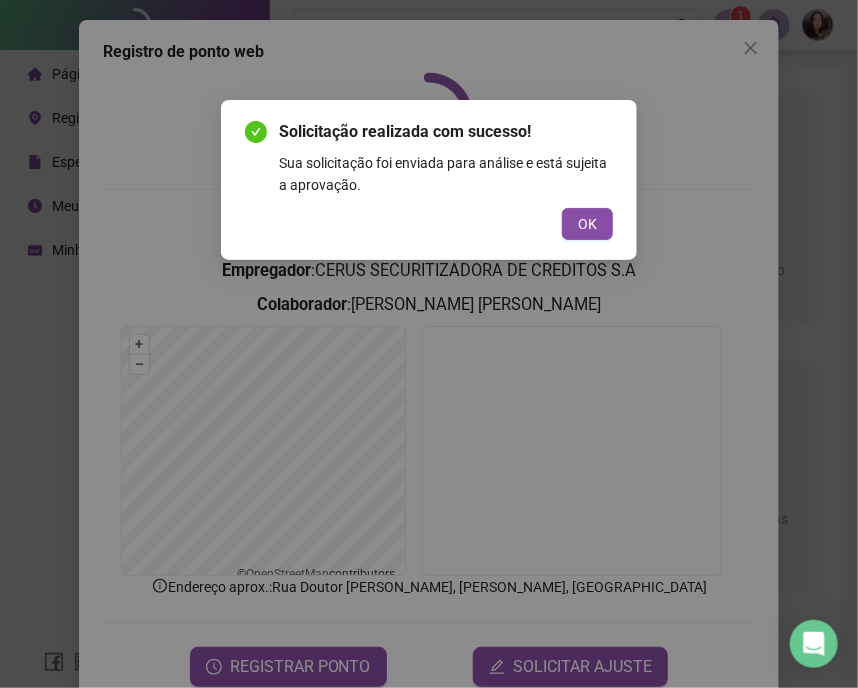 click on "Solicitação realizada com sucesso! Sua solicitação foi enviada para análise e está sujeita a aprovação. OK" at bounding box center [429, 180] 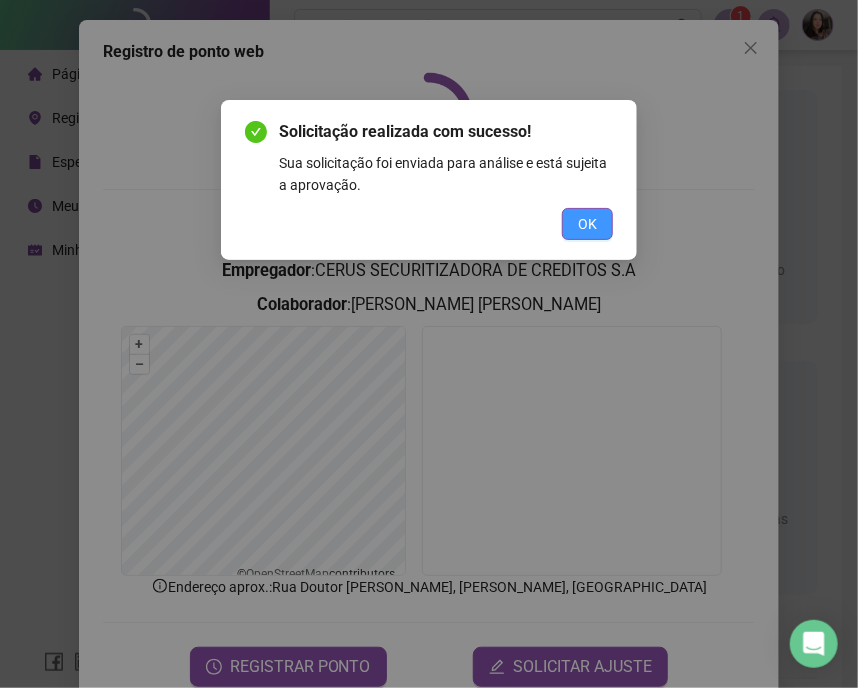 click on "OK" at bounding box center [587, 224] 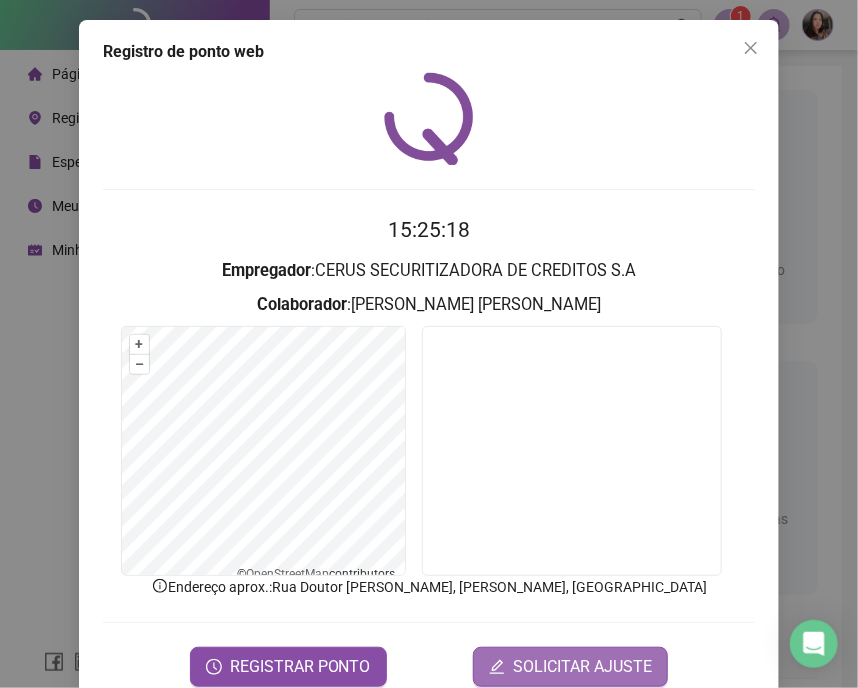 click on "SOLICITAR AJUSTE" at bounding box center (582, 667) 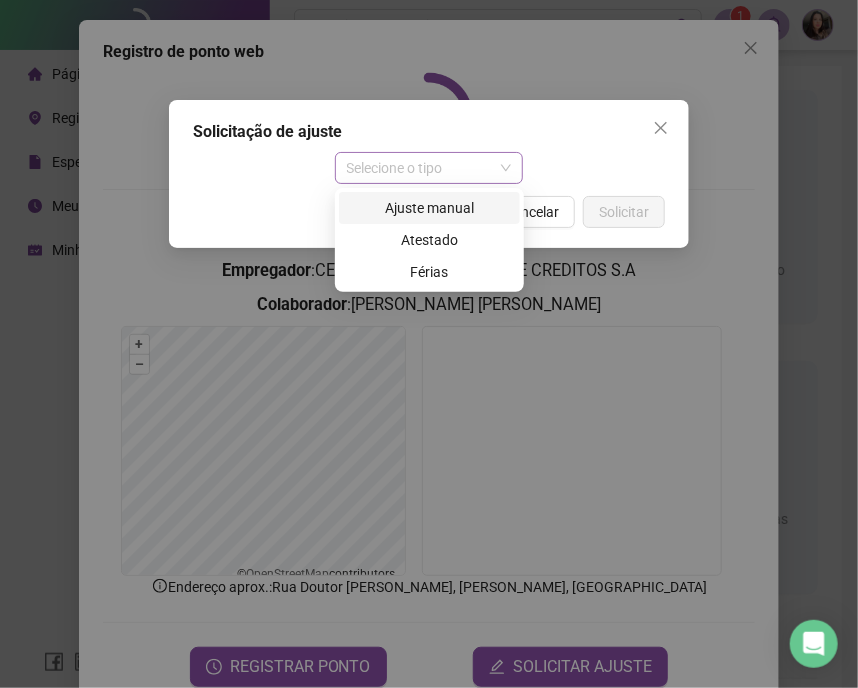 click on "Selecione o tipo" at bounding box center [429, 168] 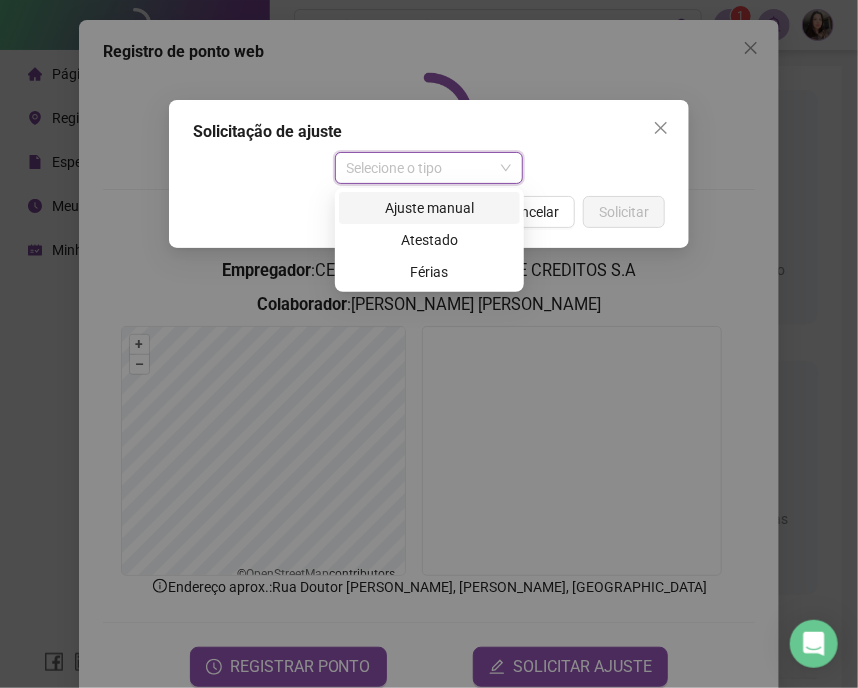 click on "Ajuste manual" at bounding box center (429, 208) 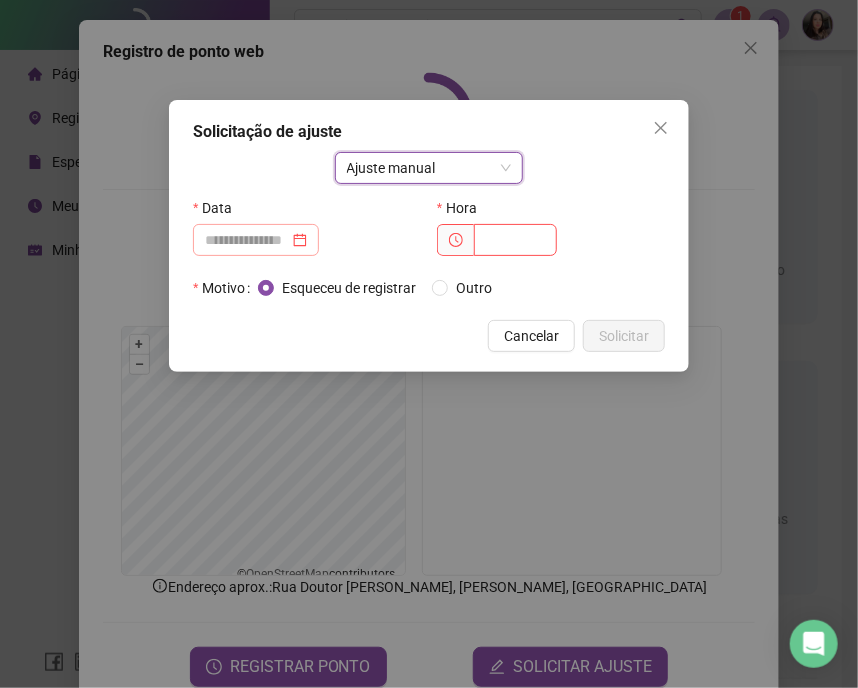 click at bounding box center [256, 240] 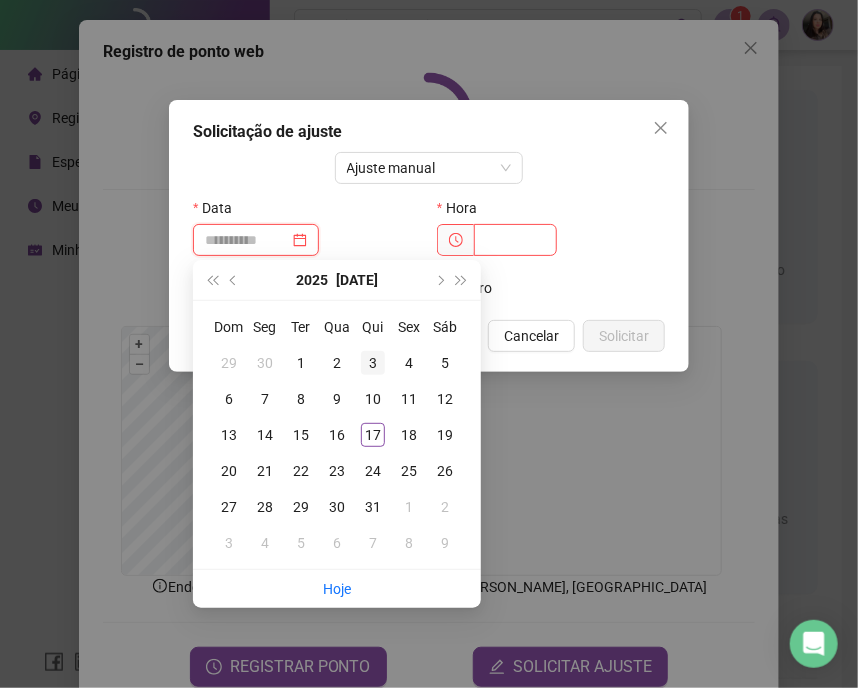 type on "**********" 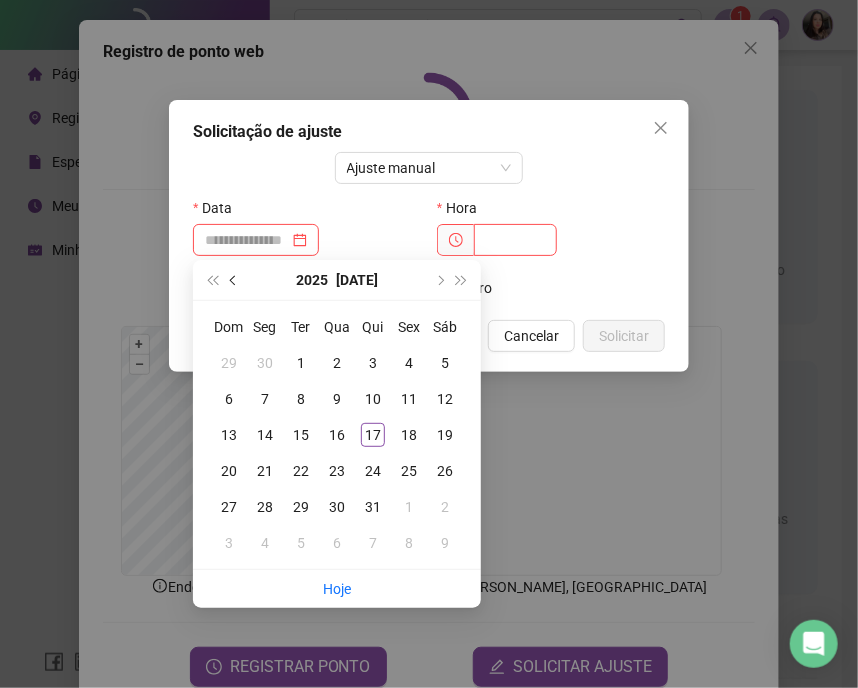 click at bounding box center [235, 280] 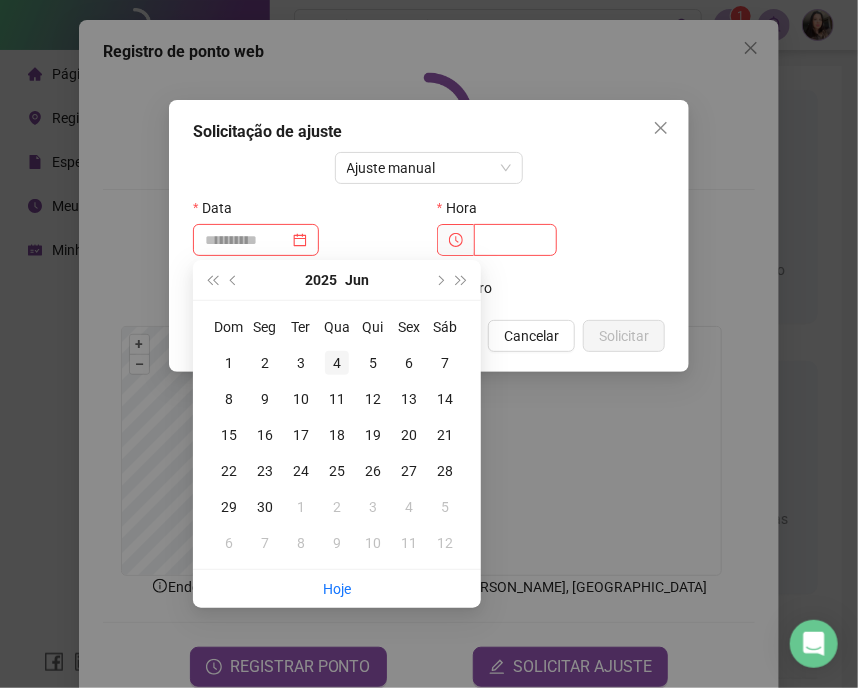 type on "**********" 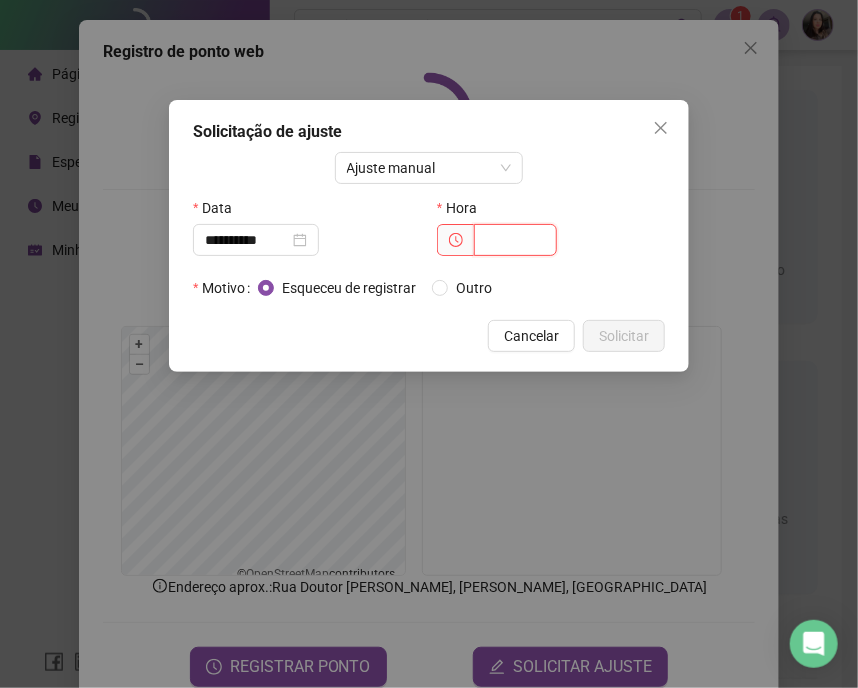 click at bounding box center (515, 240) 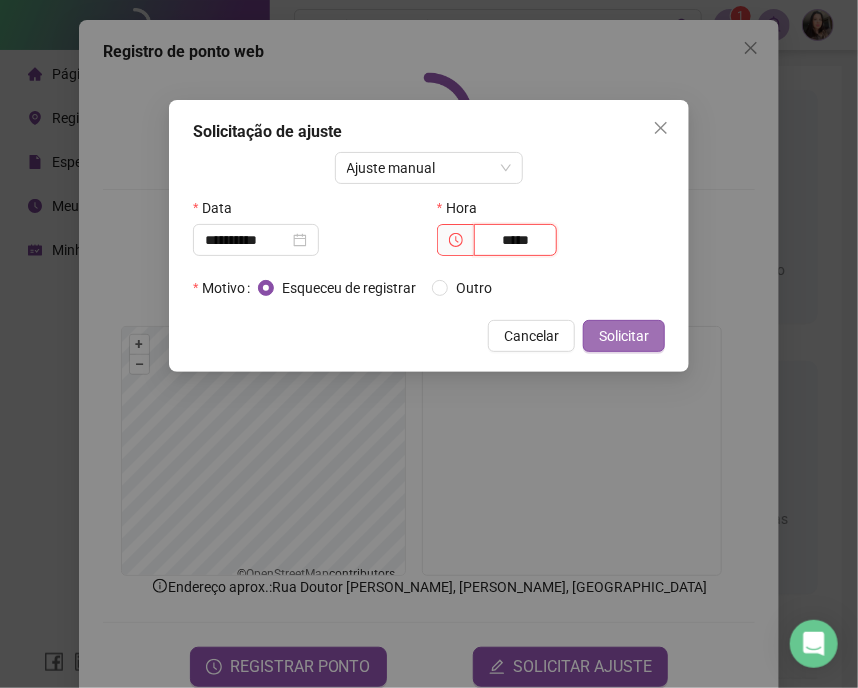 type on "*****" 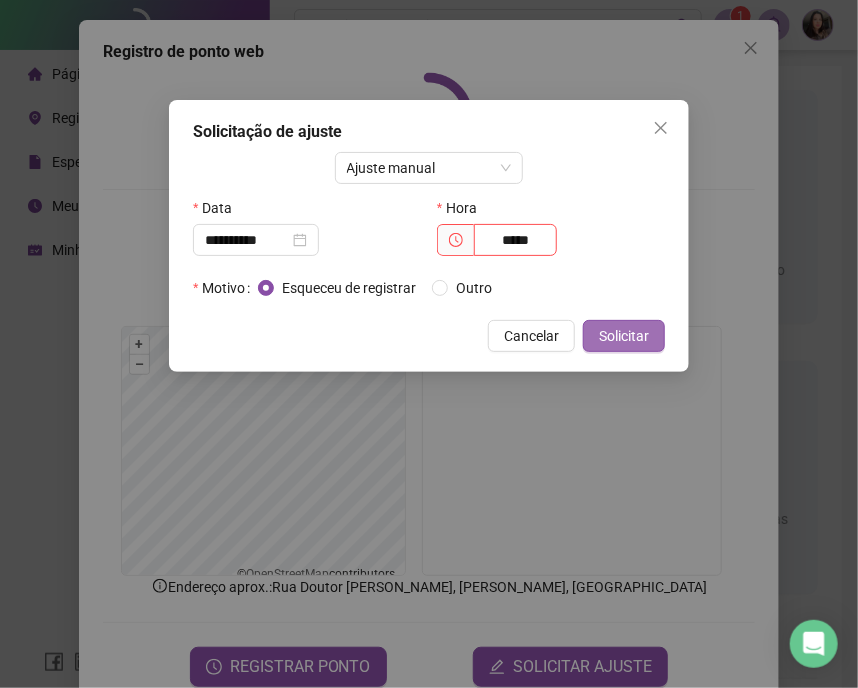 click on "Solicitar" at bounding box center [624, 336] 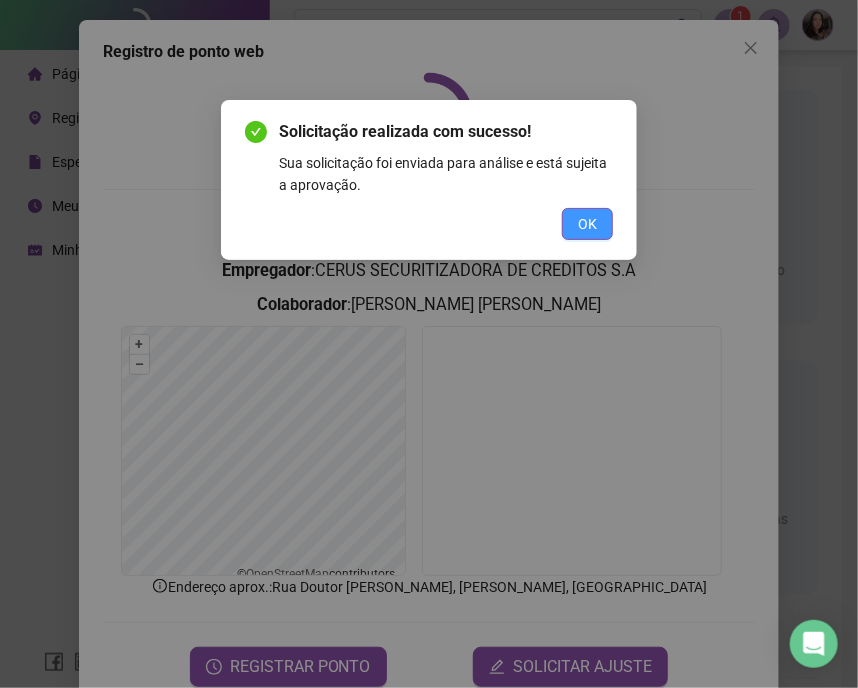 click on "OK" at bounding box center [587, 224] 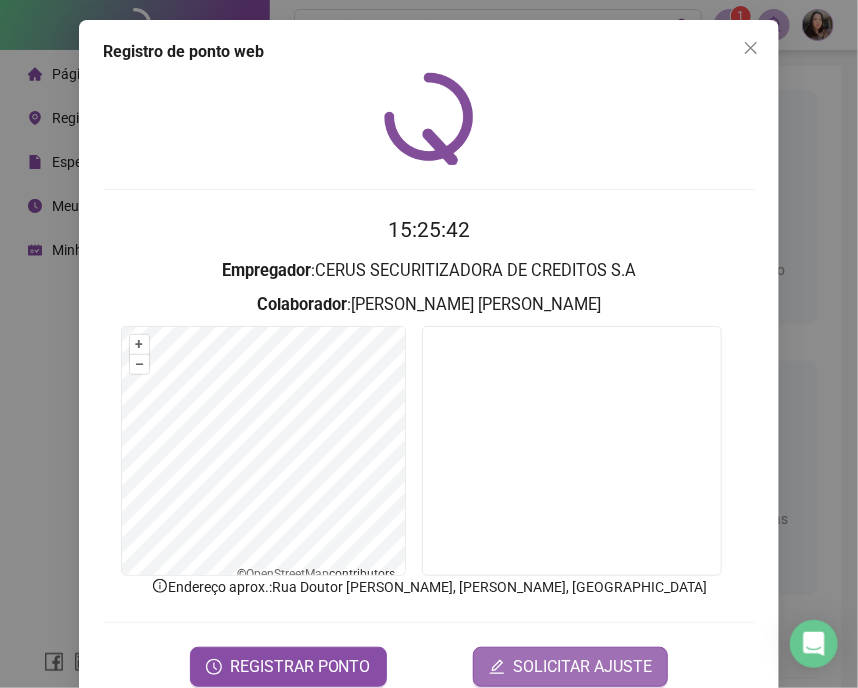 click on "SOLICITAR AJUSTE" at bounding box center (582, 667) 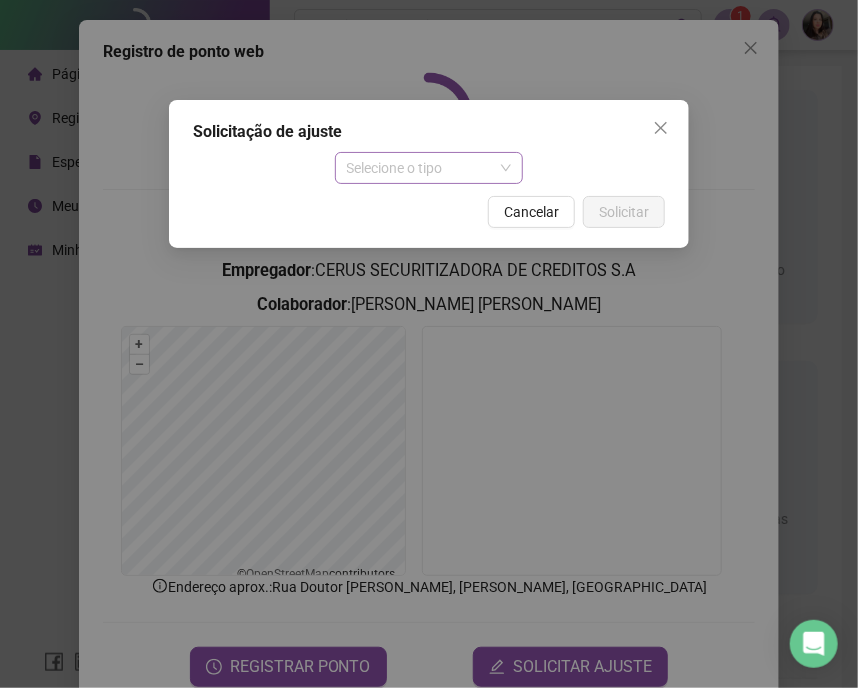 click on "Selecione o tipo" at bounding box center (429, 168) 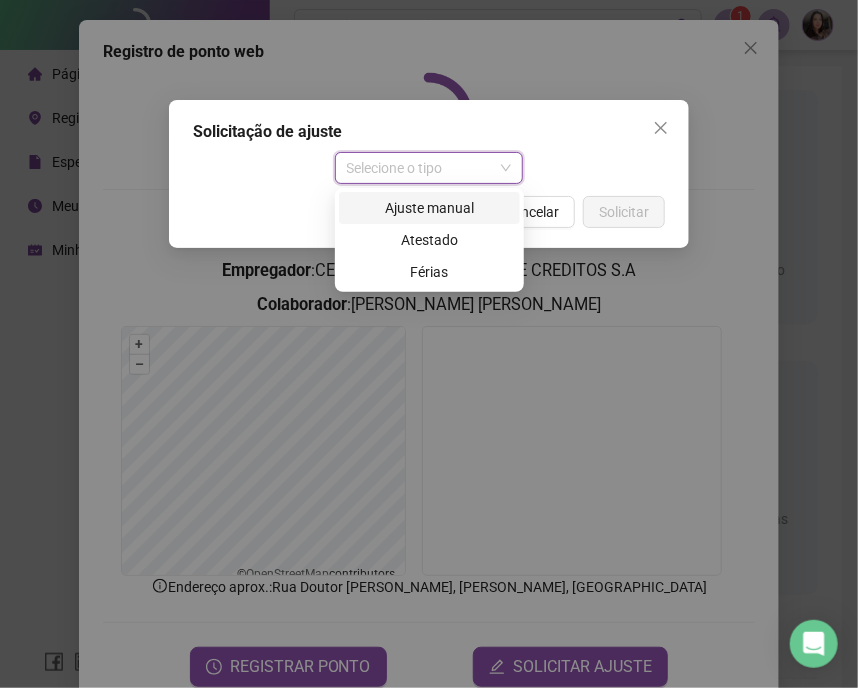 click on "Ajuste manual" at bounding box center (429, 208) 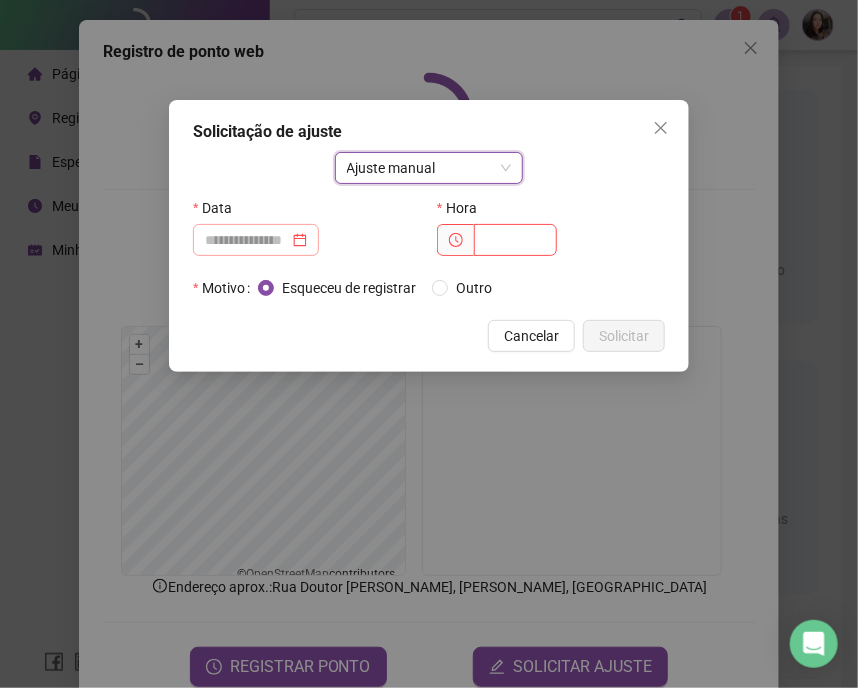 click at bounding box center [256, 240] 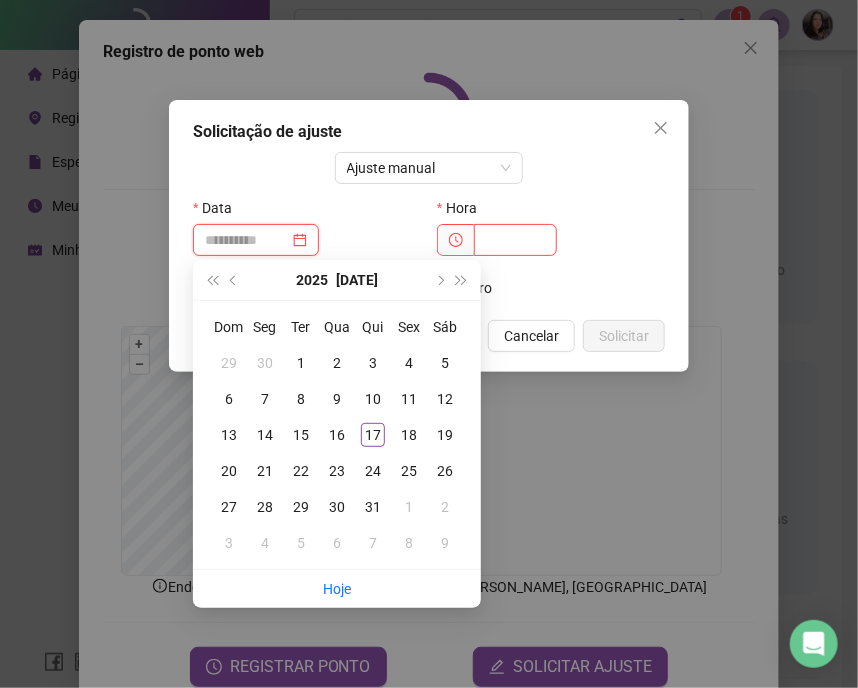 type on "**********" 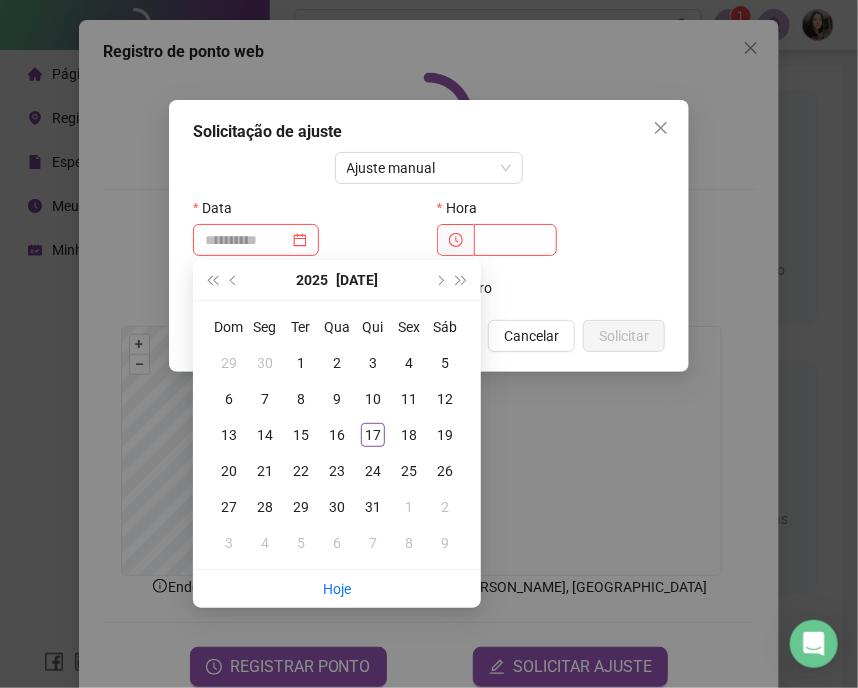 click on "5" at bounding box center (445, 363) 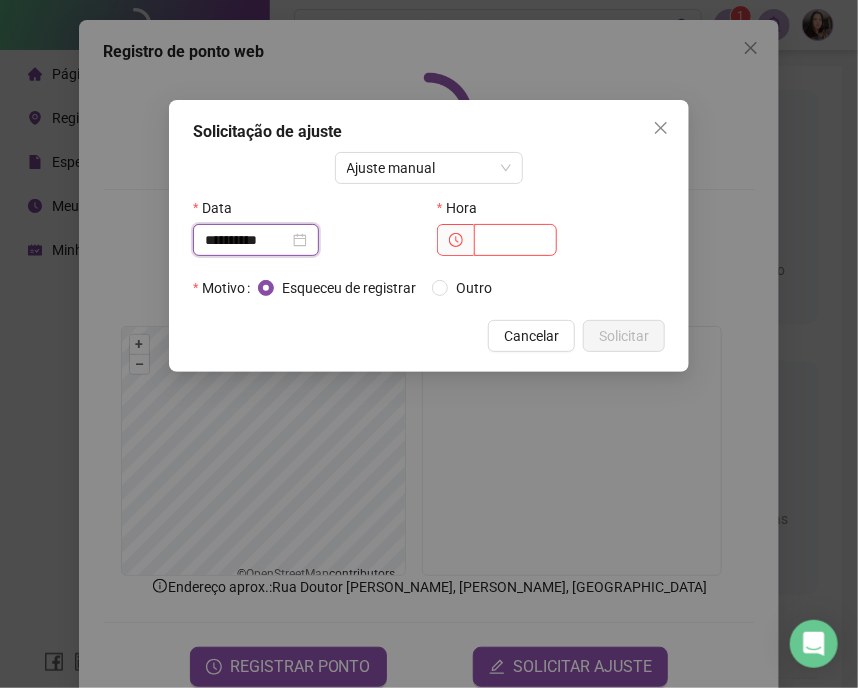 click on "**********" at bounding box center [247, 240] 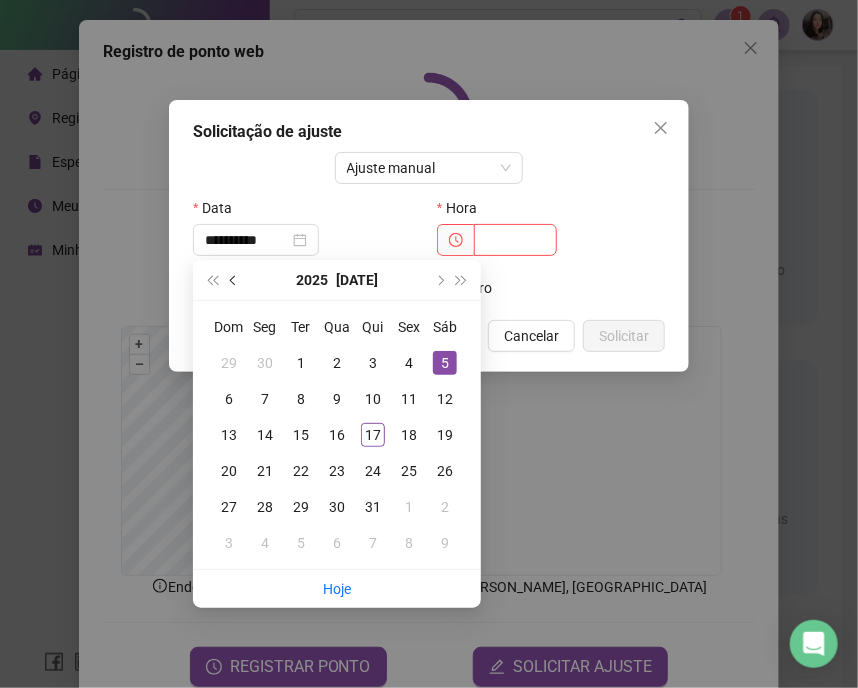 click at bounding box center [235, 280] 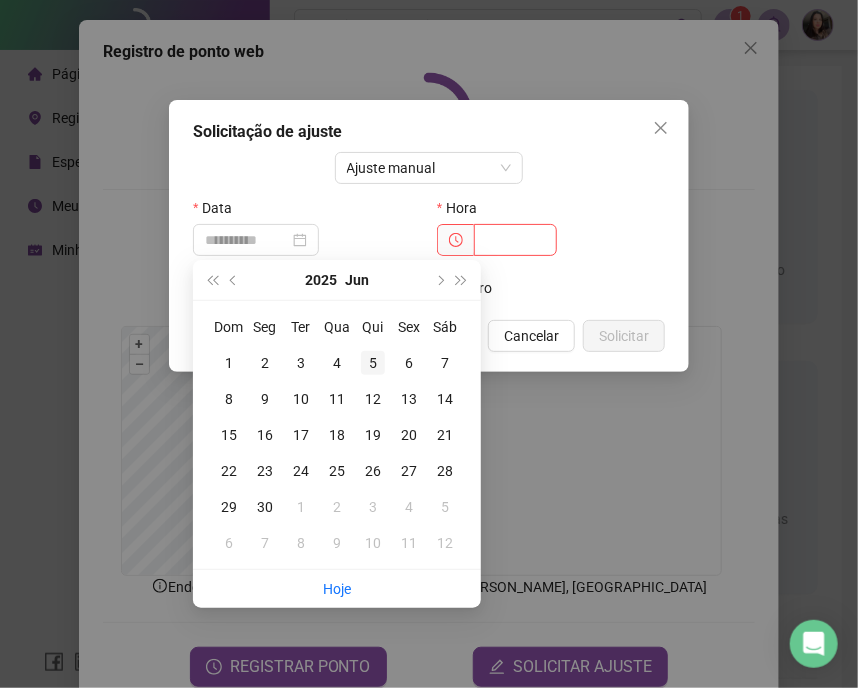 type on "**********" 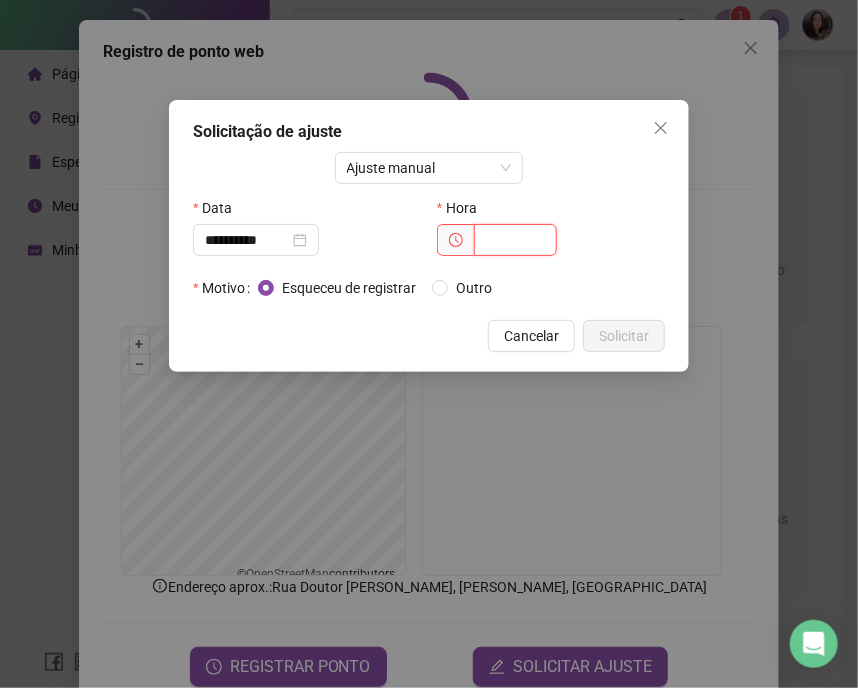 click at bounding box center [515, 240] 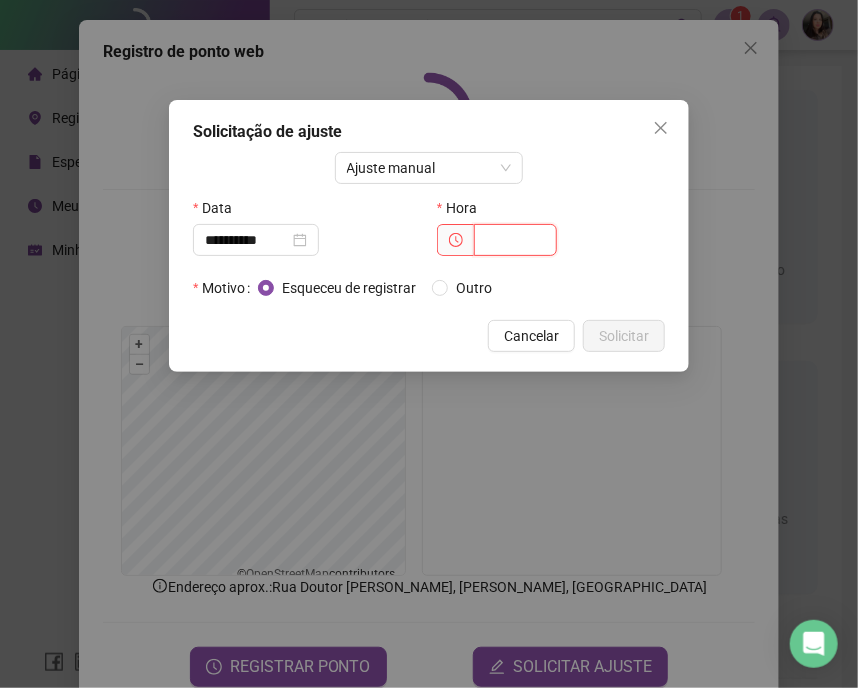 type on "*" 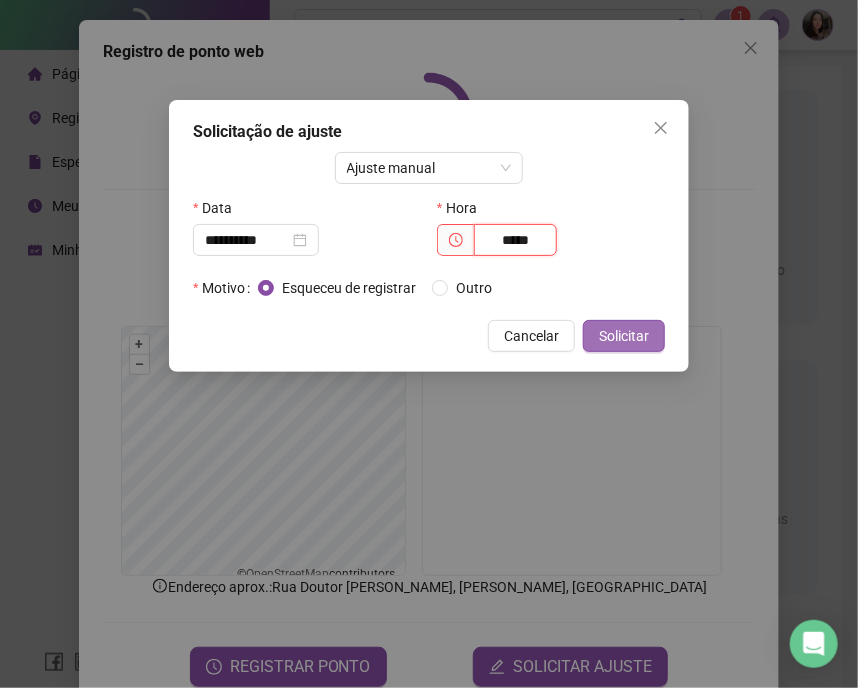 type on "*****" 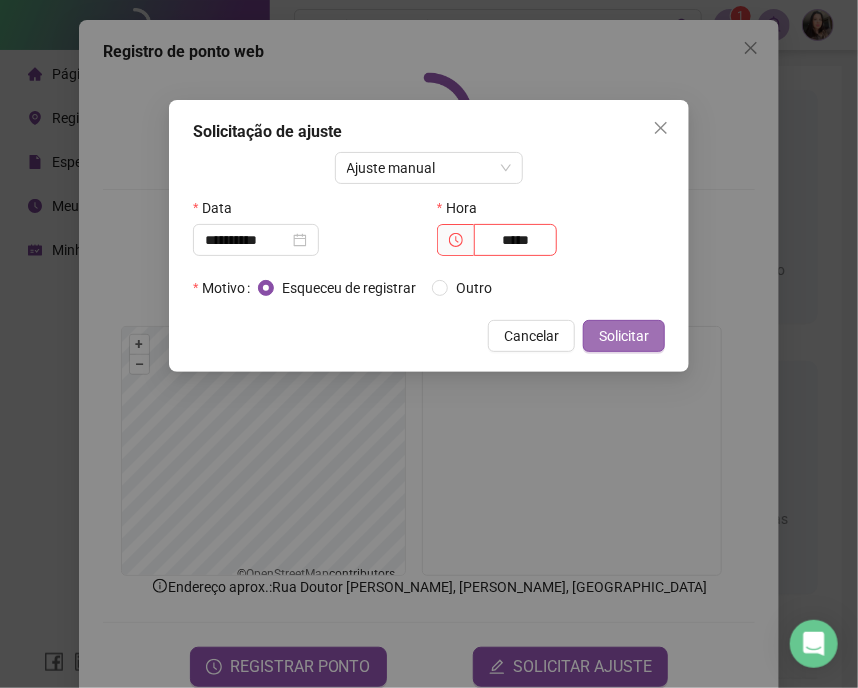 click on "Solicitar" at bounding box center [624, 336] 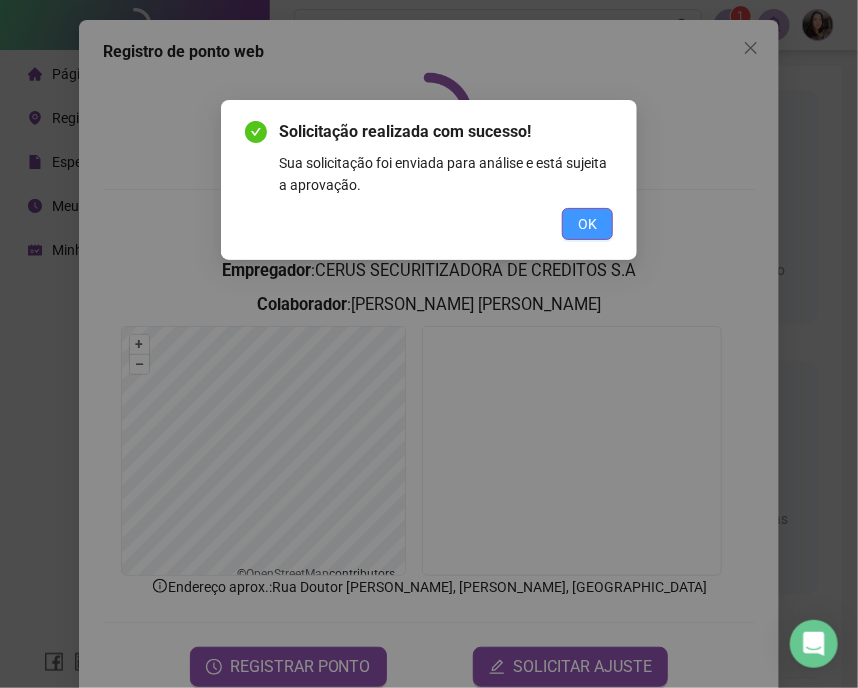 click on "OK" at bounding box center (587, 224) 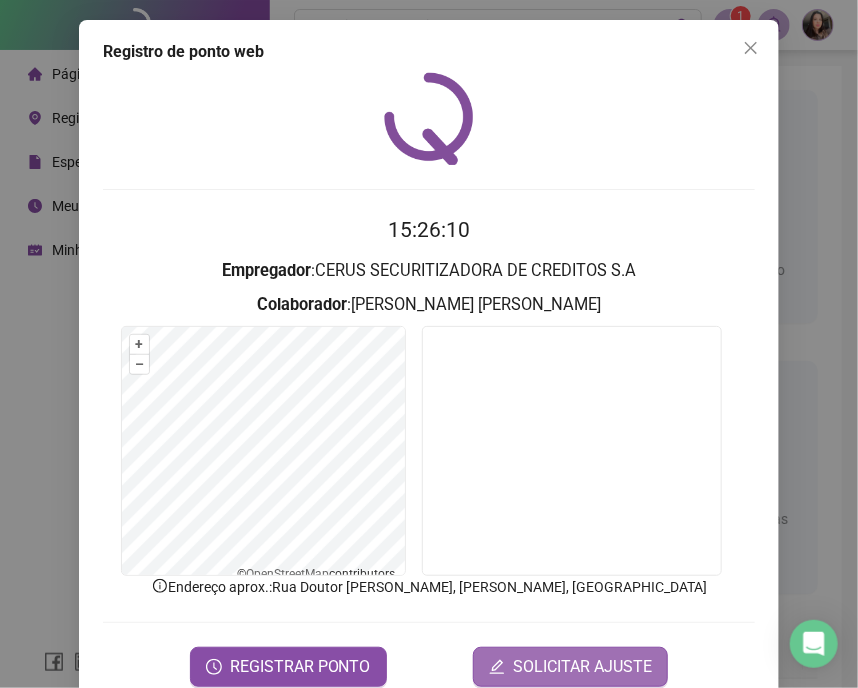 click on "SOLICITAR AJUSTE" at bounding box center [582, 667] 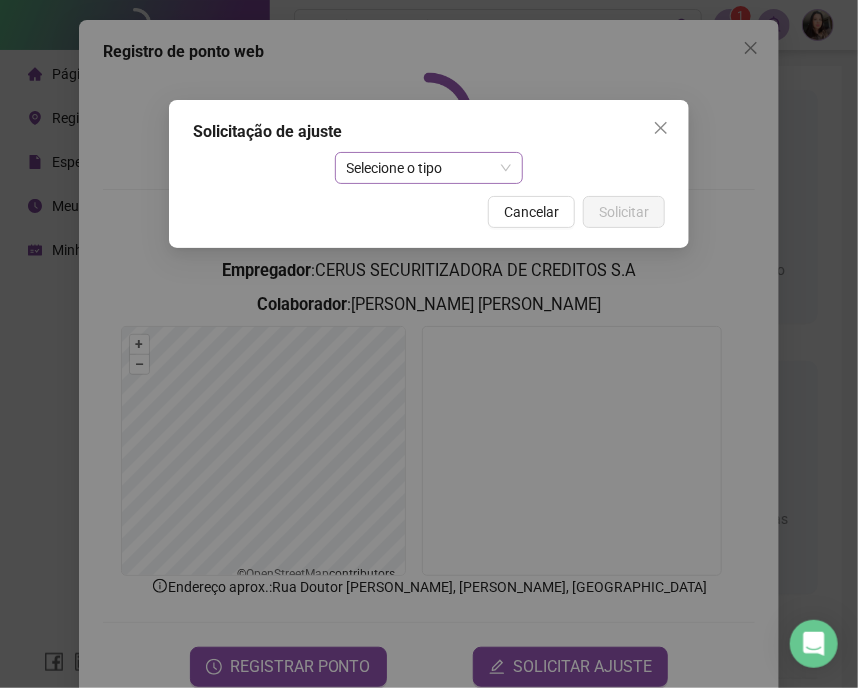 click on "Selecione o tipo" at bounding box center (429, 168) 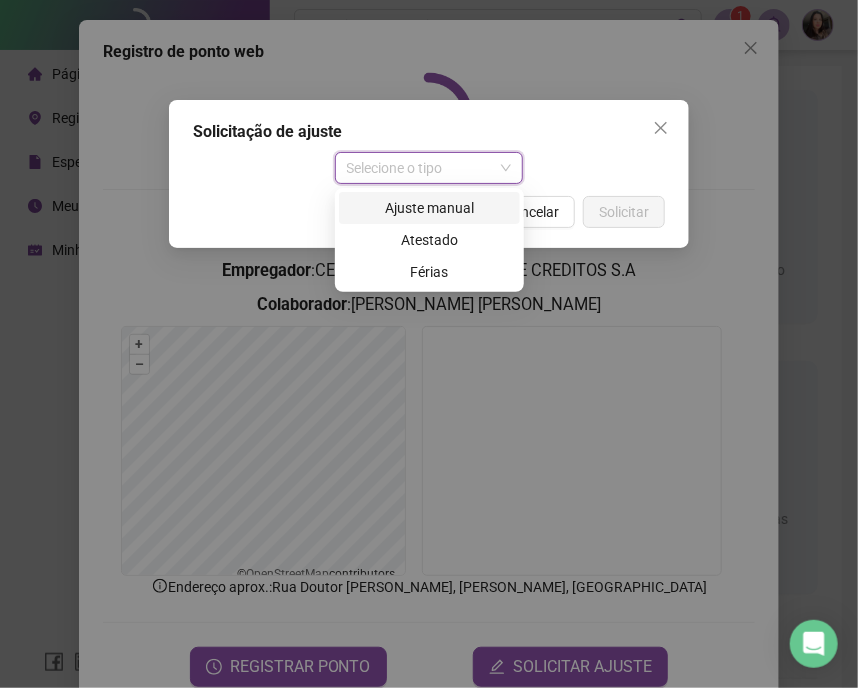 click on "Ajuste manual" at bounding box center (429, 208) 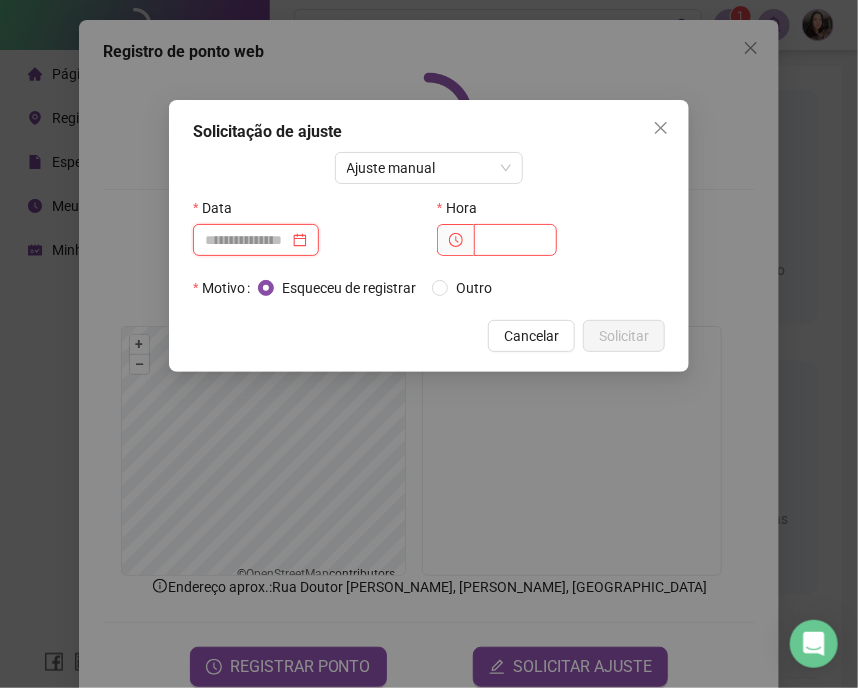 click at bounding box center [247, 240] 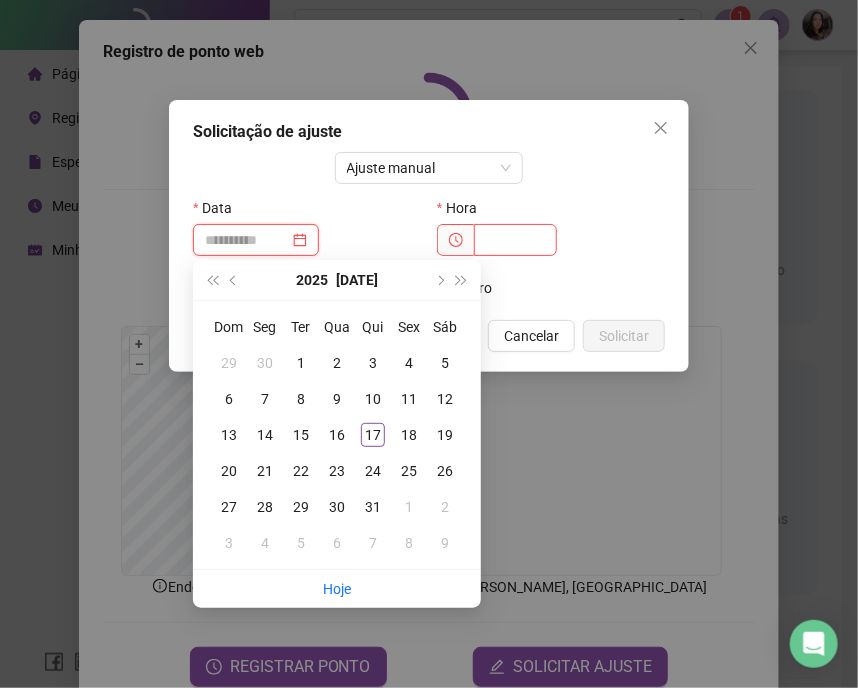 type on "**********" 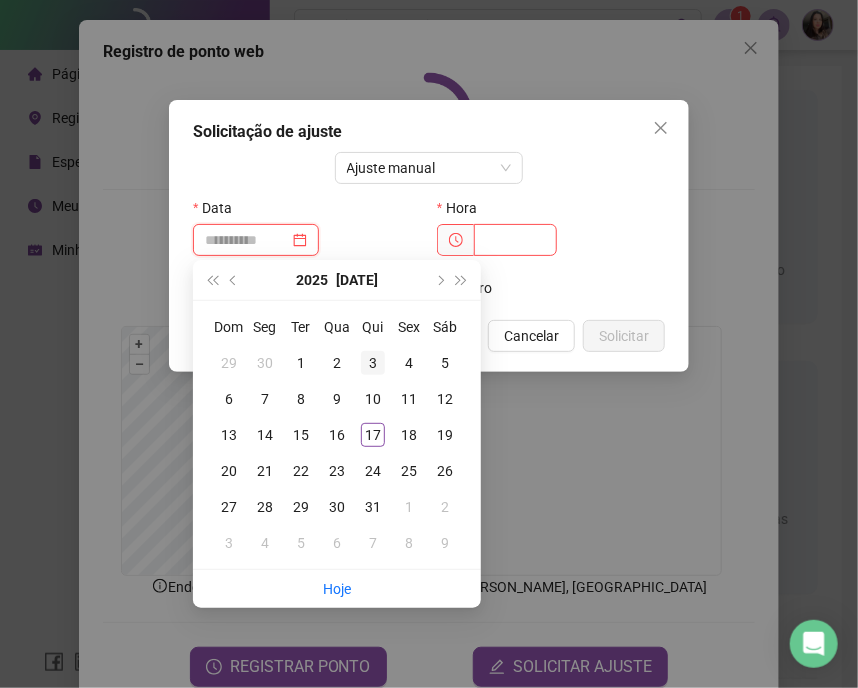 type on "**********" 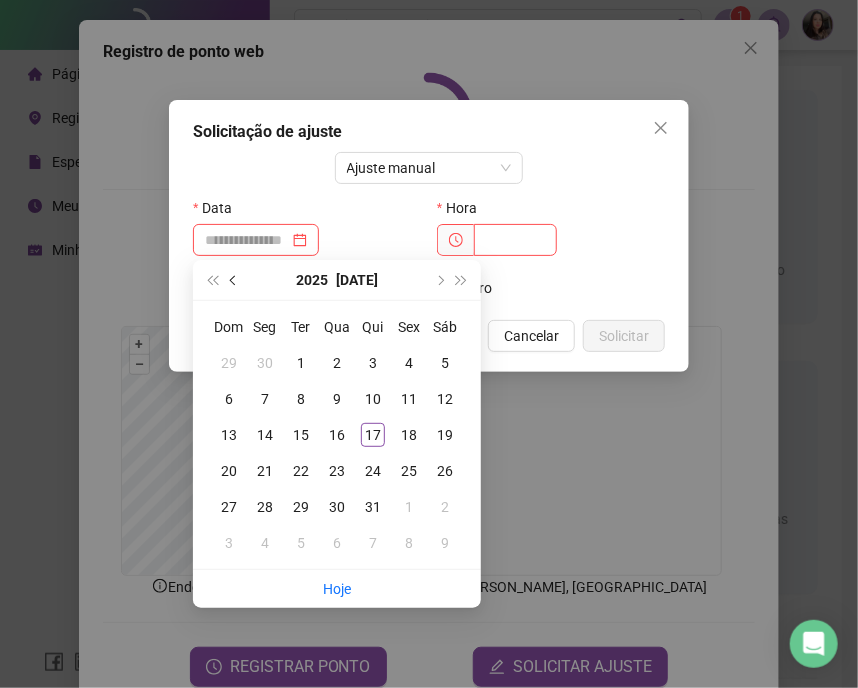 click at bounding box center [234, 280] 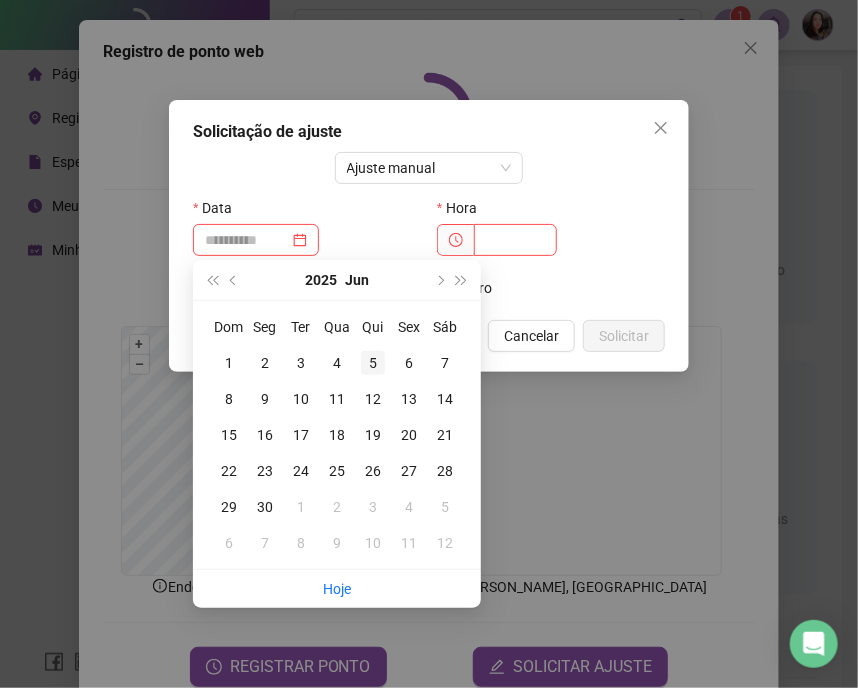 type on "**********" 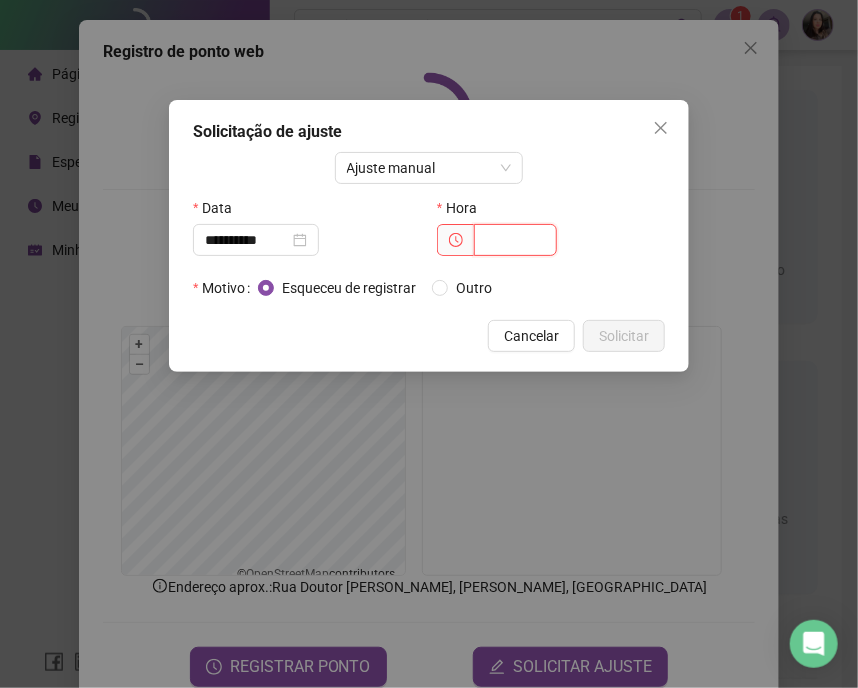 click at bounding box center [515, 240] 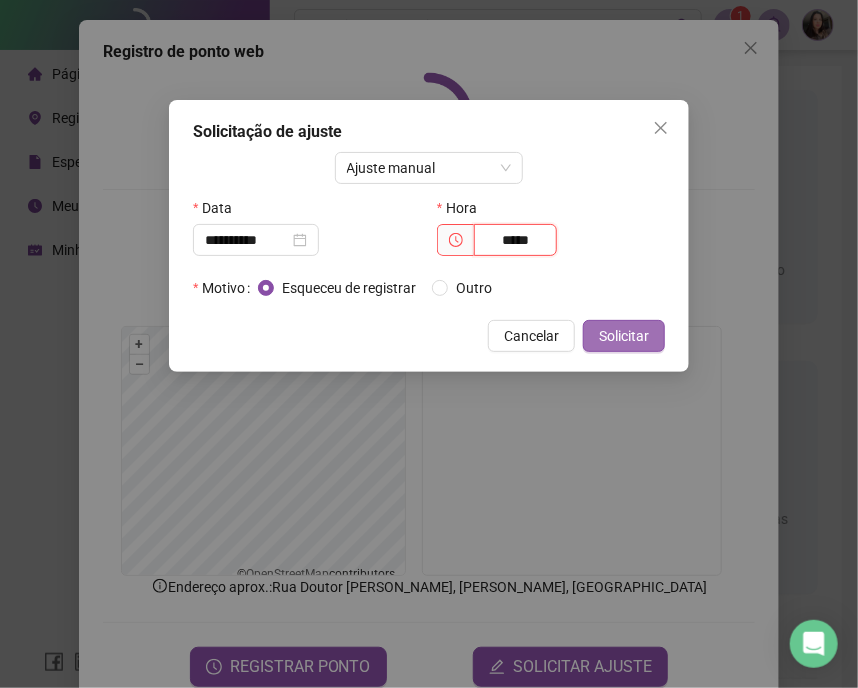 type on "*****" 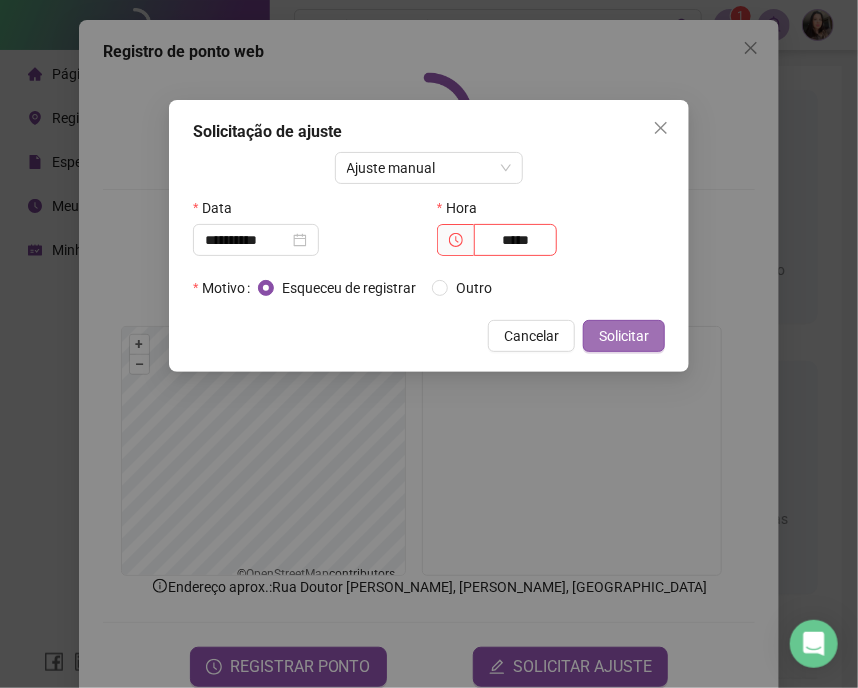 click on "Solicitar" at bounding box center (624, 336) 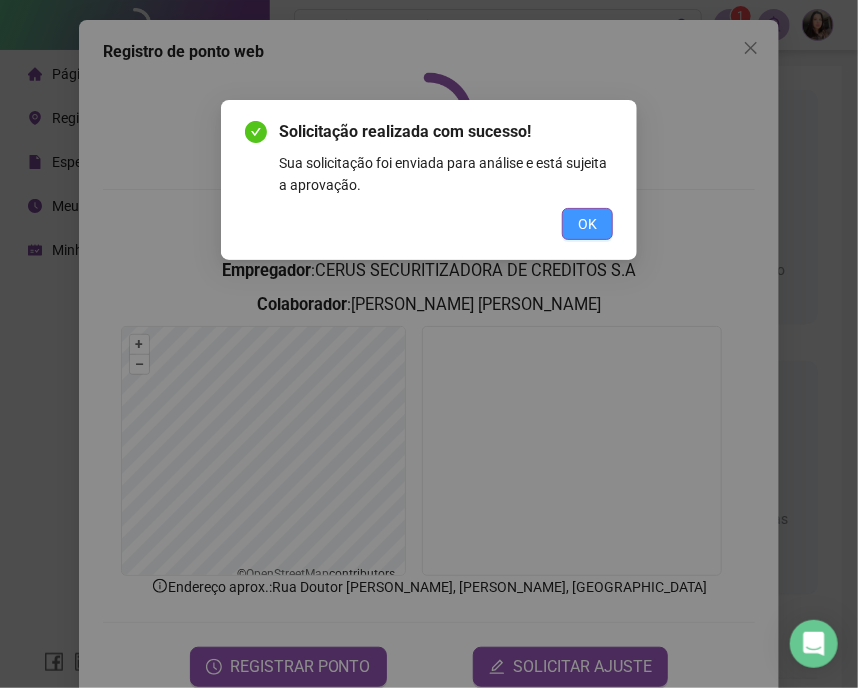 click on "OK" at bounding box center [587, 224] 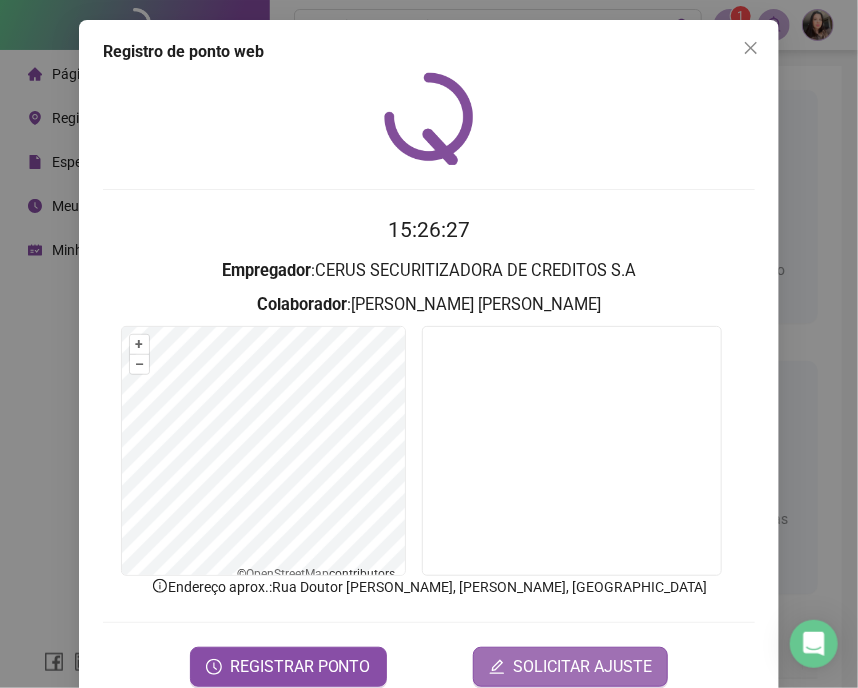 click on "SOLICITAR AJUSTE" at bounding box center [582, 667] 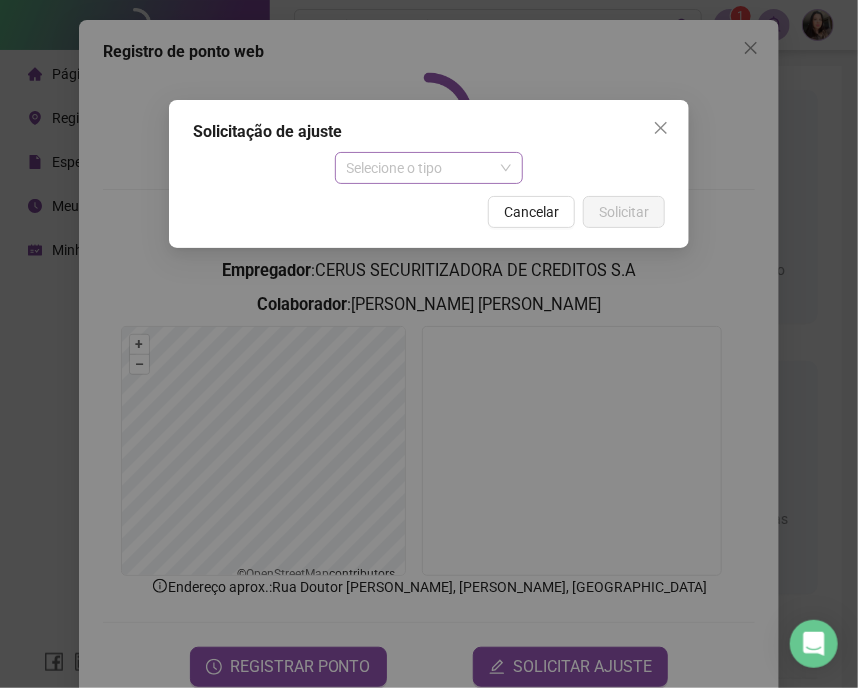 click on "Selecione o tipo" at bounding box center [429, 168] 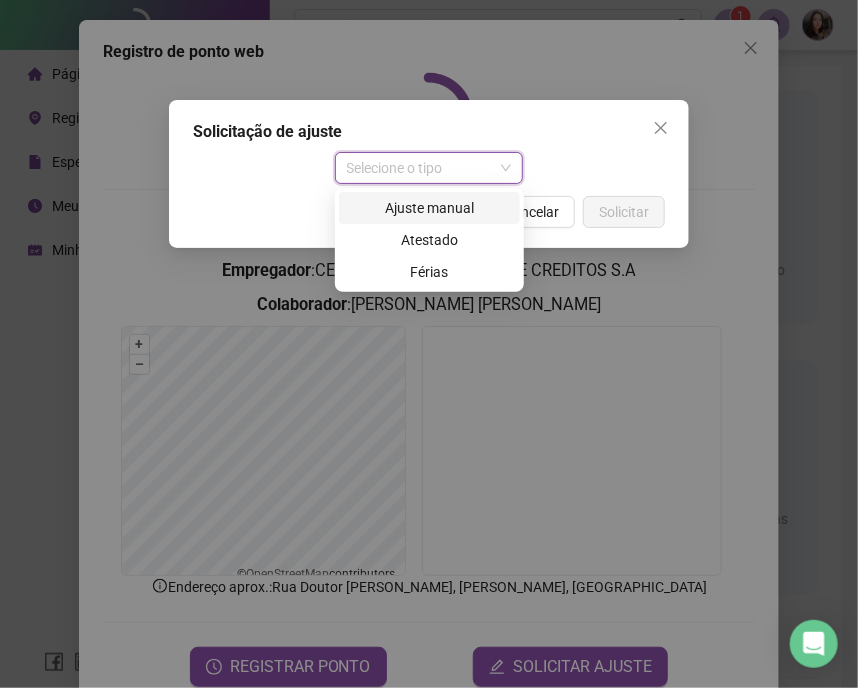 click on "Ajuste manual" at bounding box center (429, 208) 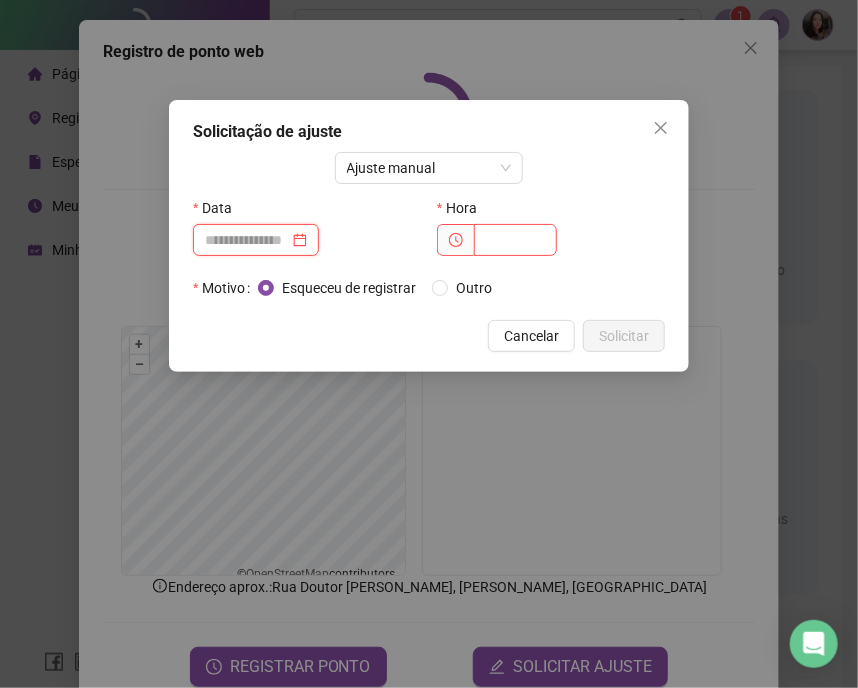drag, startPoint x: 275, startPoint y: 232, endPoint x: 266, endPoint y: 225, distance: 11.401754 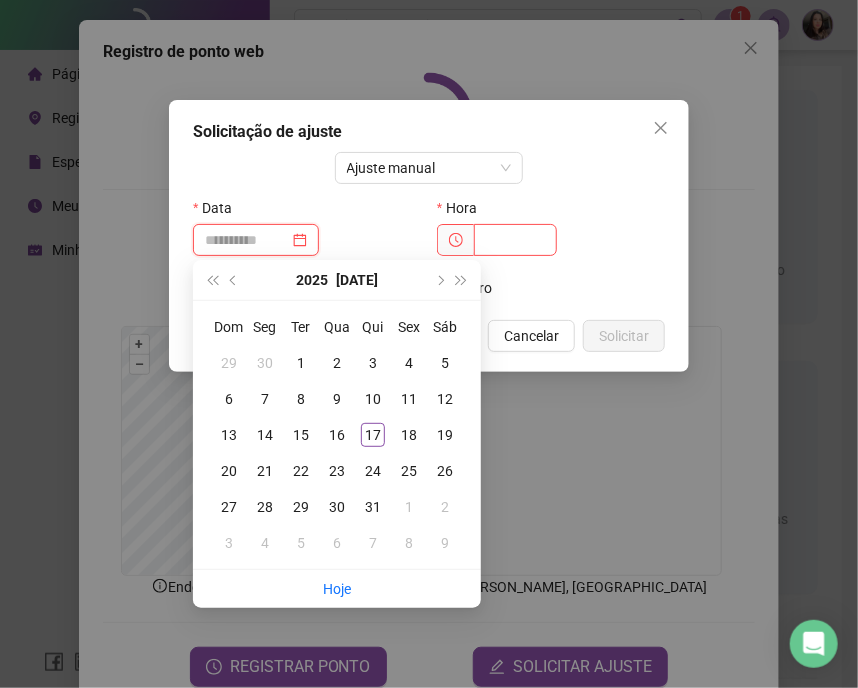 type on "**********" 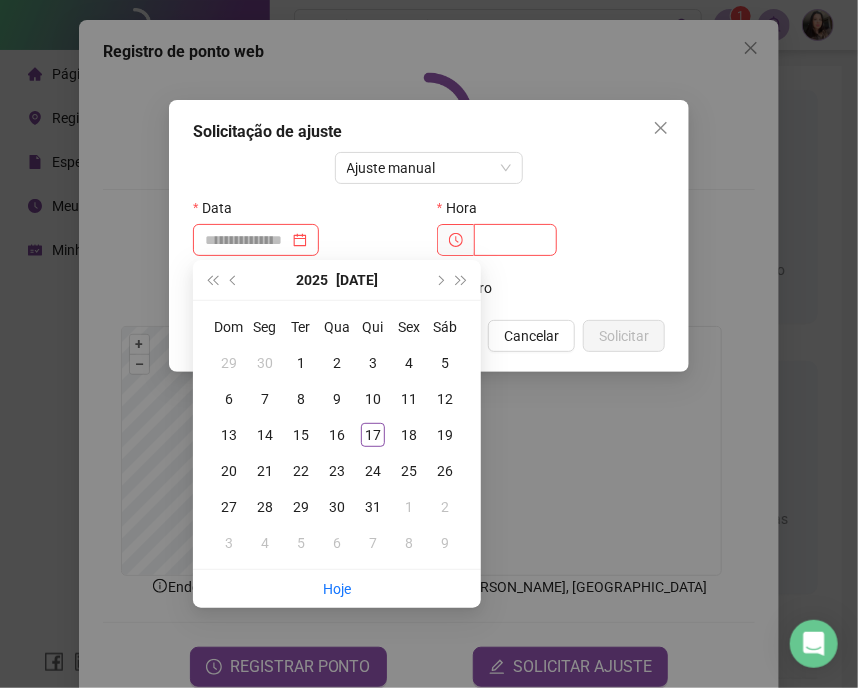 drag, startPoint x: 232, startPoint y: 283, endPoint x: 262, endPoint y: 296, distance: 32.695564 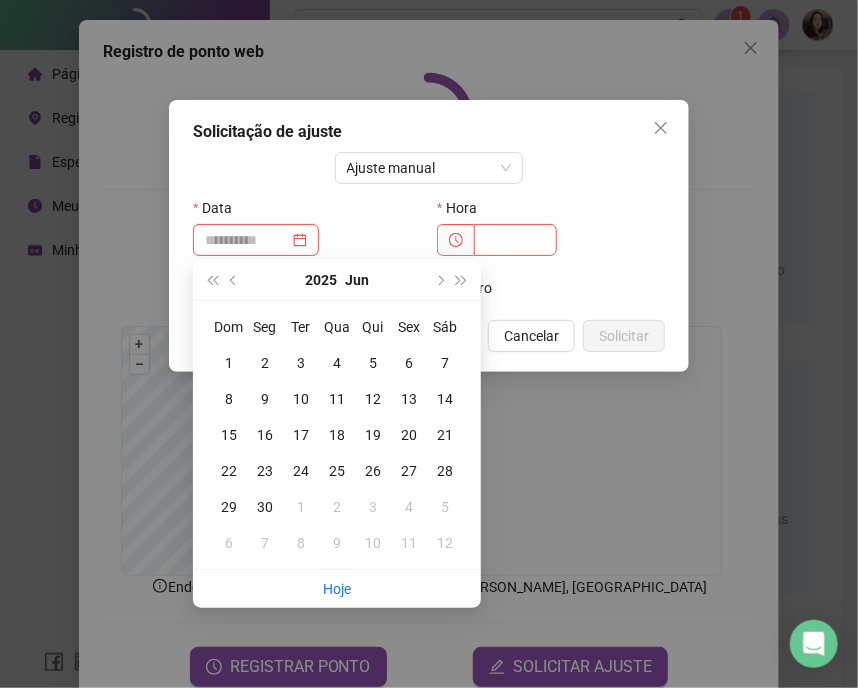 type on "**********" 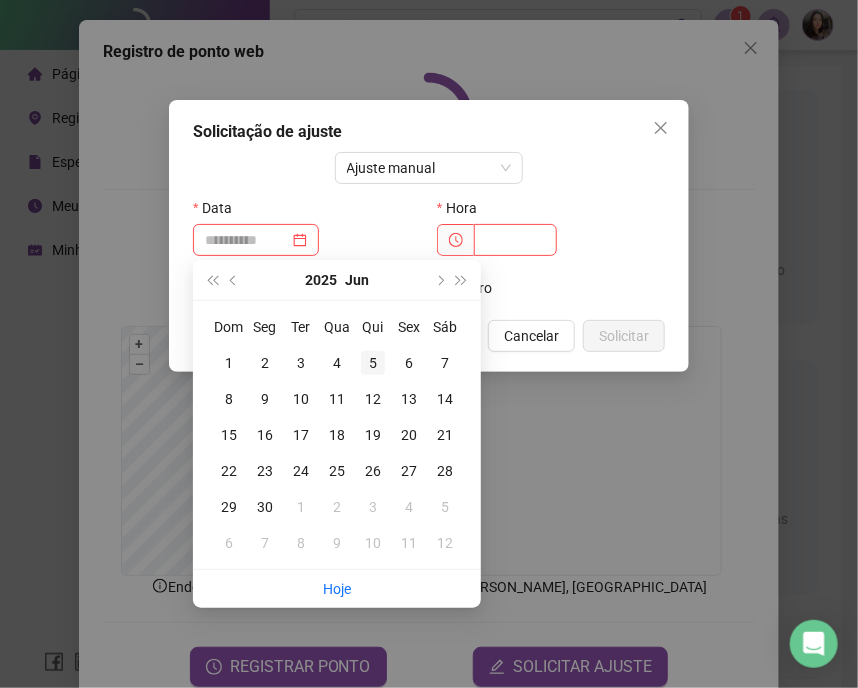 type on "**********" 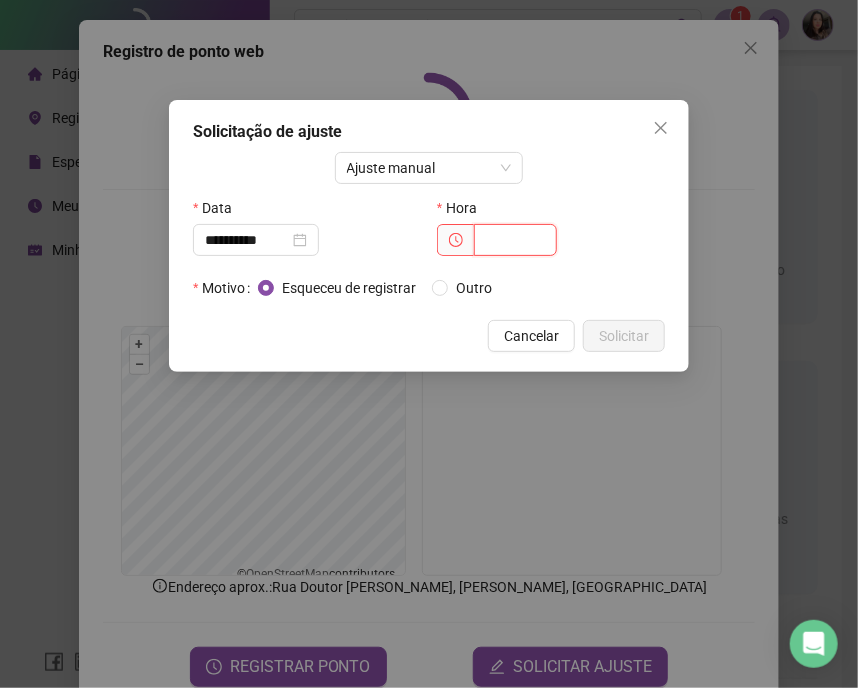 click at bounding box center [515, 240] 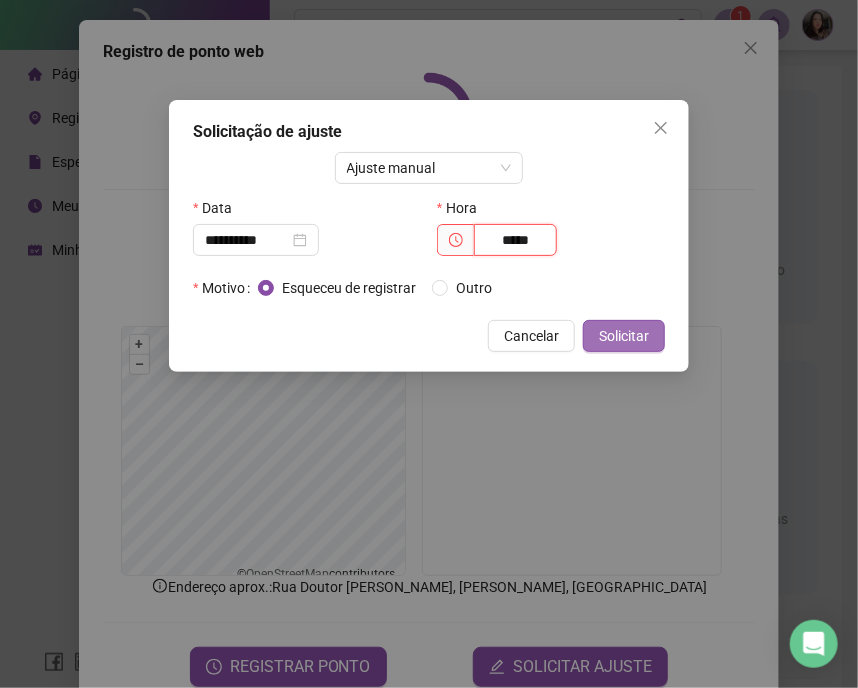 type on "*****" 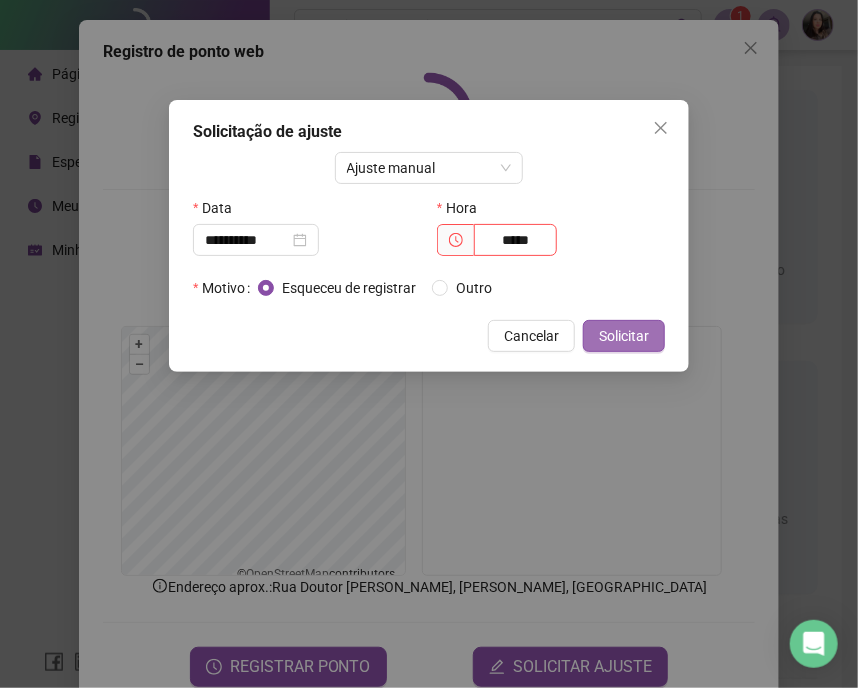 click on "Solicitar" at bounding box center [624, 336] 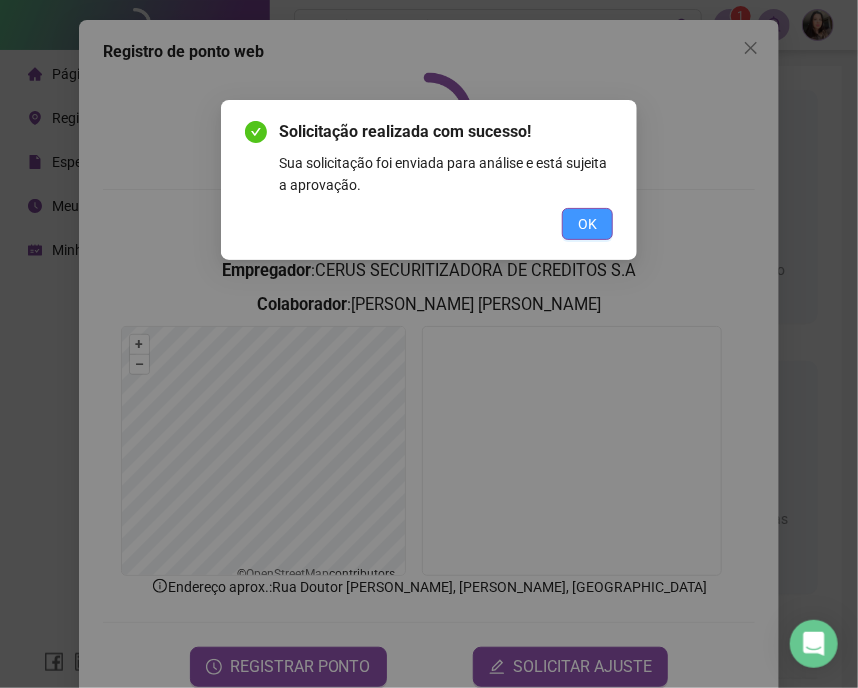 click on "OK" at bounding box center (587, 224) 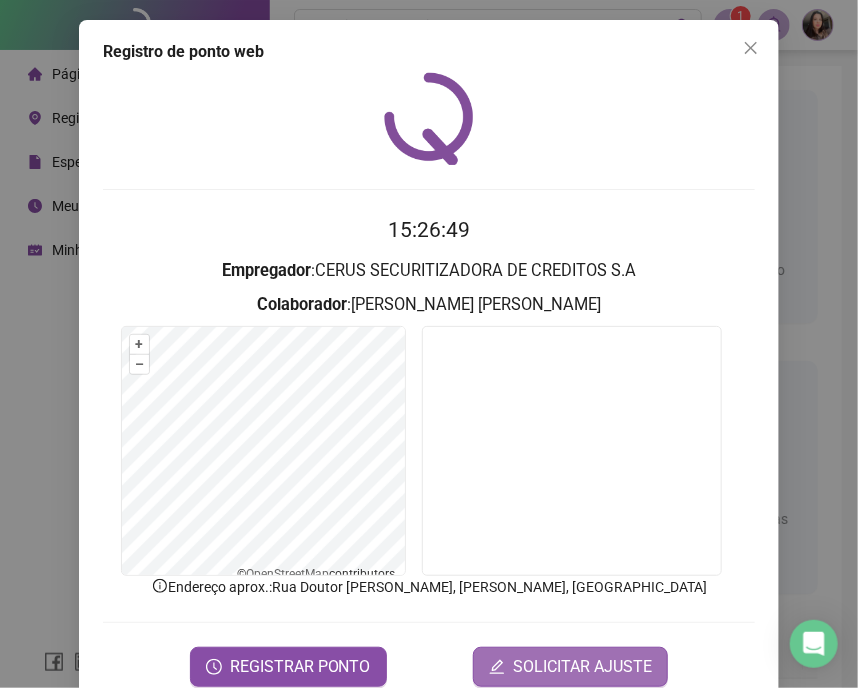 click on "SOLICITAR AJUSTE" at bounding box center [582, 667] 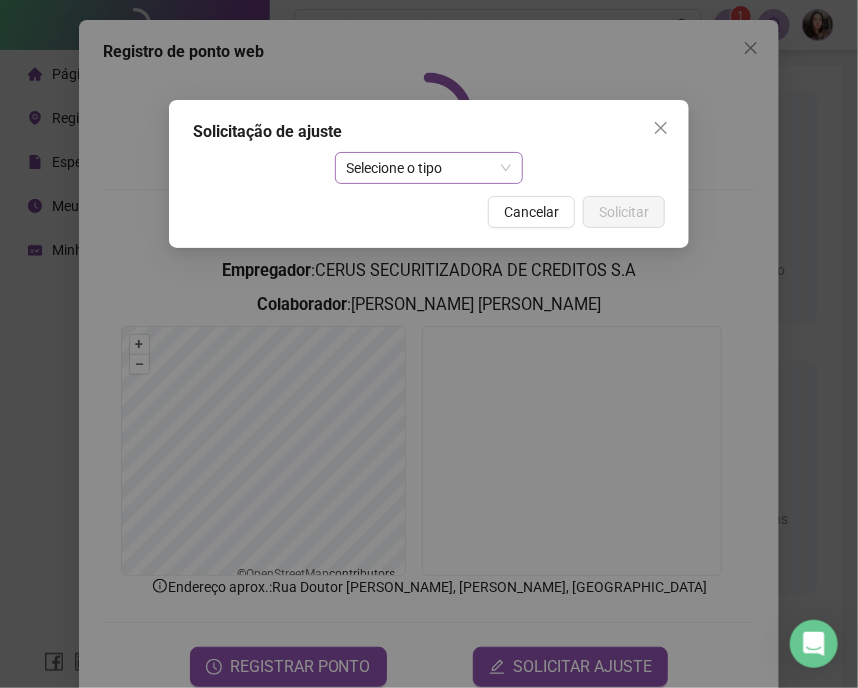click on "Selecione o tipo" at bounding box center (429, 168) 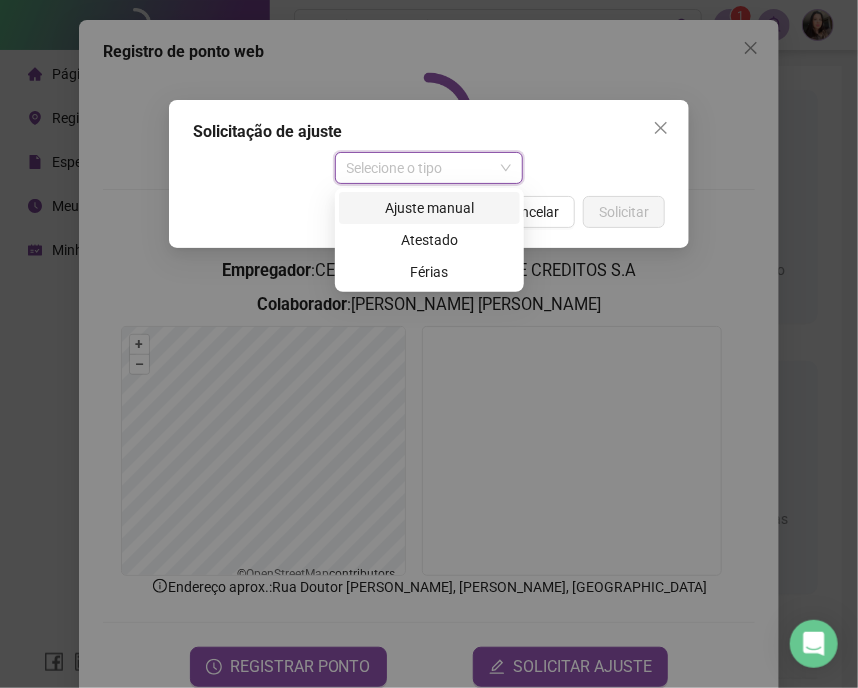 click on "Ajuste manual" at bounding box center [429, 208] 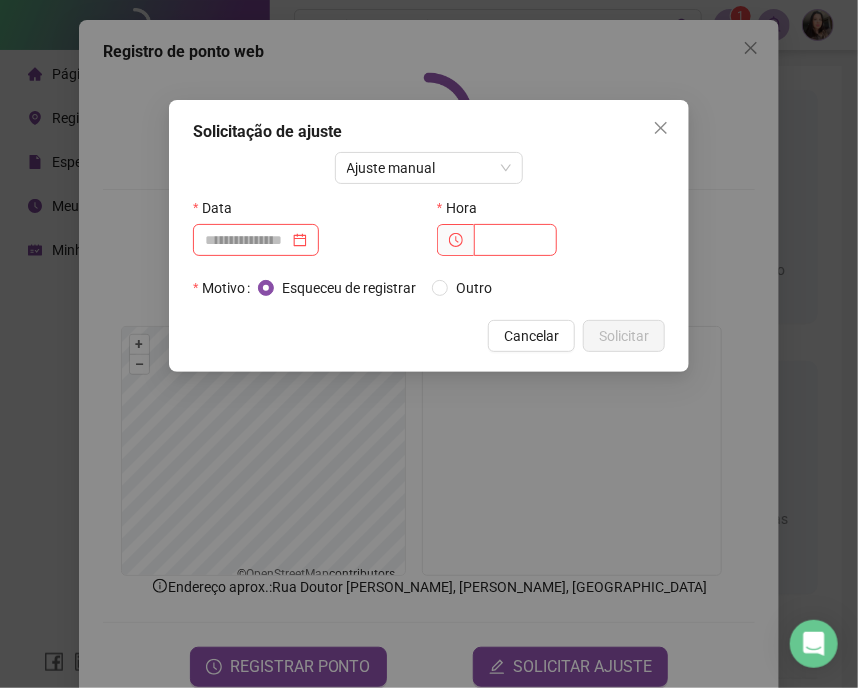 click on "Hora" at bounding box center (551, 232) 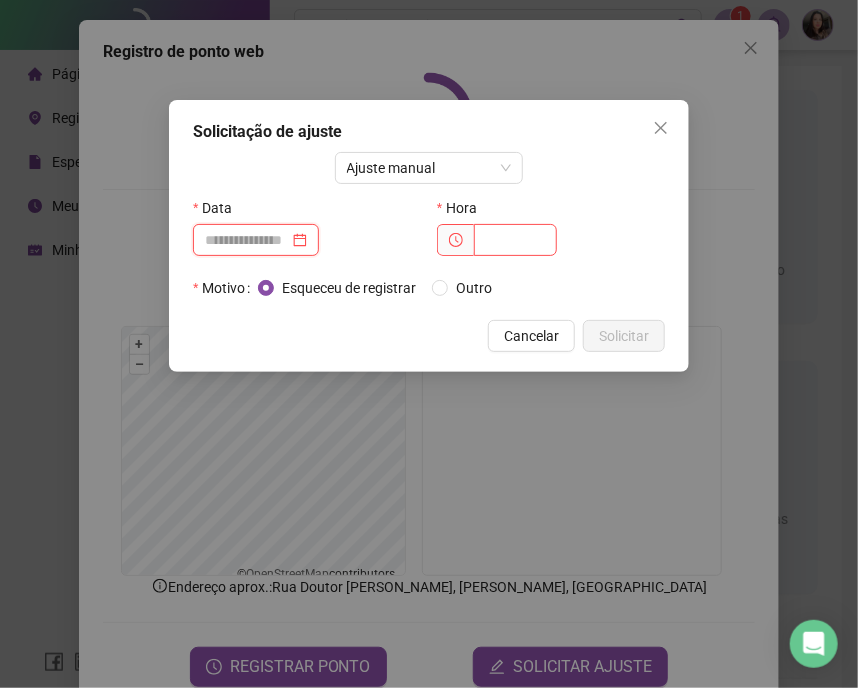 click at bounding box center (247, 240) 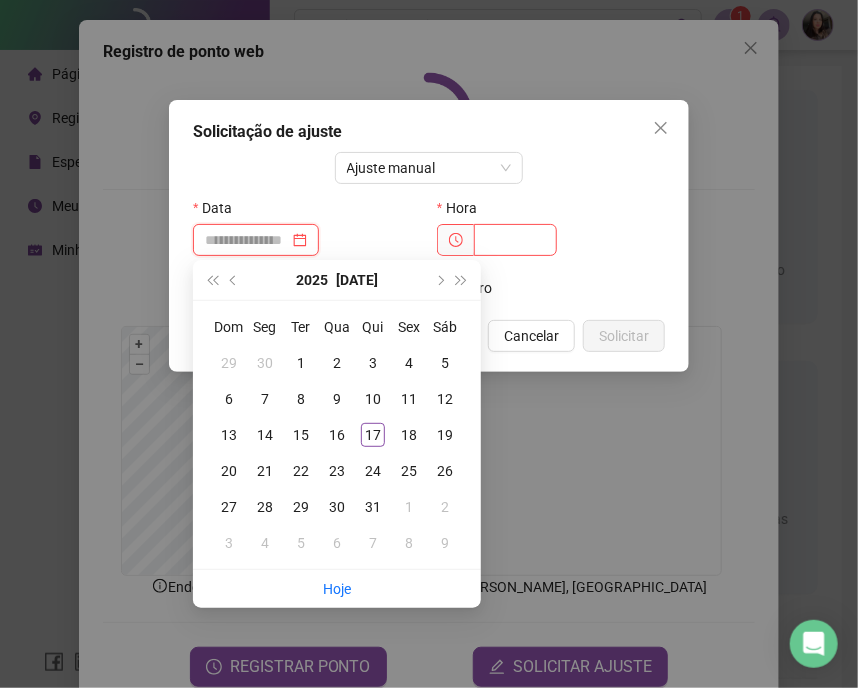click at bounding box center [256, 240] 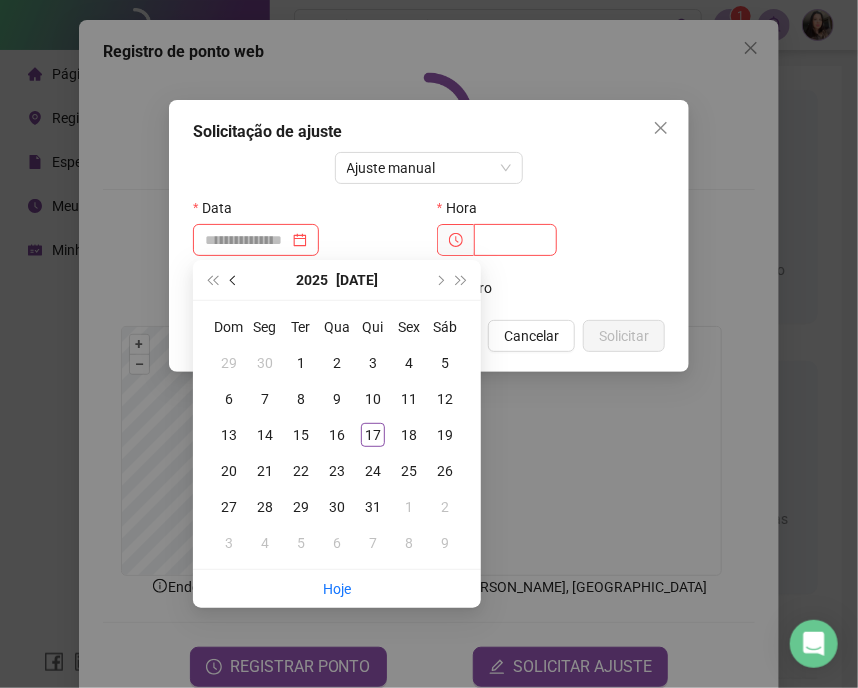 click at bounding box center (234, 280) 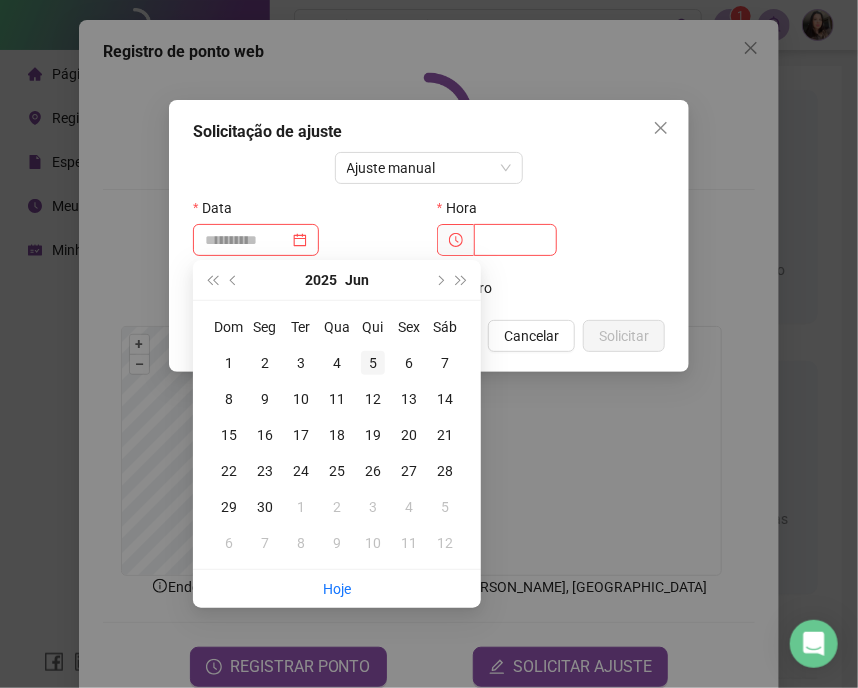 type on "**********" 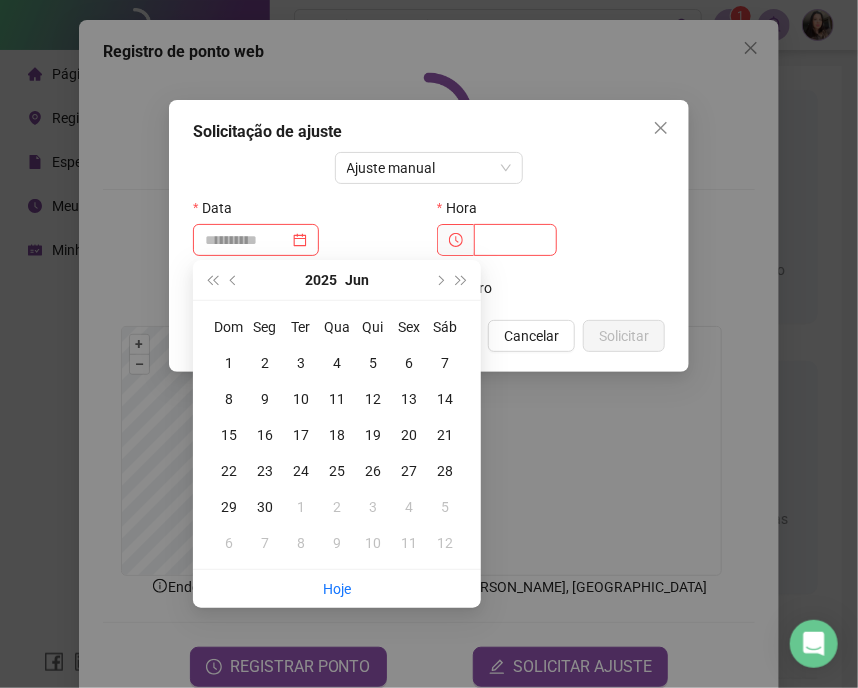 drag, startPoint x: 372, startPoint y: 362, endPoint x: 395, endPoint y: 331, distance: 38.600517 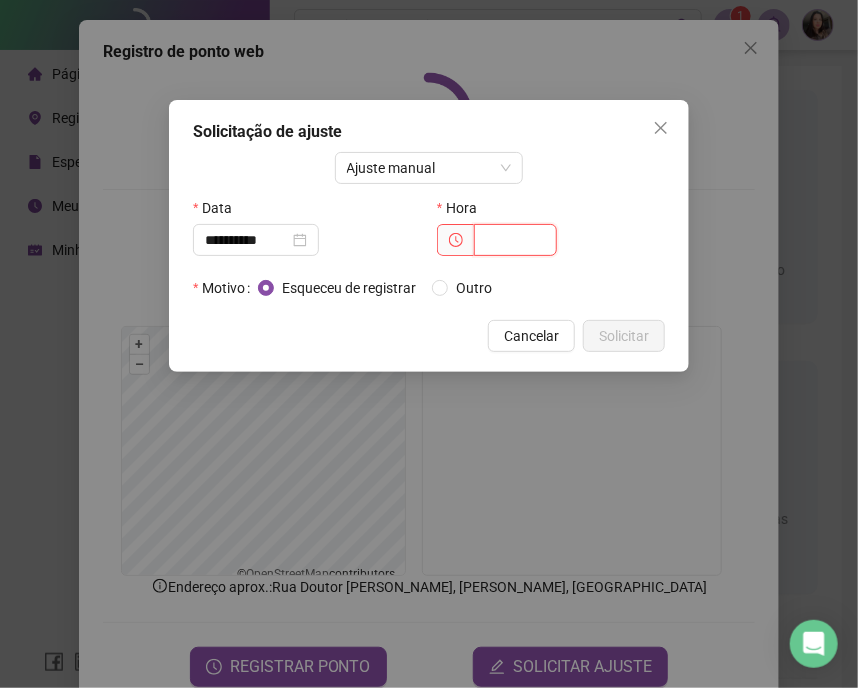 click at bounding box center [515, 240] 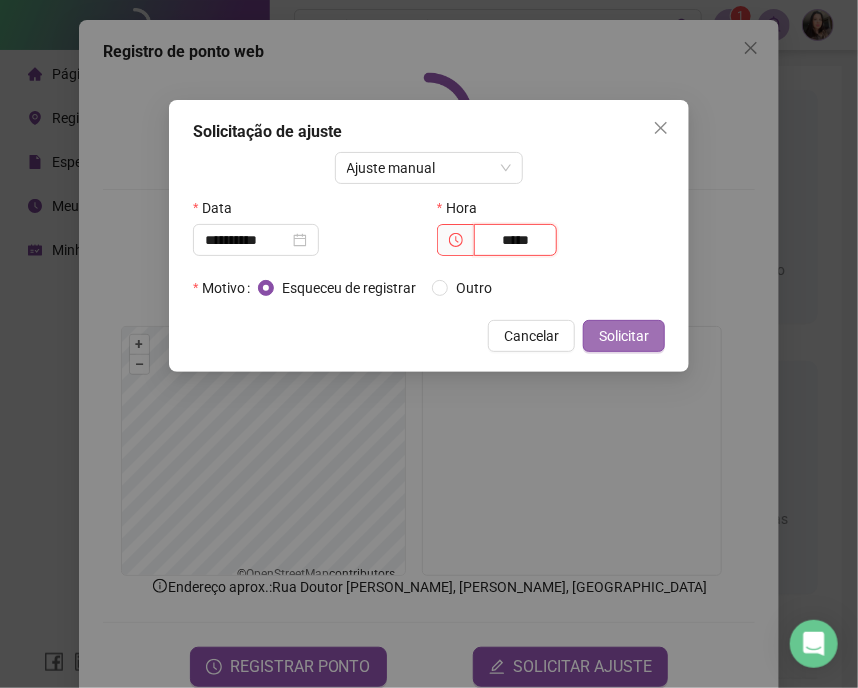 type on "*****" 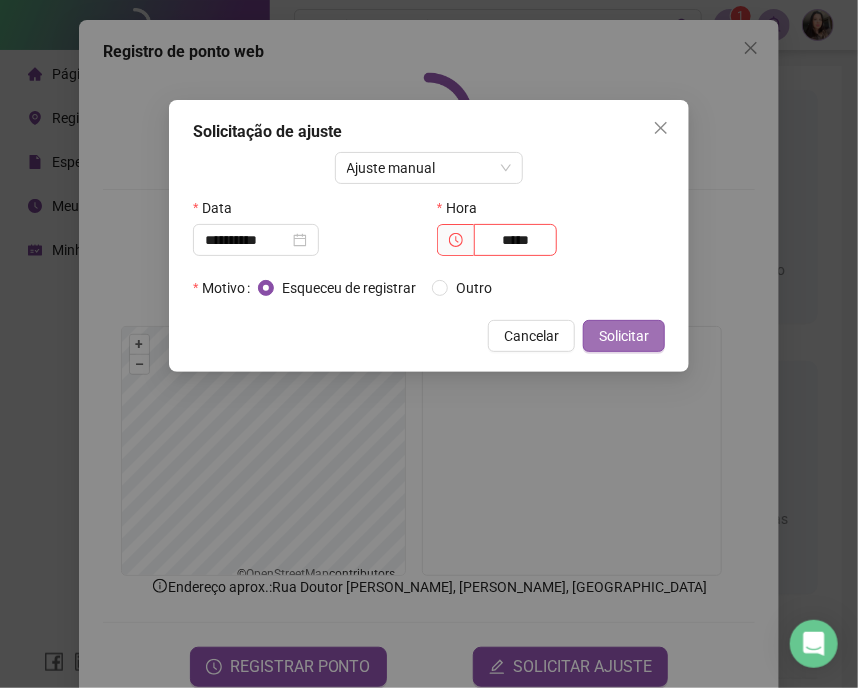 click on "Solicitar" at bounding box center (624, 336) 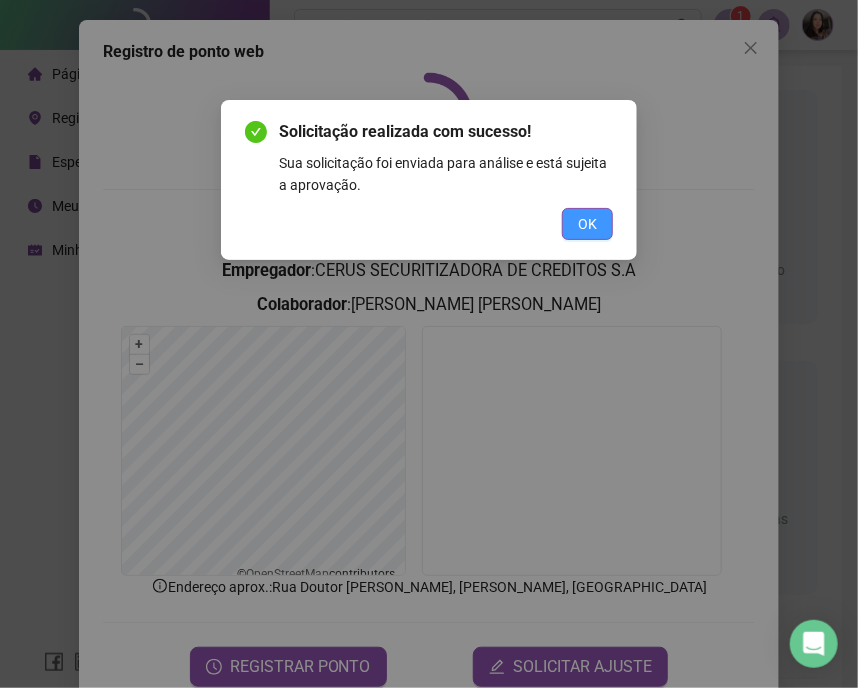 click on "OK" at bounding box center (587, 224) 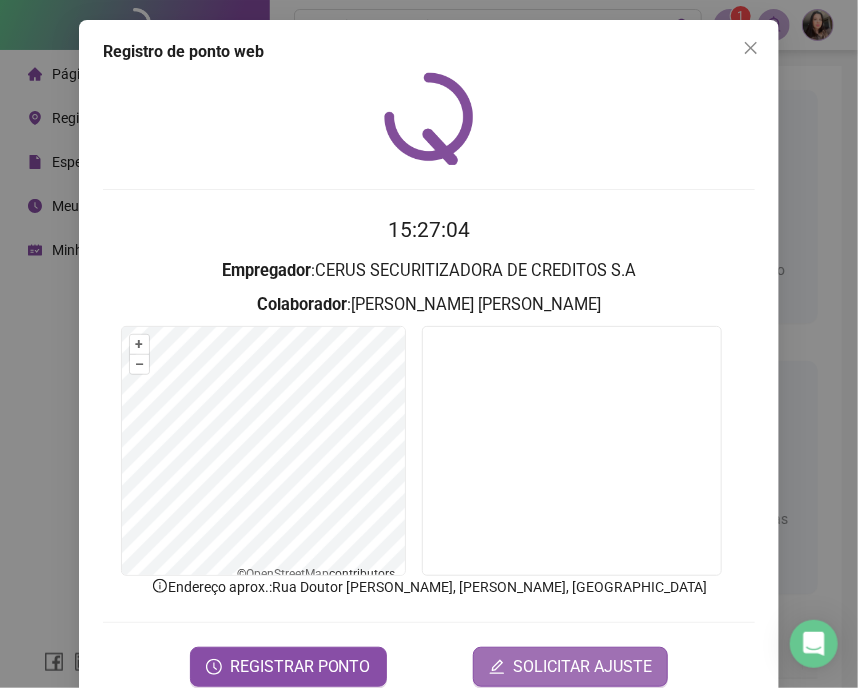 click on "SOLICITAR AJUSTE" at bounding box center (570, 667) 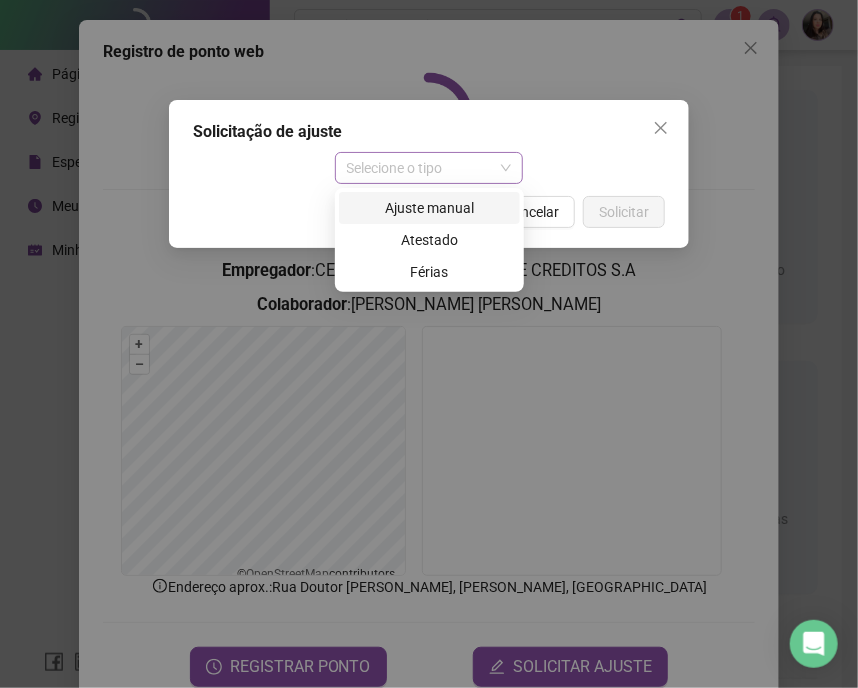 click on "Selecione o tipo" at bounding box center [429, 168] 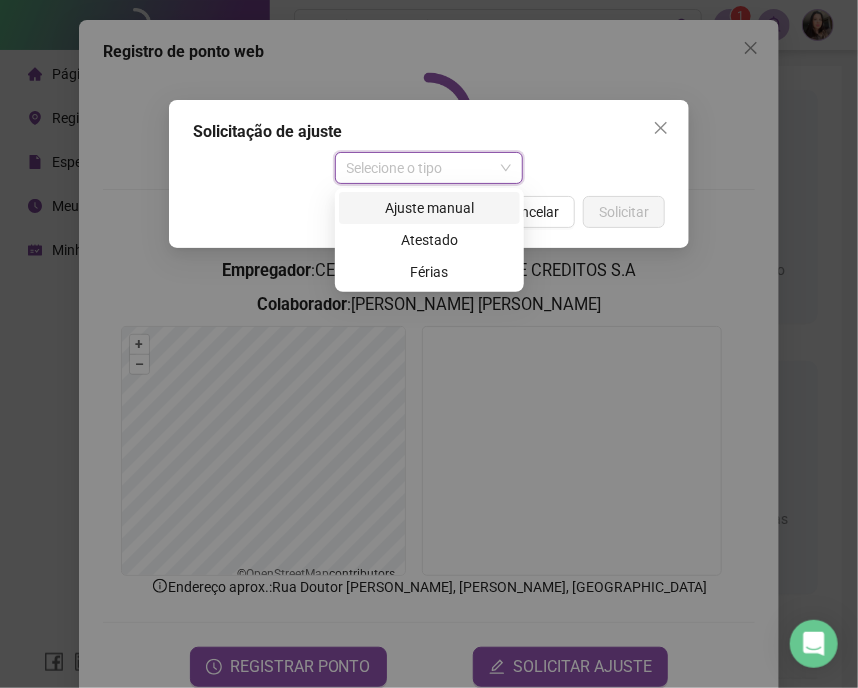 click on "Ajuste manual" at bounding box center (429, 208) 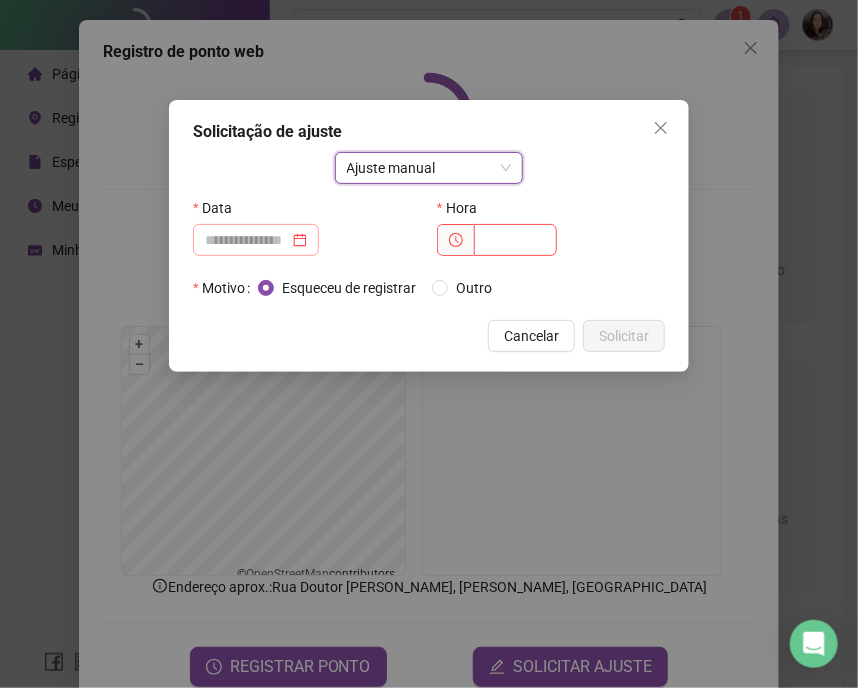 click at bounding box center (256, 240) 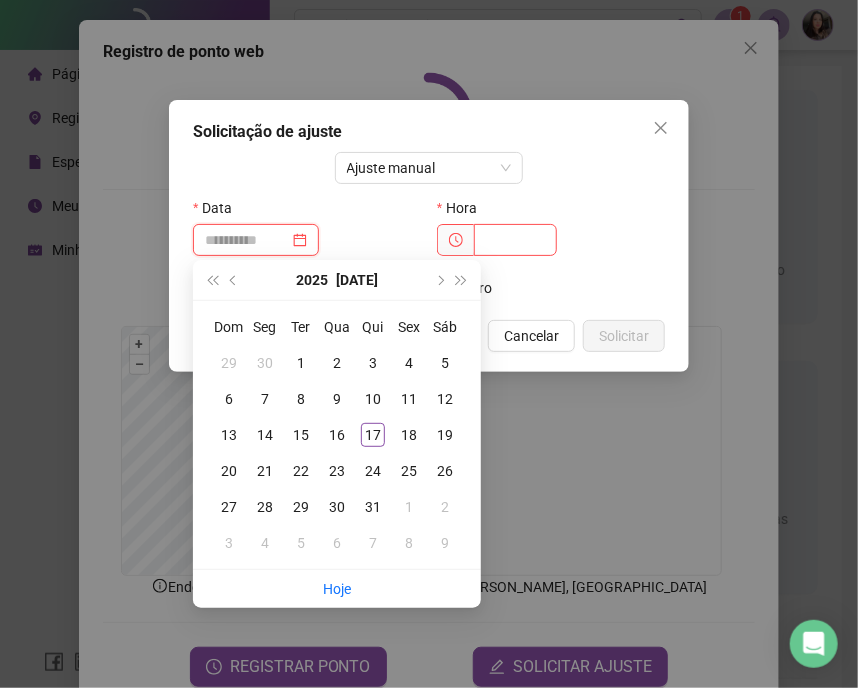 type on "**********" 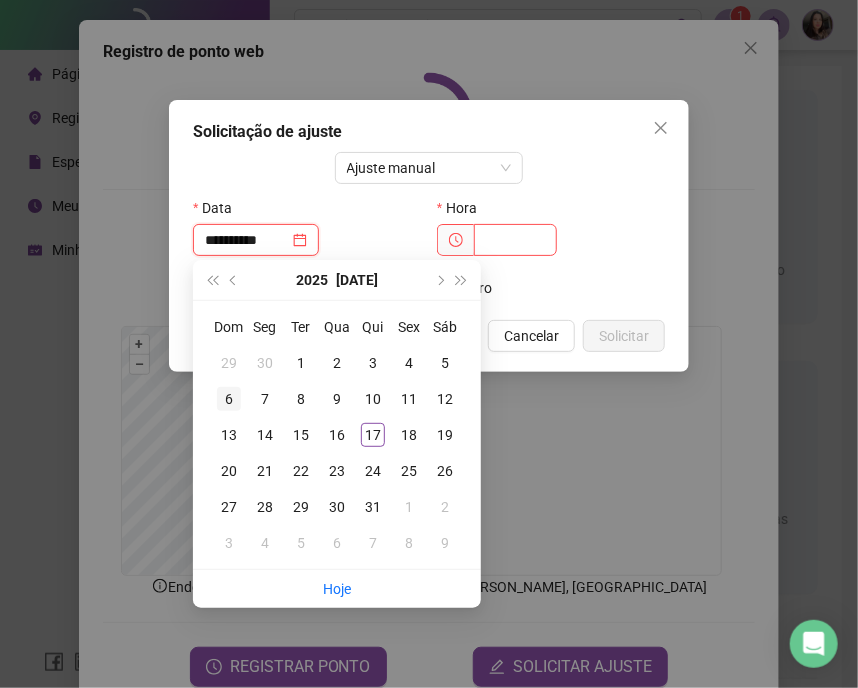 type on "**********" 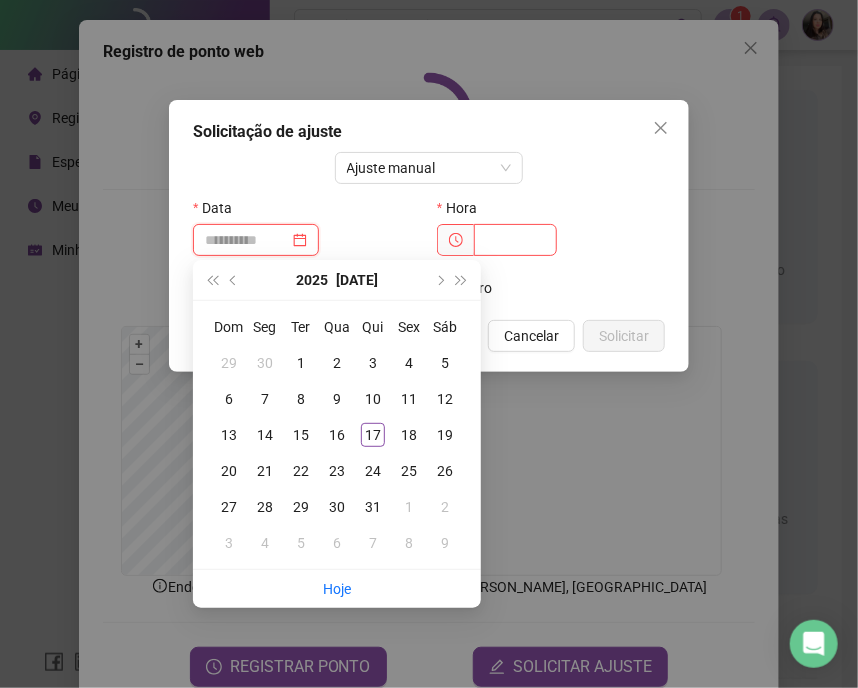 type on "**********" 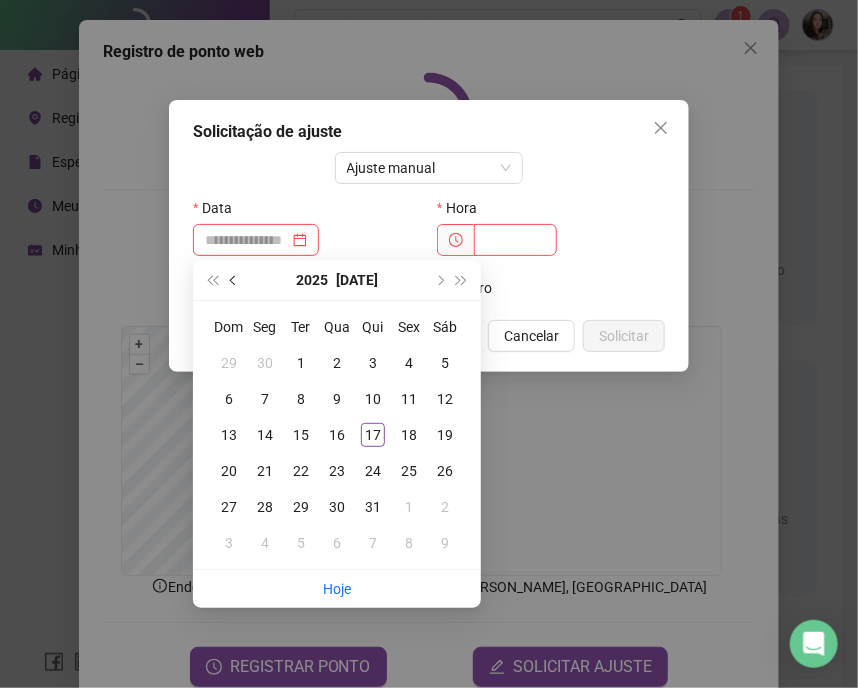click at bounding box center [234, 280] 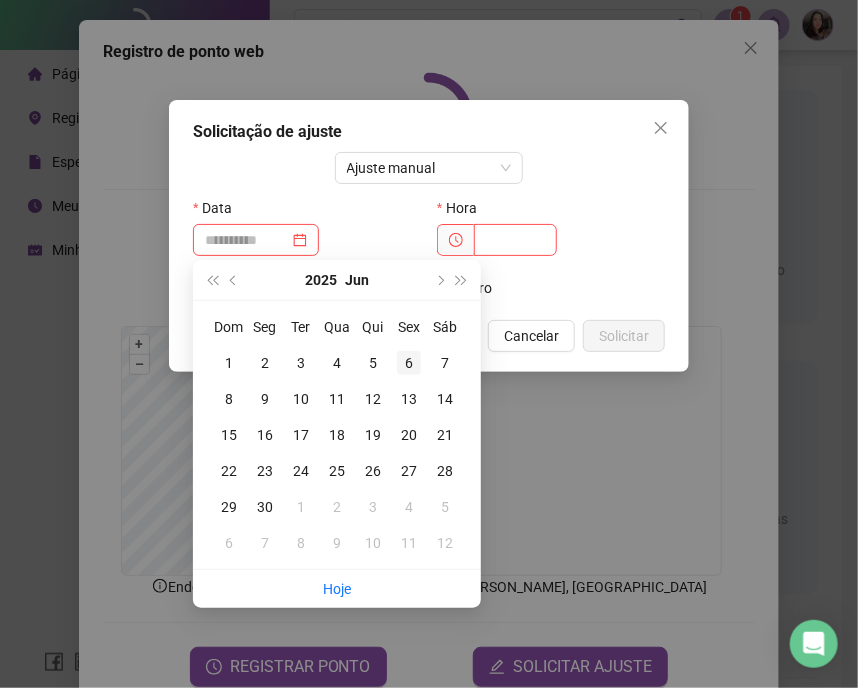 type on "**********" 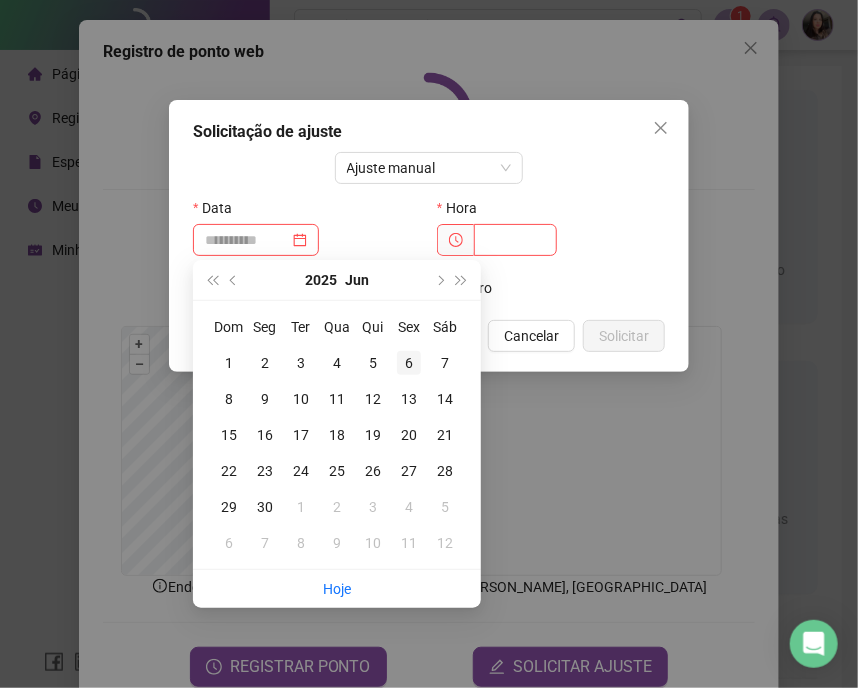 click on "6" at bounding box center [409, 363] 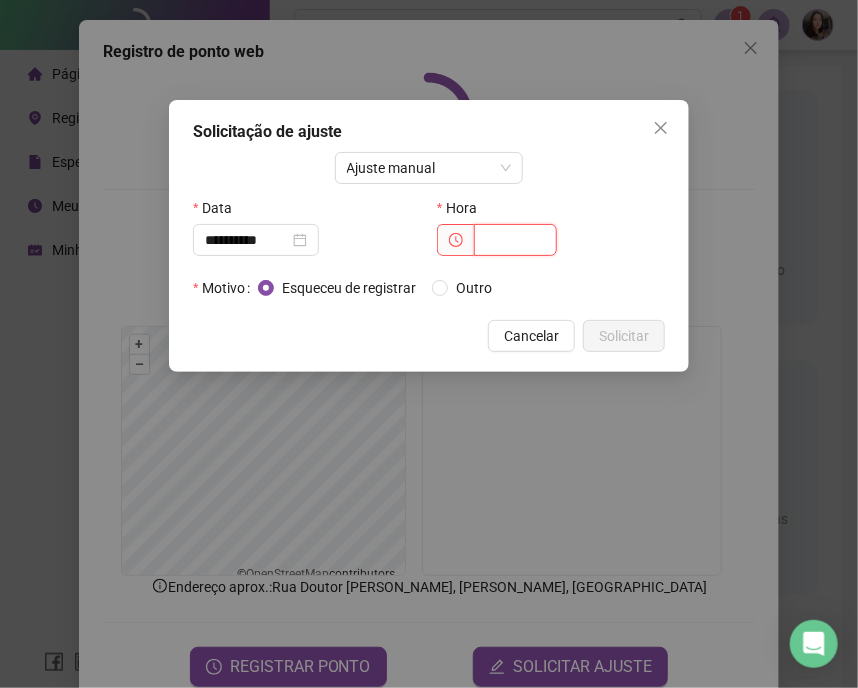 click at bounding box center [515, 240] 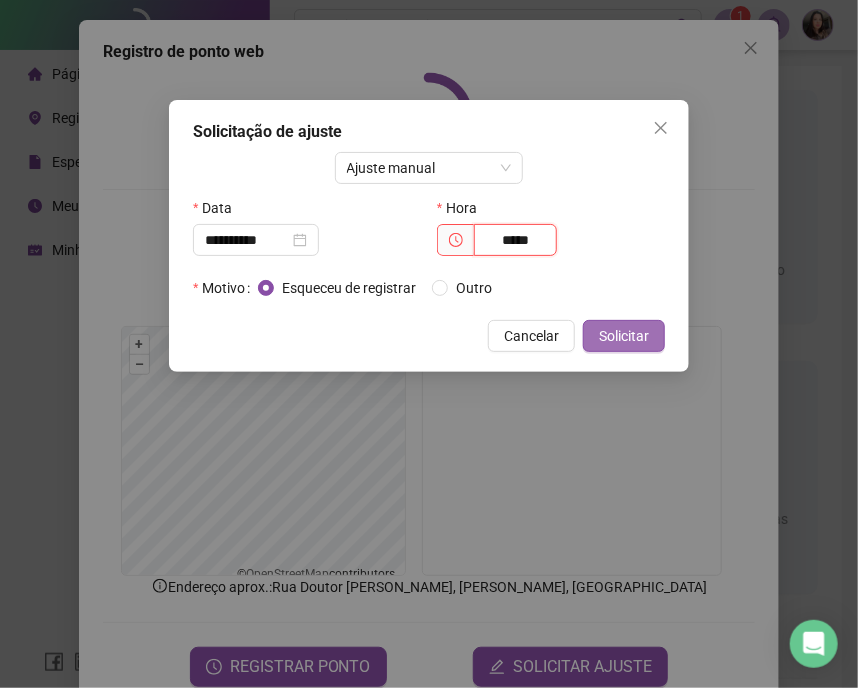 type on "*****" 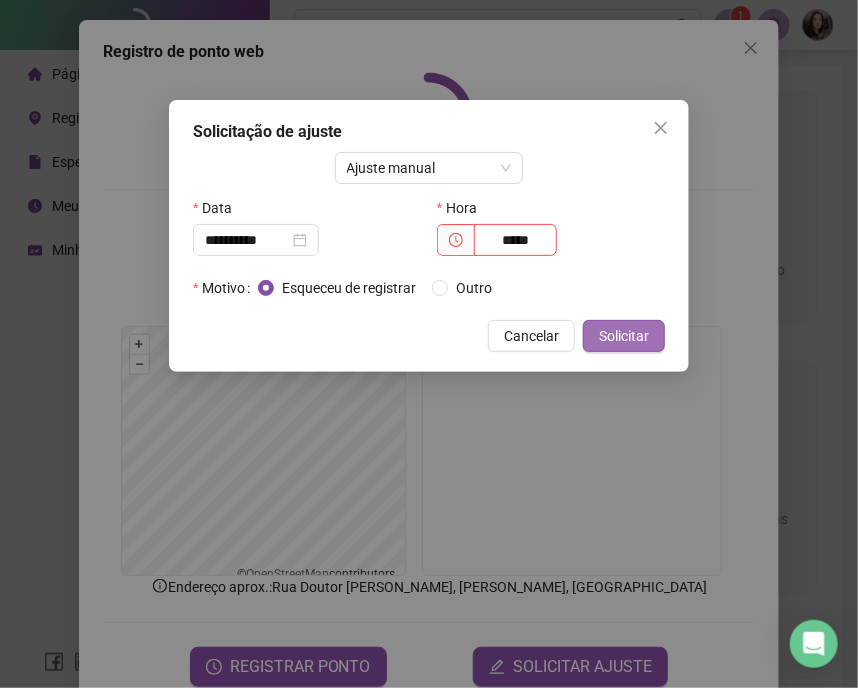 click on "Solicitar" at bounding box center (624, 336) 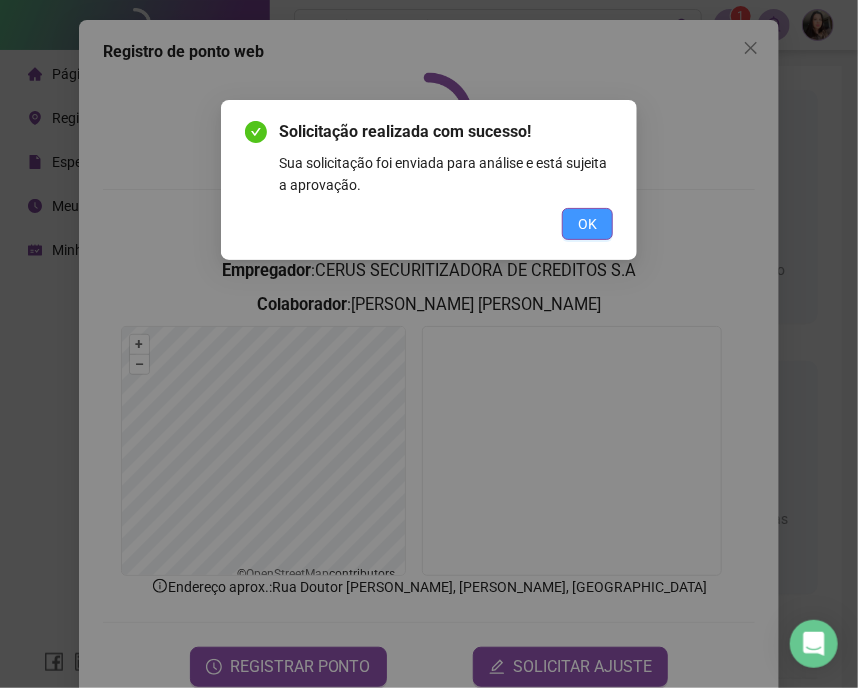 click on "OK" at bounding box center (587, 224) 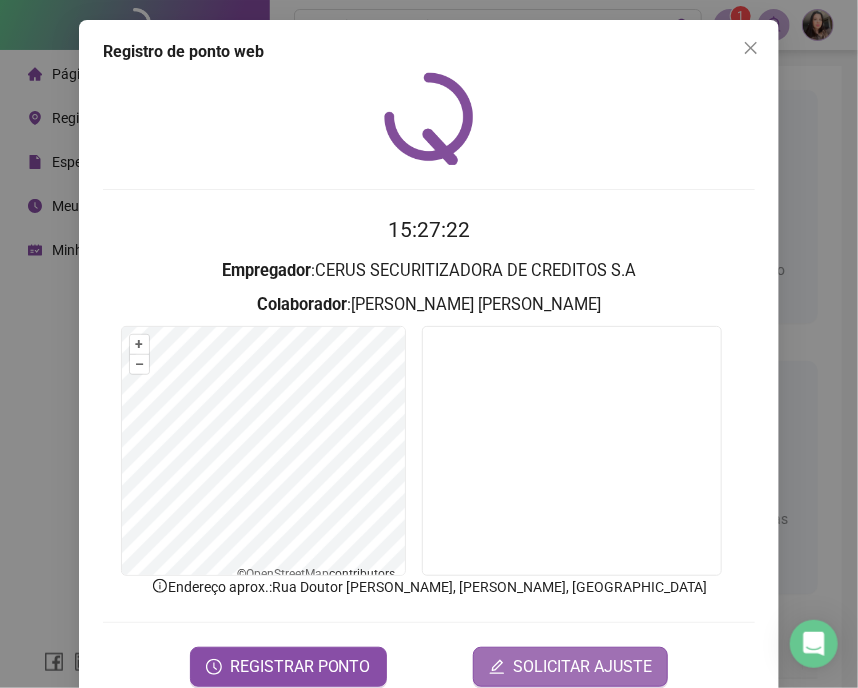 click on "SOLICITAR AJUSTE" at bounding box center (570, 667) 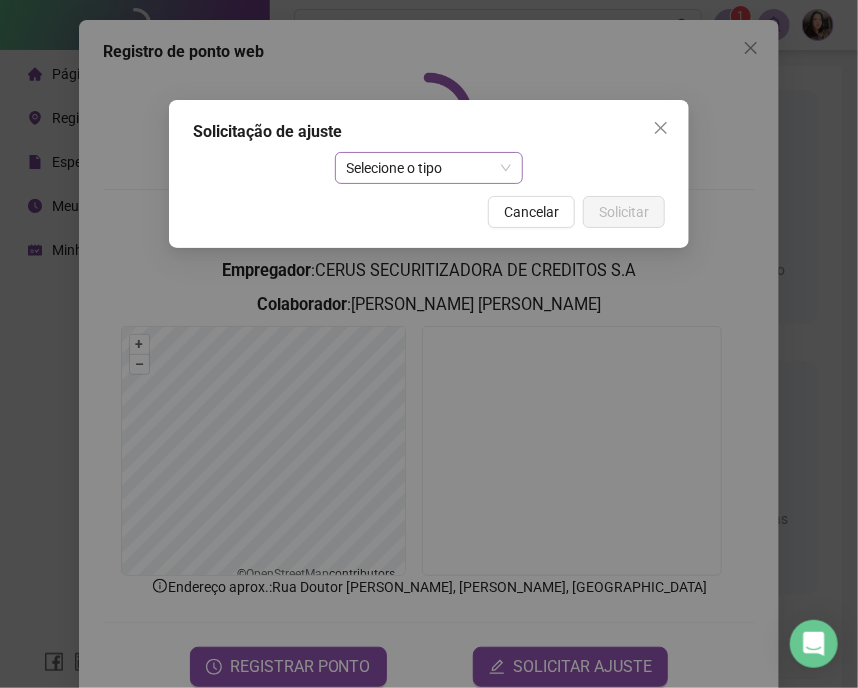 drag, startPoint x: 484, startPoint y: 158, endPoint x: 477, endPoint y: 170, distance: 13.892444 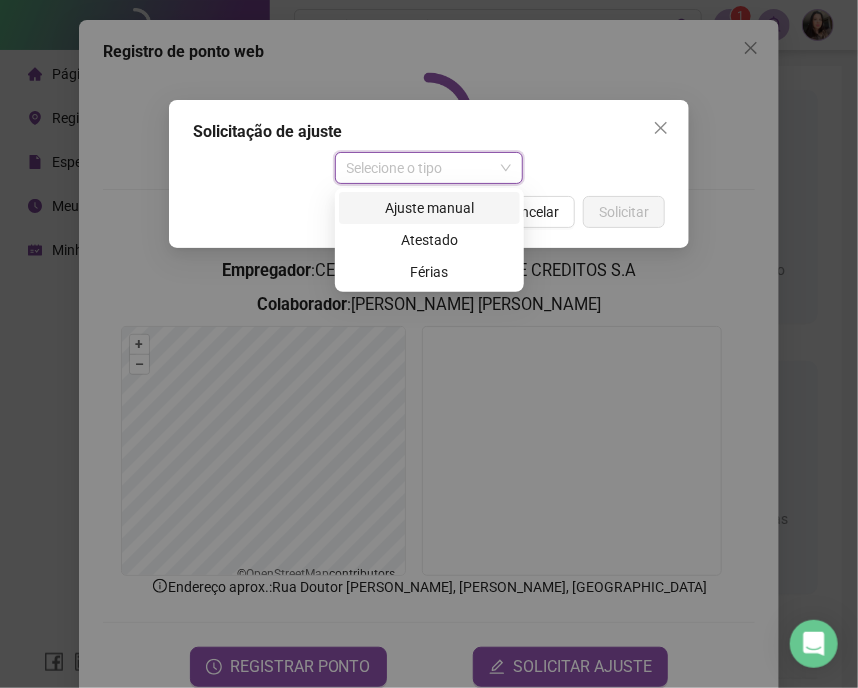 click on "Ajuste manual" at bounding box center (429, 208) 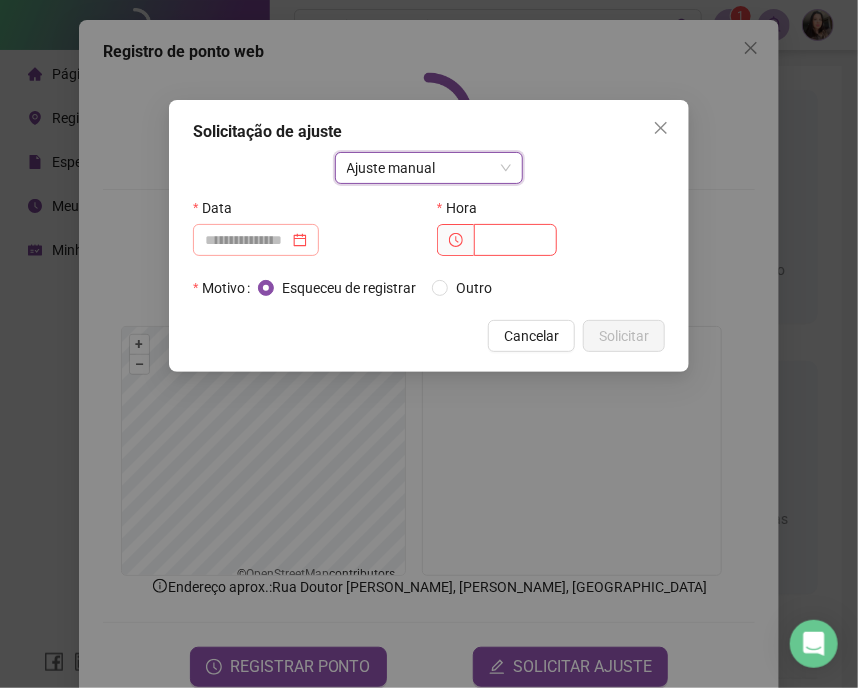 click at bounding box center (256, 240) 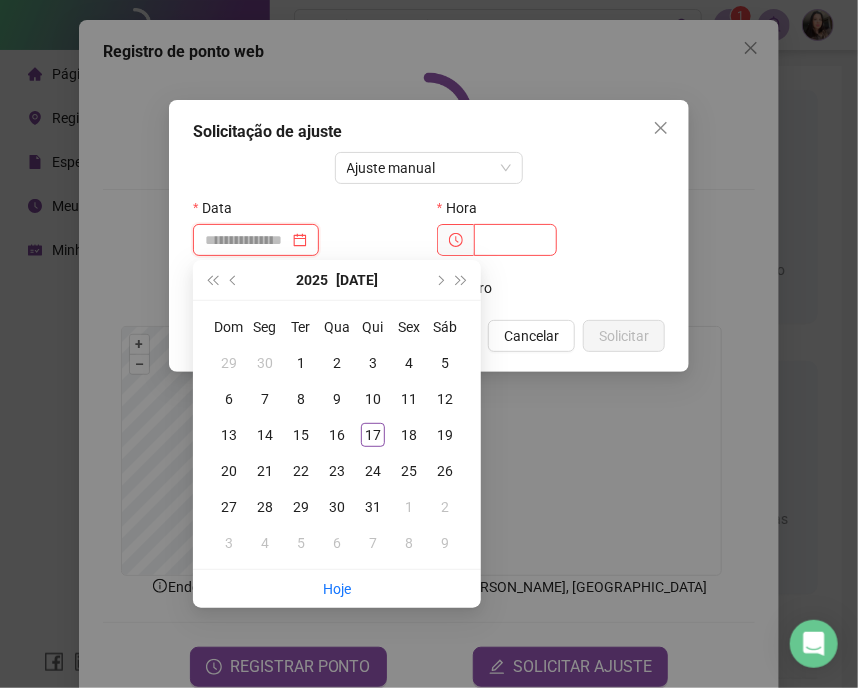 click at bounding box center [247, 240] 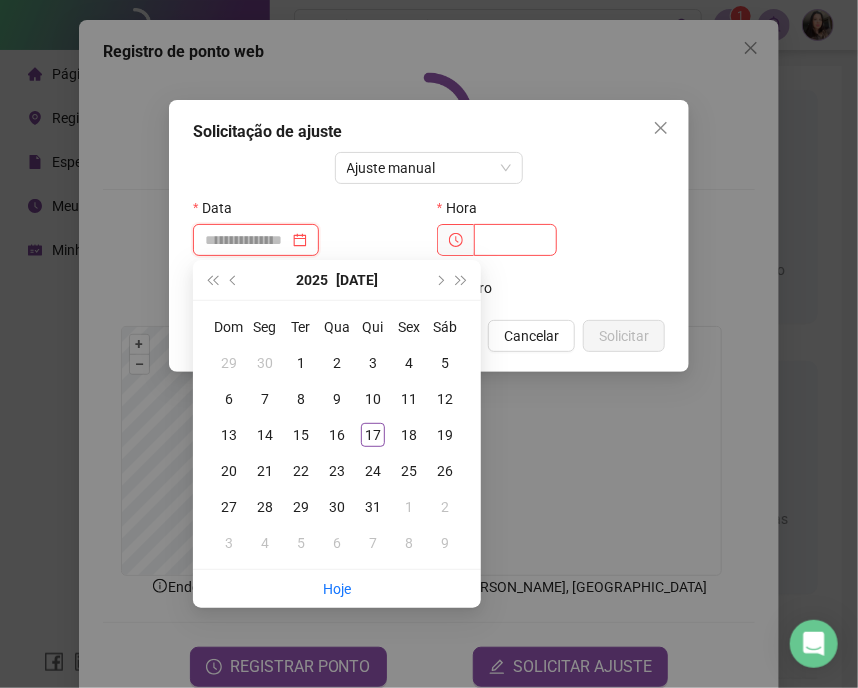type on "**********" 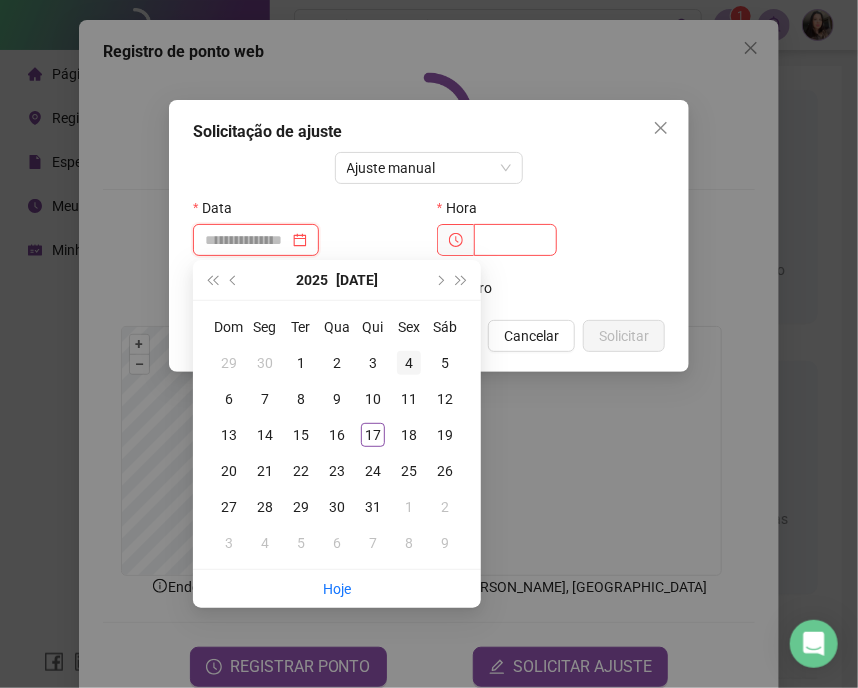 type on "**********" 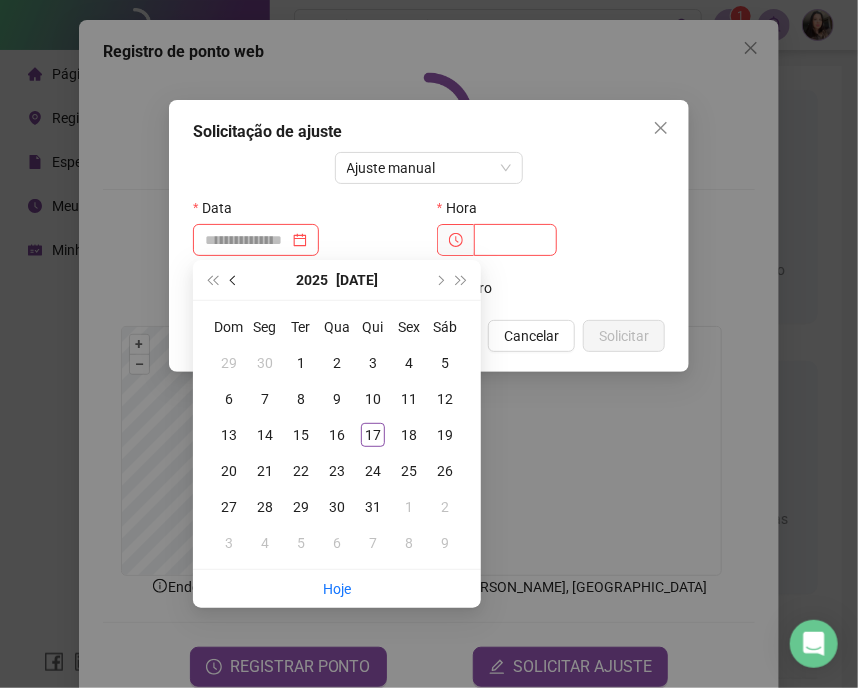 click at bounding box center (235, 280) 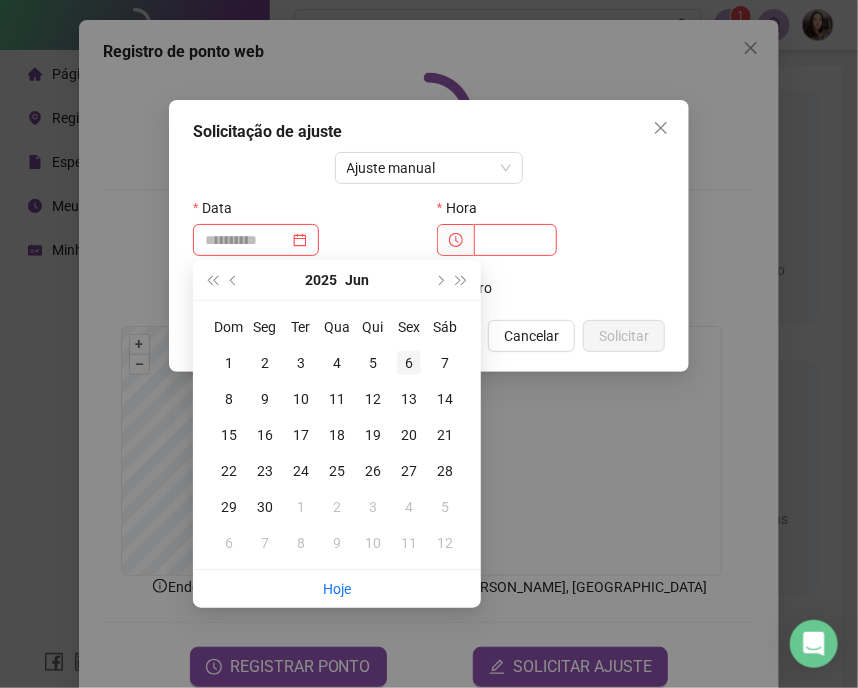type on "**********" 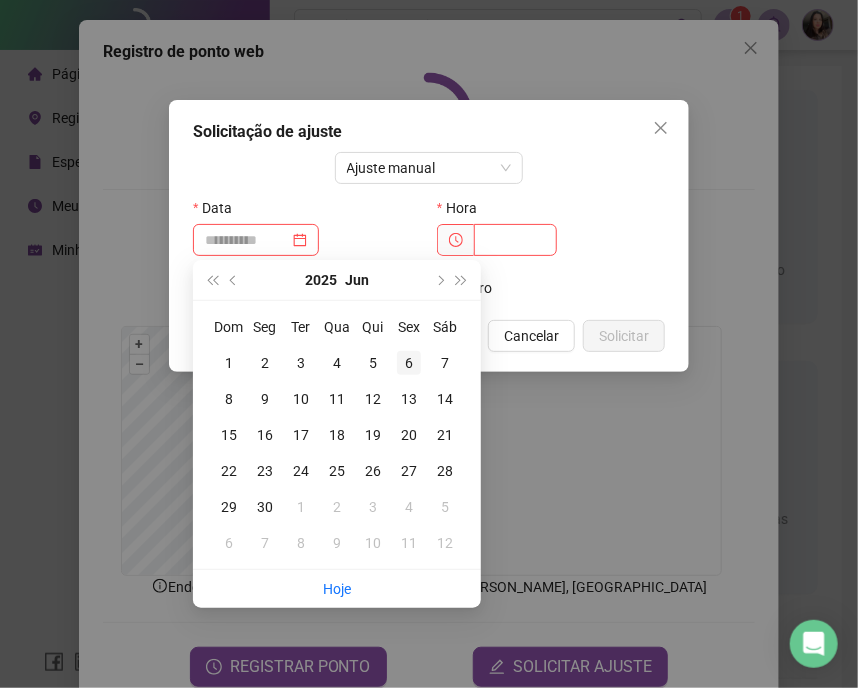 click on "6" at bounding box center [409, 363] 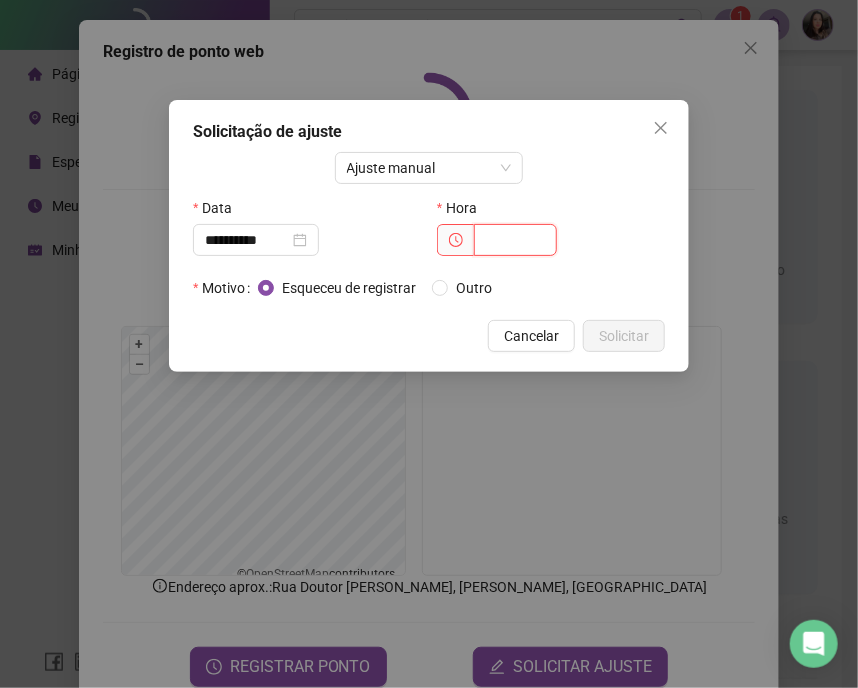 click at bounding box center [515, 240] 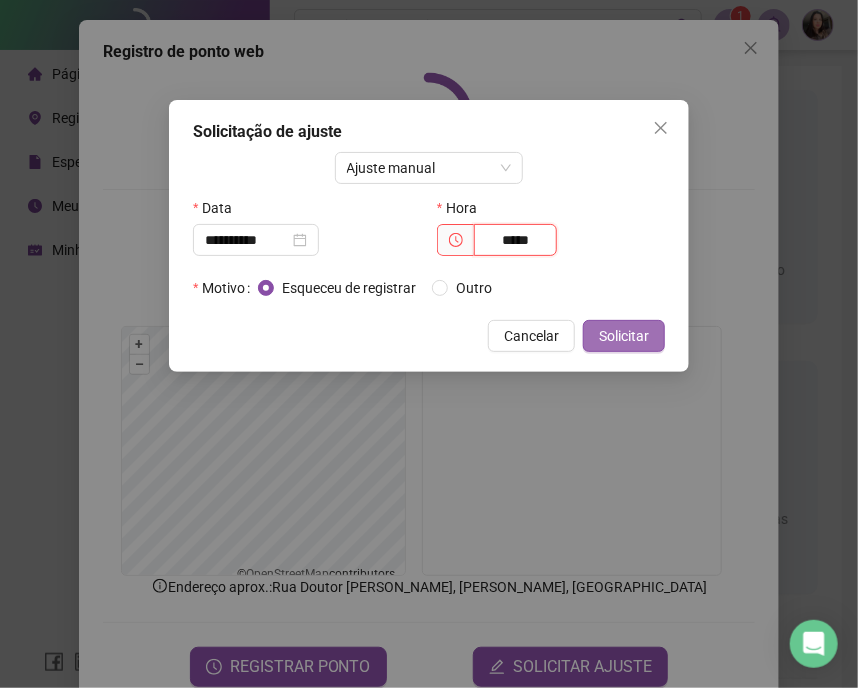 type on "*****" 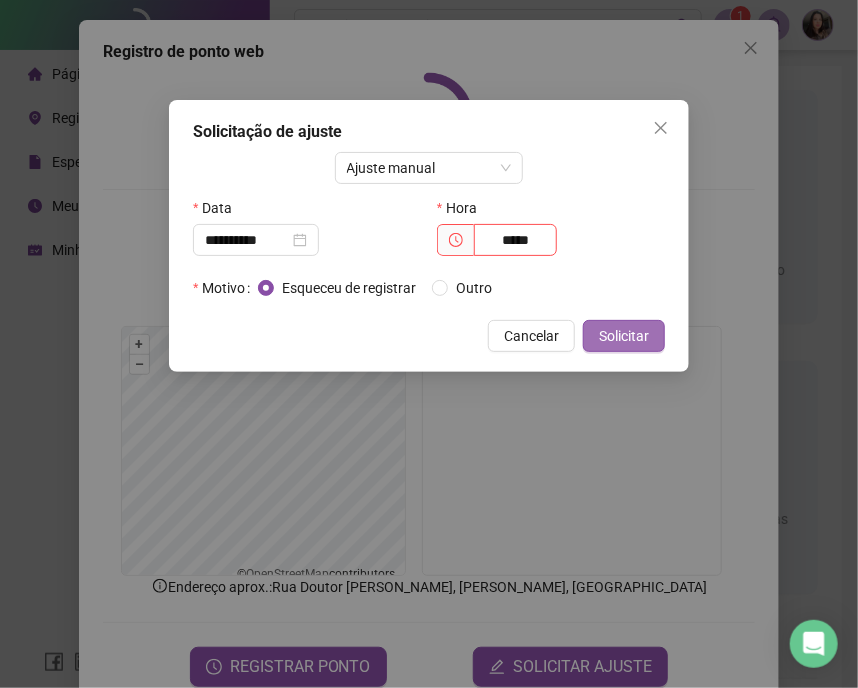 click on "Solicitar" at bounding box center [624, 336] 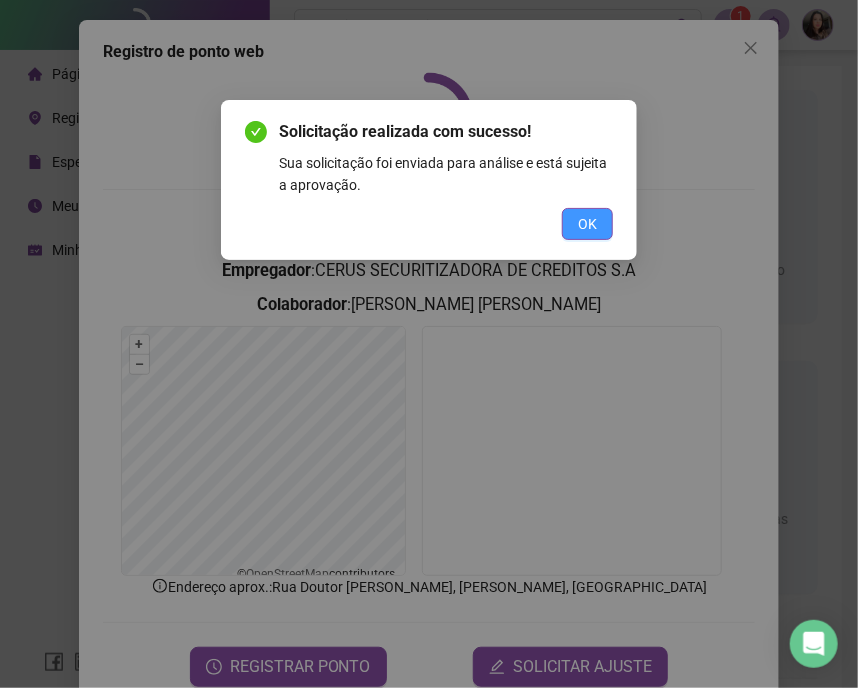 click on "OK" at bounding box center (587, 224) 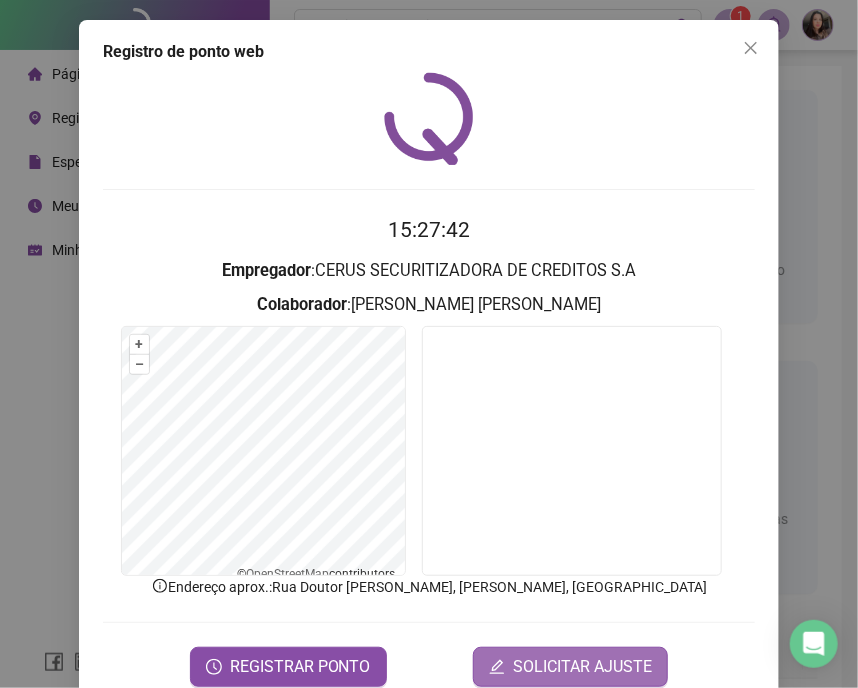 click on "SOLICITAR AJUSTE" at bounding box center [570, 667] 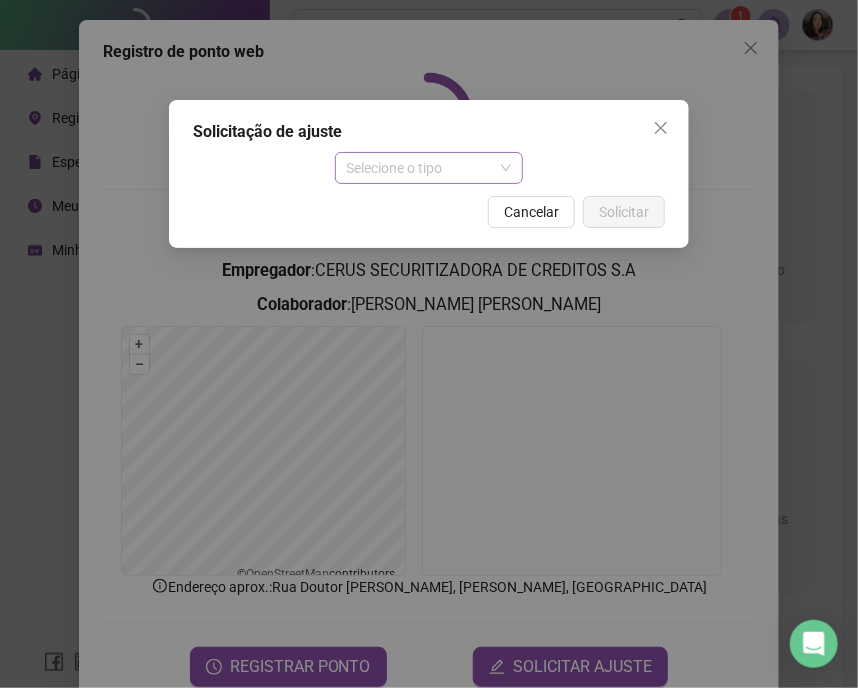 click on "Selecione o tipo" at bounding box center [429, 168] 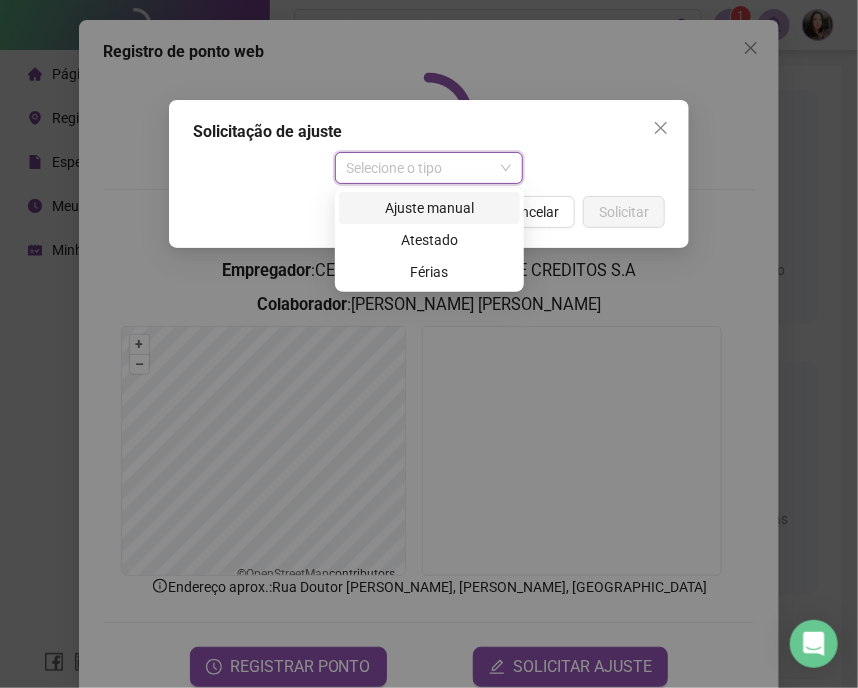 click on "Ajuste manual" at bounding box center [429, 208] 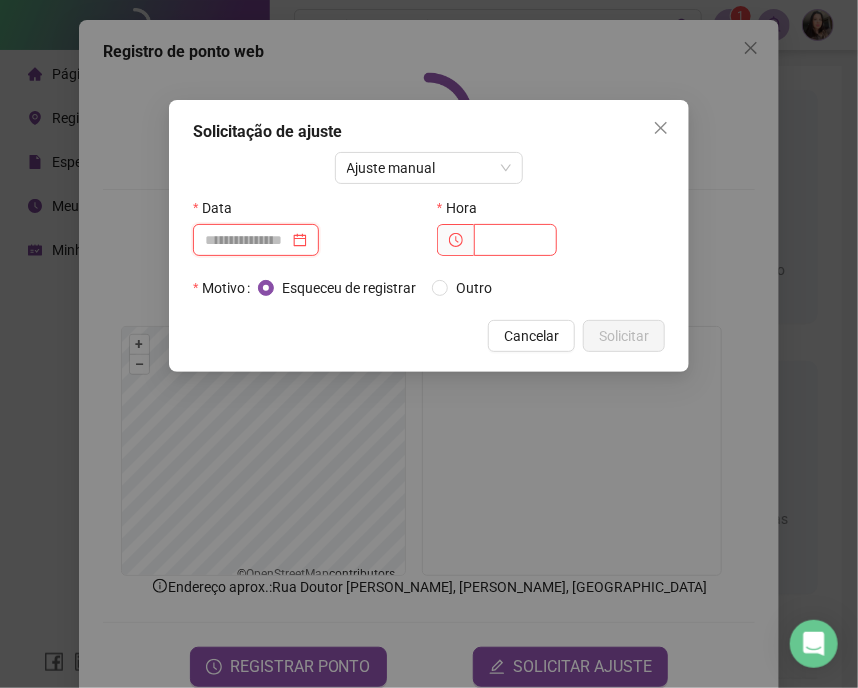 click at bounding box center [247, 240] 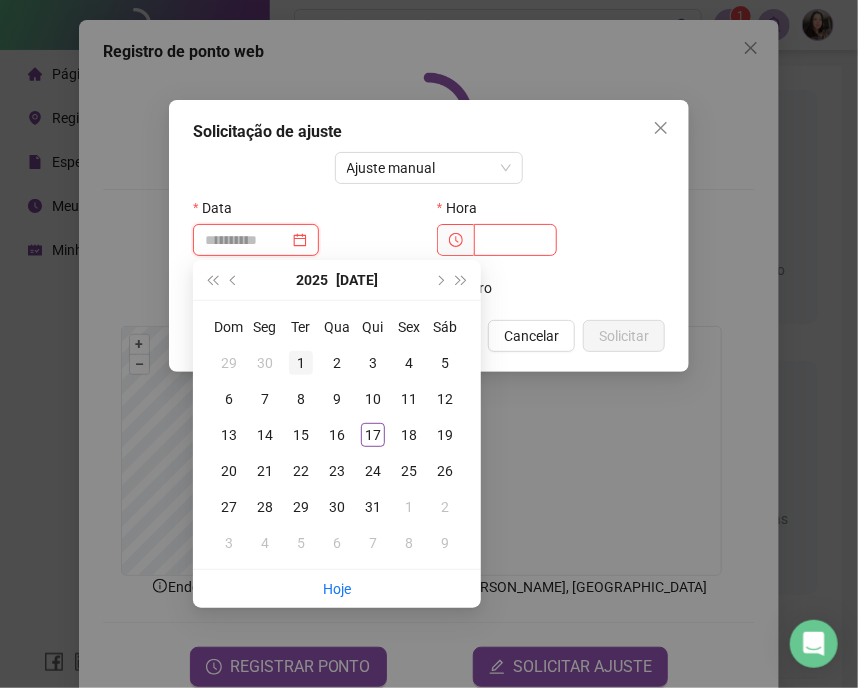 type on "**********" 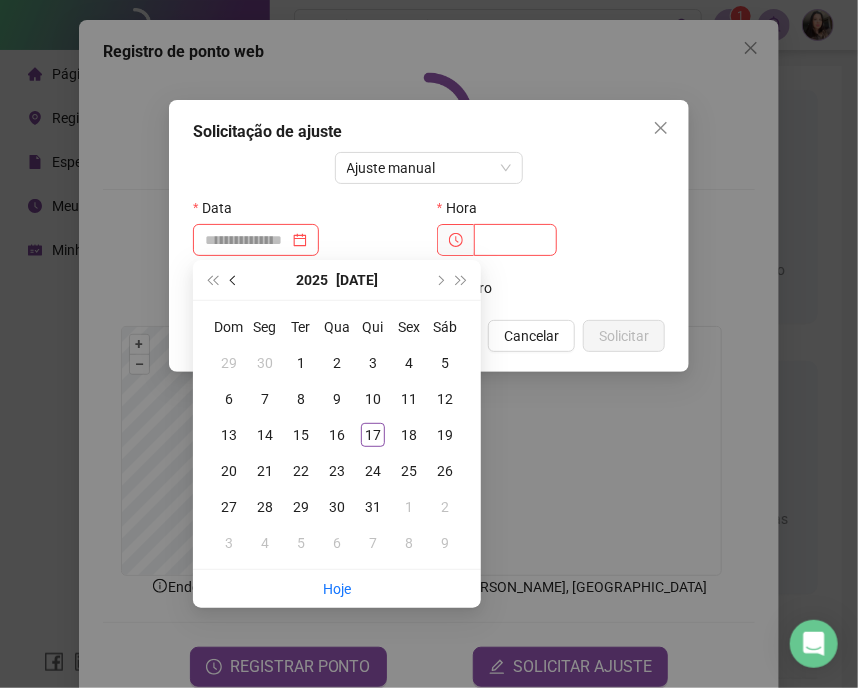 click at bounding box center [234, 280] 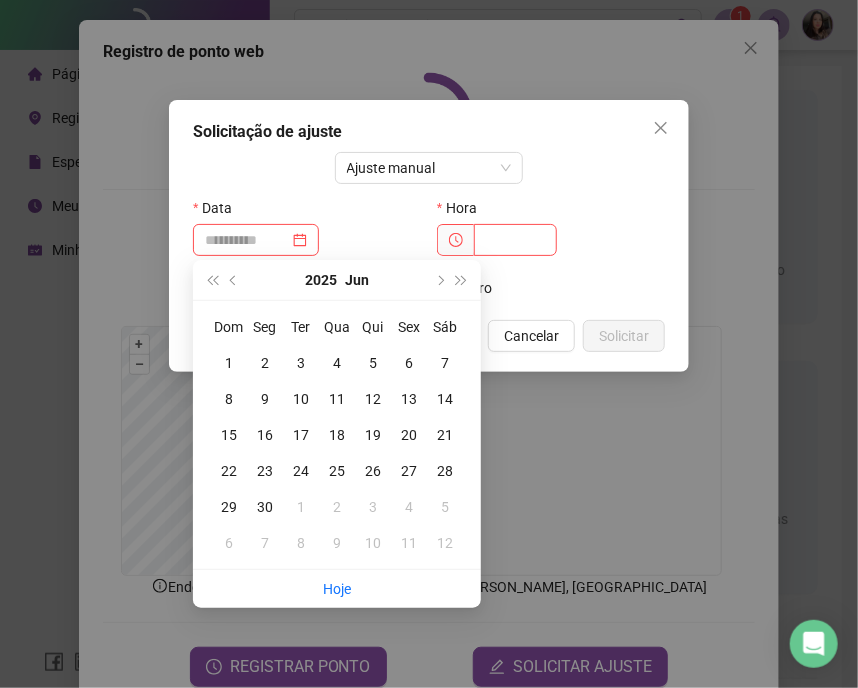 type on "**********" 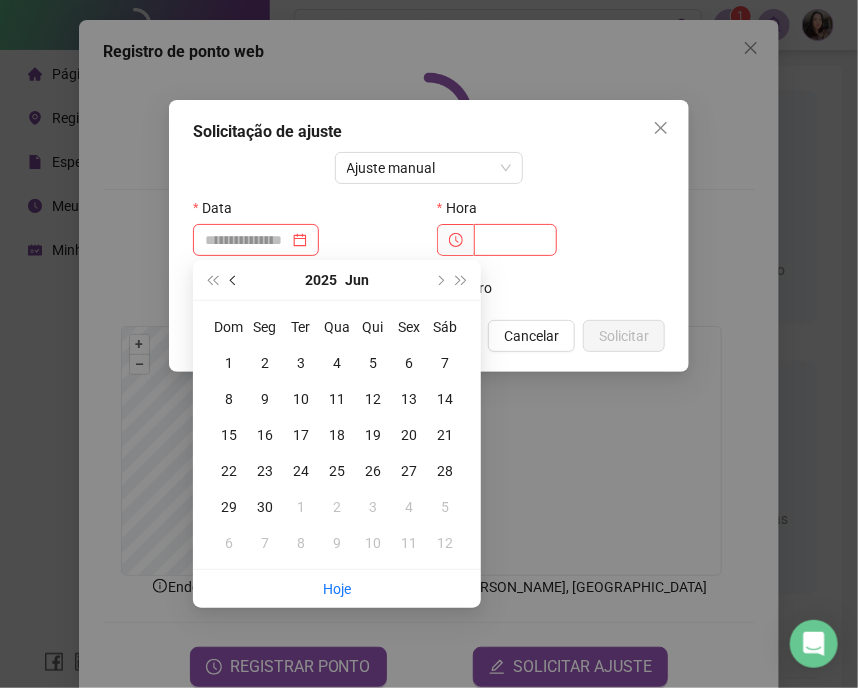 click at bounding box center (234, 280) 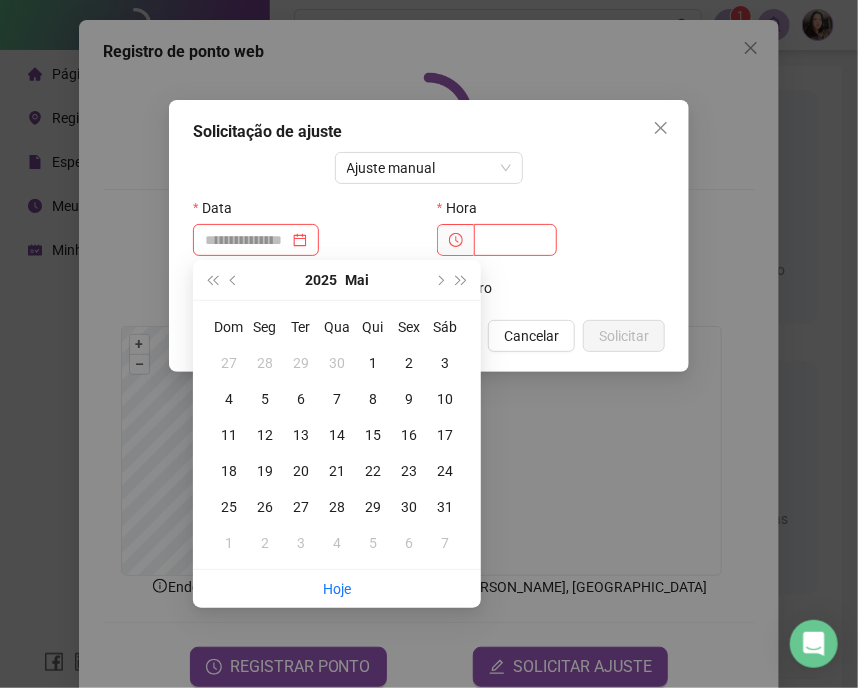 type on "**********" 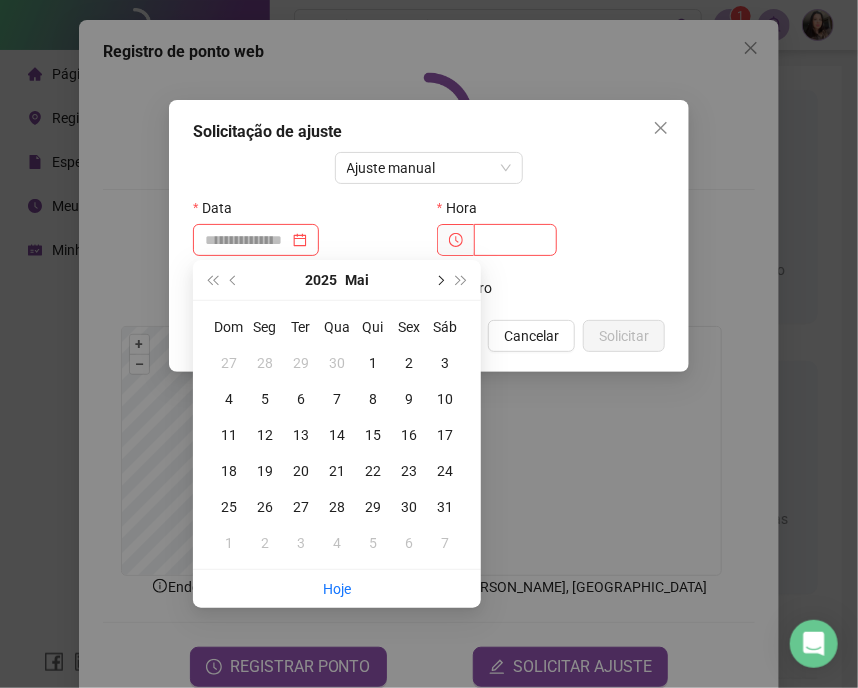 click at bounding box center (439, 280) 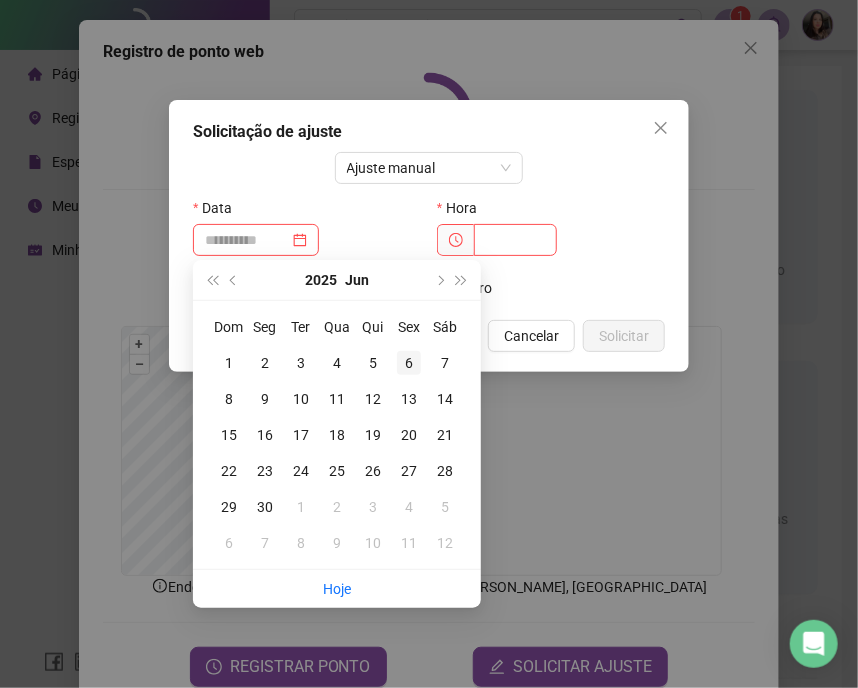 type on "**********" 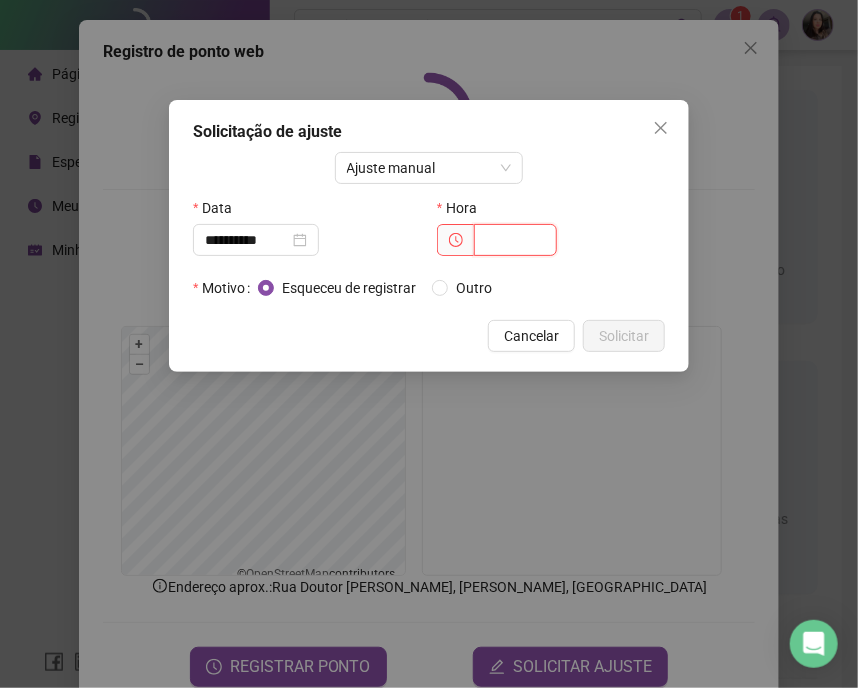 click at bounding box center [515, 240] 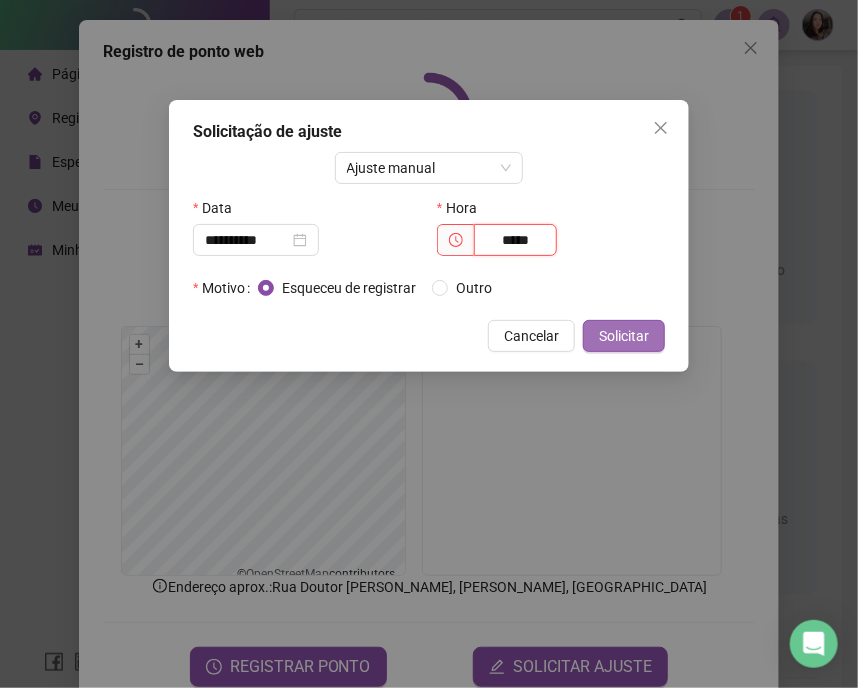 type on "*****" 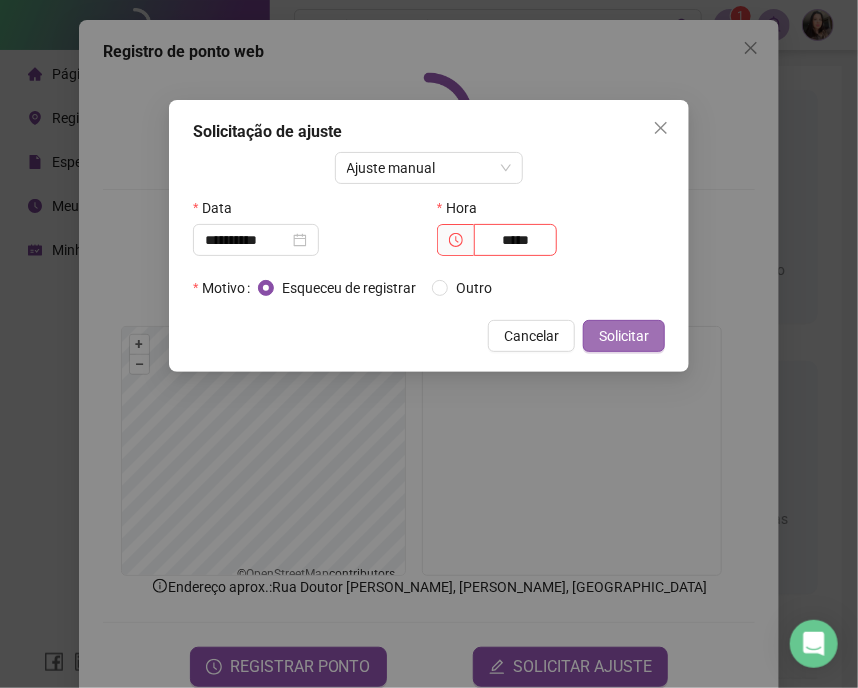 click on "Solicitar" at bounding box center [624, 336] 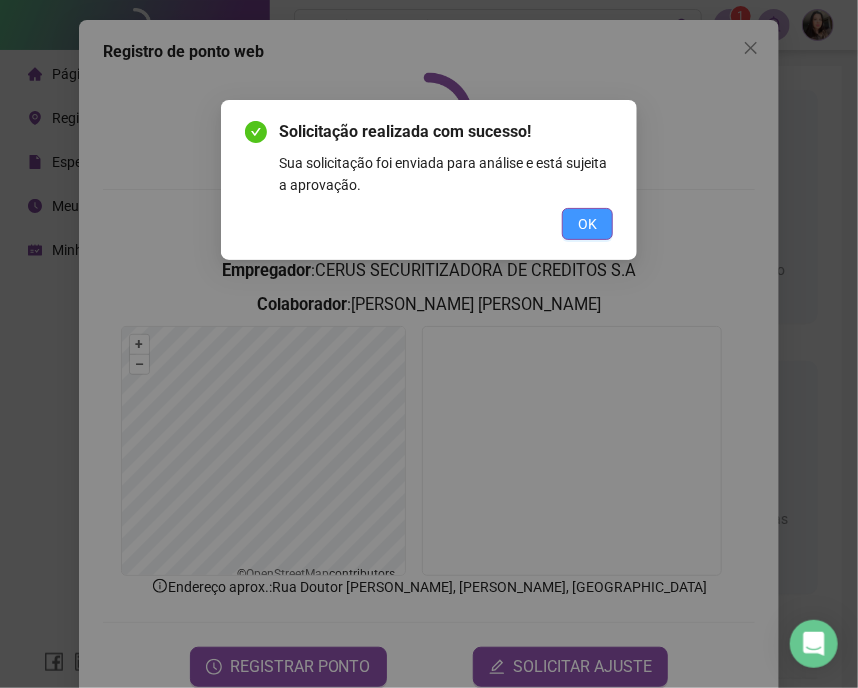 click on "OK" at bounding box center [587, 224] 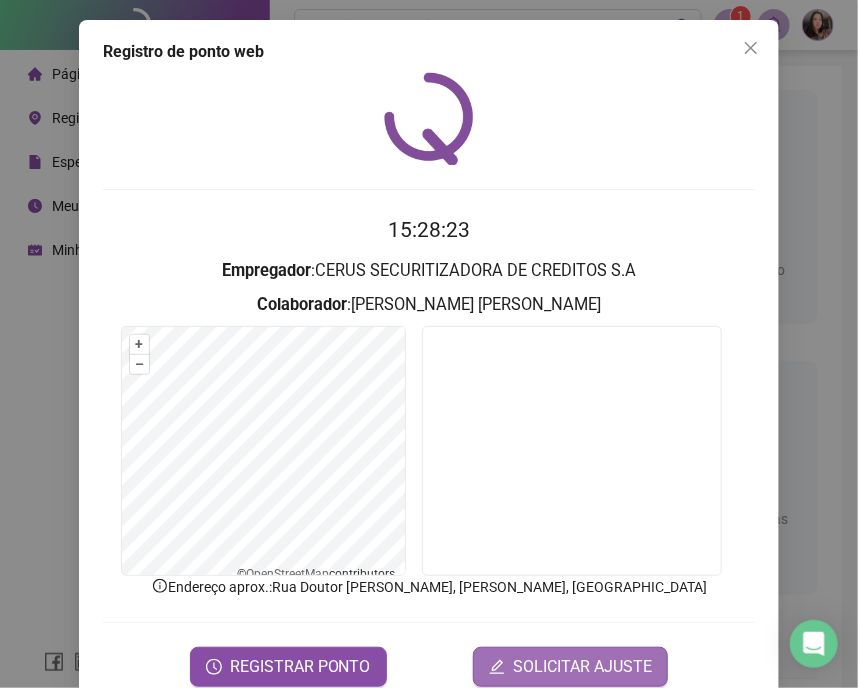 click on "SOLICITAR AJUSTE" at bounding box center [582, 667] 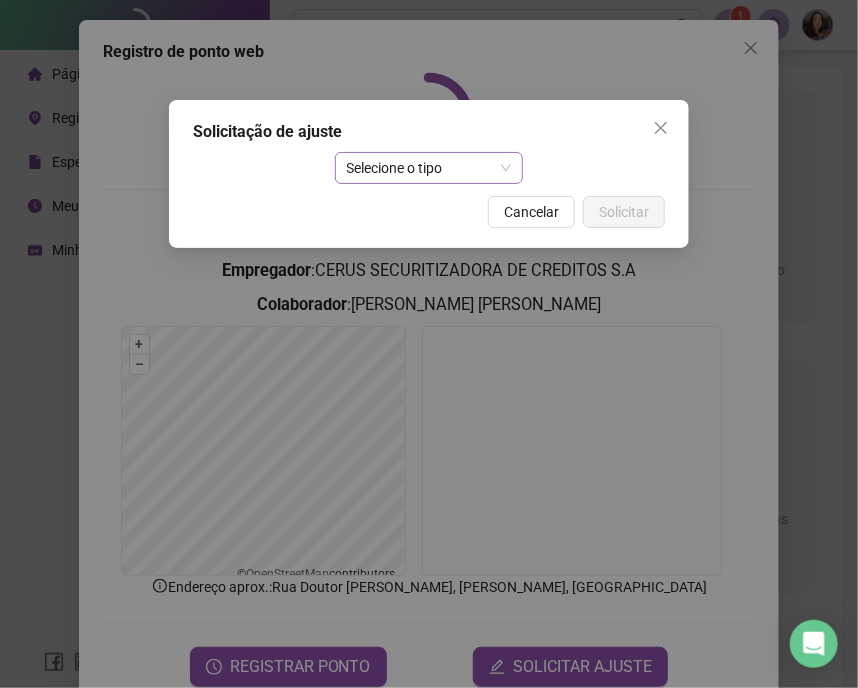 click on "Selecione o tipo" at bounding box center [429, 168] 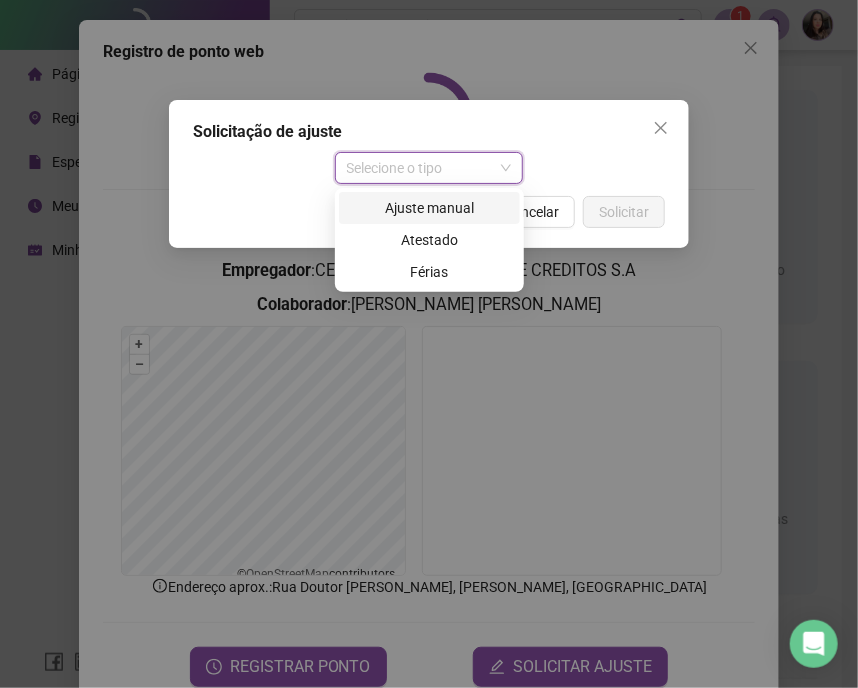 click on "Ajuste manual" at bounding box center [429, 208] 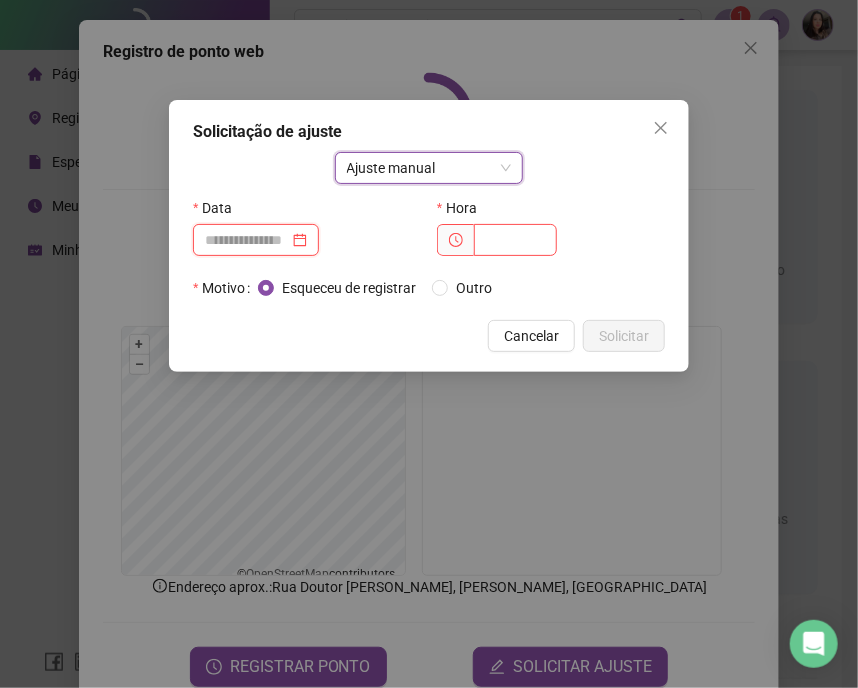 click at bounding box center (247, 240) 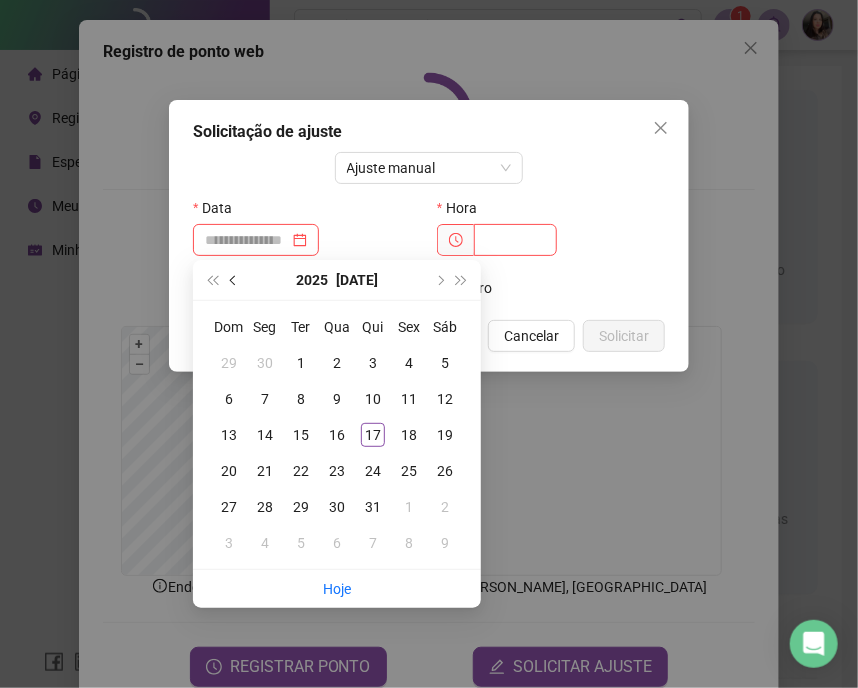 click at bounding box center [235, 280] 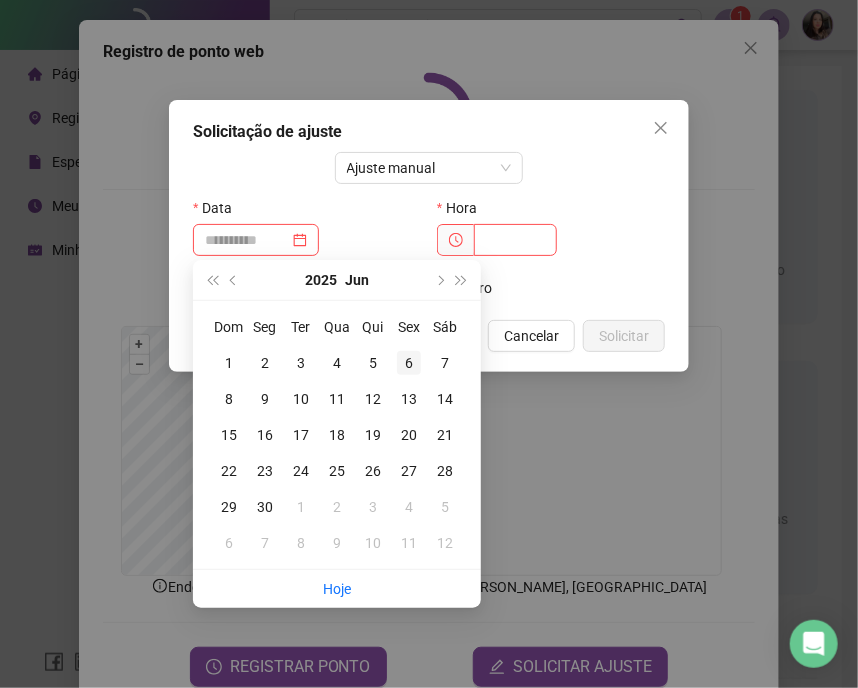 type on "**********" 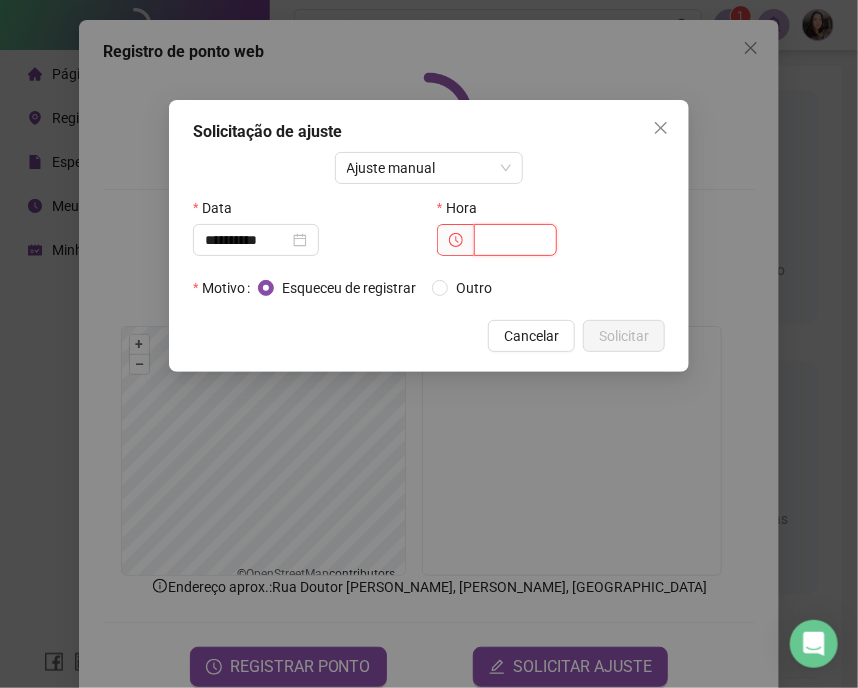 click at bounding box center (515, 240) 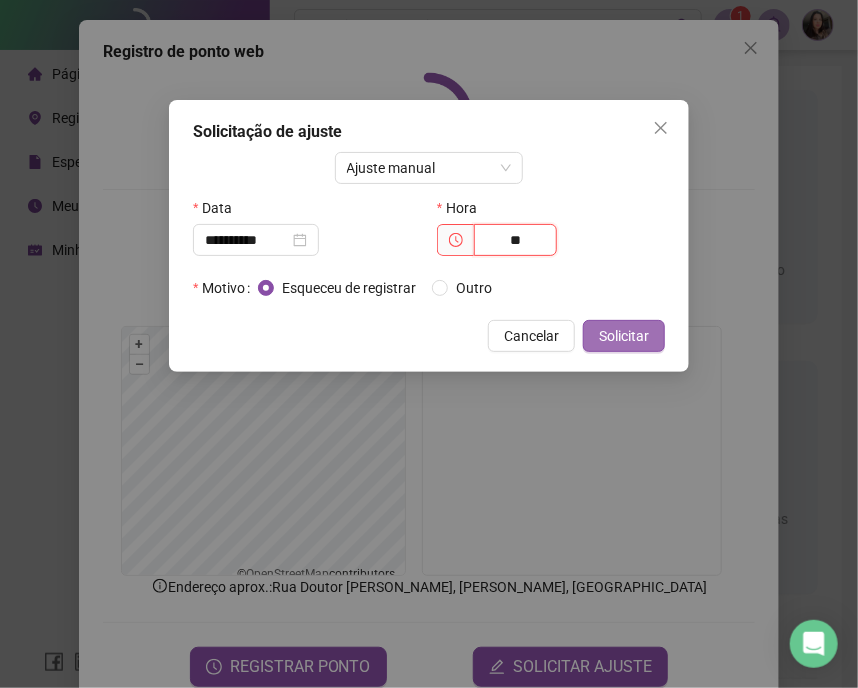 type on "*" 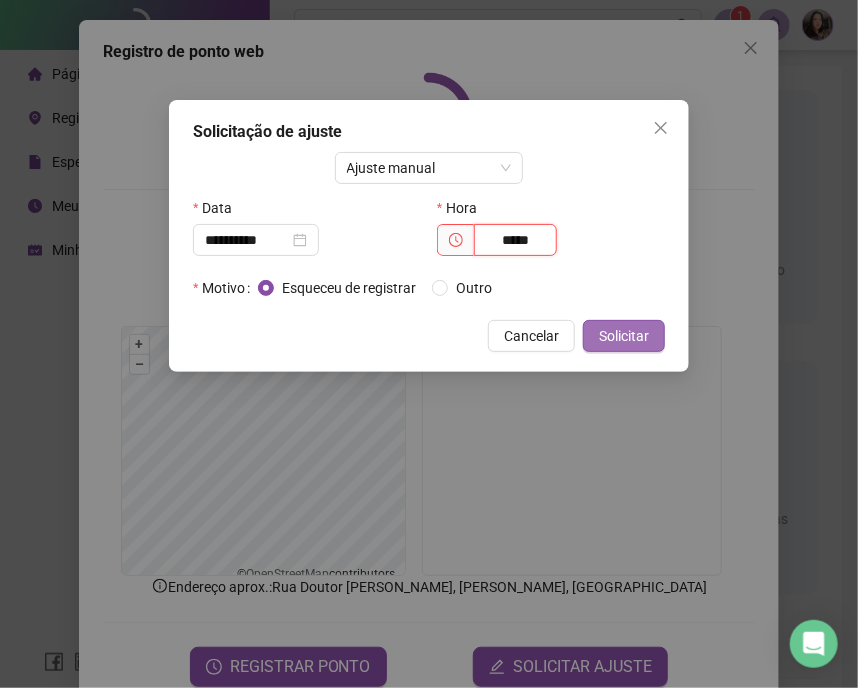 type on "*****" 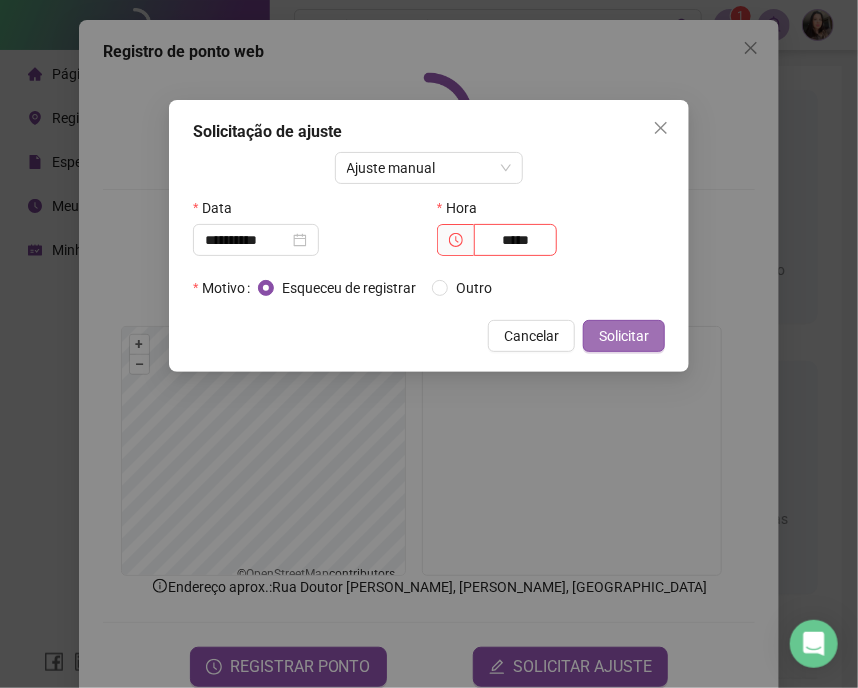 click on "Solicitar" at bounding box center (624, 336) 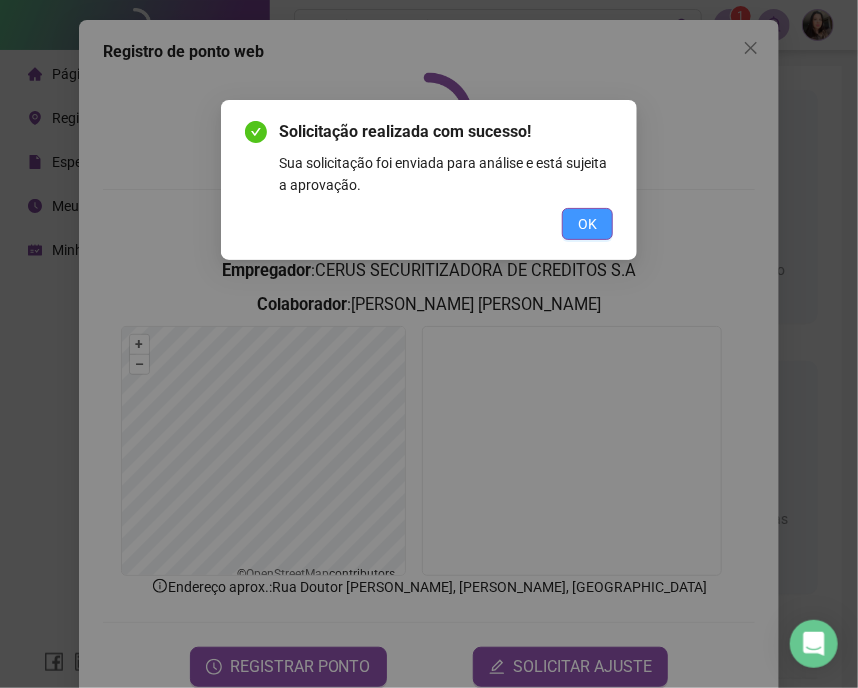 click on "OK" at bounding box center (587, 224) 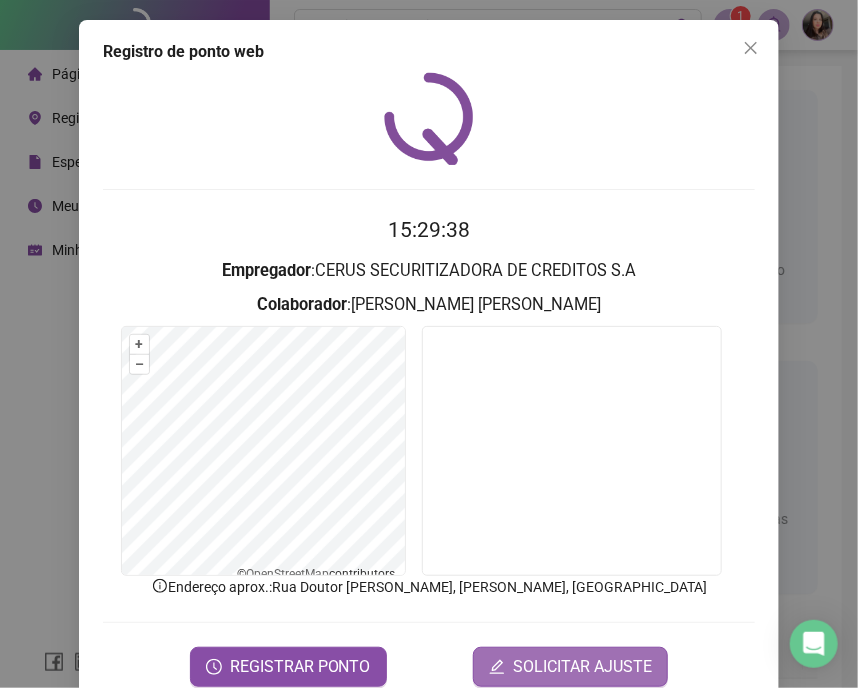 click on "SOLICITAR AJUSTE" at bounding box center [570, 667] 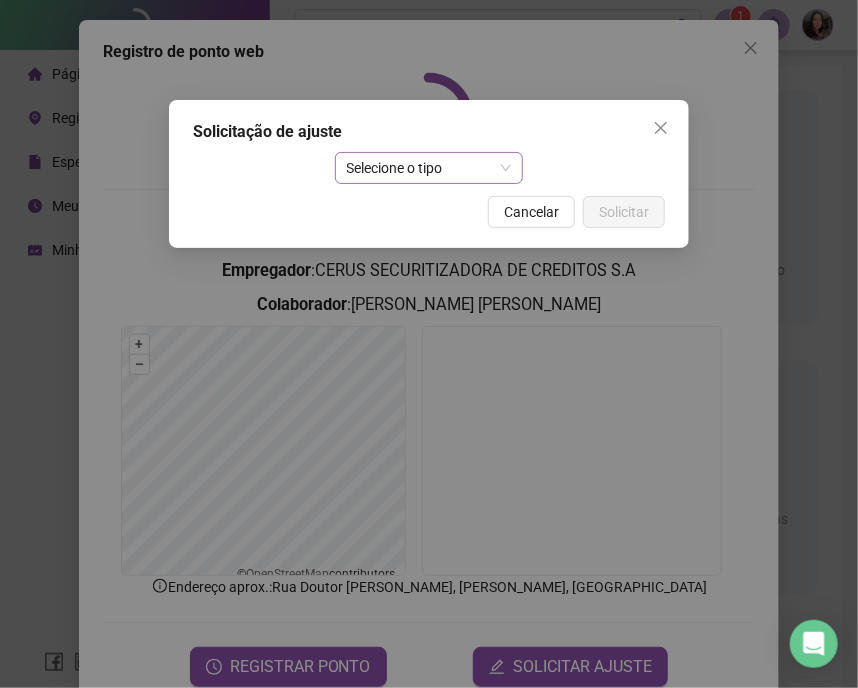 click on "Selecione o tipo" at bounding box center (429, 168) 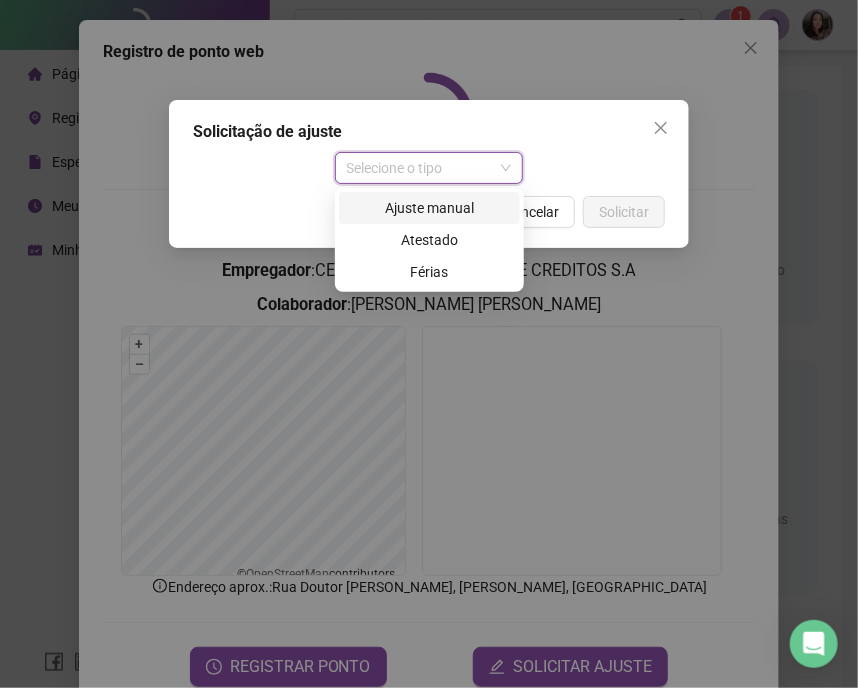 click on "Ajuste manual" at bounding box center [429, 208] 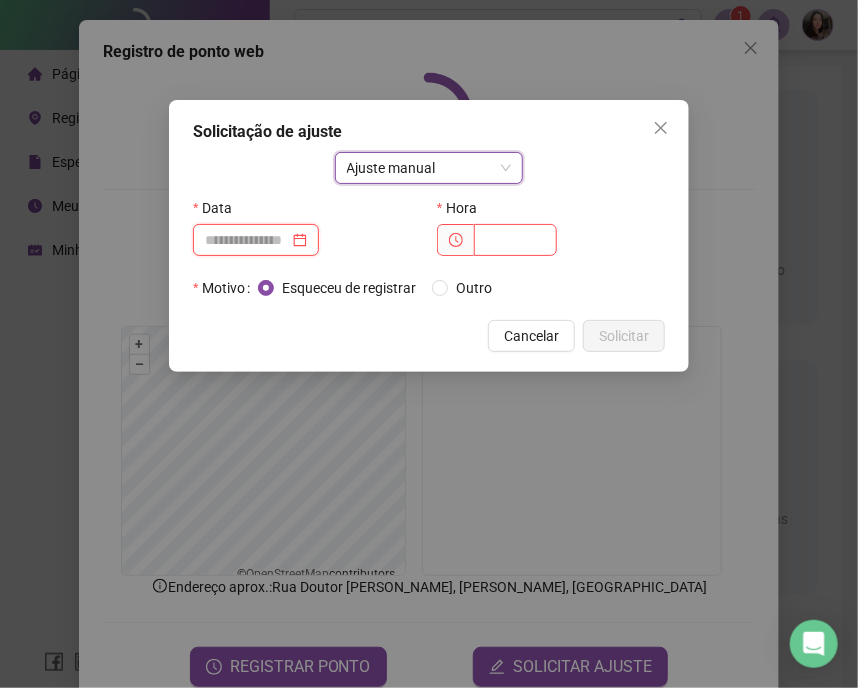click at bounding box center (247, 240) 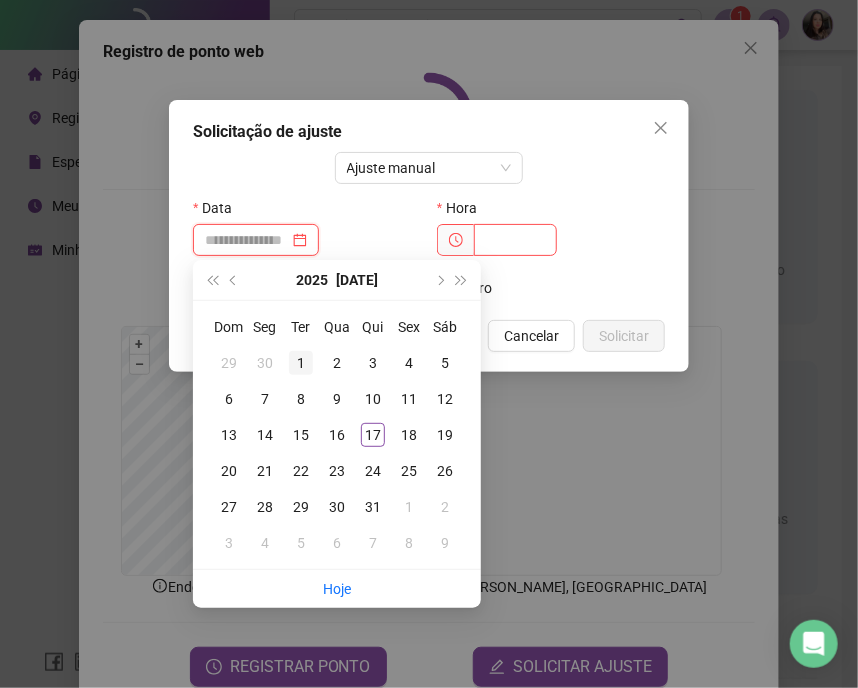 type on "**********" 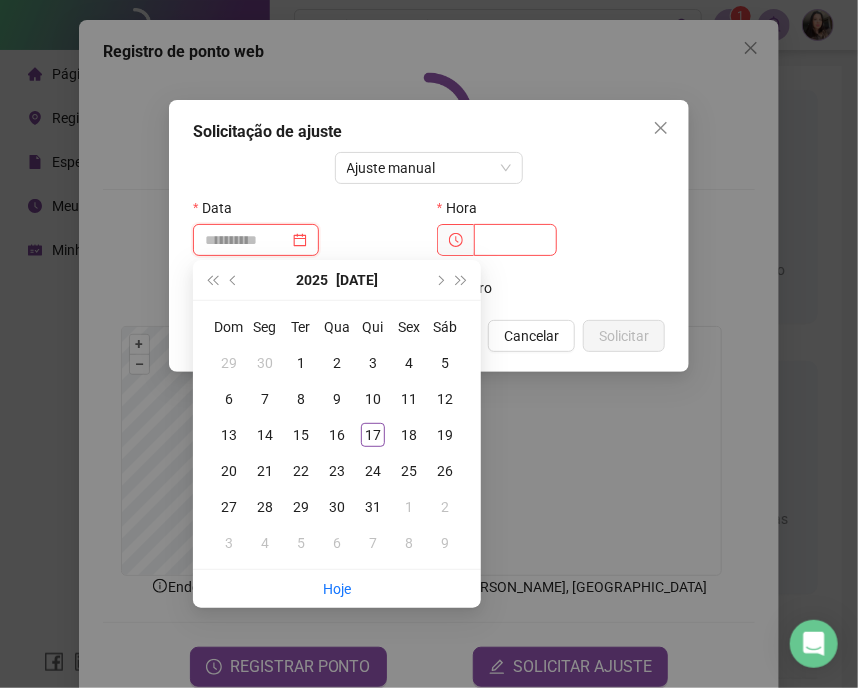 type on "**********" 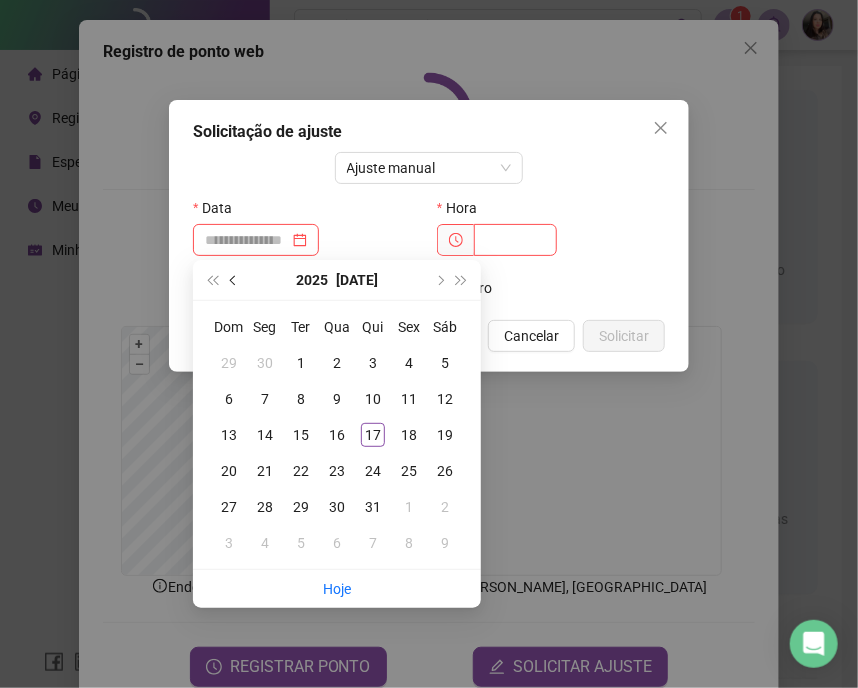 click at bounding box center (235, 280) 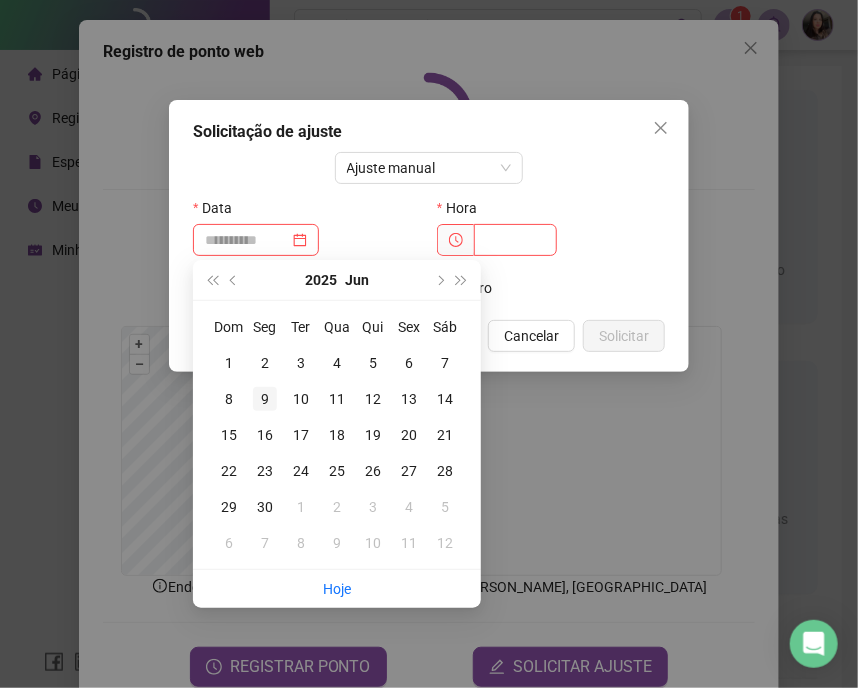 type on "**********" 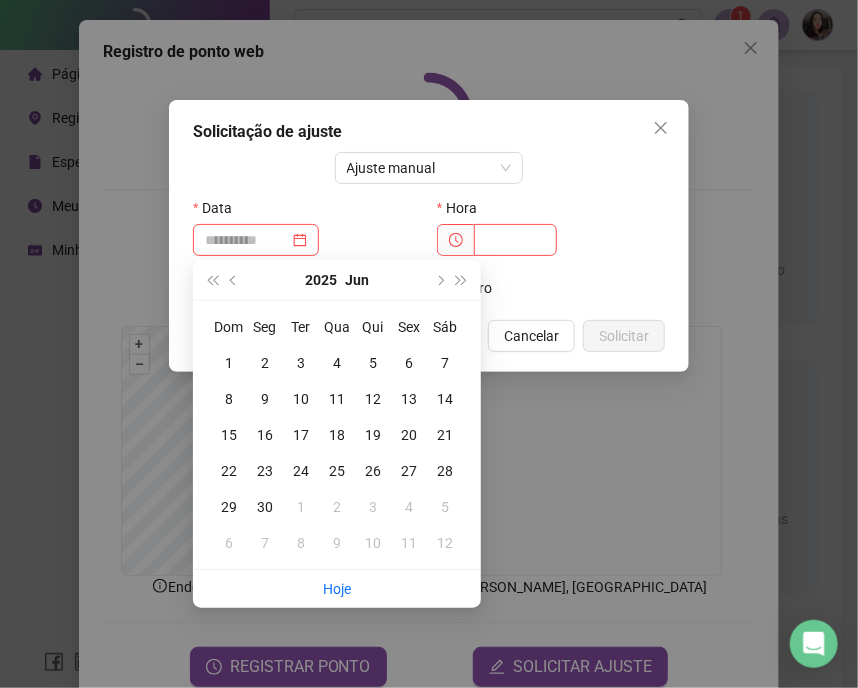 click on "9" at bounding box center [265, 399] 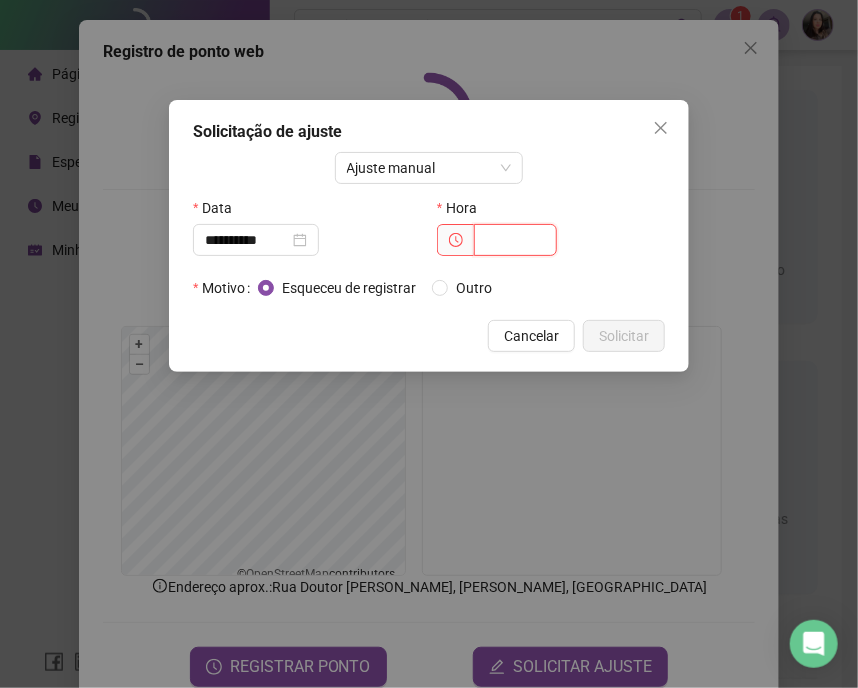 click at bounding box center [515, 240] 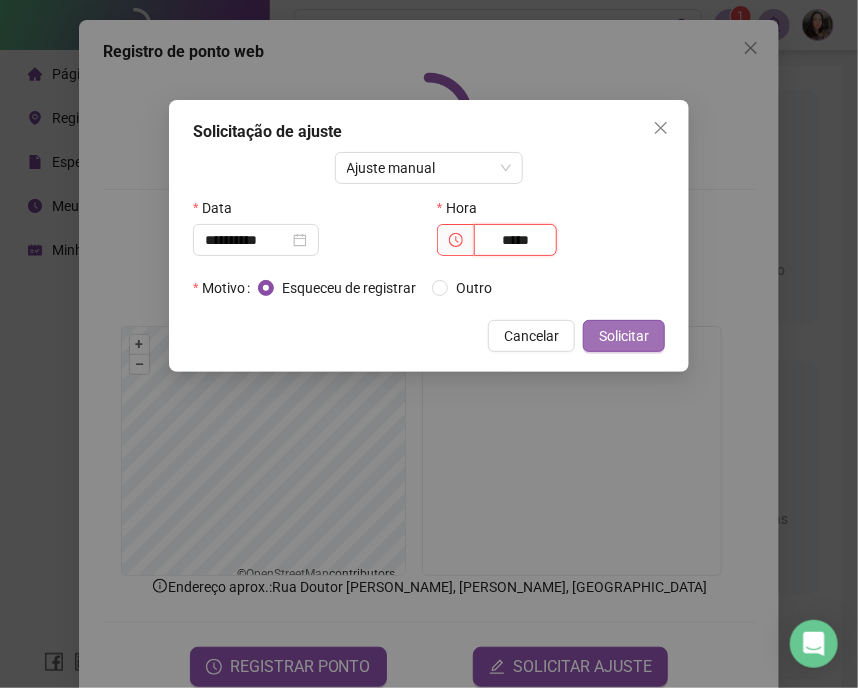 type on "*****" 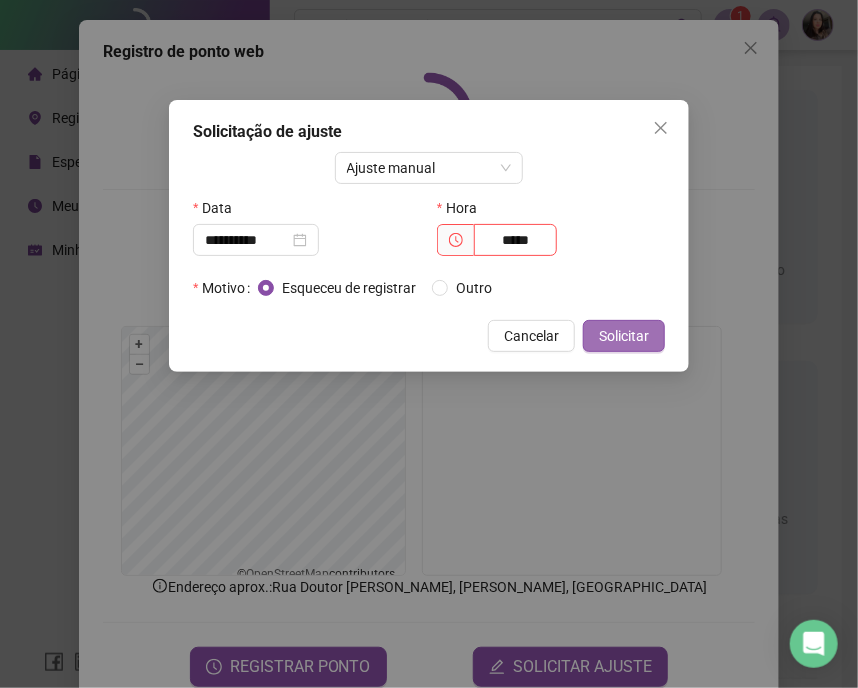 click on "Solicitar" at bounding box center [624, 336] 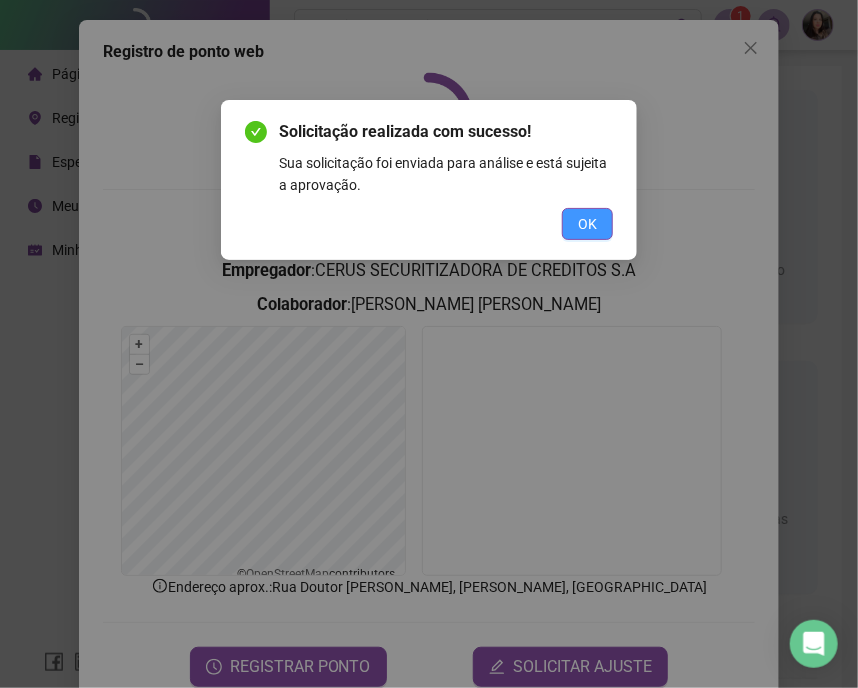 click on "OK" at bounding box center (587, 224) 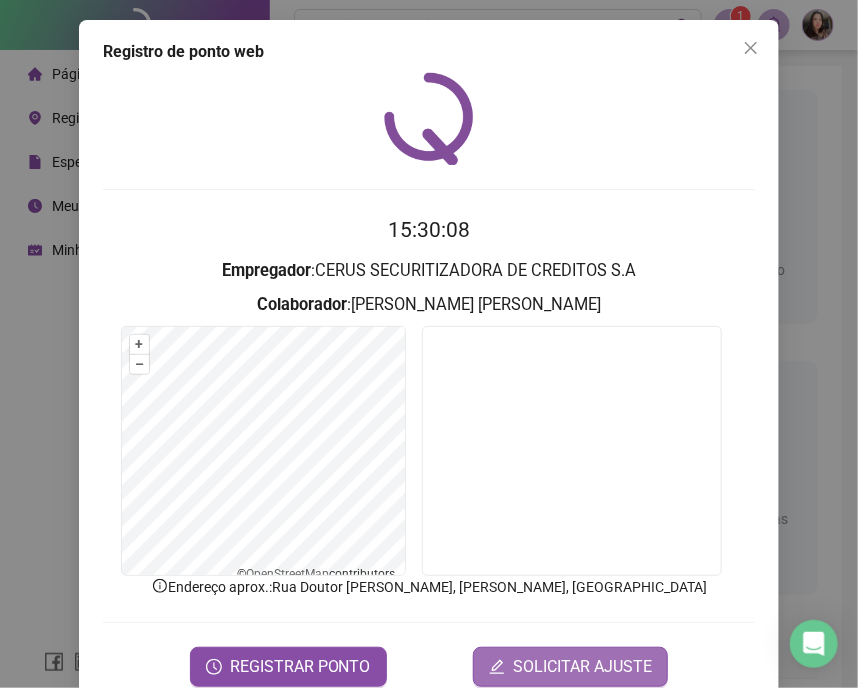 click on "SOLICITAR AJUSTE" at bounding box center (582, 667) 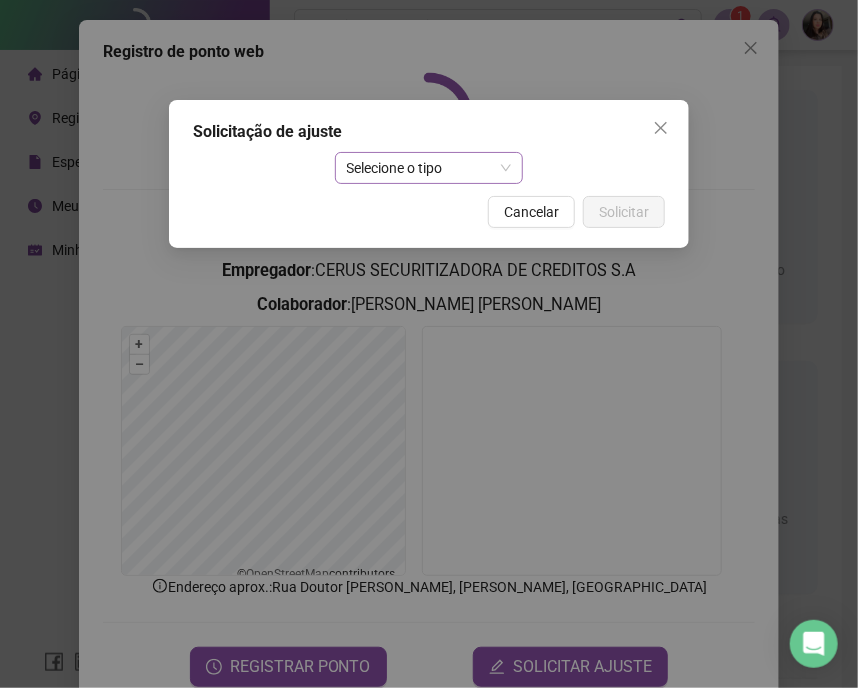 click on "Selecione o tipo" at bounding box center (429, 168) 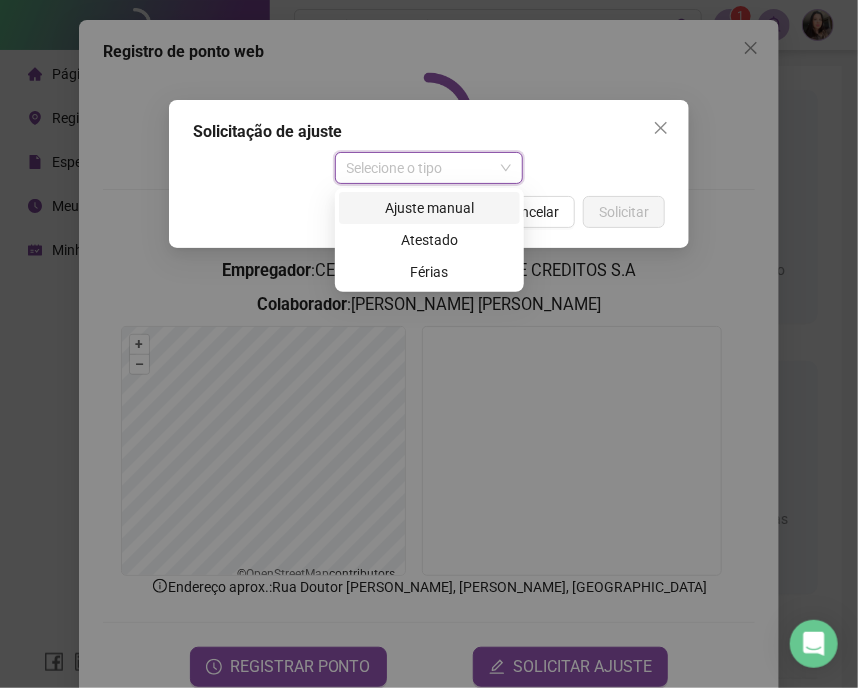 click on "Ajuste manual" at bounding box center (429, 208) 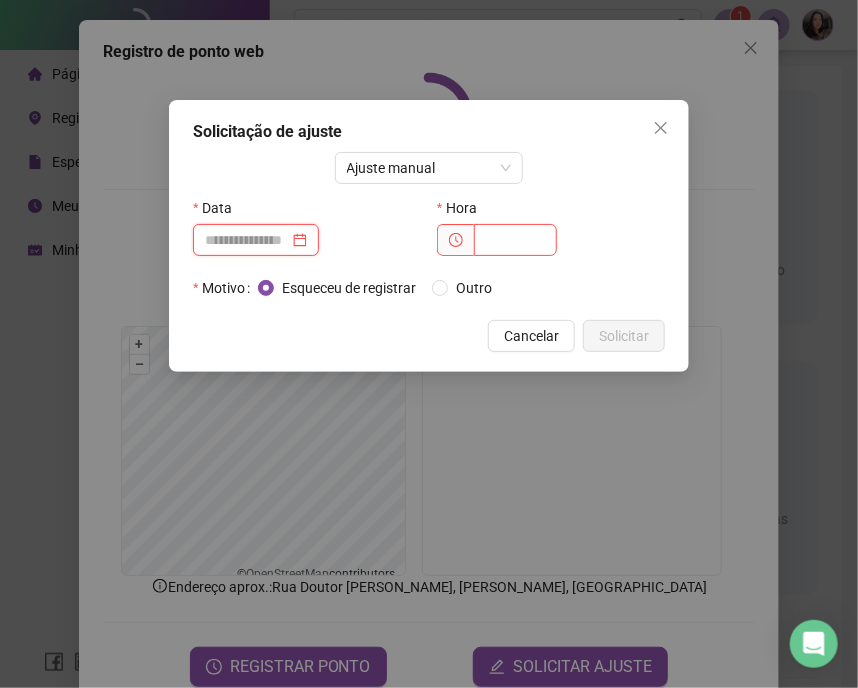 click at bounding box center [247, 240] 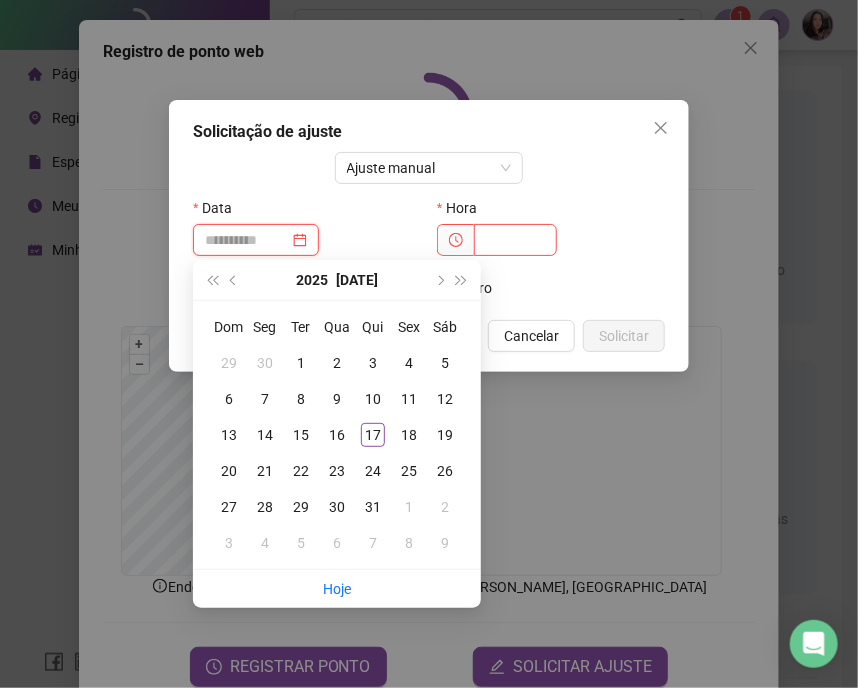 type on "**********" 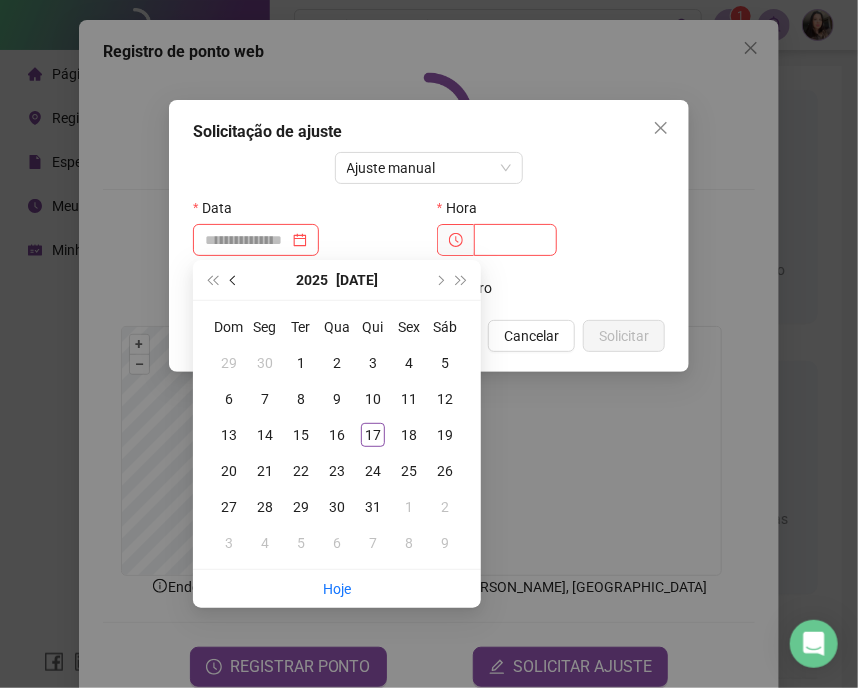 click at bounding box center [234, 280] 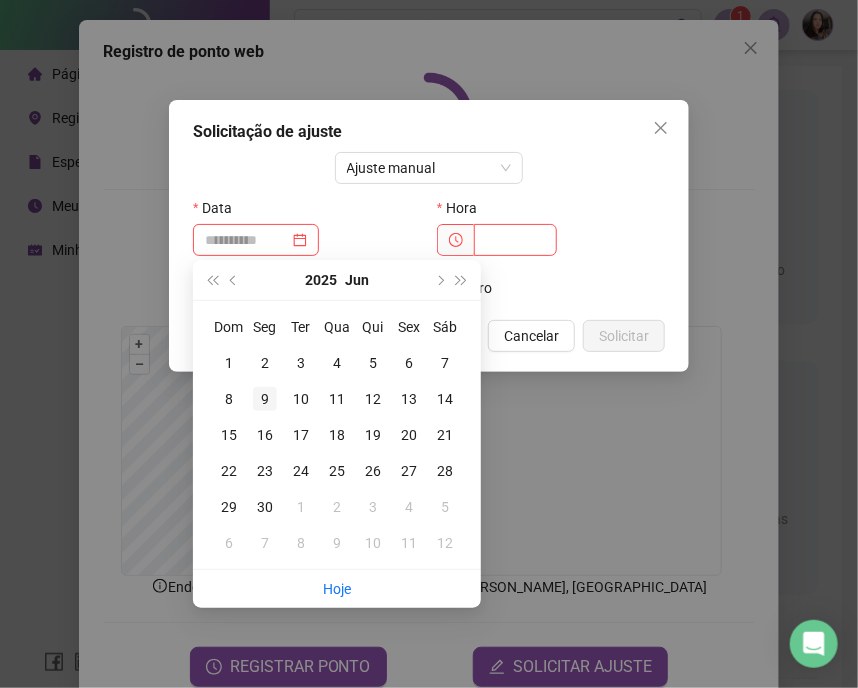 type on "**********" 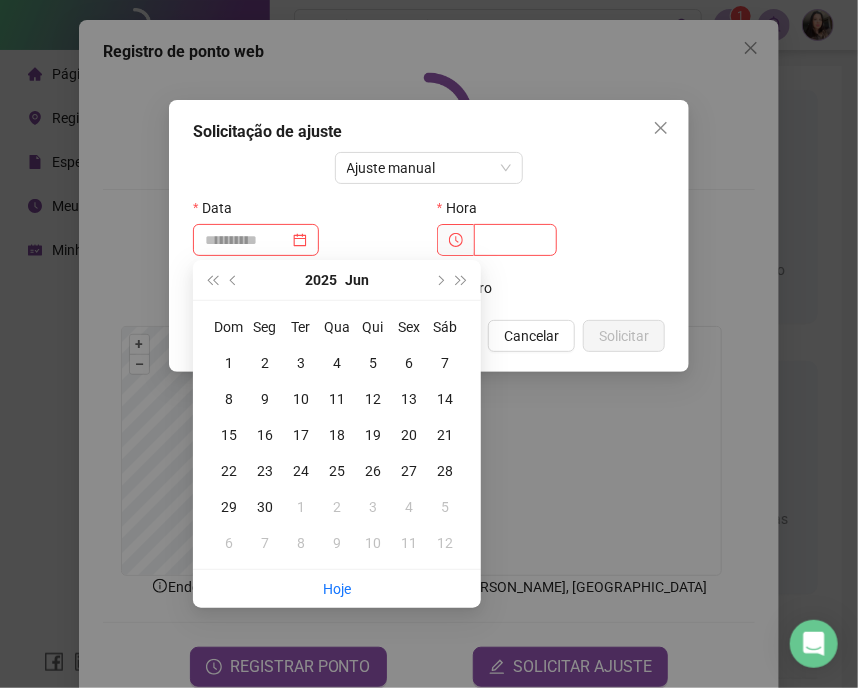 click on "9" at bounding box center [265, 399] 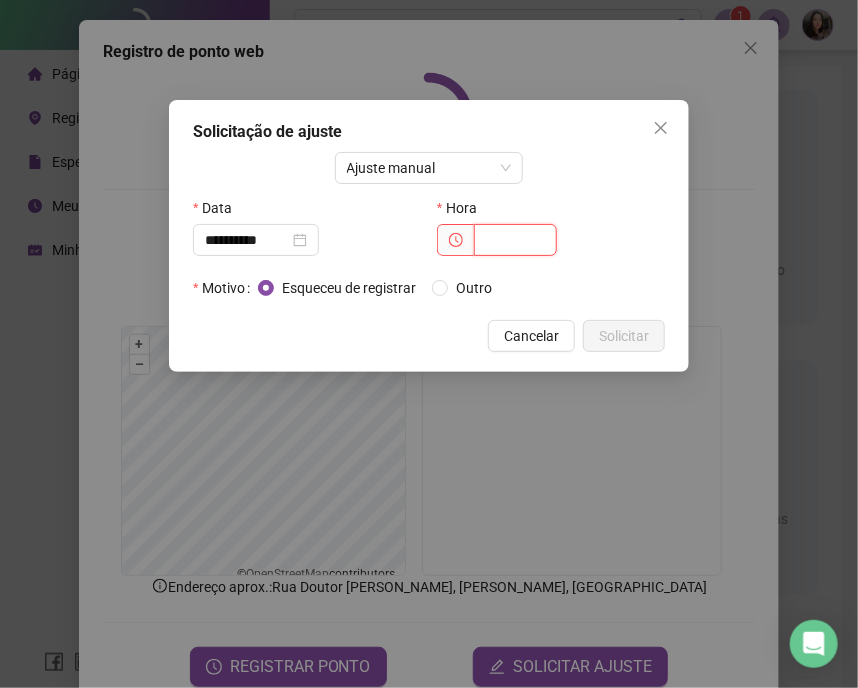 click at bounding box center (515, 240) 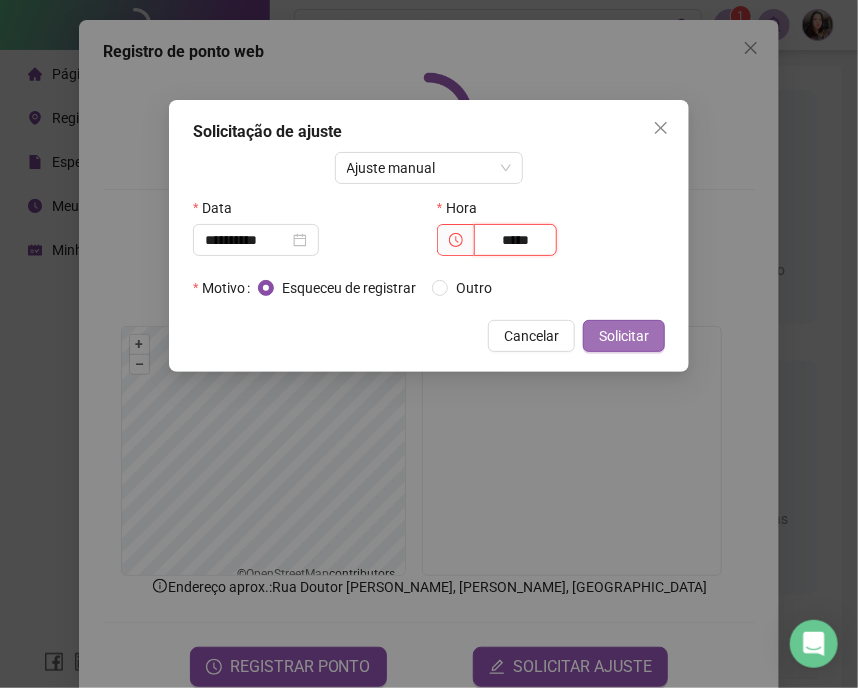 type on "*****" 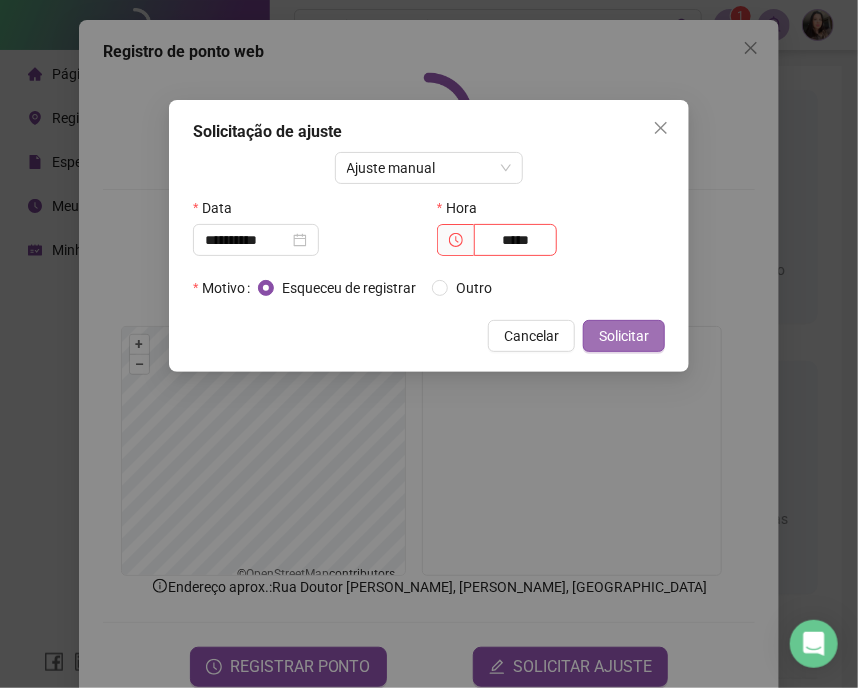 click on "Solicitar" at bounding box center (624, 336) 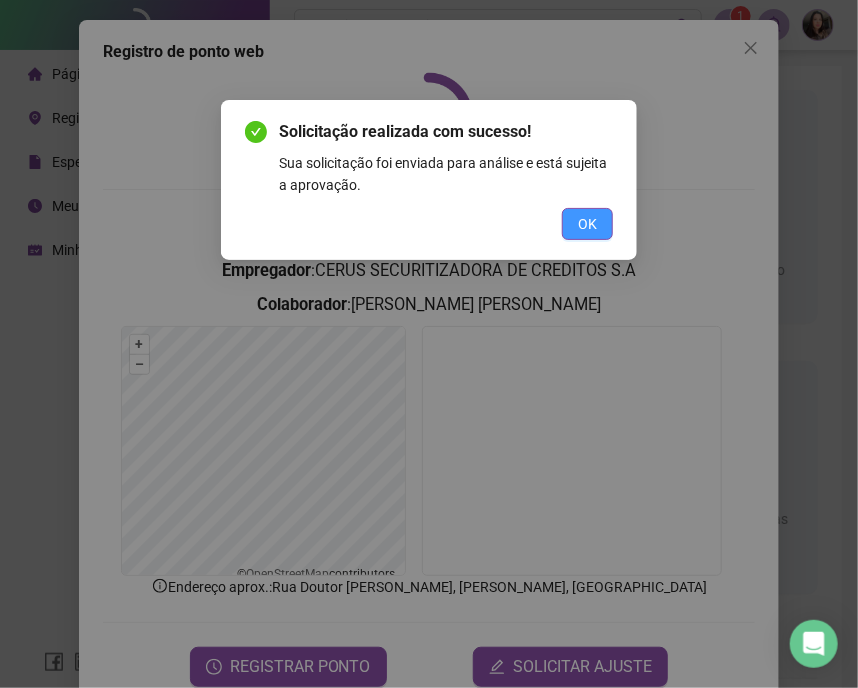 click on "OK" at bounding box center [587, 224] 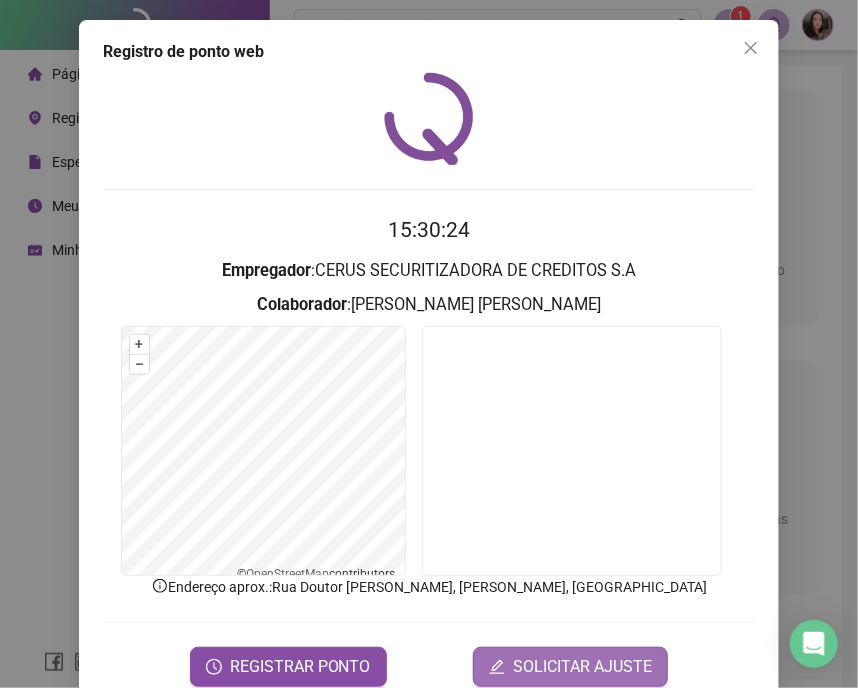 click on "SOLICITAR AJUSTE" at bounding box center [570, 667] 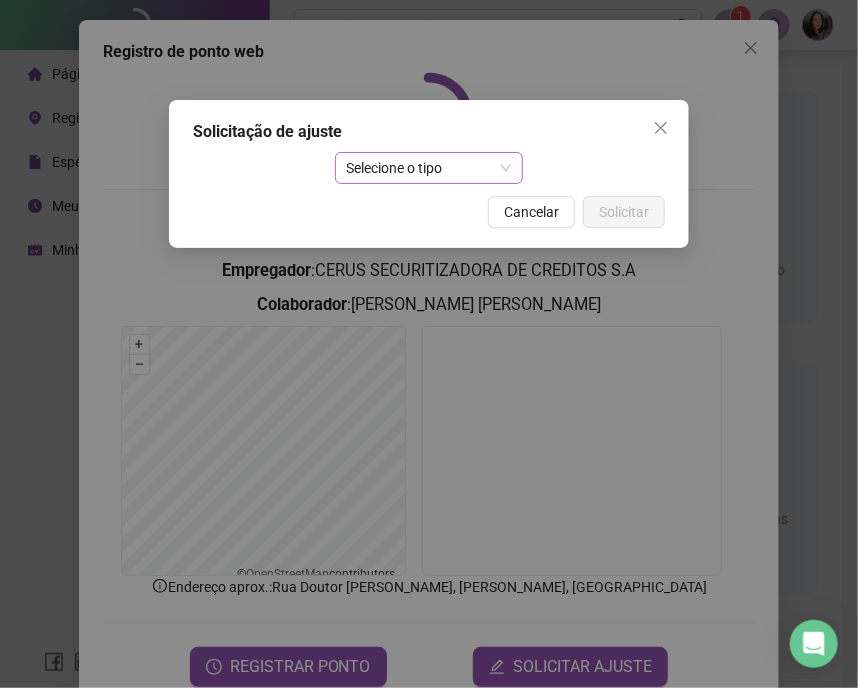 click on "Selecione o tipo" at bounding box center (429, 168) 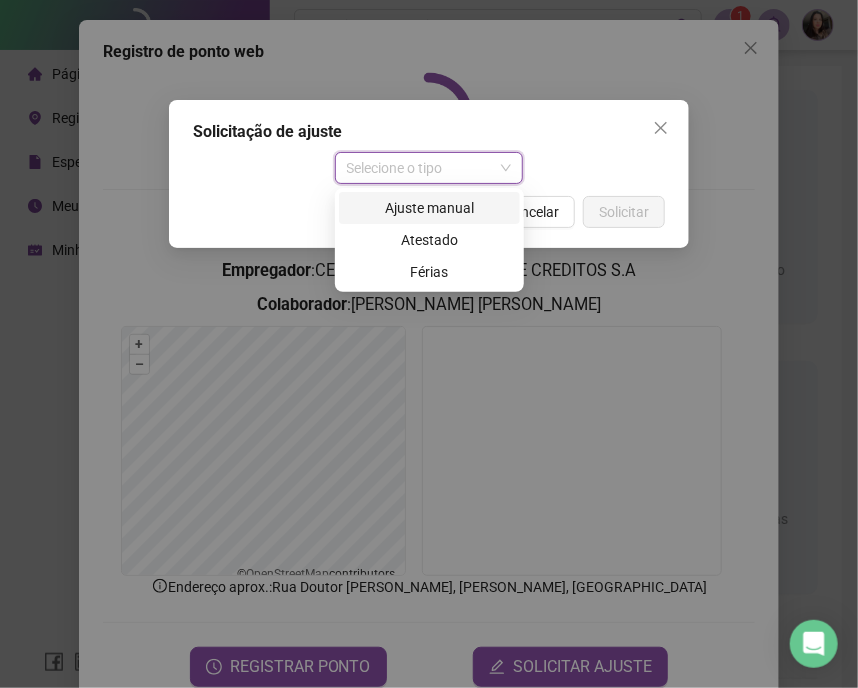 click on "Ajuste manual" at bounding box center [429, 208] 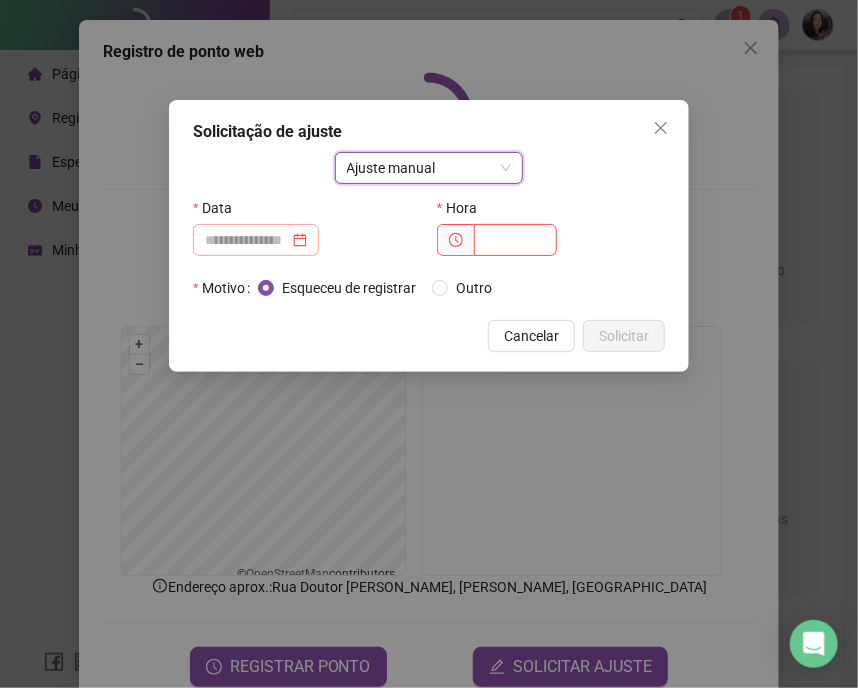 click at bounding box center [256, 240] 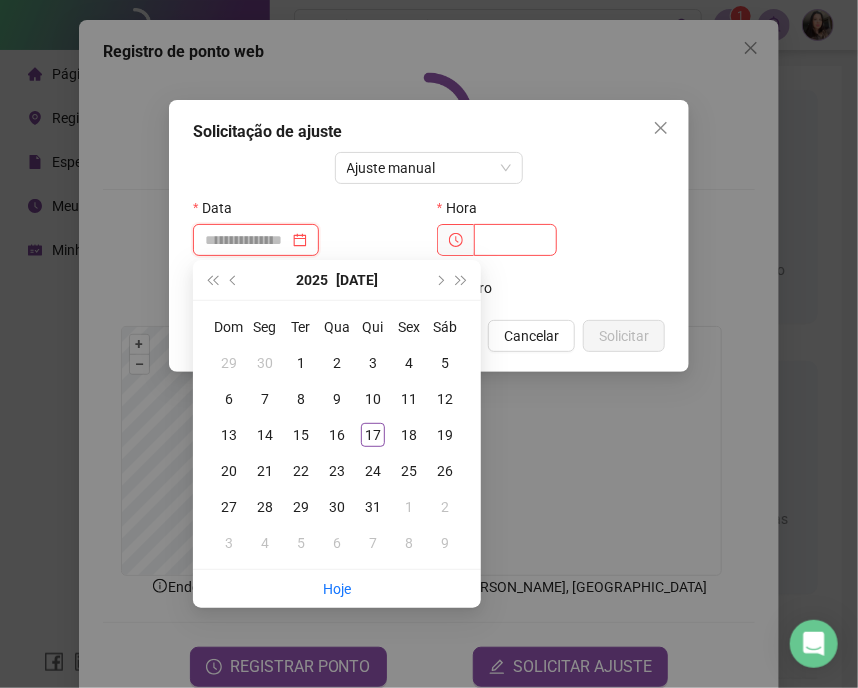 click at bounding box center [247, 240] 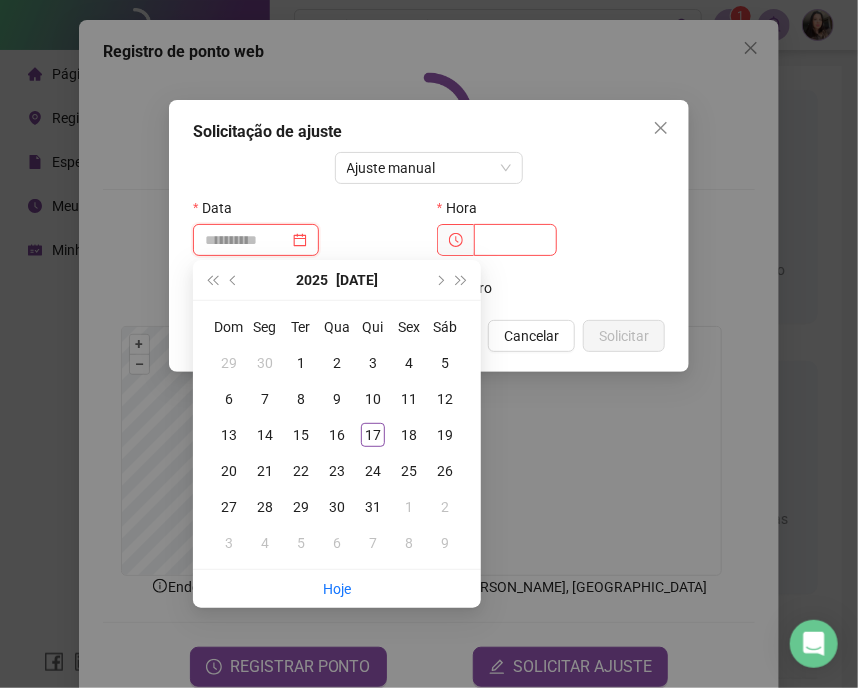 type on "**********" 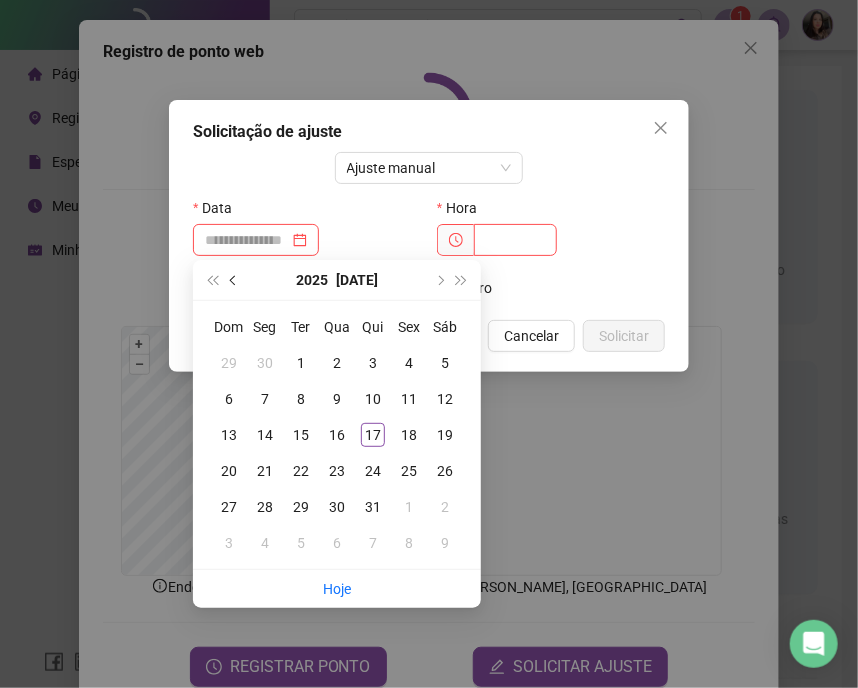 click at bounding box center (234, 280) 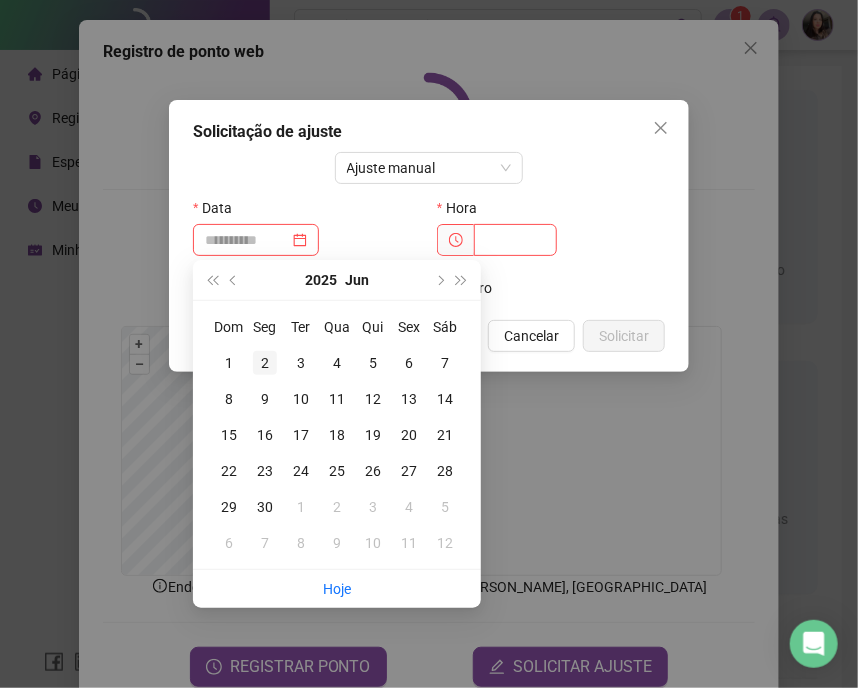 type on "**********" 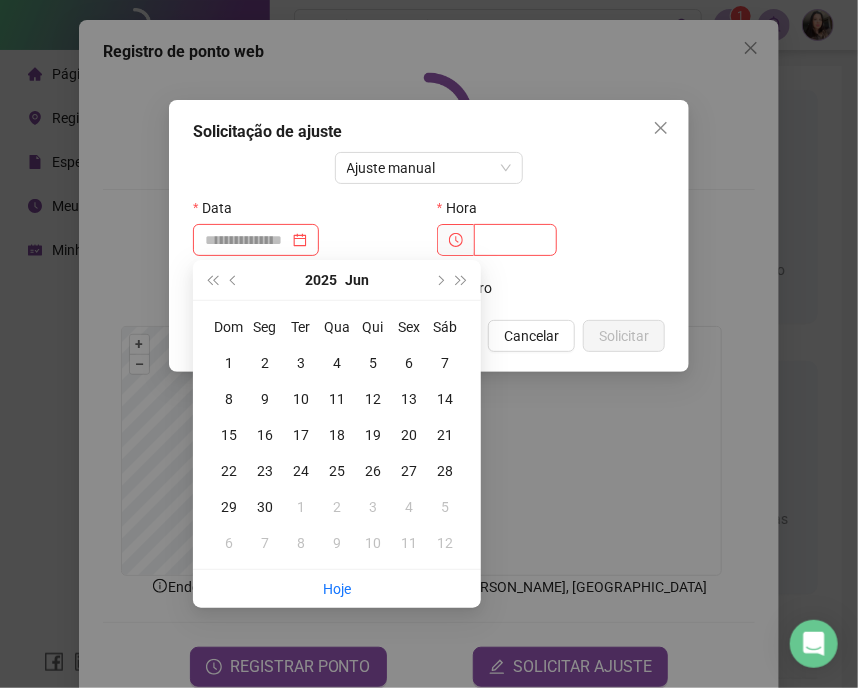 type on "**********" 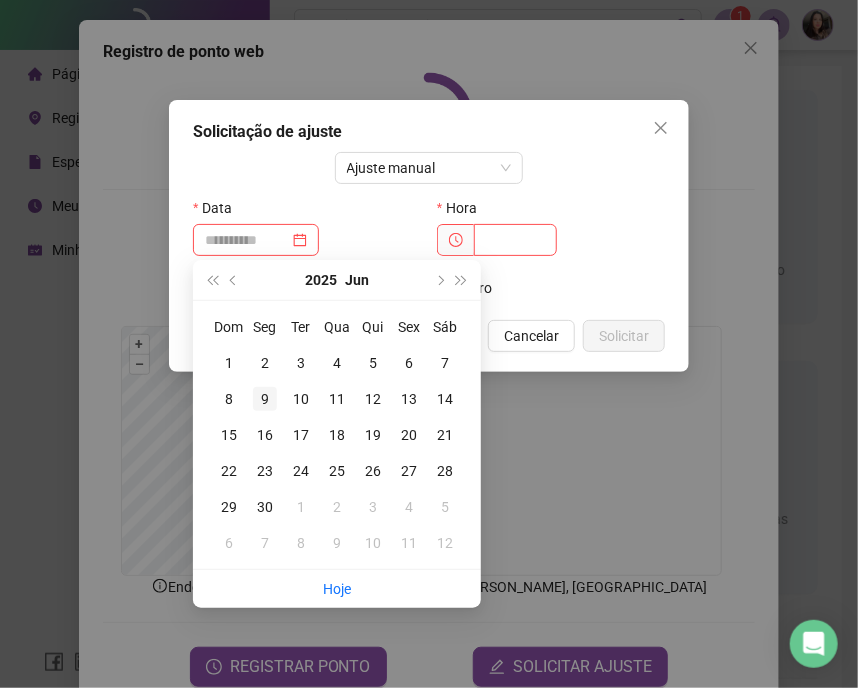 type on "**********" 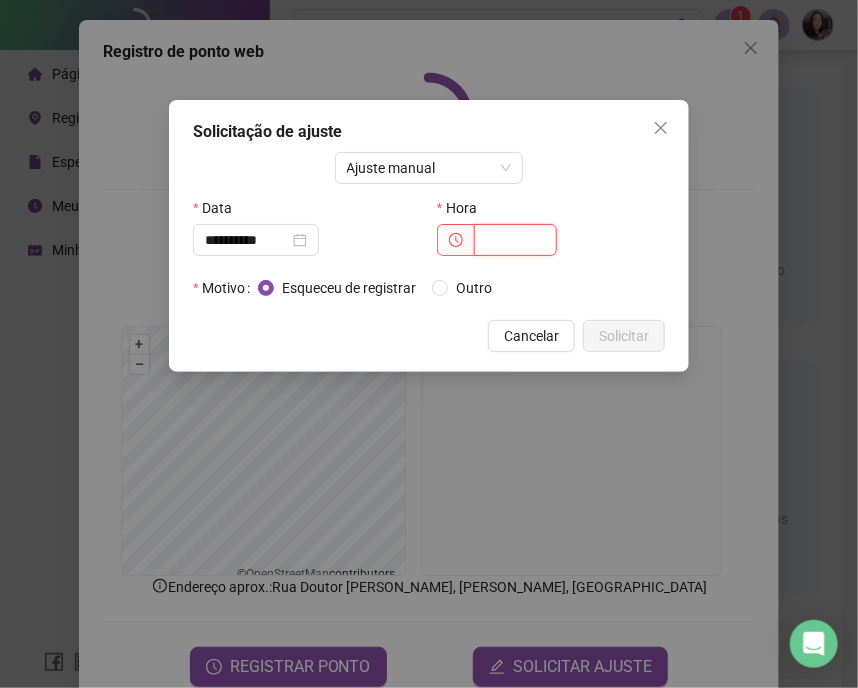 click at bounding box center [515, 240] 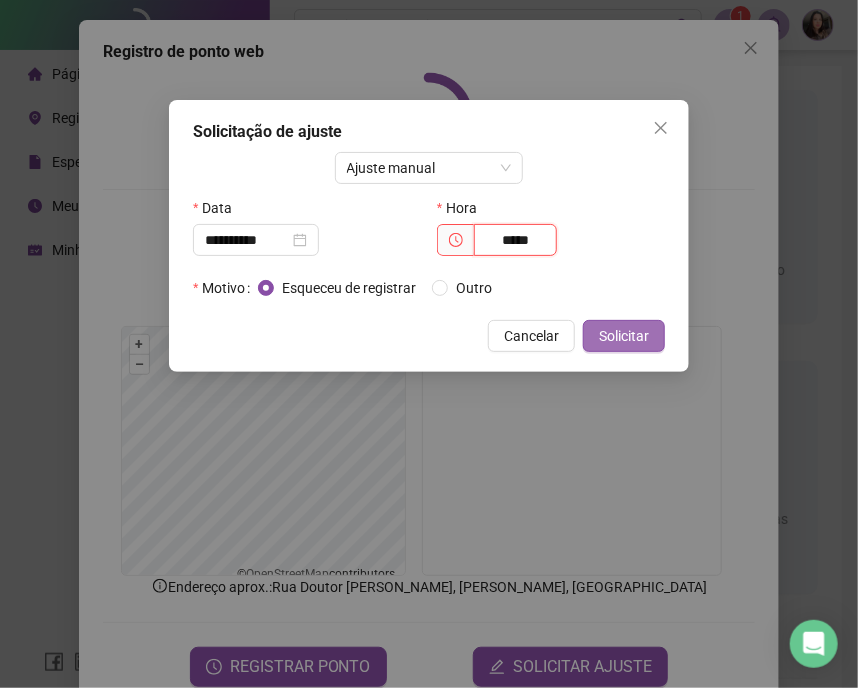 type on "*****" 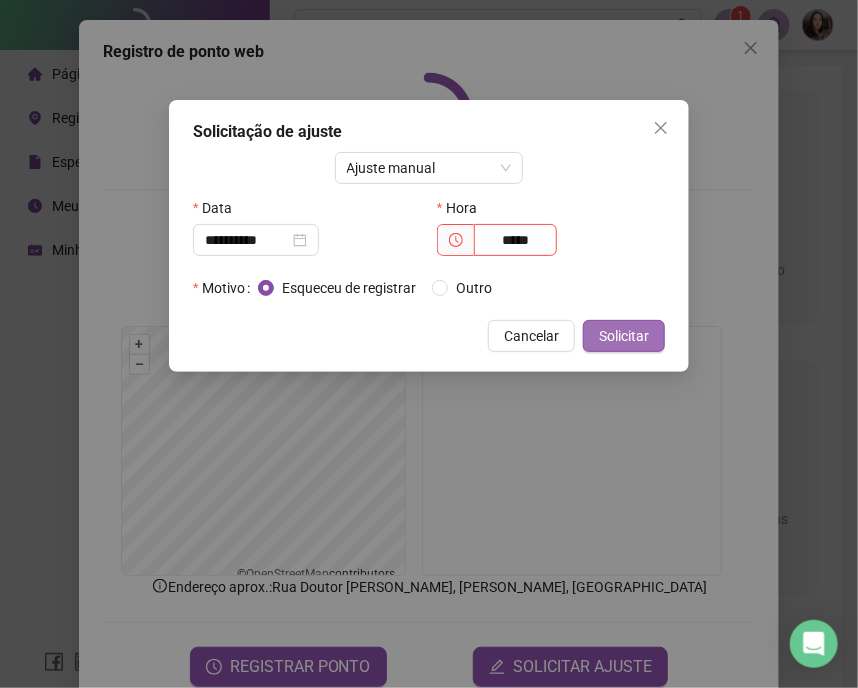 click on "Solicitar" at bounding box center (624, 336) 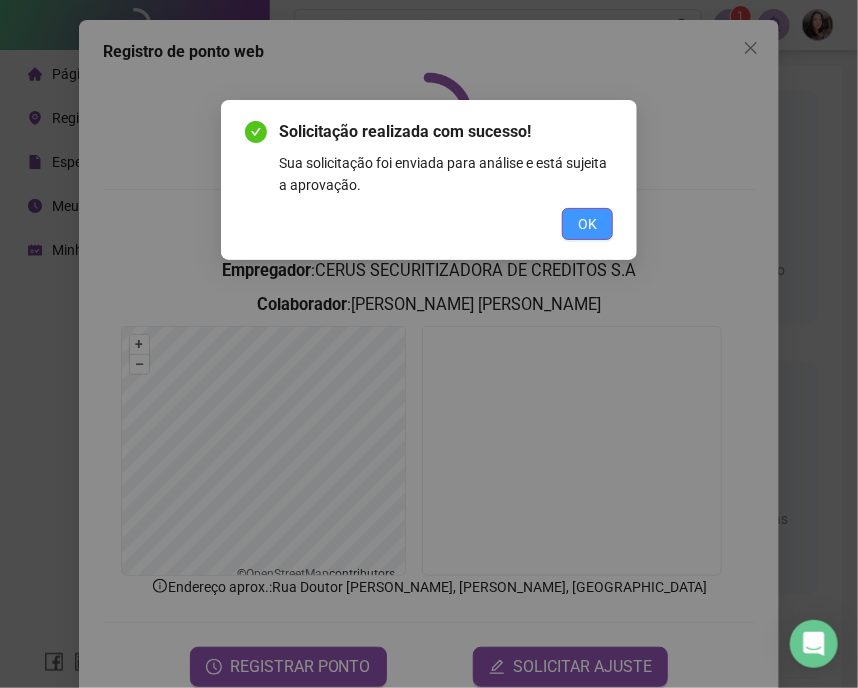 click on "OK" at bounding box center (587, 224) 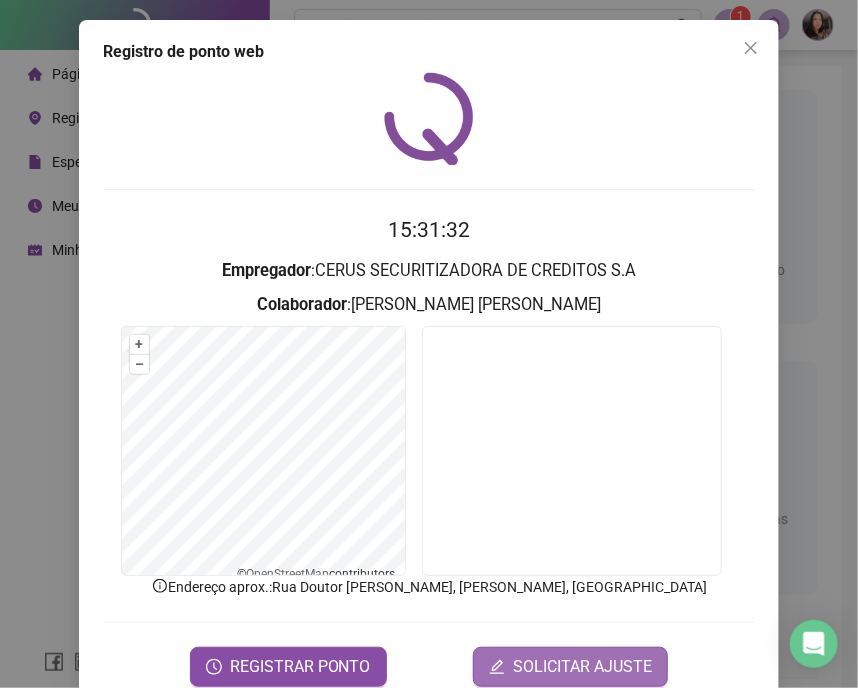 click on "SOLICITAR AJUSTE" at bounding box center [582, 667] 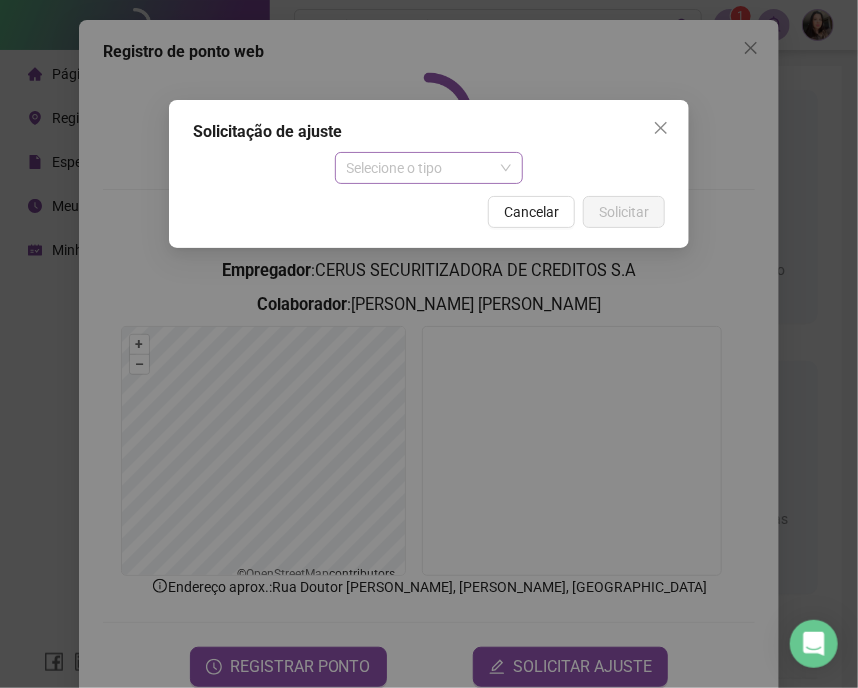 click on "Selecione o tipo" at bounding box center [429, 168] 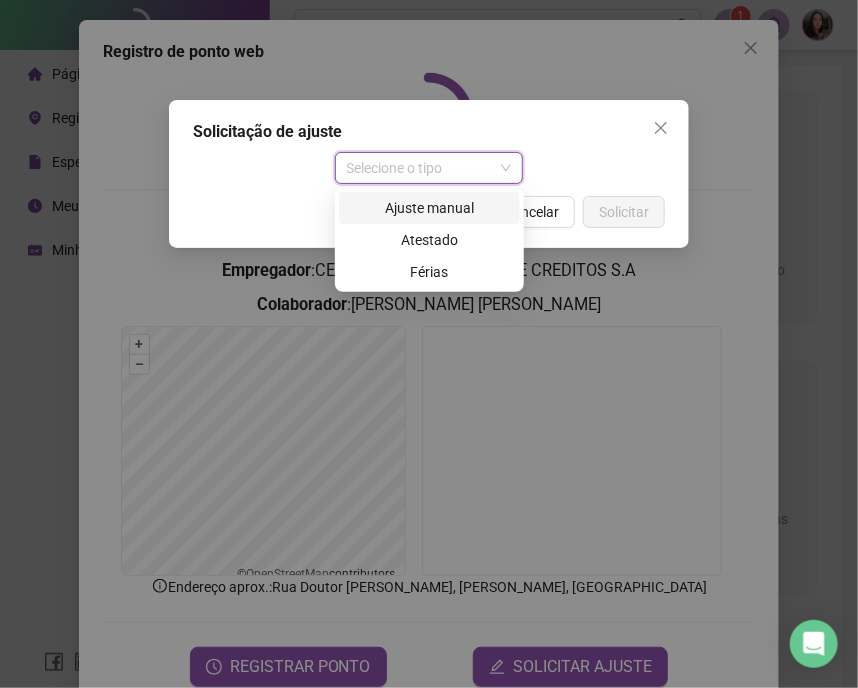 click on "Ajuste manual" at bounding box center (429, 208) 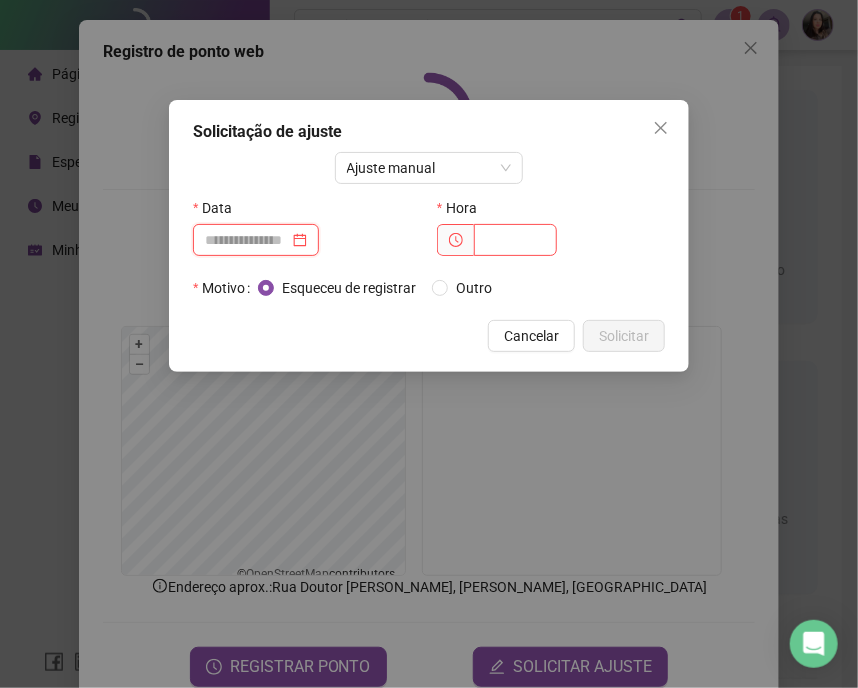 click at bounding box center [247, 240] 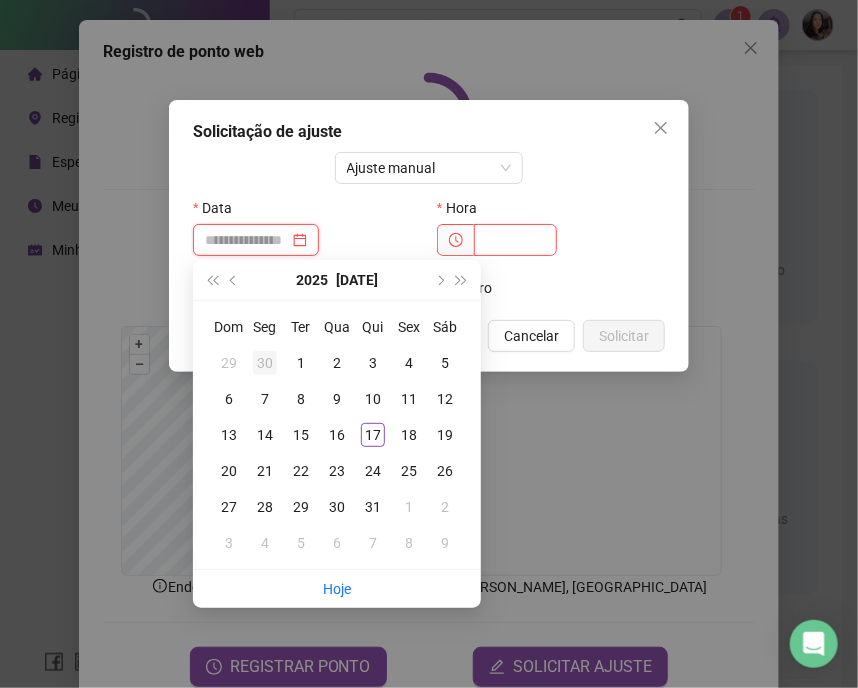 type on "**********" 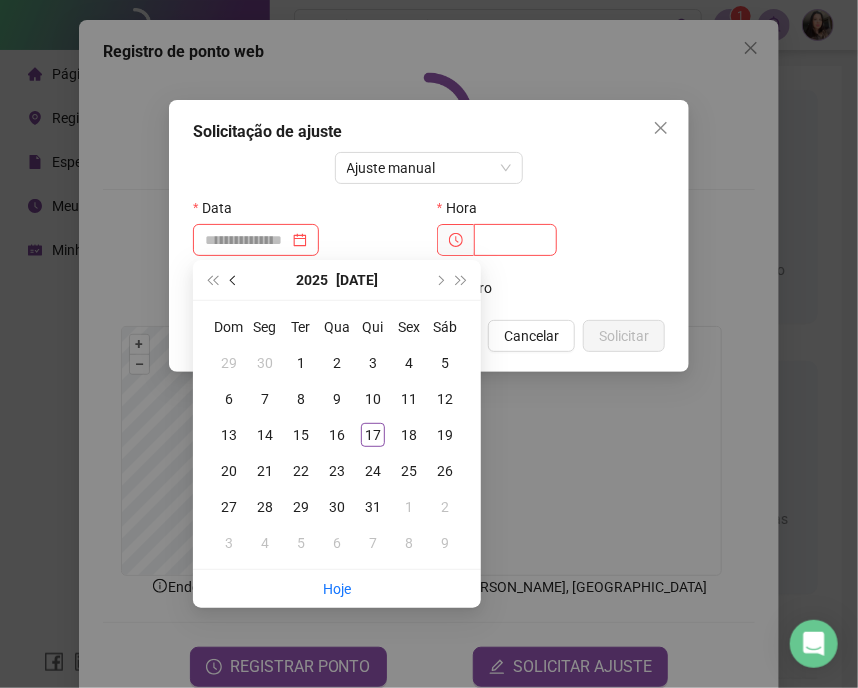 click at bounding box center [235, 280] 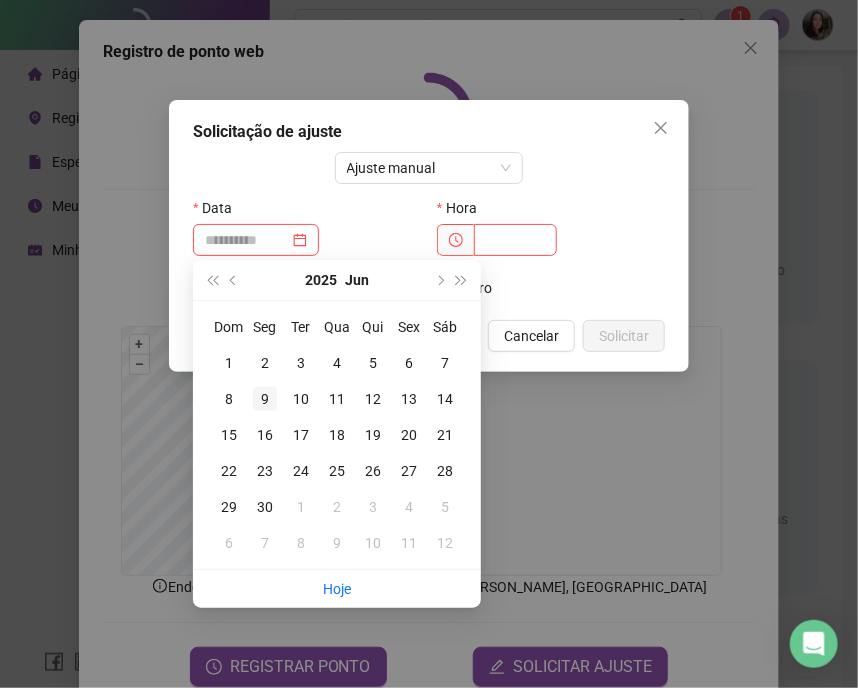 type on "**********" 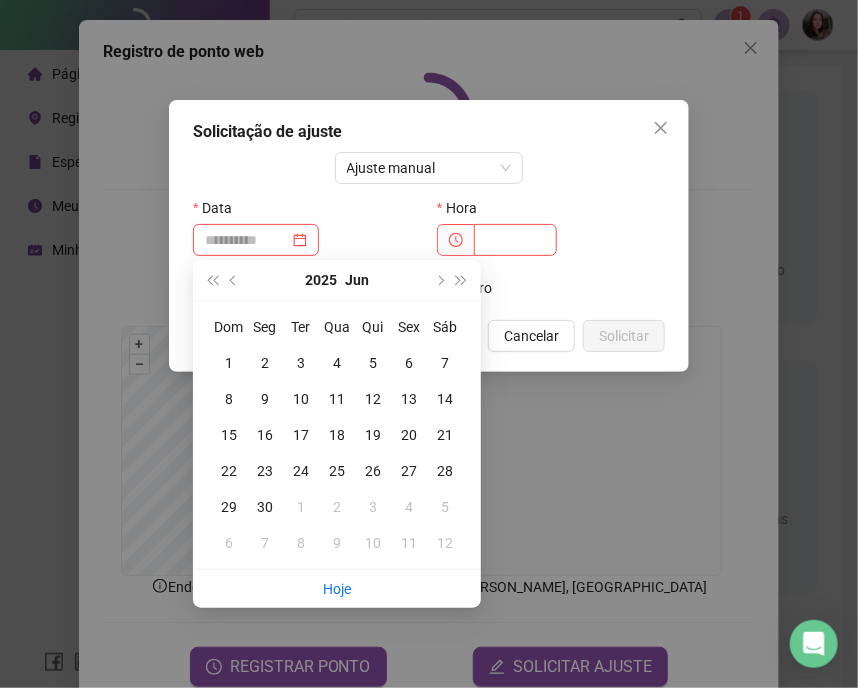 drag, startPoint x: 271, startPoint y: 397, endPoint x: 307, endPoint y: 375, distance: 42.190044 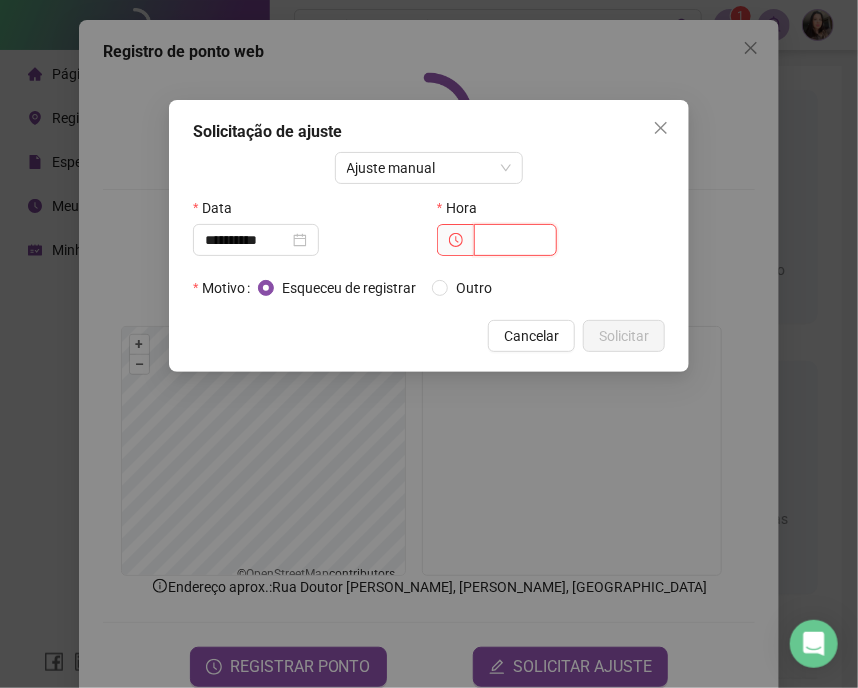 click at bounding box center (515, 240) 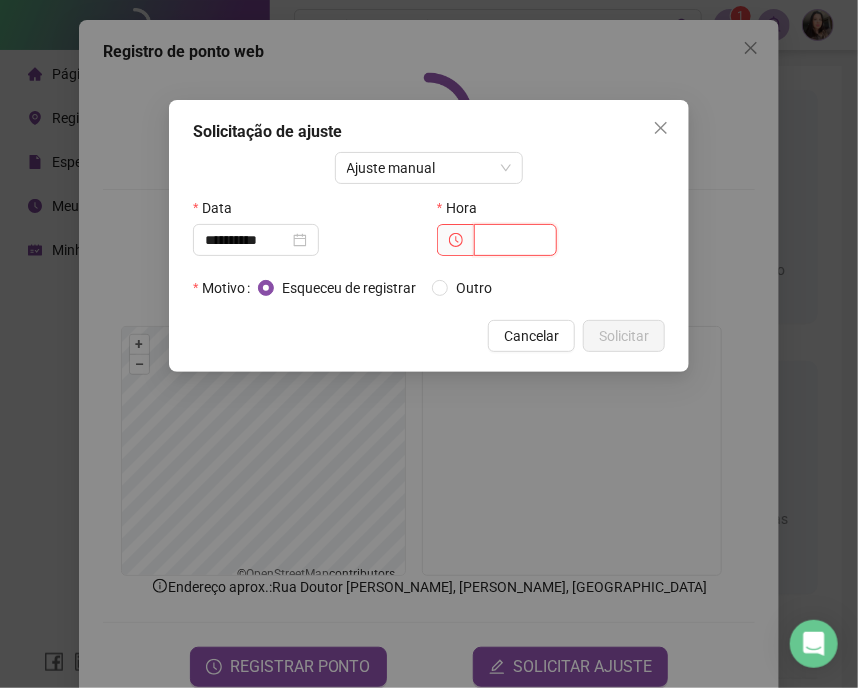 click at bounding box center [515, 240] 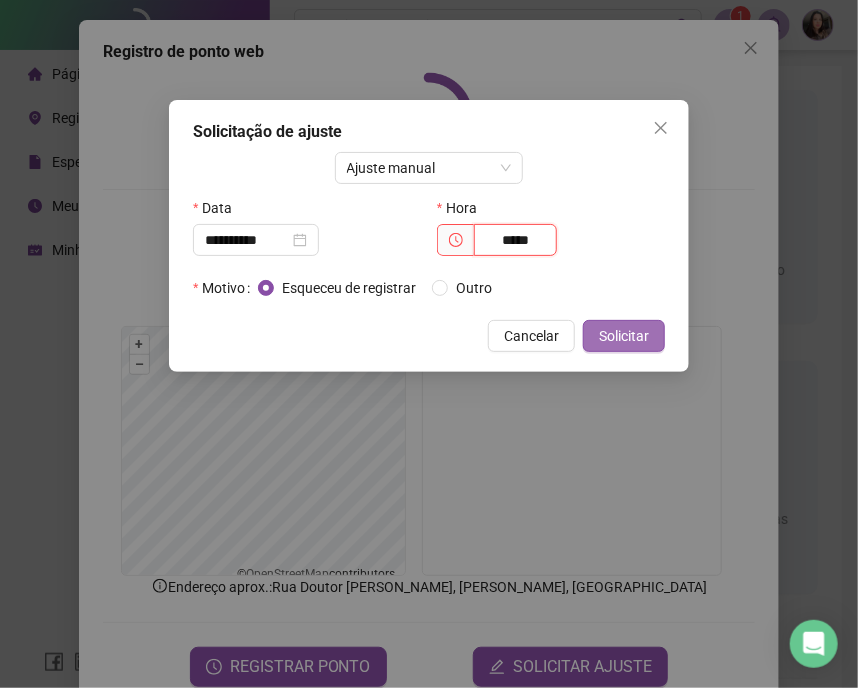 type on "*****" 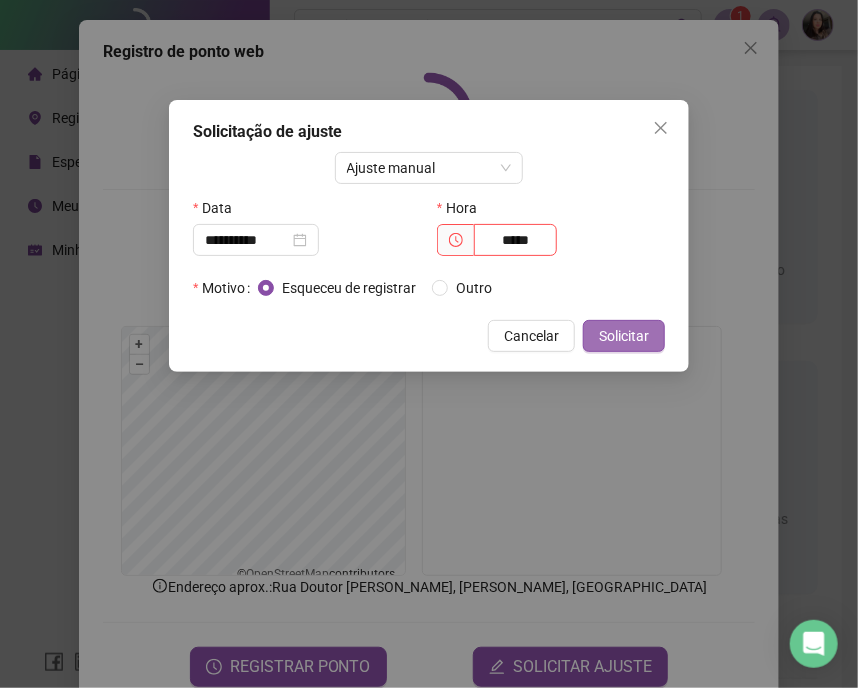 click on "Solicitar" at bounding box center (624, 336) 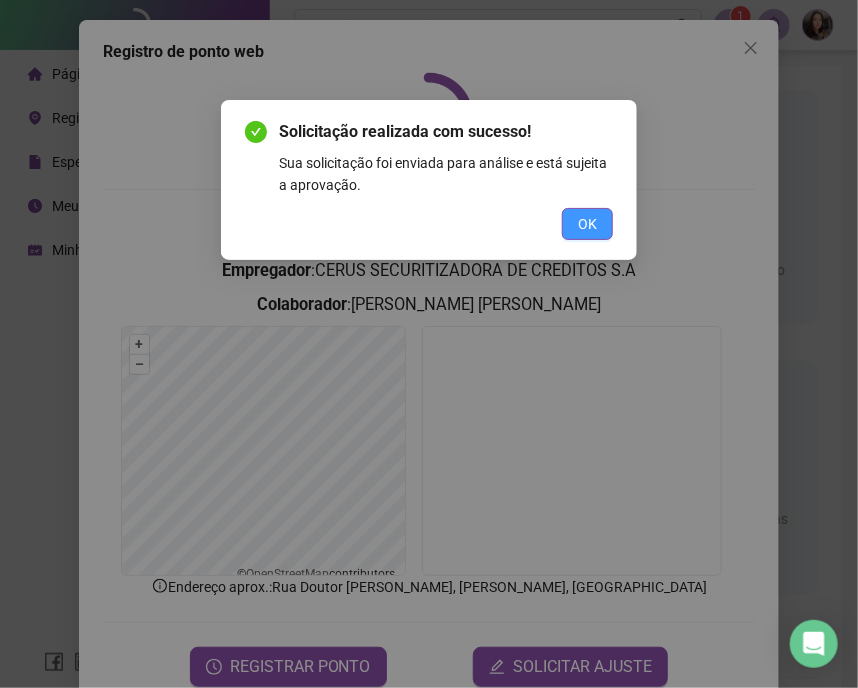 click on "OK" at bounding box center (587, 224) 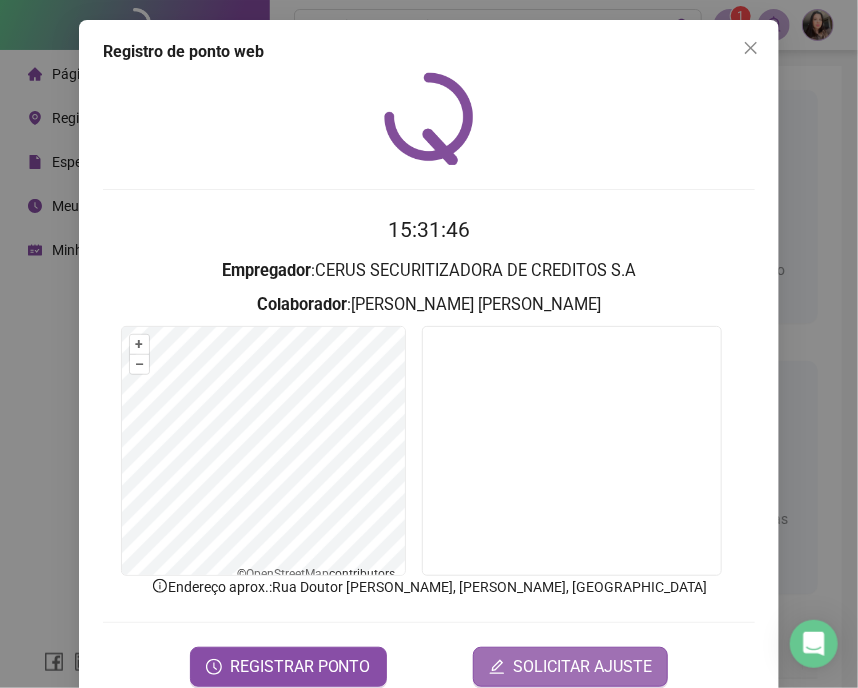 click on "Registro [PERSON_NAME] web 15:31:46 Empregador :  CERUS SECURITIZADORA DE CREDITOS S.A Colaborador :  [PERSON_NAME] [PERSON_NAME] + – ⇧ › ©  OpenStreetMap  contributors. Endereço aprox. :  Rua Doutor [PERSON_NAME], [PERSON_NAME], [GEOGRAPHIC_DATA] REGISTRAR PONTO SOLICITAR AJUSTE" at bounding box center (429, 363) 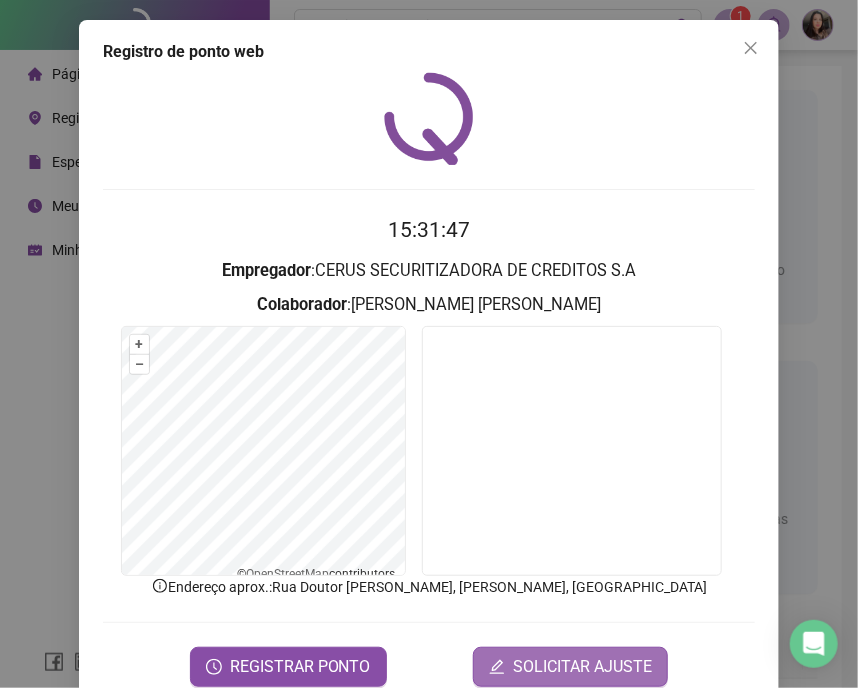 click on "SOLICITAR AJUSTE" at bounding box center [582, 667] 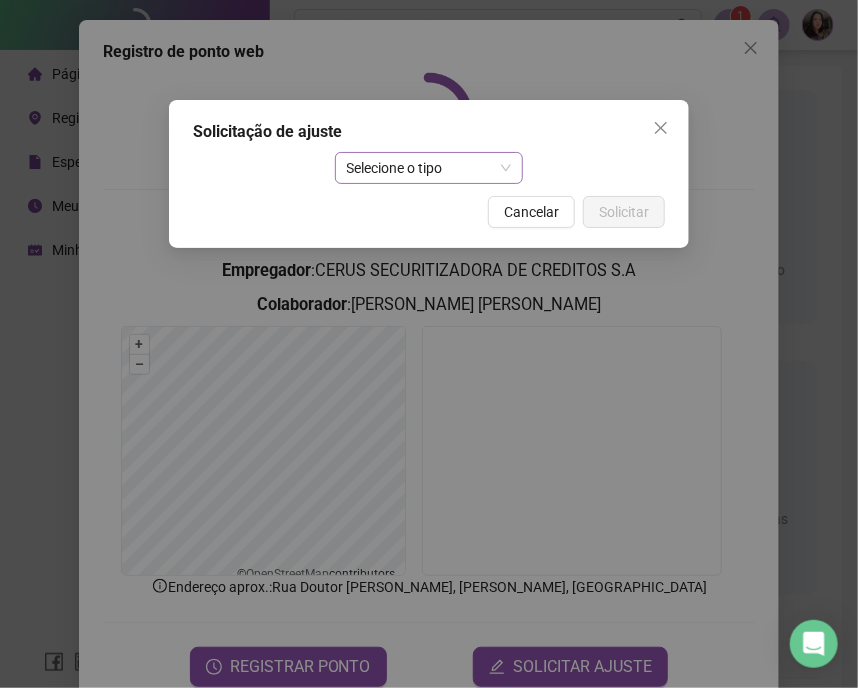 click on "Selecione o tipo" at bounding box center [429, 168] 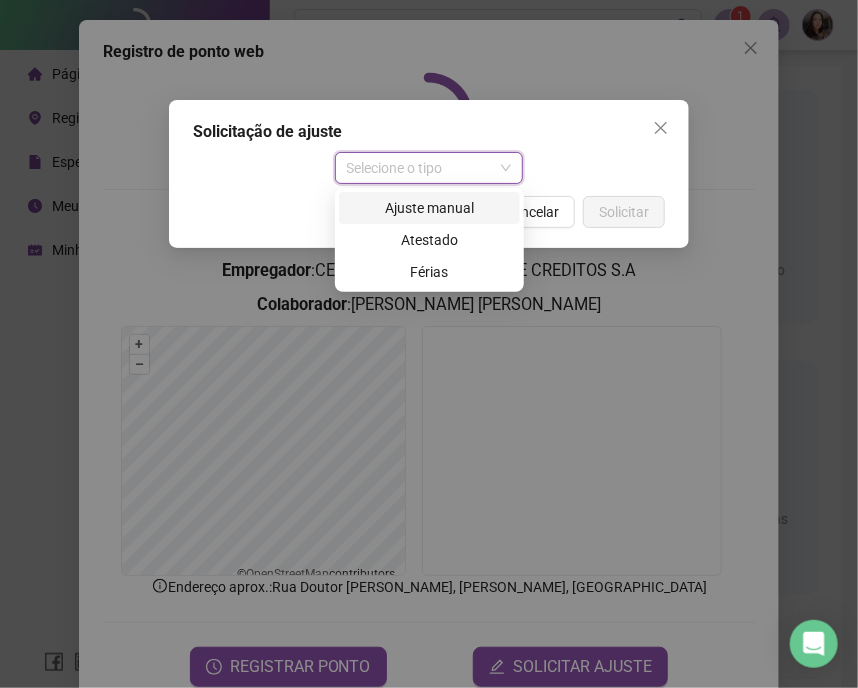 click on "Ajuste manual" at bounding box center [429, 208] 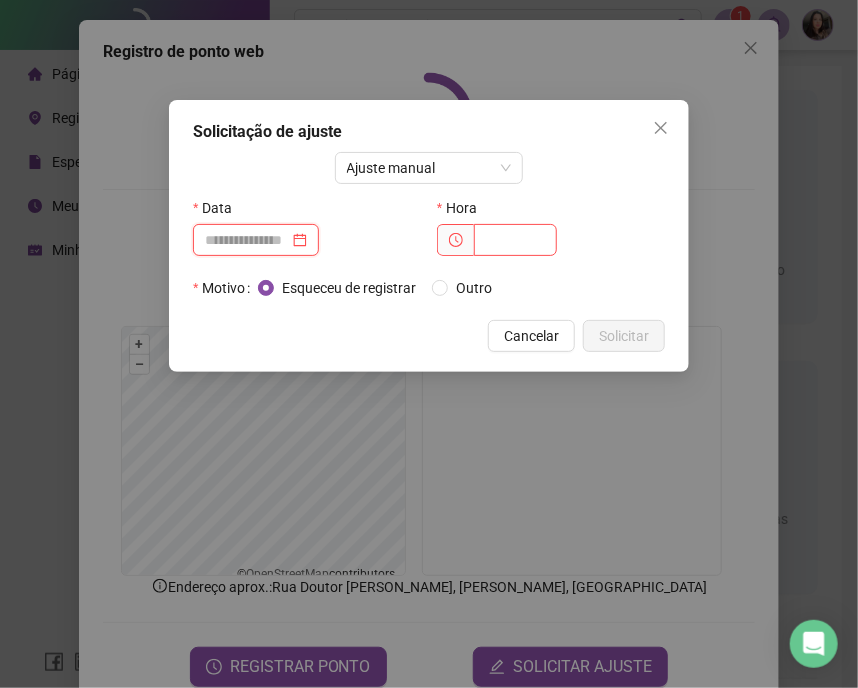 click at bounding box center [247, 240] 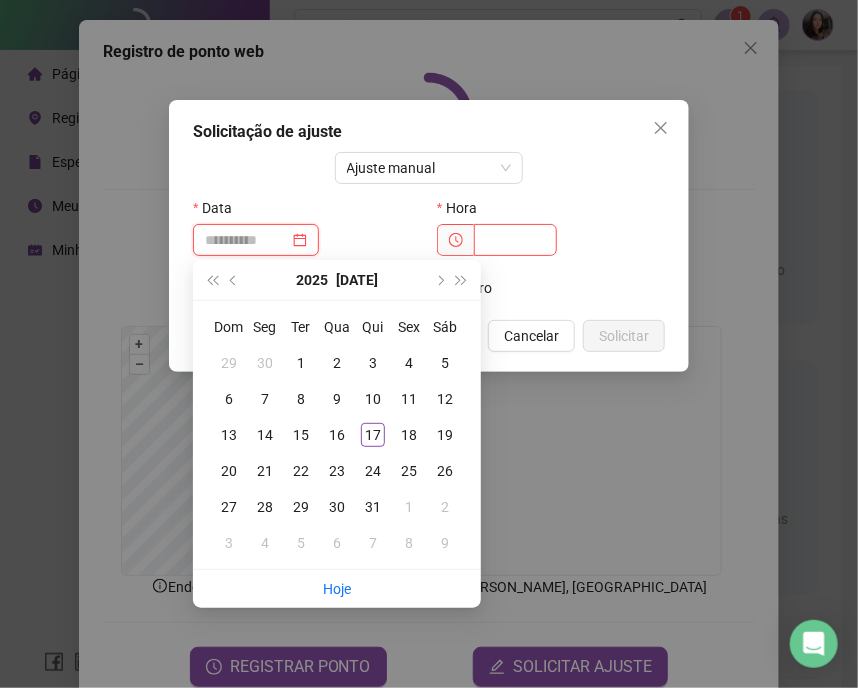 type on "**********" 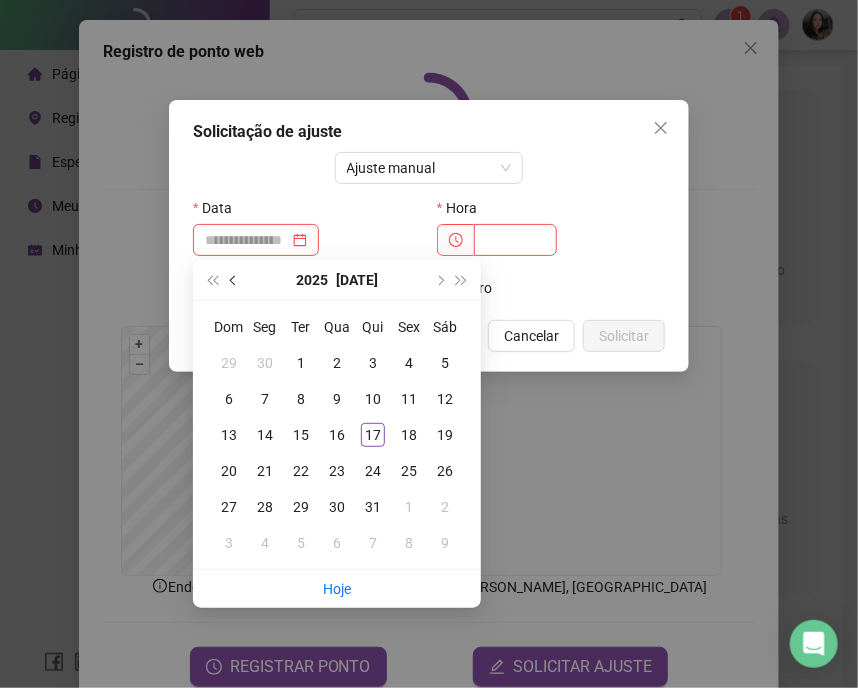 click at bounding box center [235, 280] 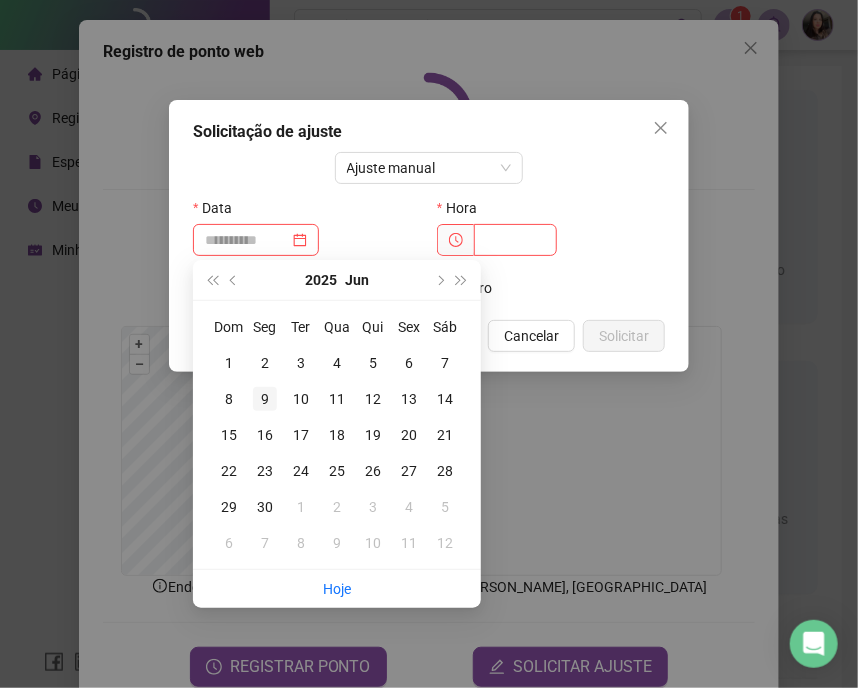 click on "9" at bounding box center (265, 399) 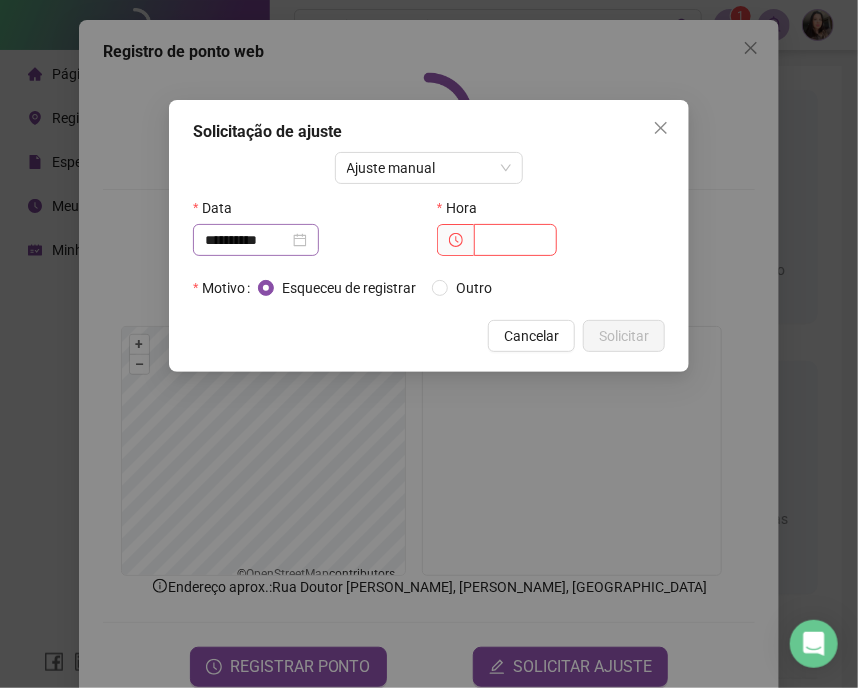 click on "**********" at bounding box center [256, 240] 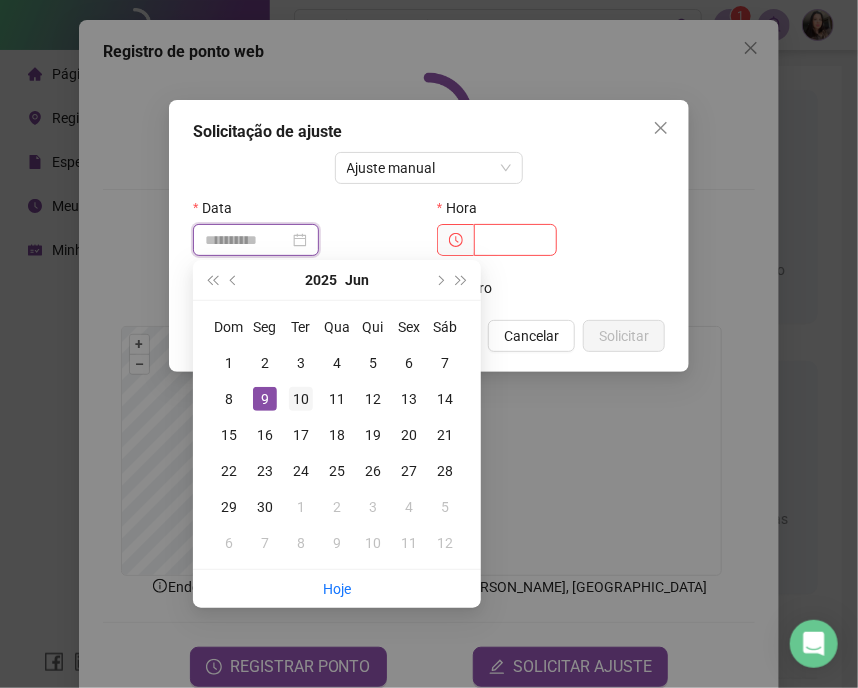 type on "**********" 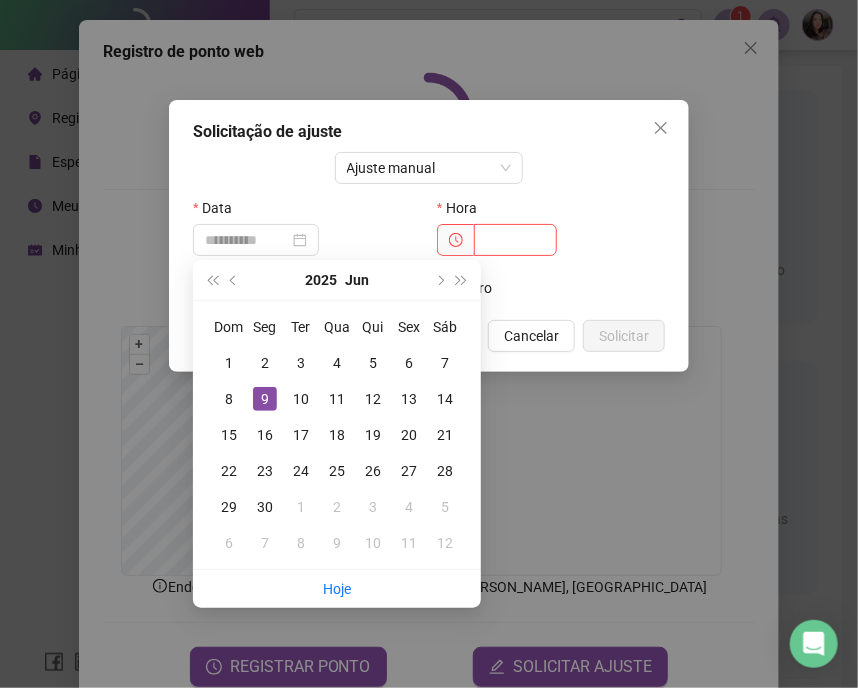 click on "10" at bounding box center [301, 399] 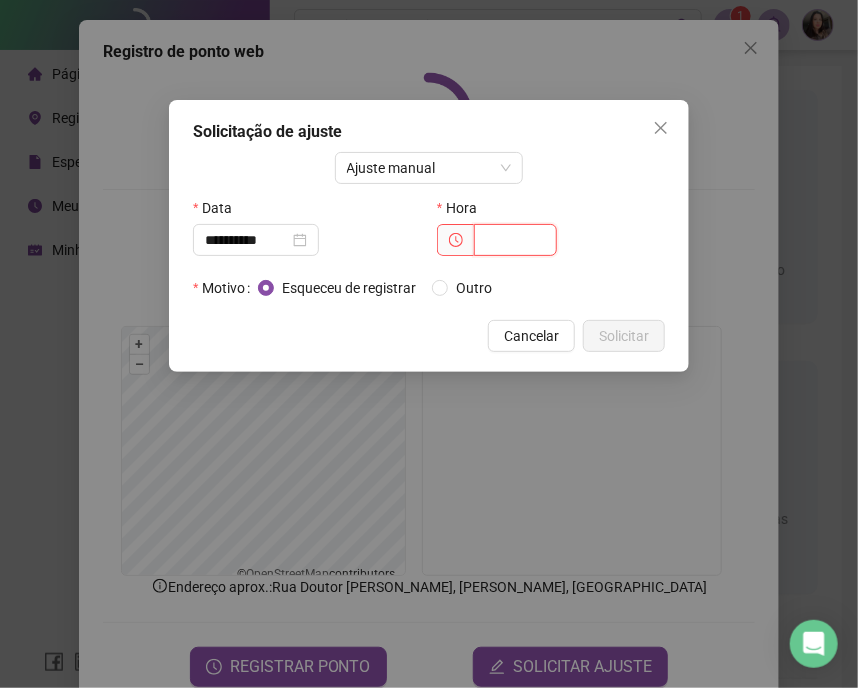 click at bounding box center [515, 240] 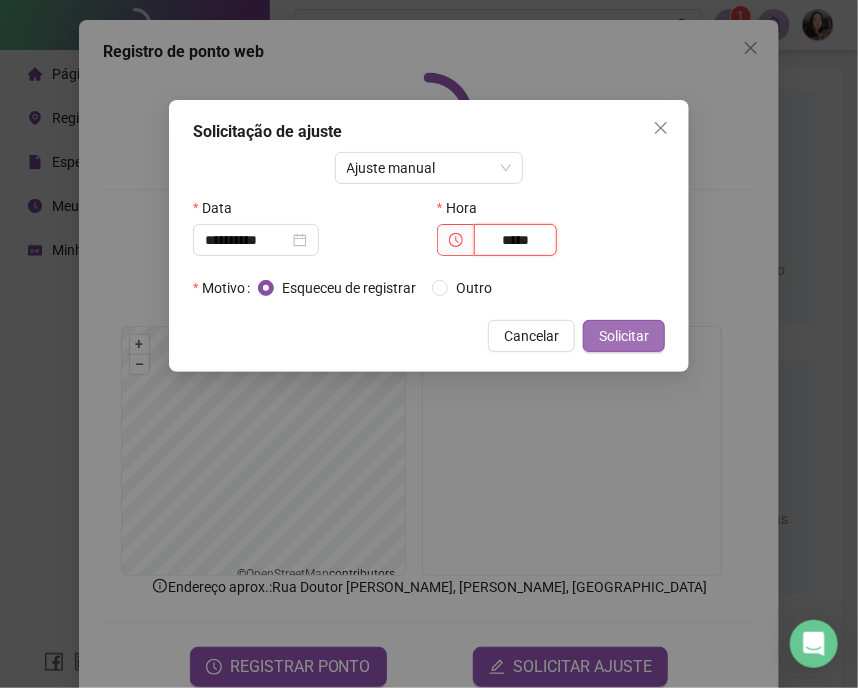 type on "*****" 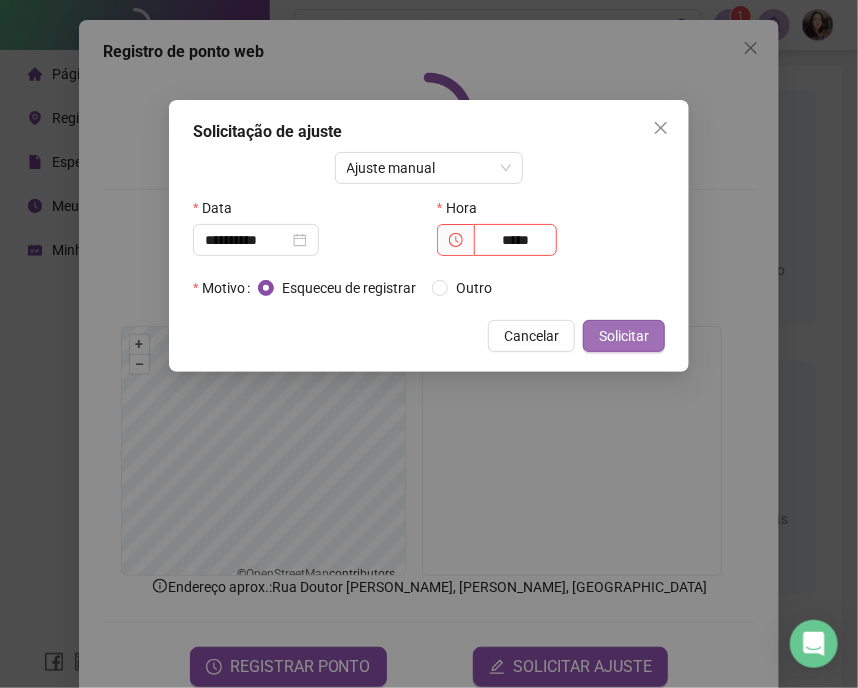 click on "Solicitar" at bounding box center (624, 336) 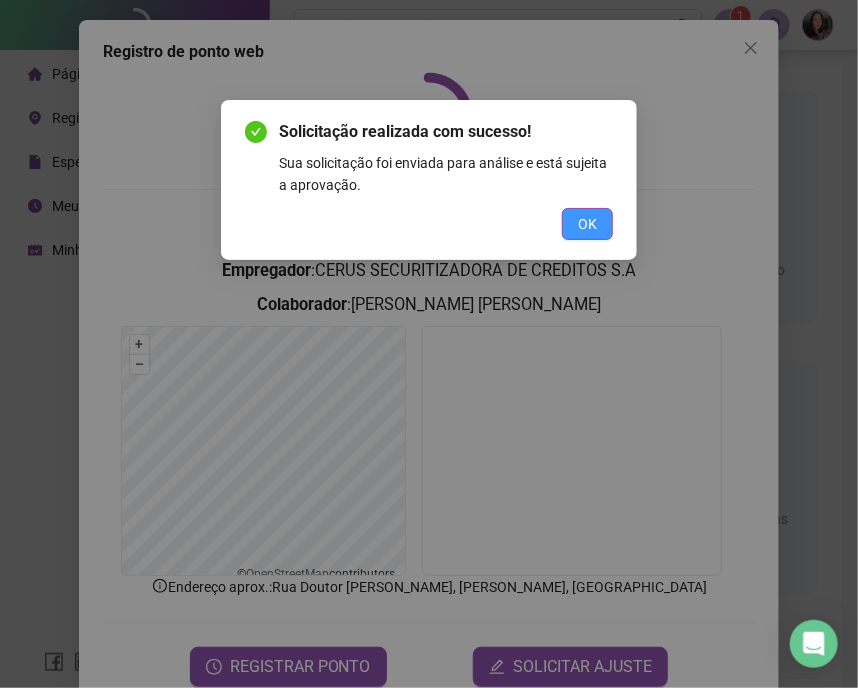 click on "OK" at bounding box center [587, 224] 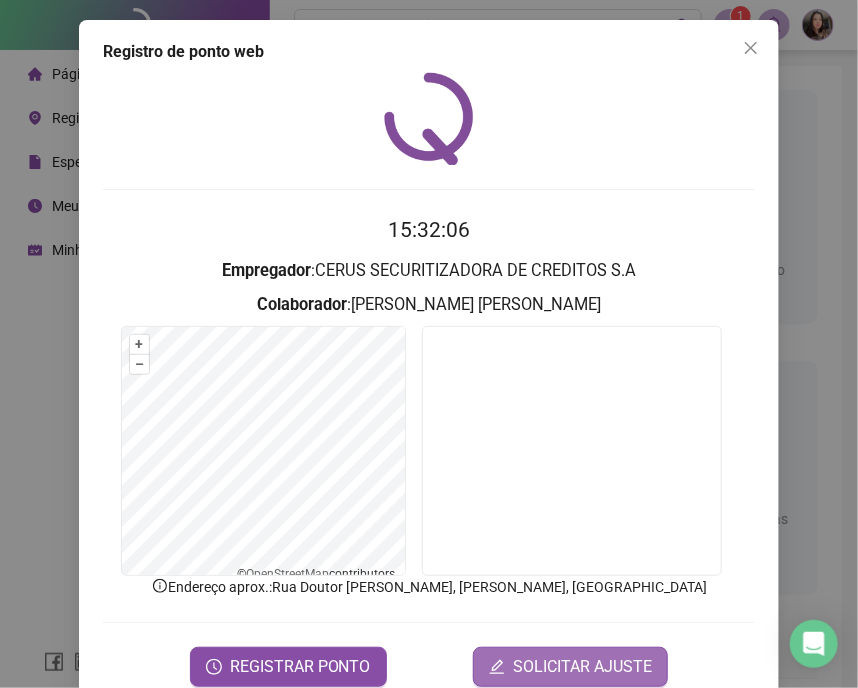 click on "SOLICITAR AJUSTE" at bounding box center [582, 667] 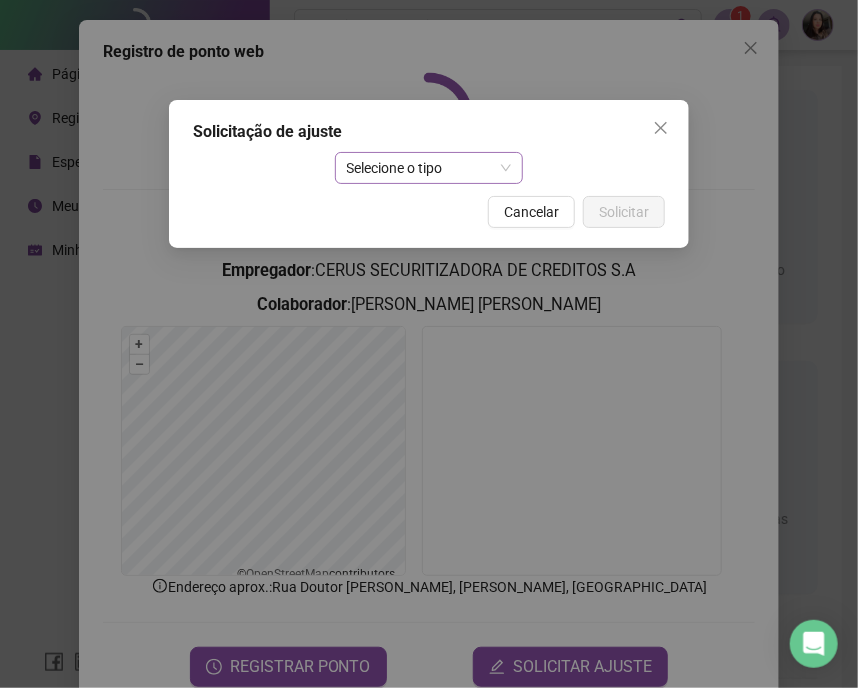 click on "Selecione o tipo" at bounding box center [429, 168] 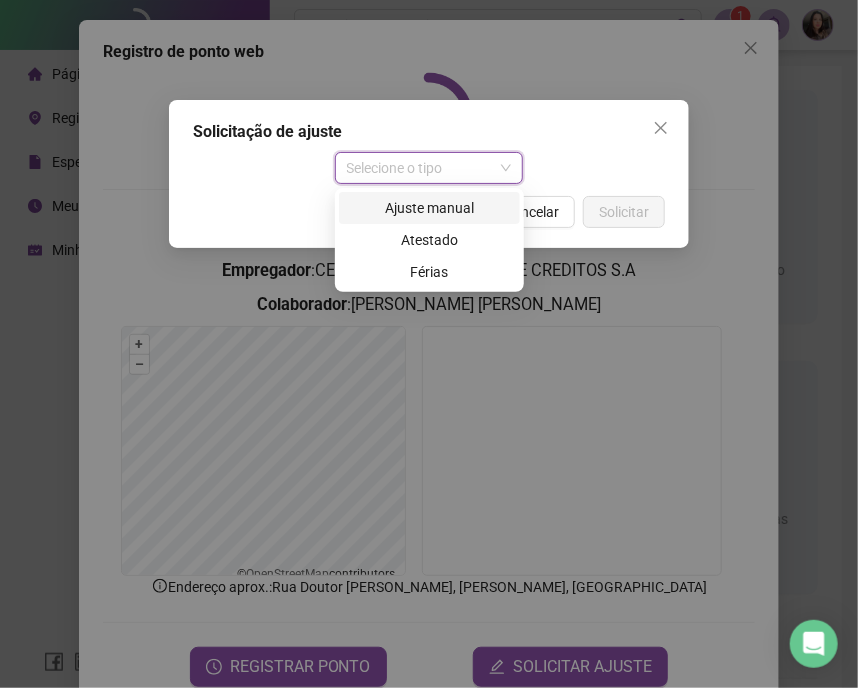 click on "Ajuste manual" at bounding box center (429, 208) 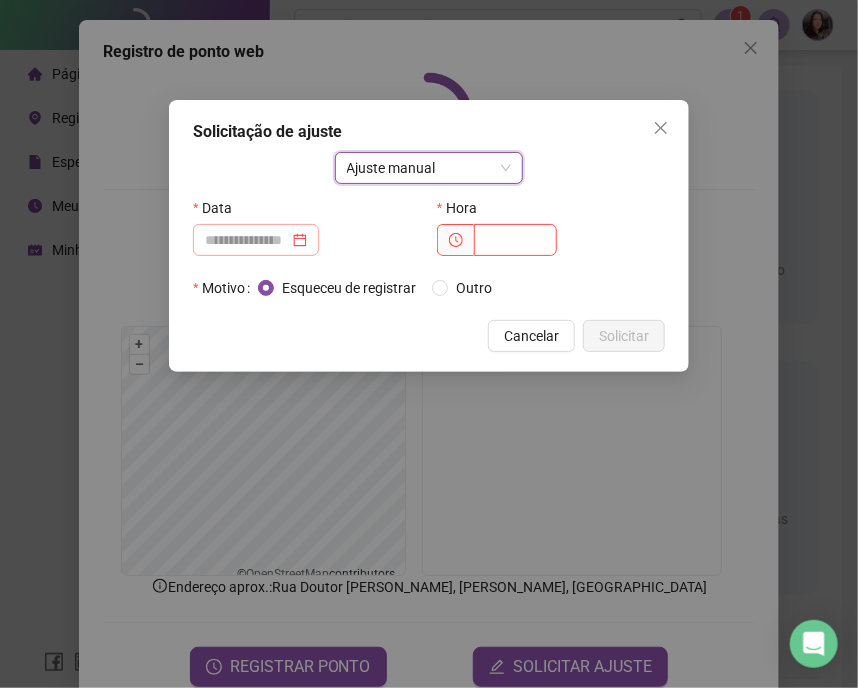 click at bounding box center (256, 240) 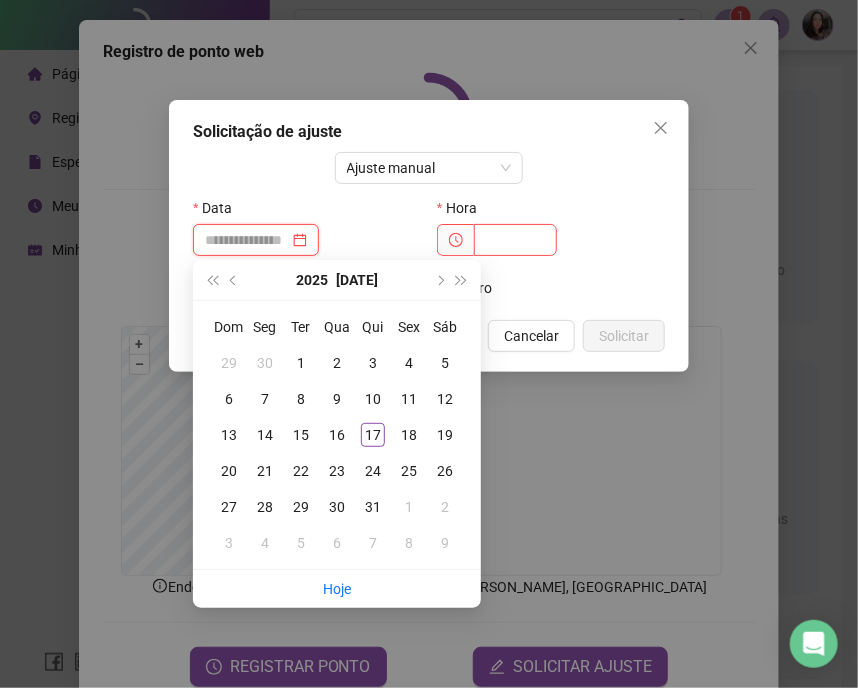 click at bounding box center (247, 240) 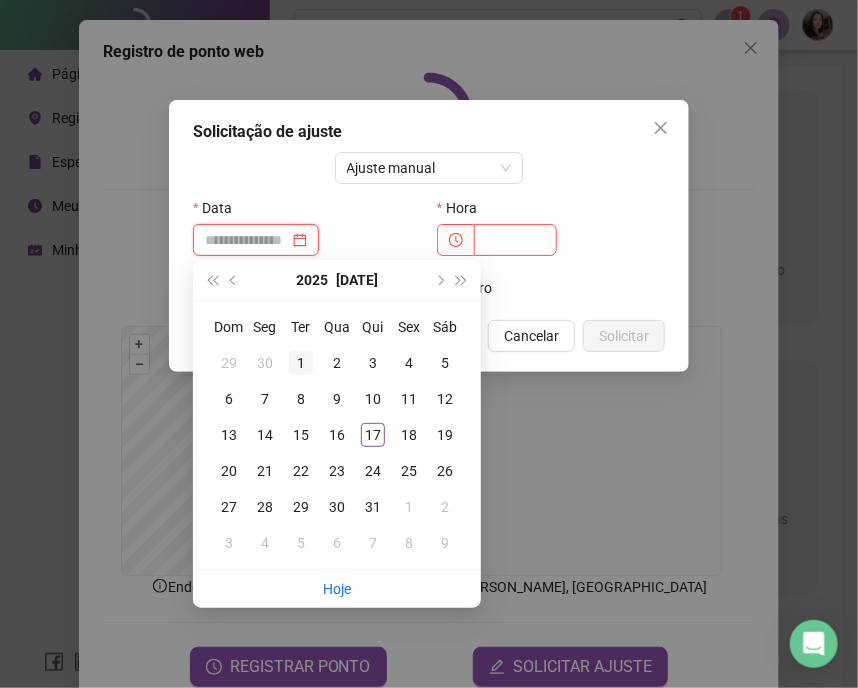 type on "**********" 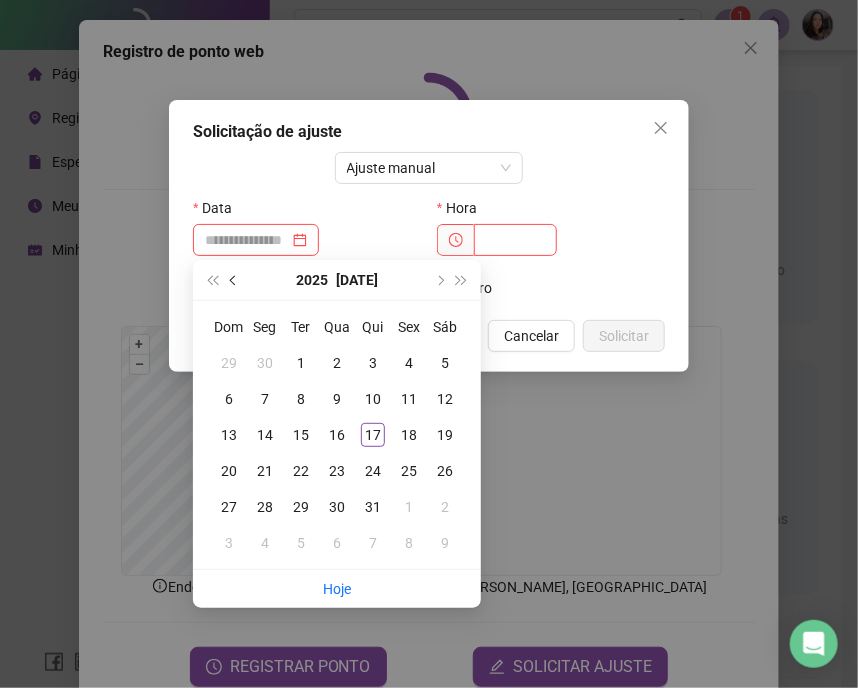 click at bounding box center (235, 280) 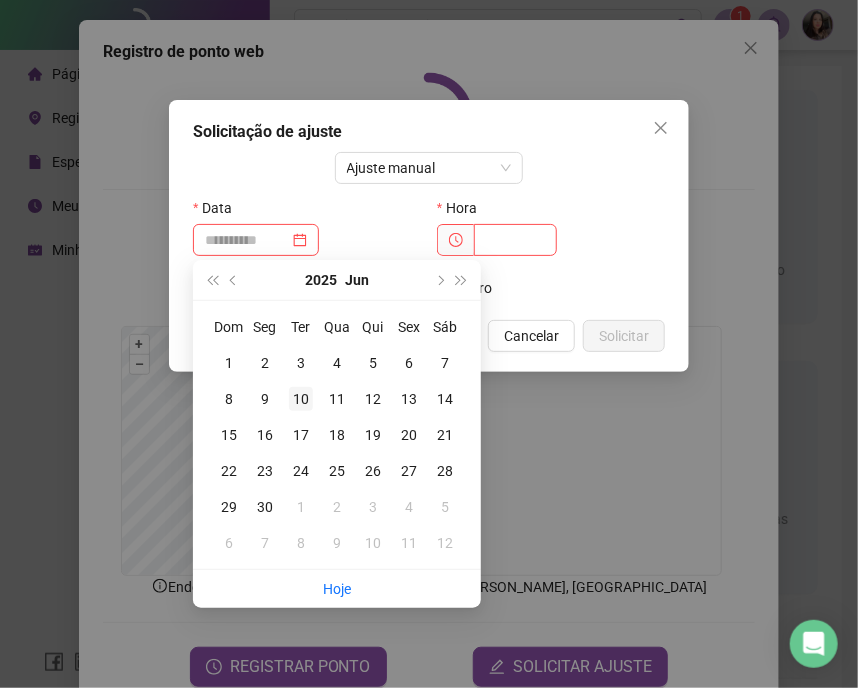 type on "**********" 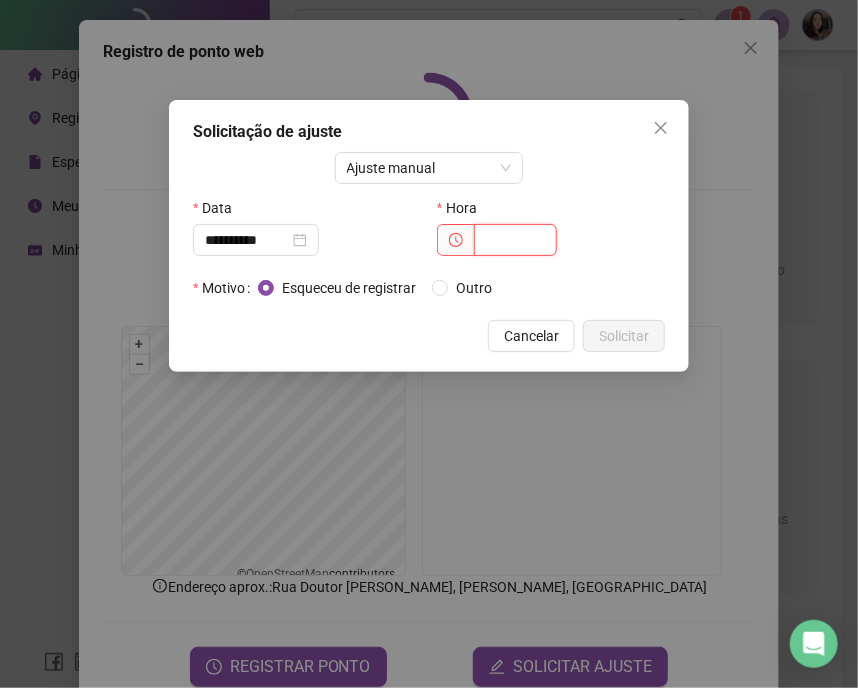 click at bounding box center [515, 240] 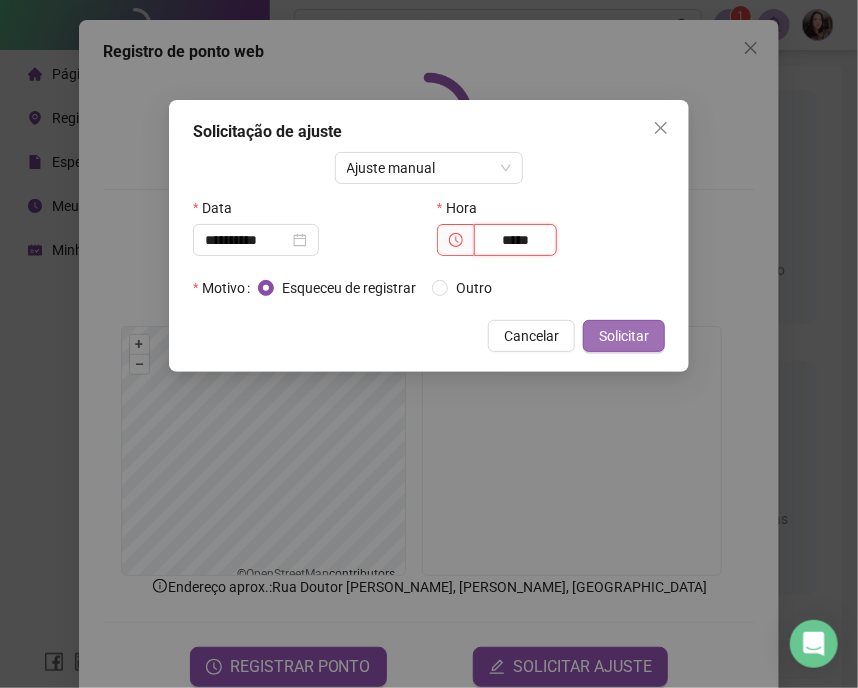 type on "*****" 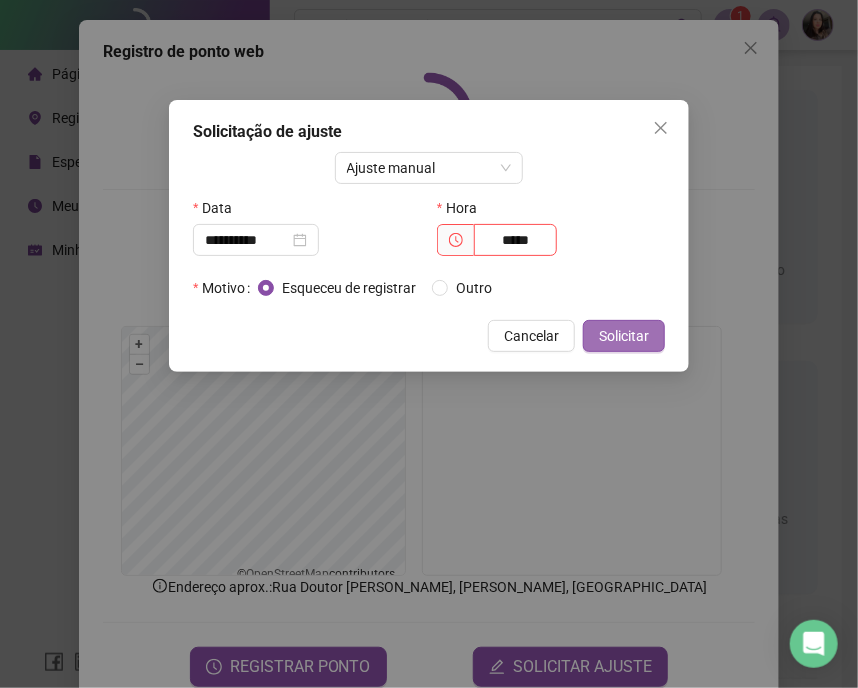 click on "Solicitar" at bounding box center [624, 336] 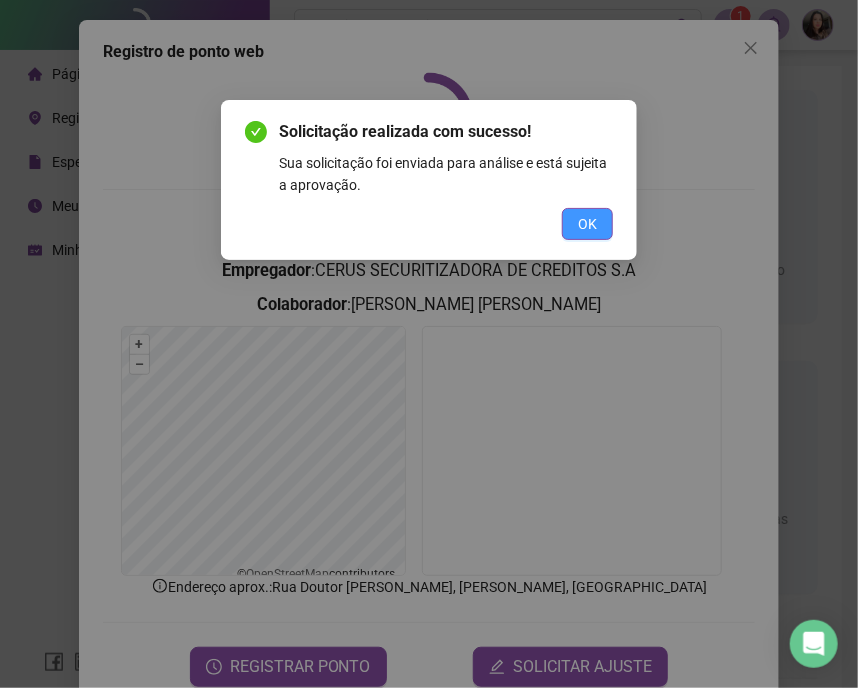 click on "OK" at bounding box center (587, 224) 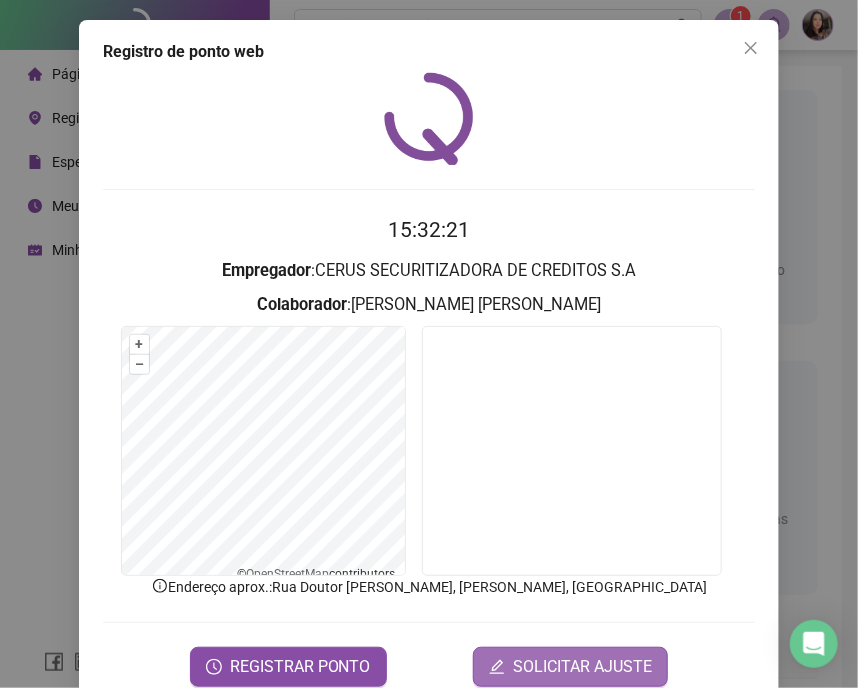 click on "SOLICITAR AJUSTE" at bounding box center (582, 667) 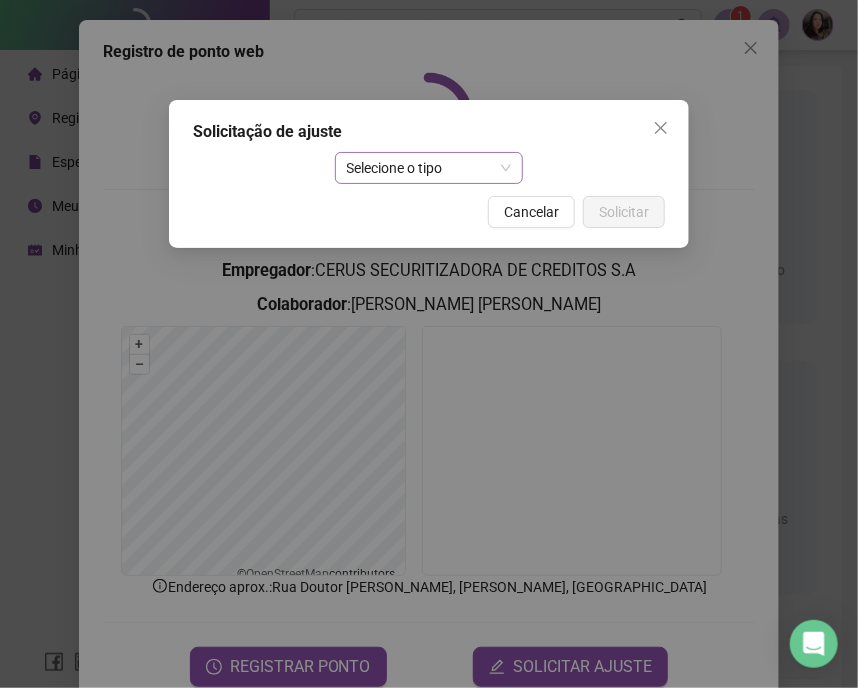 click on "Selecione o tipo" at bounding box center [429, 168] 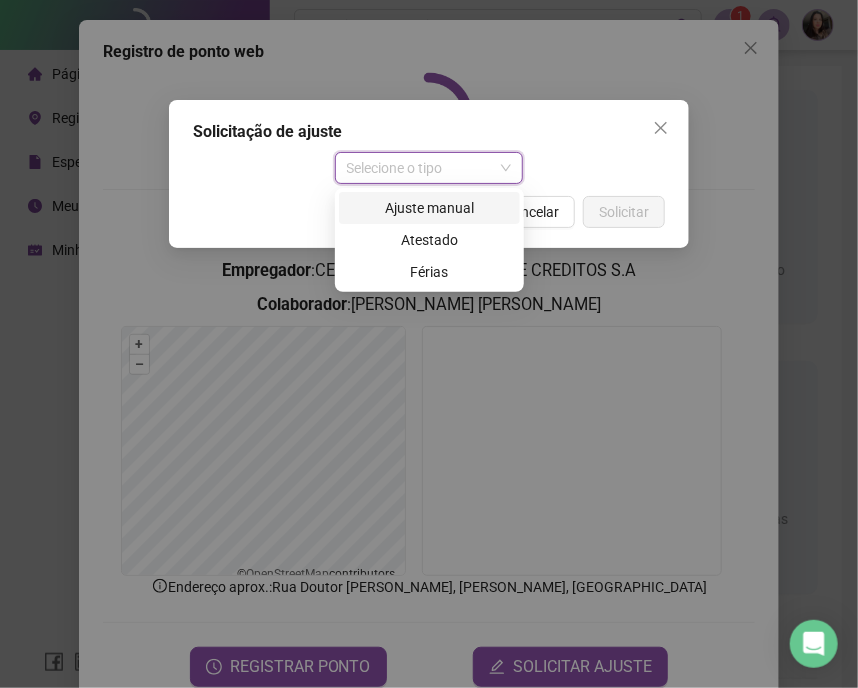 click on "Ajuste manual" at bounding box center (429, 208) 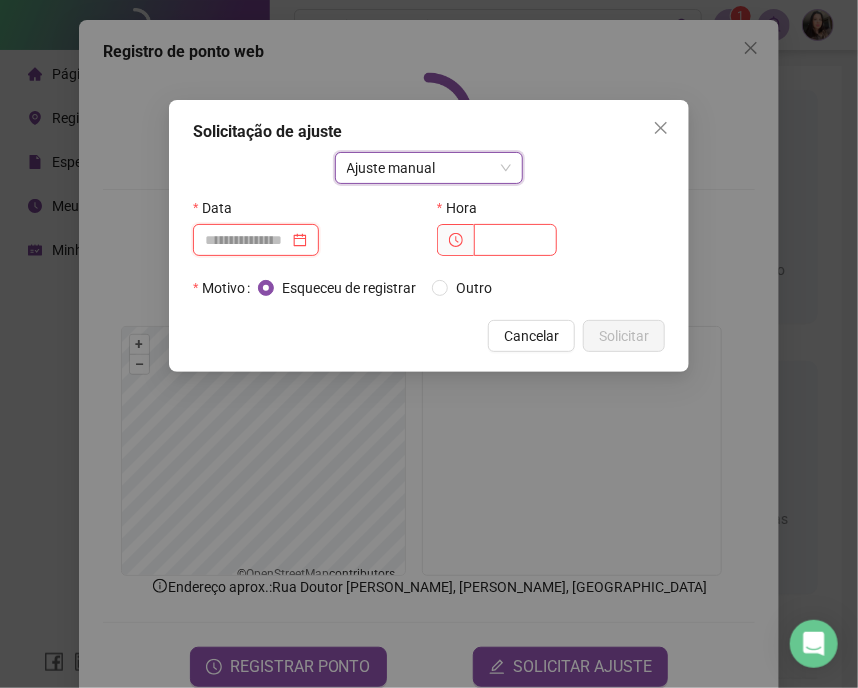click at bounding box center (247, 240) 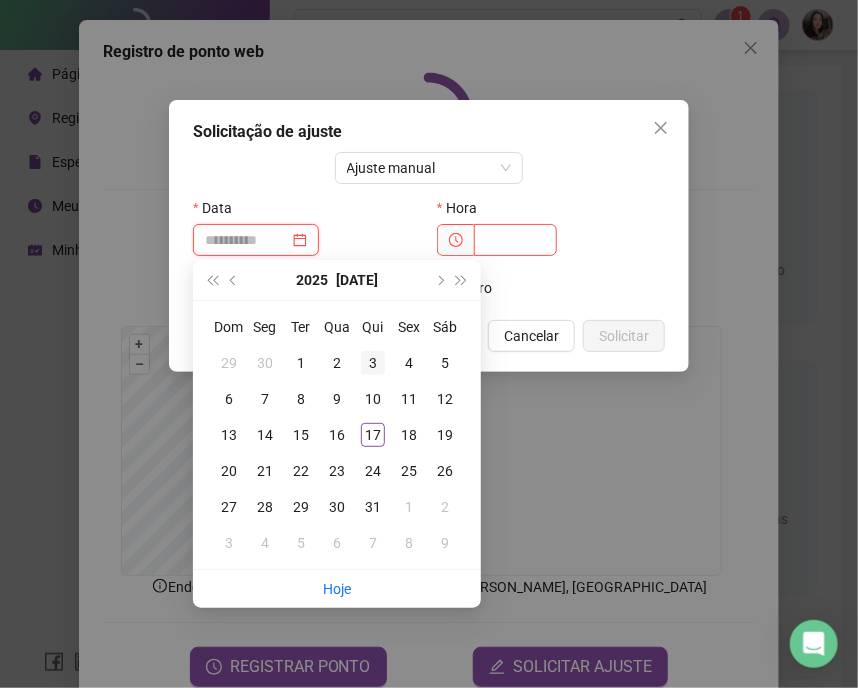type on "**********" 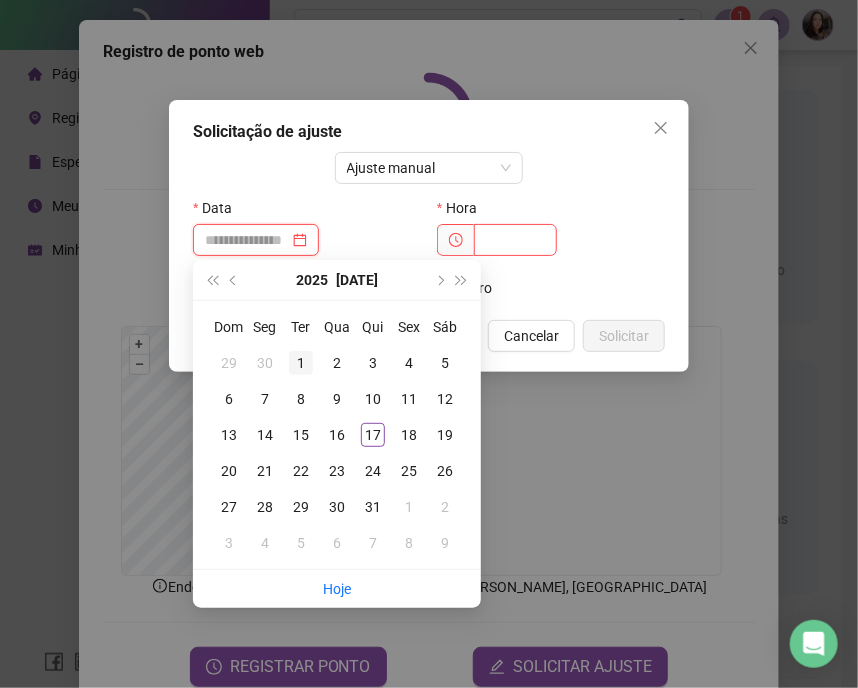 type on "**********" 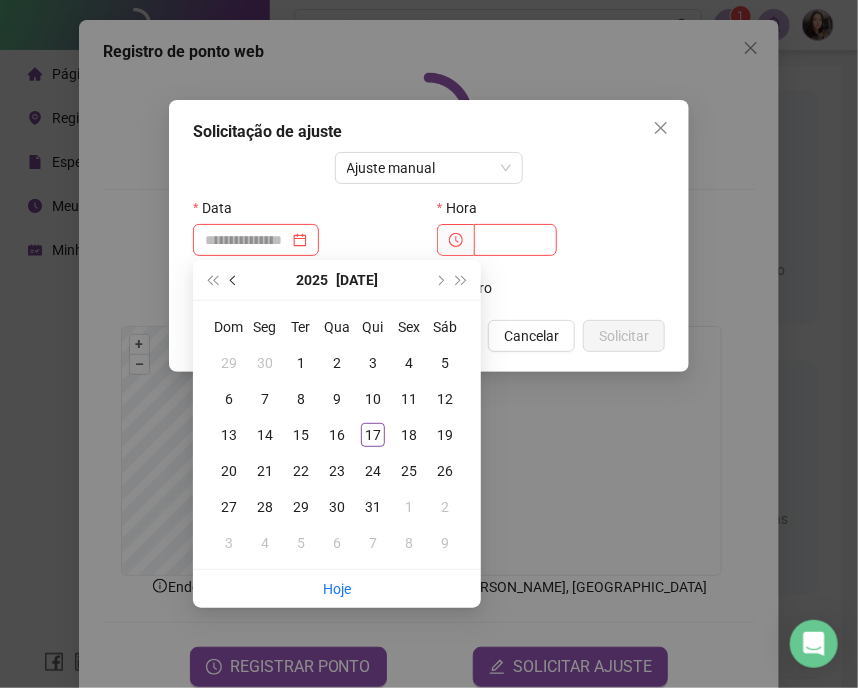 click at bounding box center (234, 280) 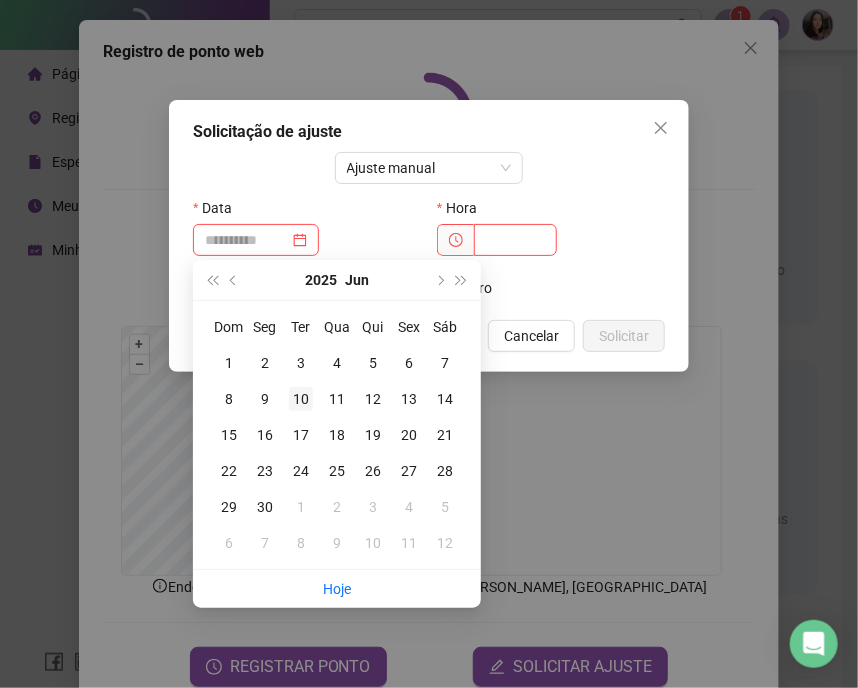 type on "**********" 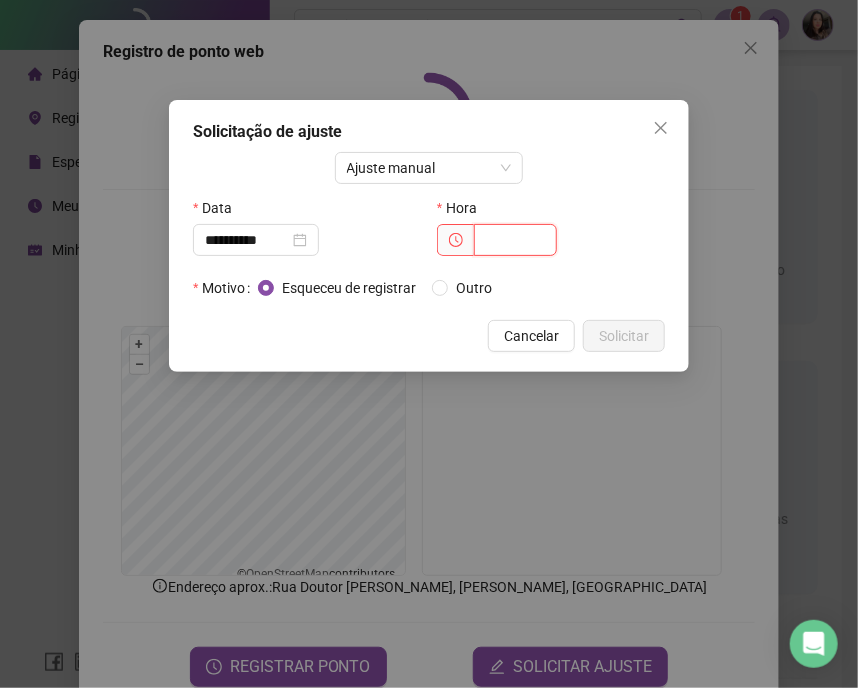 click at bounding box center (515, 240) 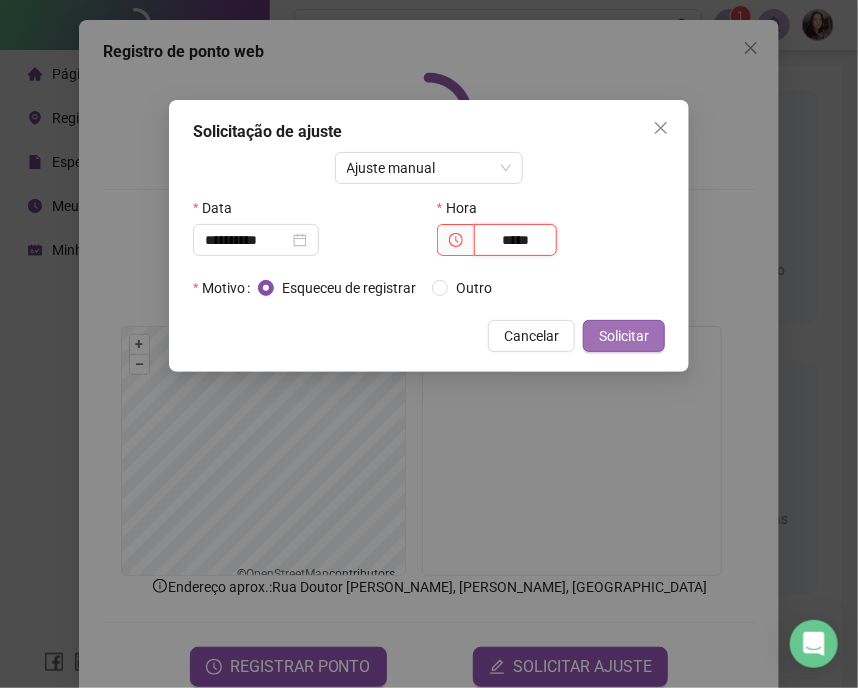 type on "*****" 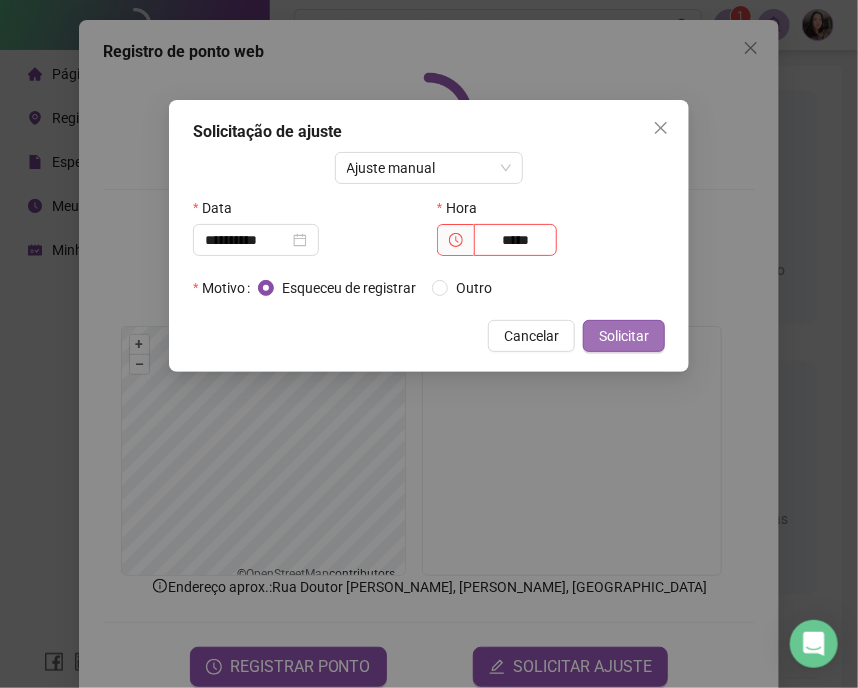 click on "Solicitar" at bounding box center [624, 336] 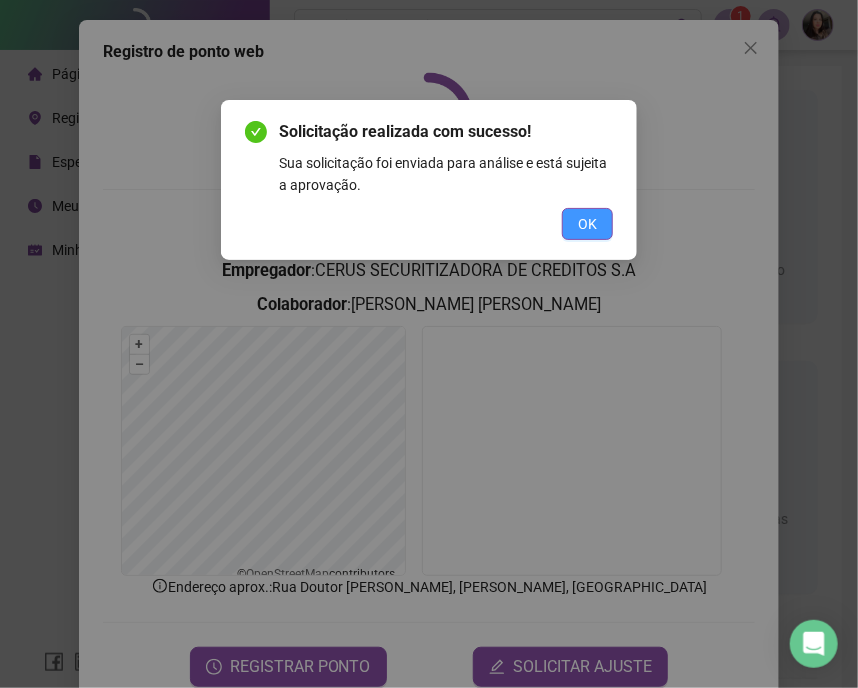 click on "OK" at bounding box center (587, 224) 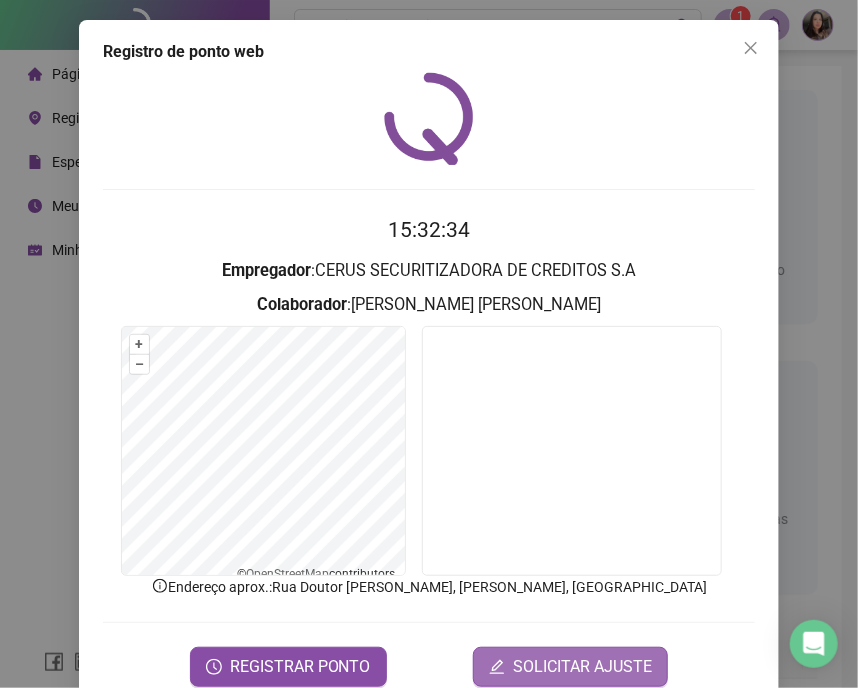 click on "SOLICITAR AJUSTE" at bounding box center (582, 667) 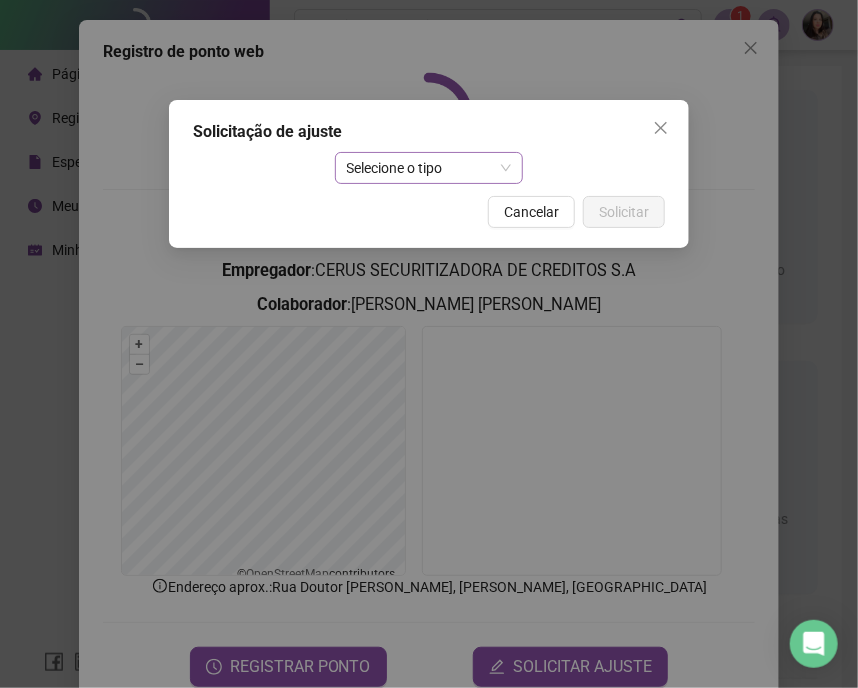 click on "Selecione o tipo" at bounding box center (429, 168) 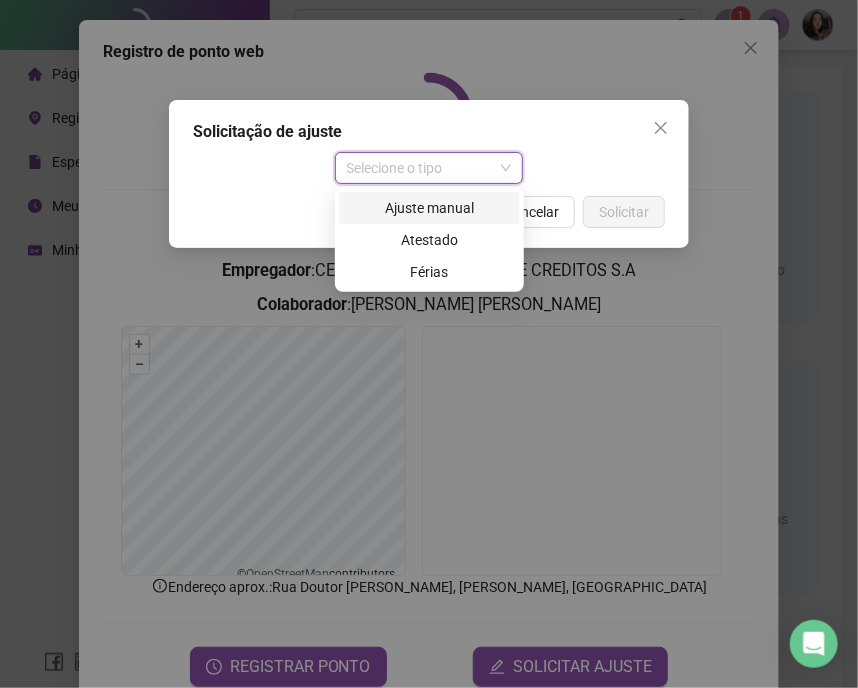 click on "Ajuste manual" at bounding box center [429, 208] 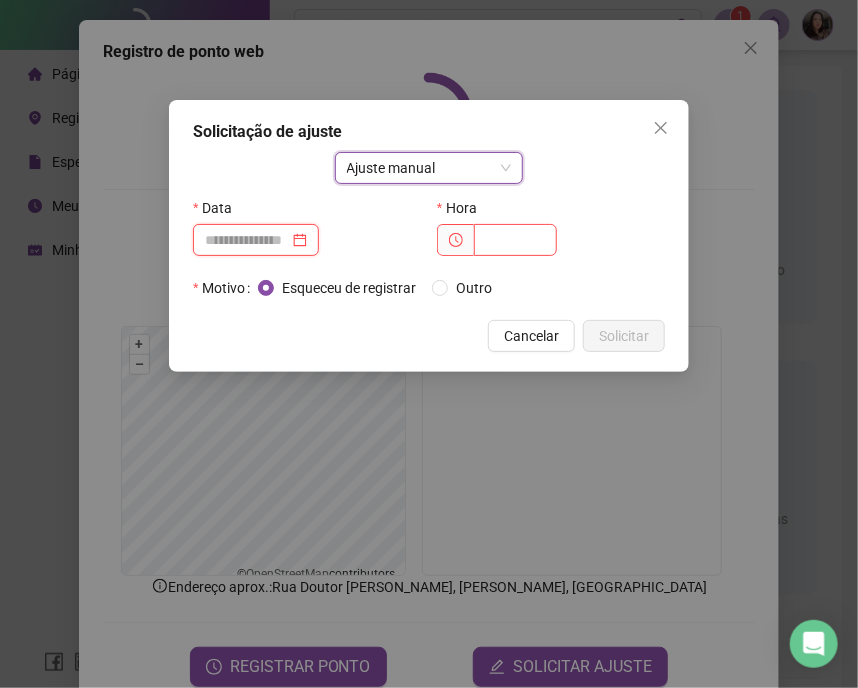 click at bounding box center (247, 240) 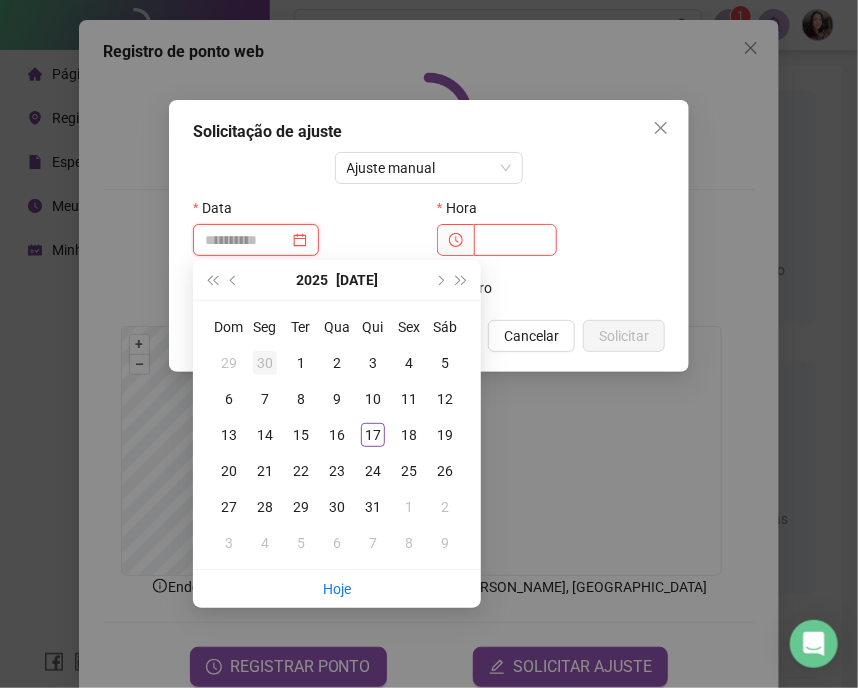 type on "**********" 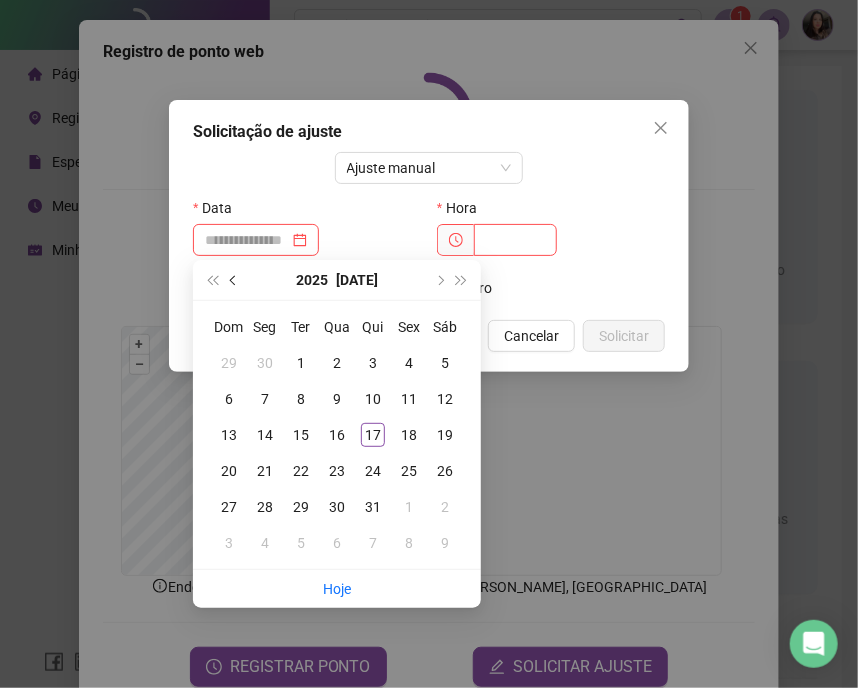 click at bounding box center (234, 280) 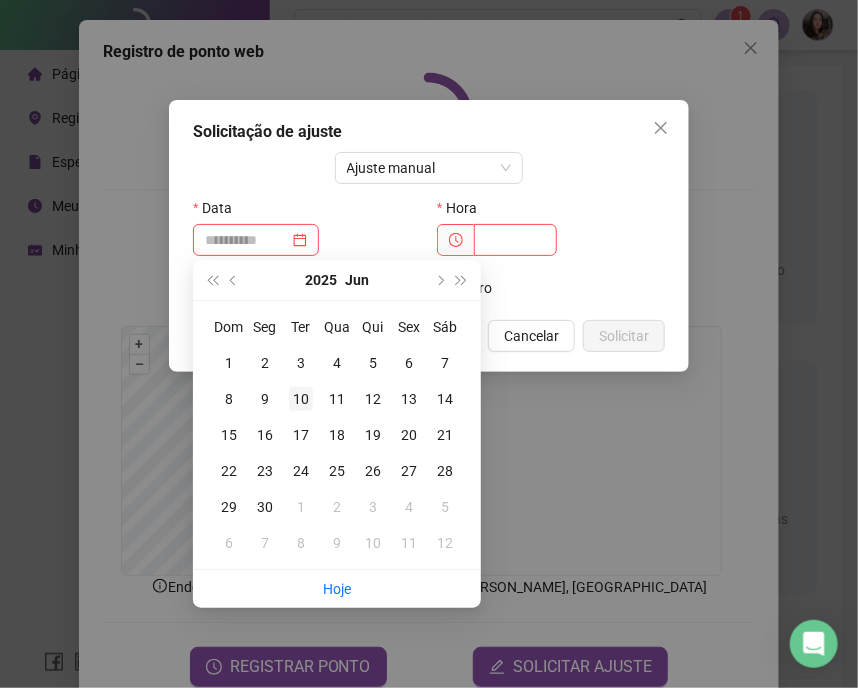 type on "**********" 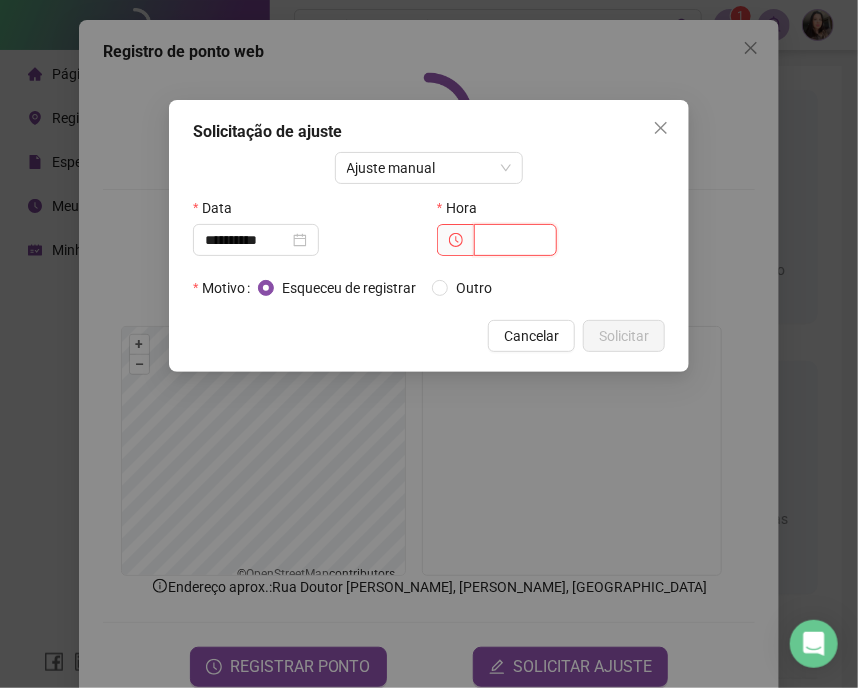 click at bounding box center [515, 240] 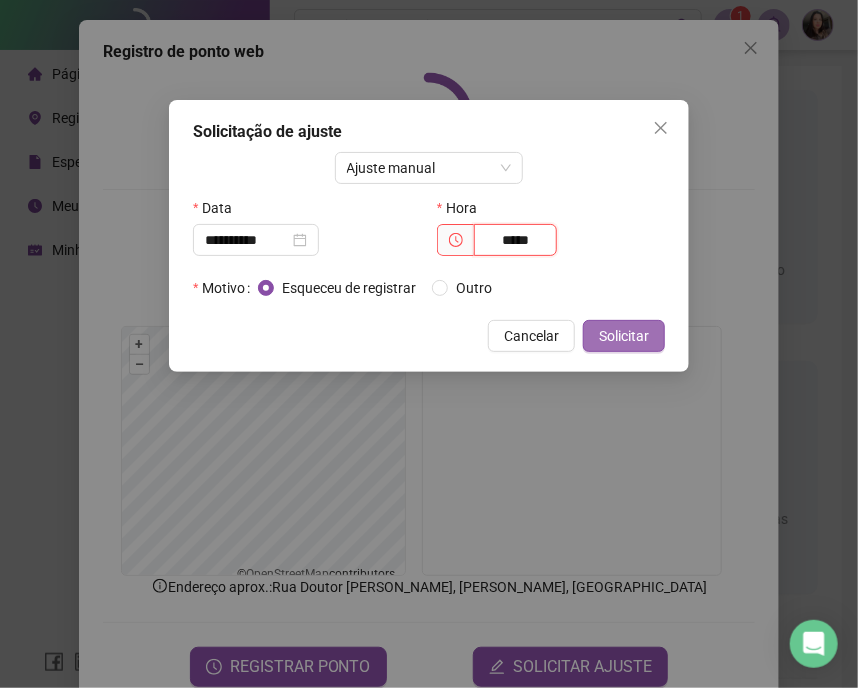 type on "*****" 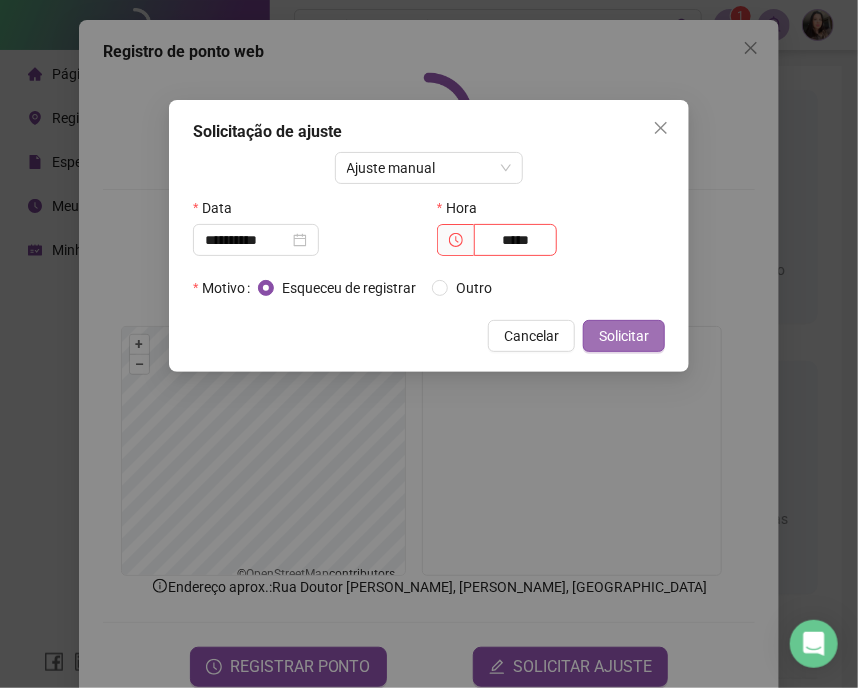 click on "Solicitar" at bounding box center [624, 336] 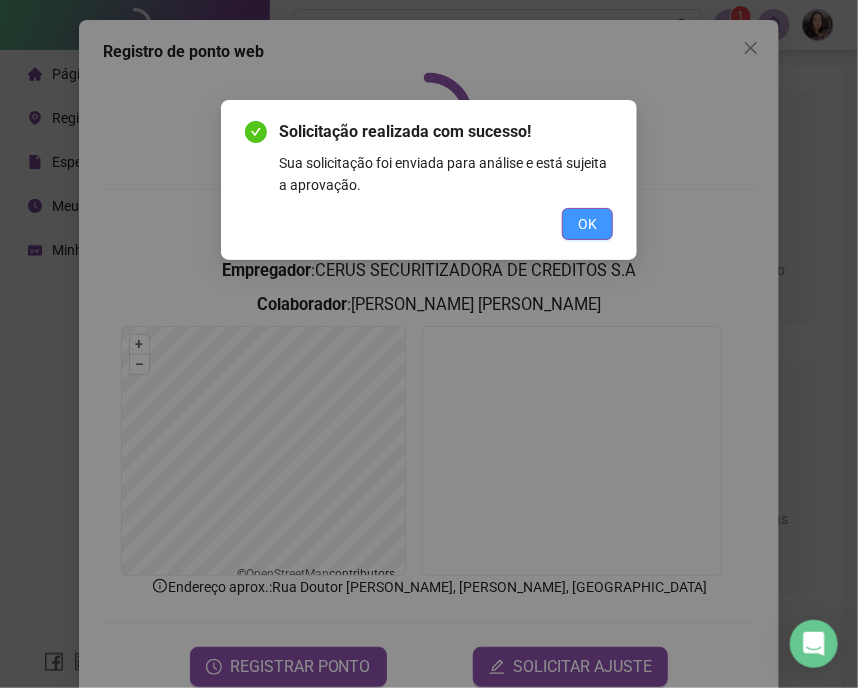 click on "OK" at bounding box center (587, 224) 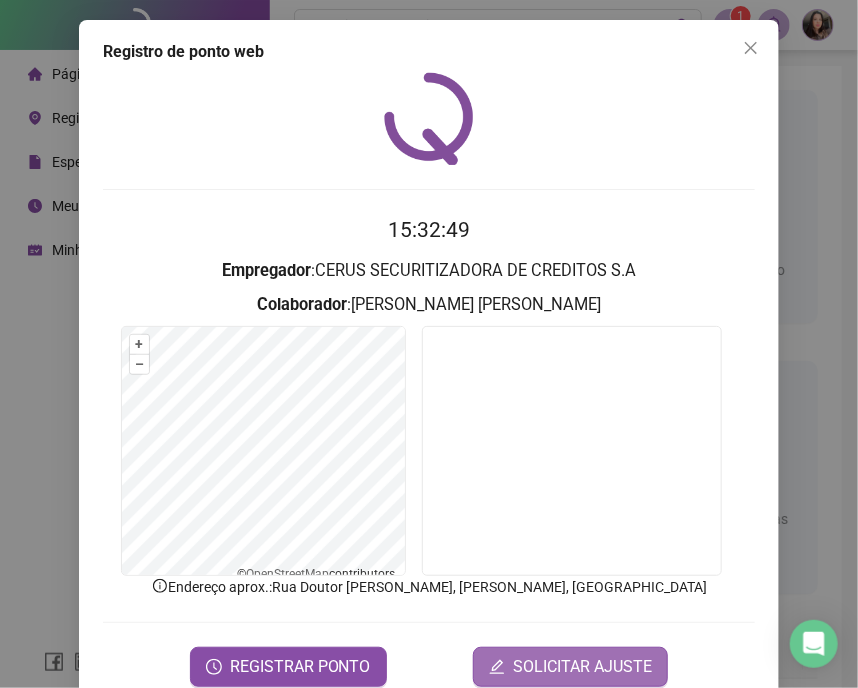 click on "SOLICITAR AJUSTE" at bounding box center [570, 667] 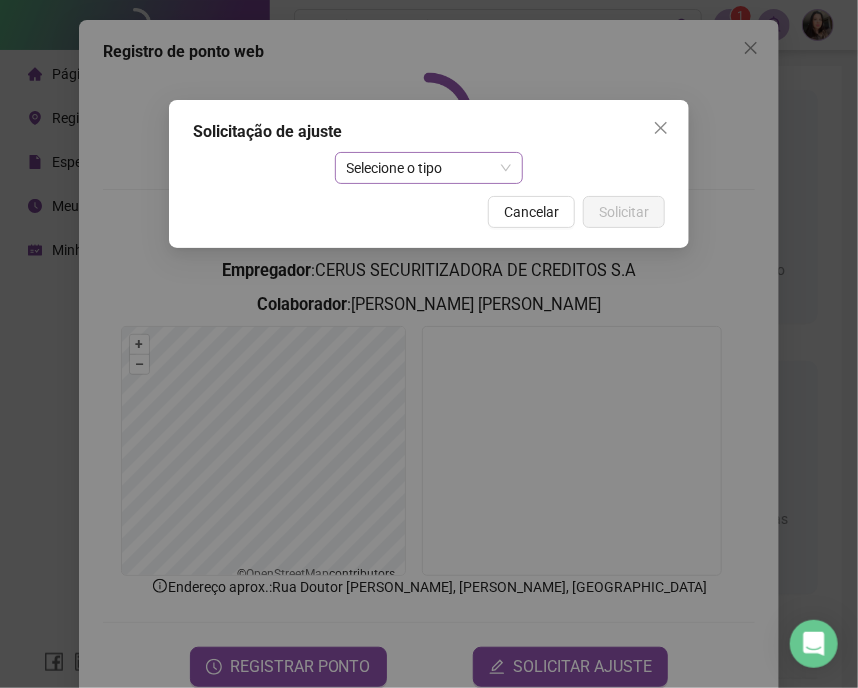 click on "Selecione o tipo" at bounding box center (429, 168) 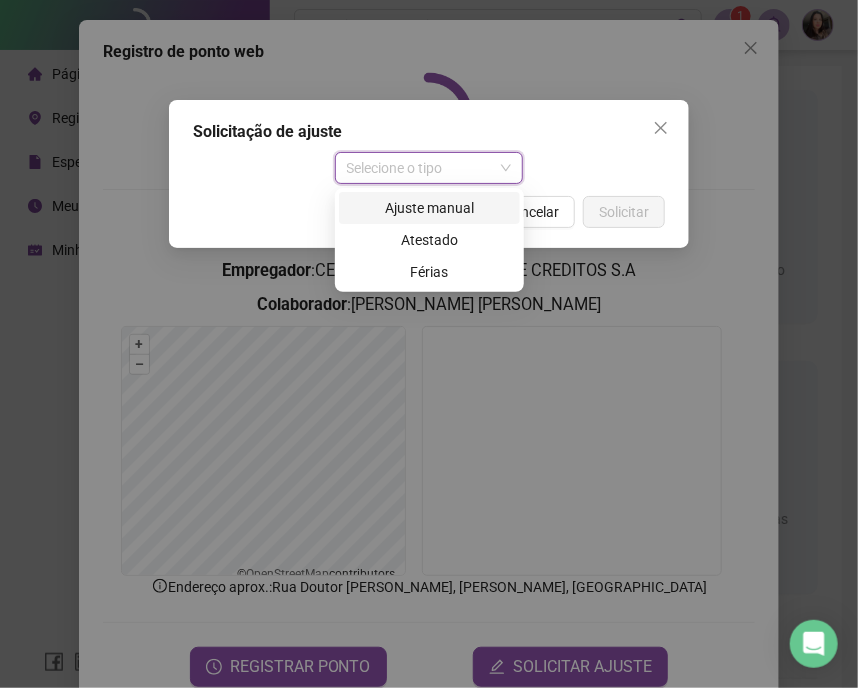 click on "Ajuste manual" at bounding box center [429, 208] 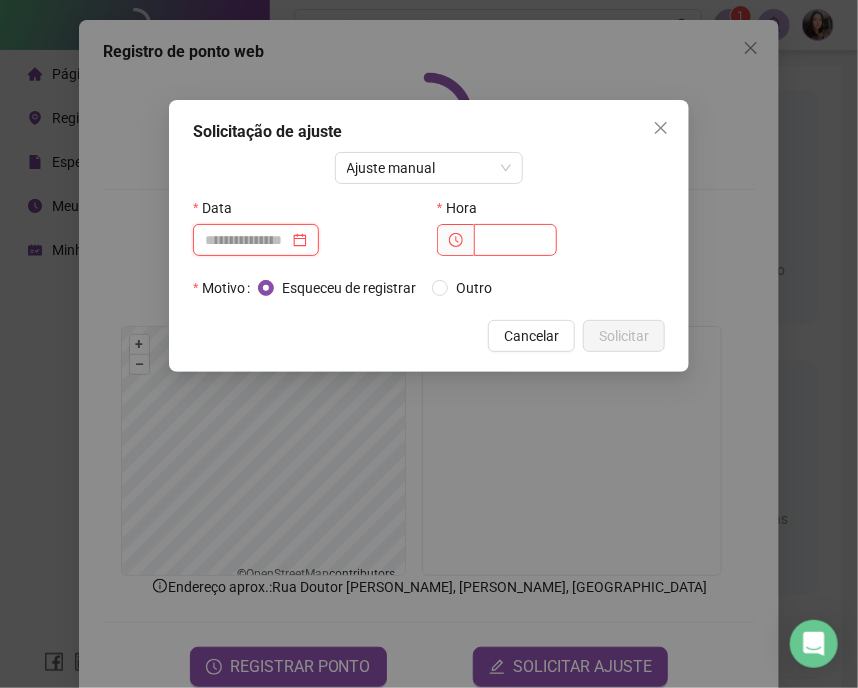 click at bounding box center (247, 240) 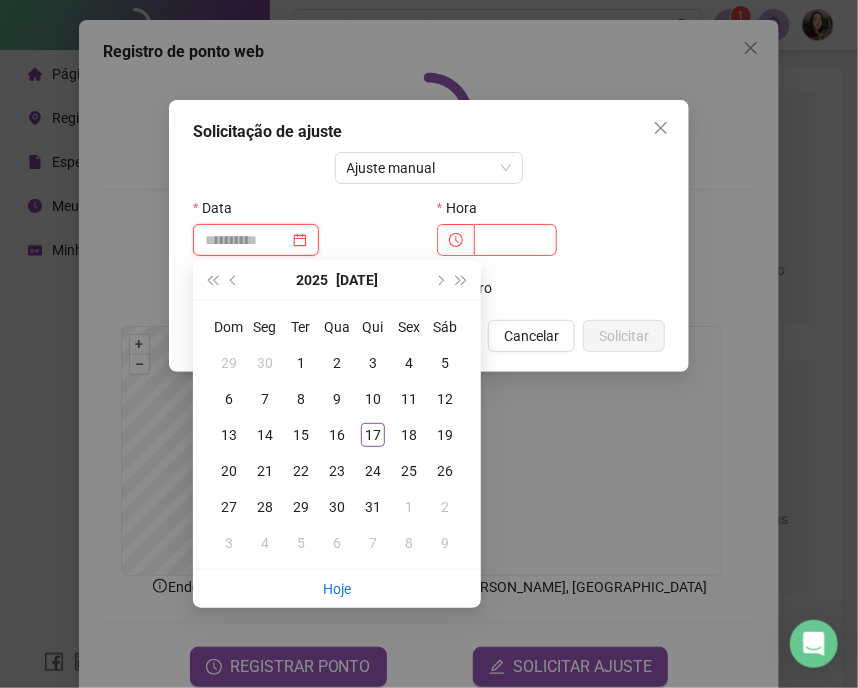type on "**********" 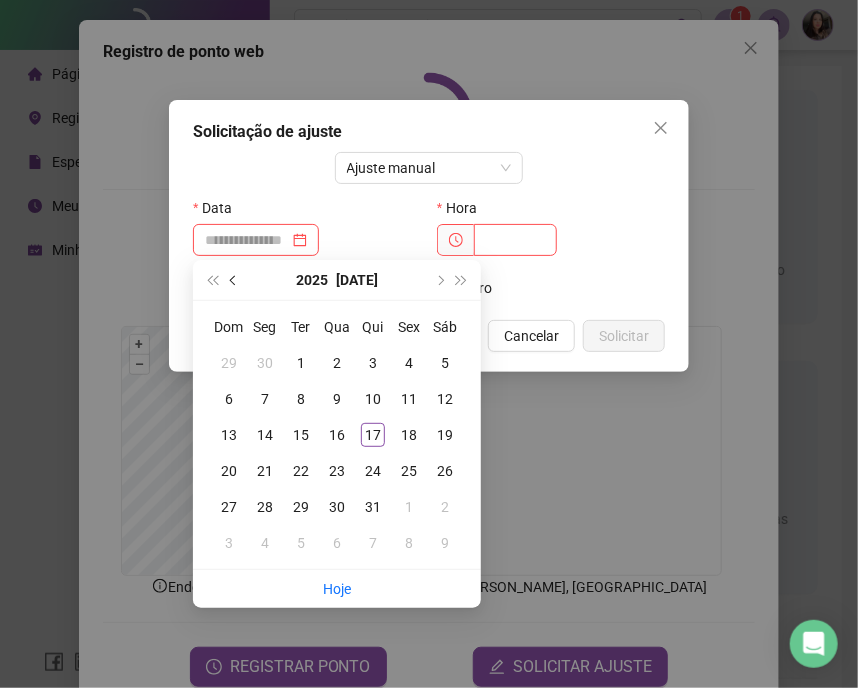 click at bounding box center [234, 280] 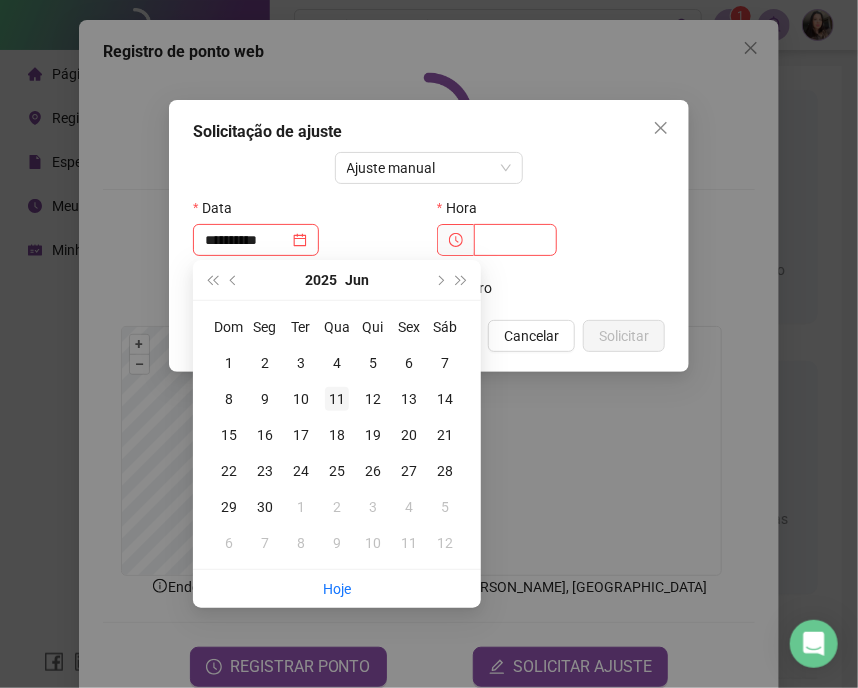 type on "**********" 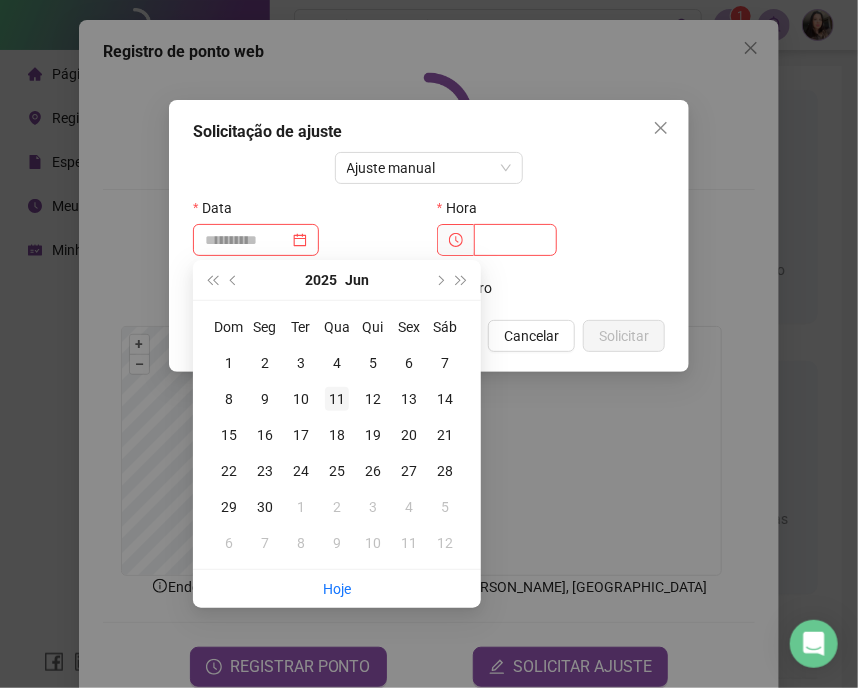 click on "11" at bounding box center [337, 399] 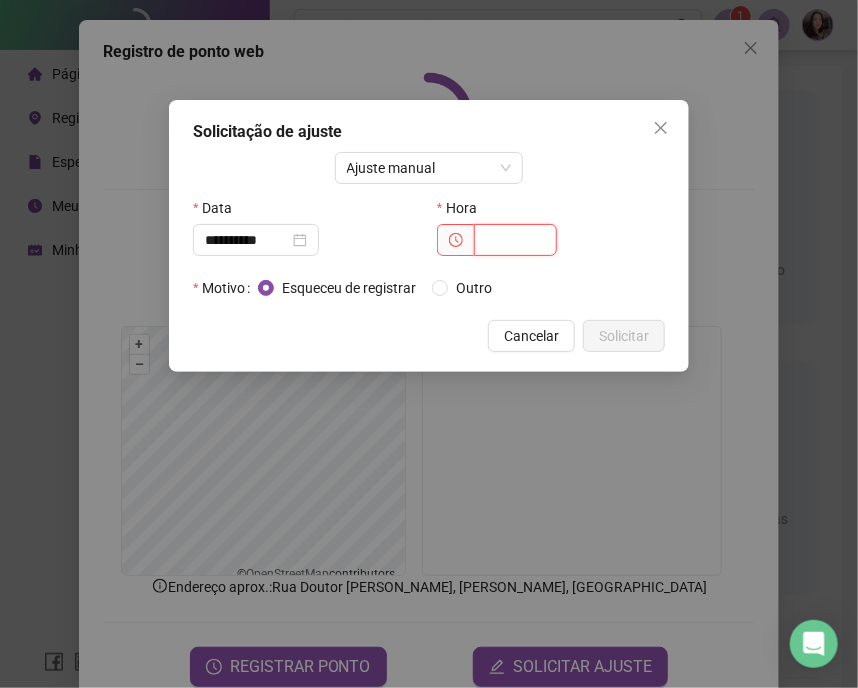 click at bounding box center (515, 240) 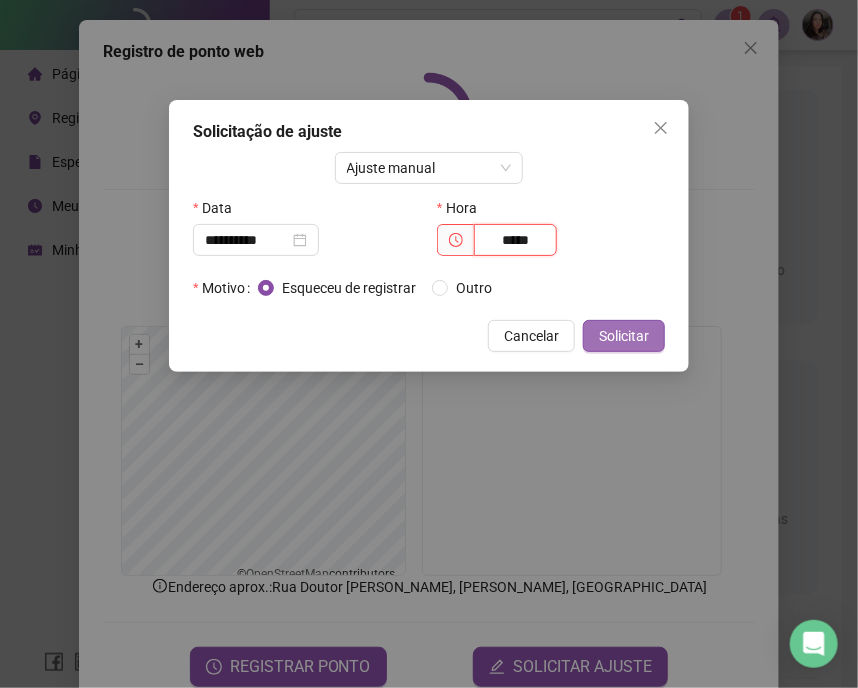 type on "*****" 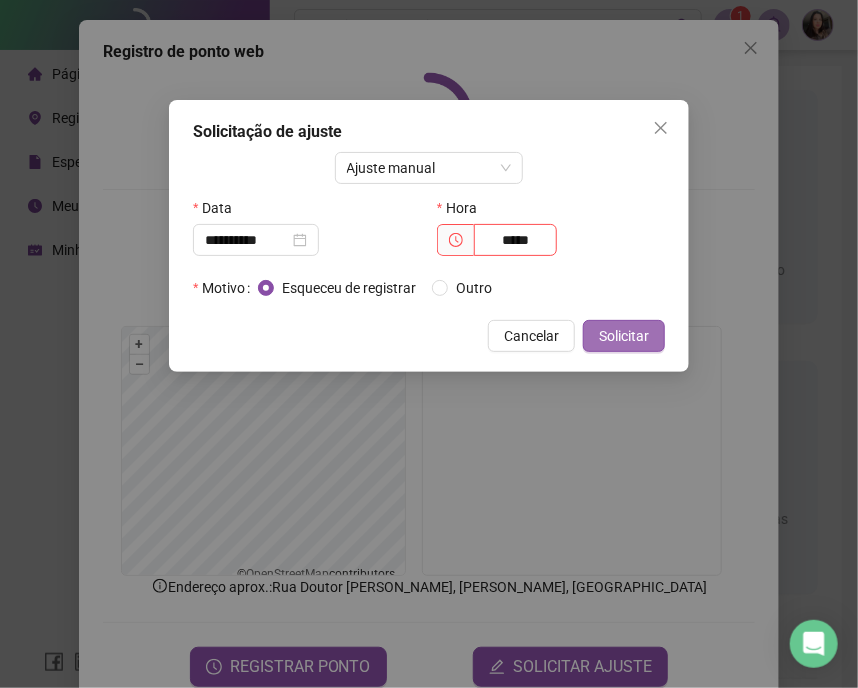 click on "Solicitar" at bounding box center [624, 336] 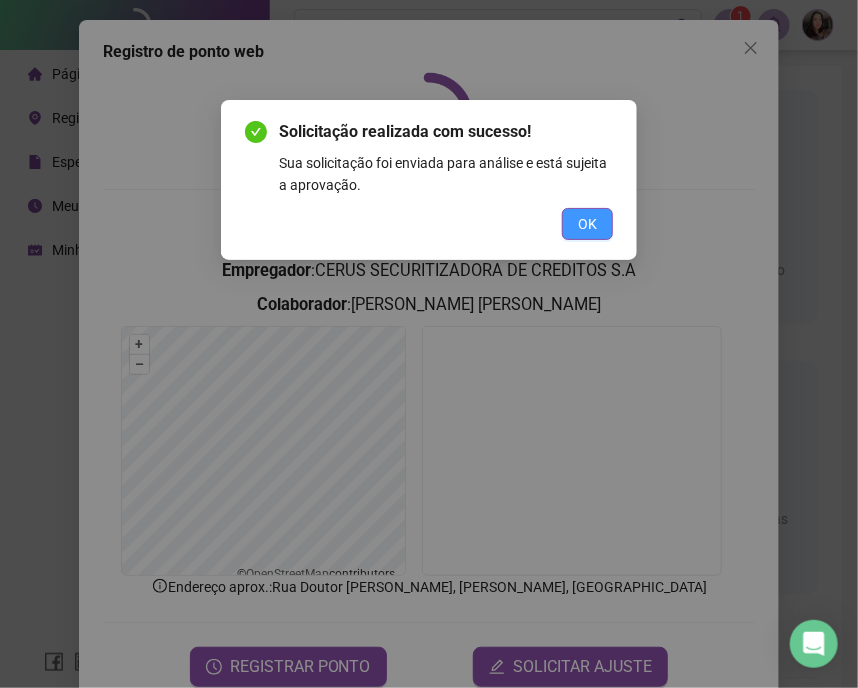 click on "OK" at bounding box center (587, 224) 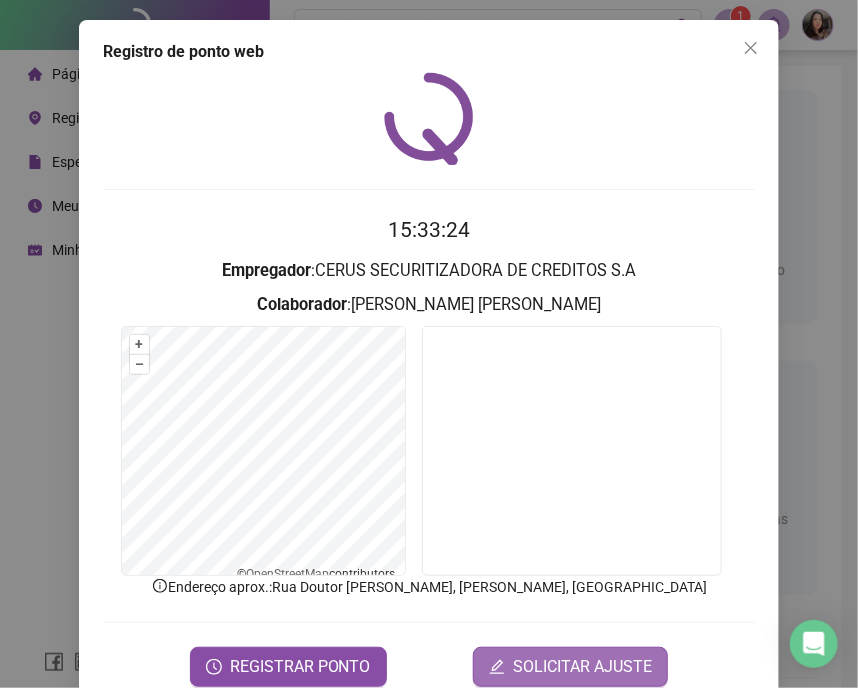 click on "SOLICITAR AJUSTE" at bounding box center [582, 667] 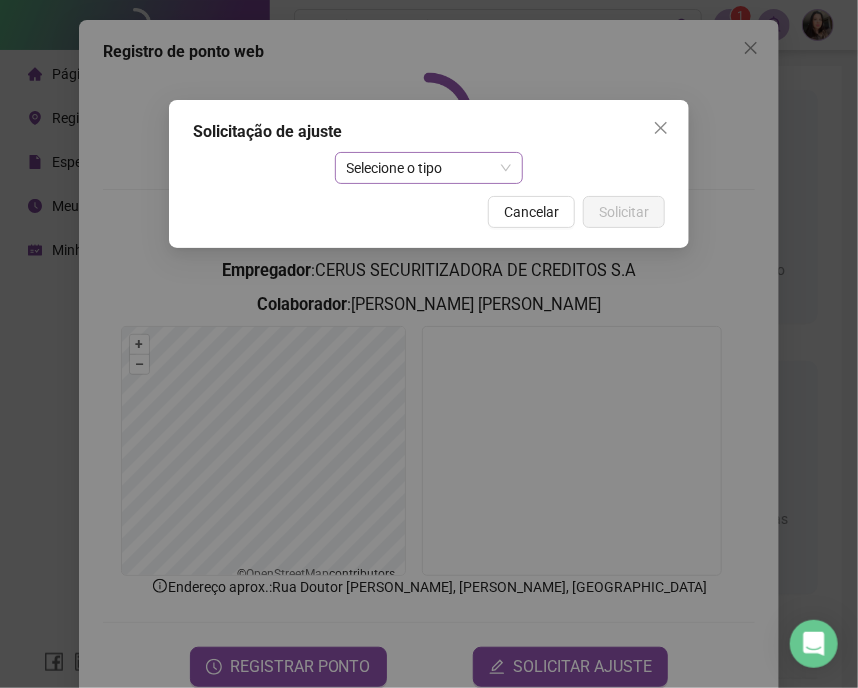 click on "Selecione o tipo" at bounding box center (429, 168) 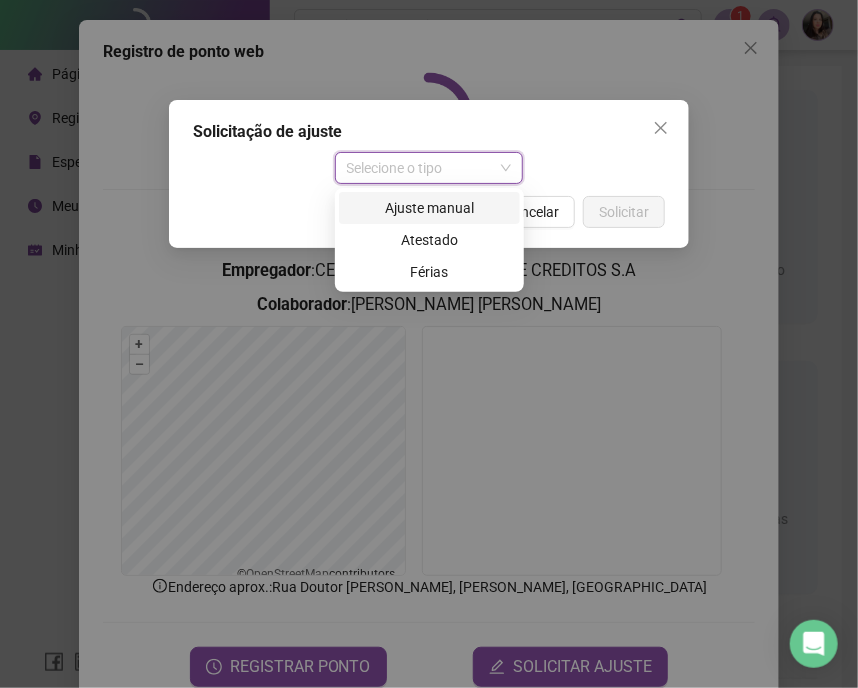 click on "Ajuste manual" at bounding box center [429, 208] 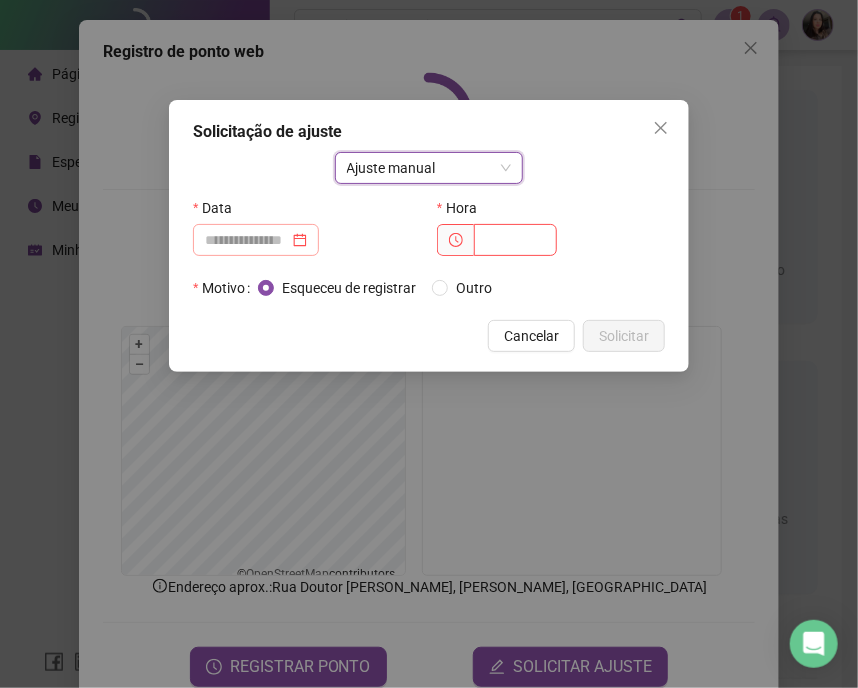 drag, startPoint x: 332, startPoint y: 244, endPoint x: 317, endPoint y: 239, distance: 15.811388 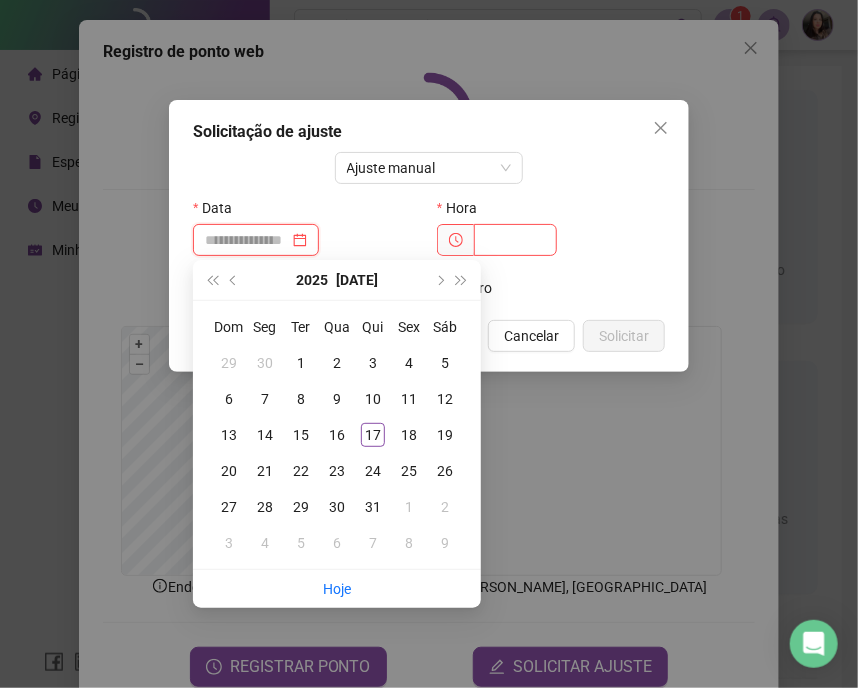 click at bounding box center (247, 240) 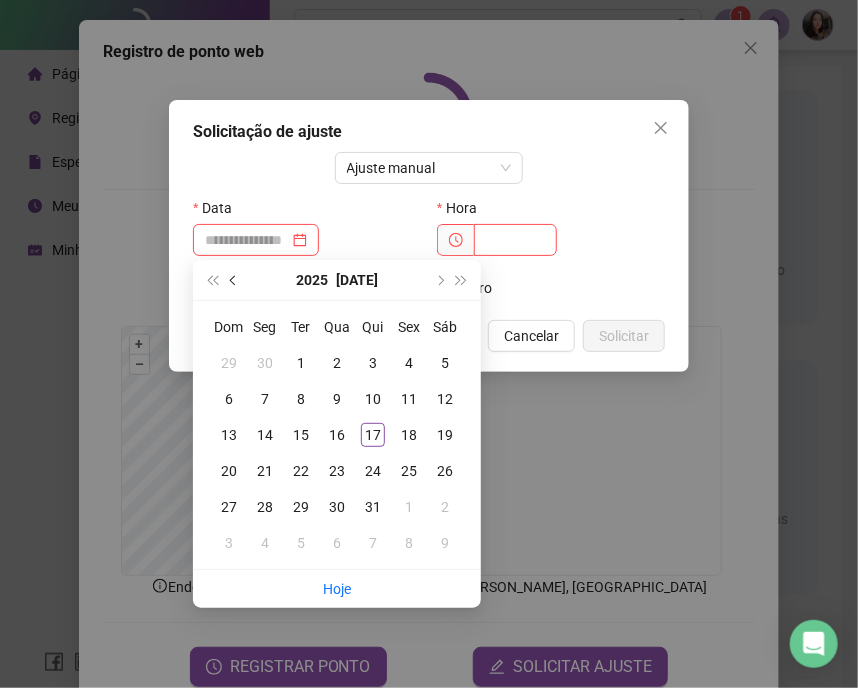 click at bounding box center [234, 280] 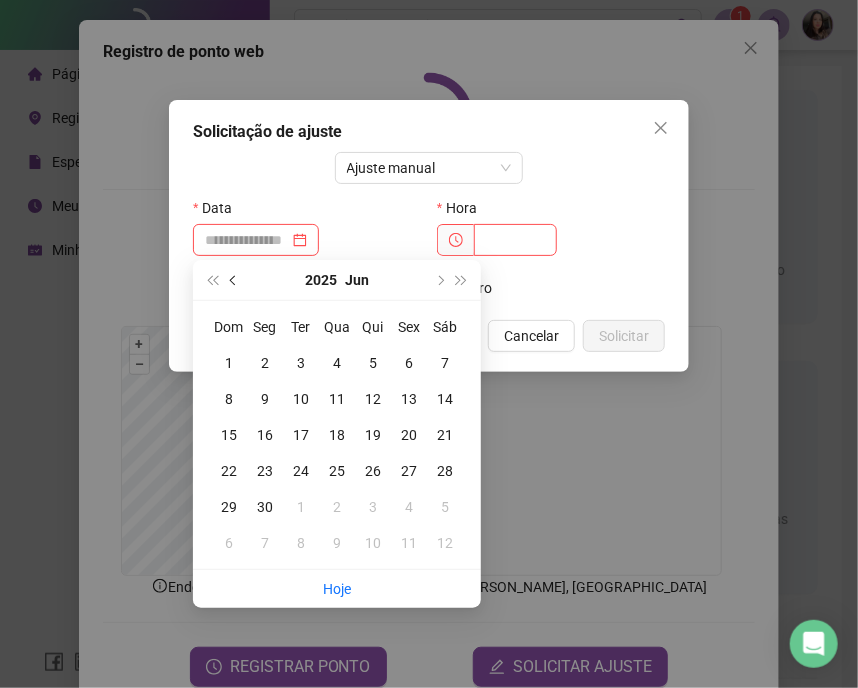 click at bounding box center (234, 280) 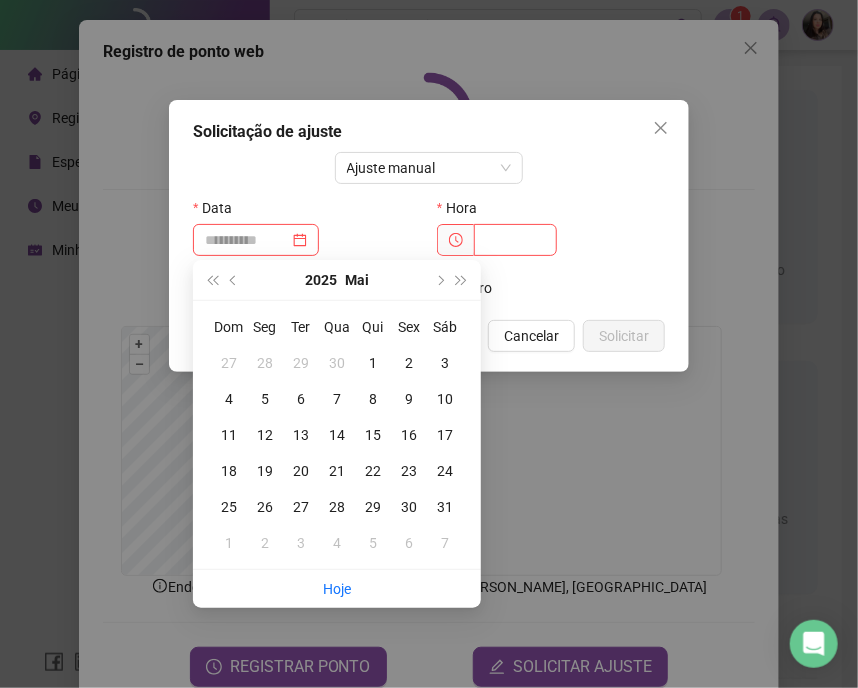type on "**********" 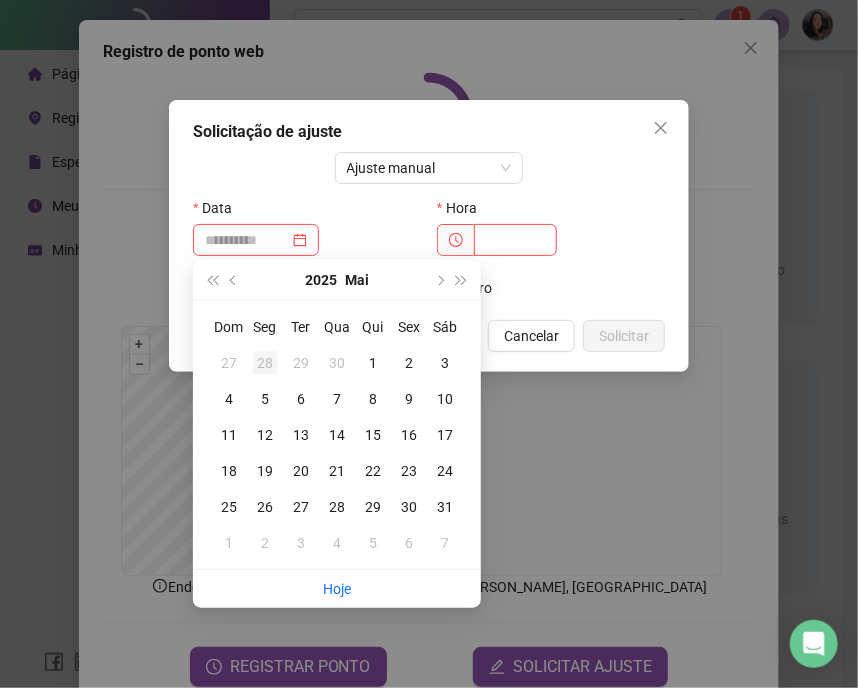 type on "**********" 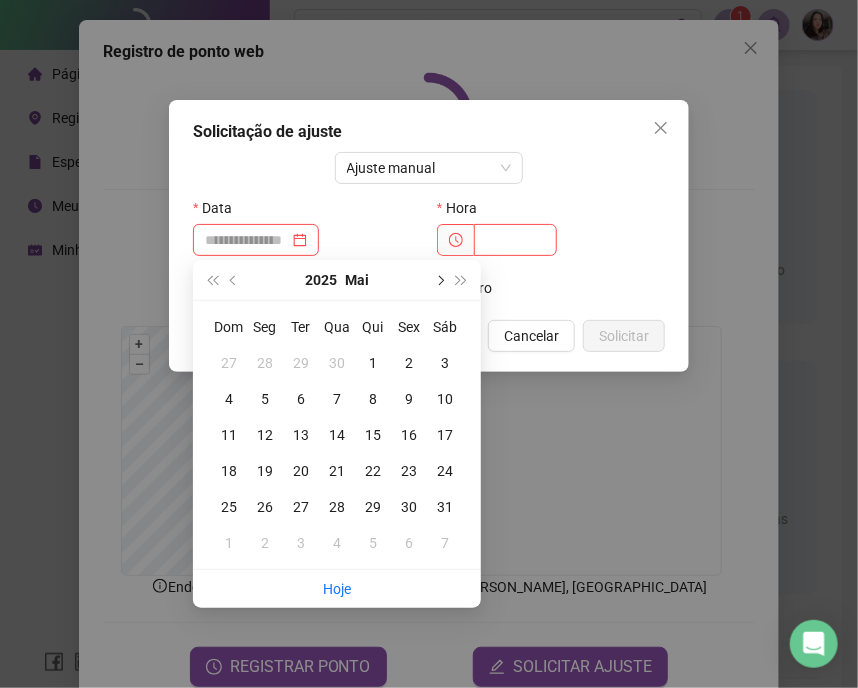 click at bounding box center (439, 280) 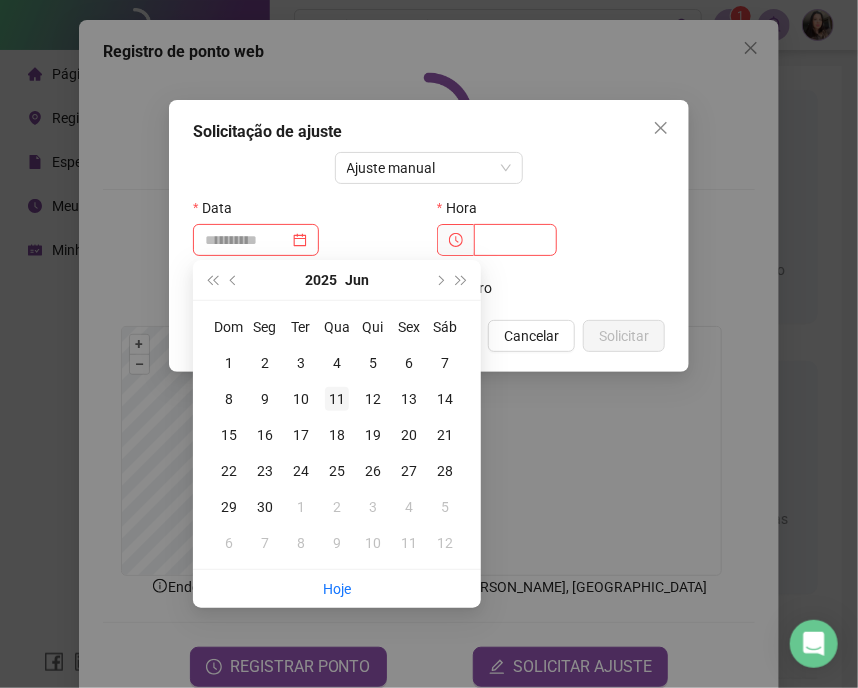 type on "**********" 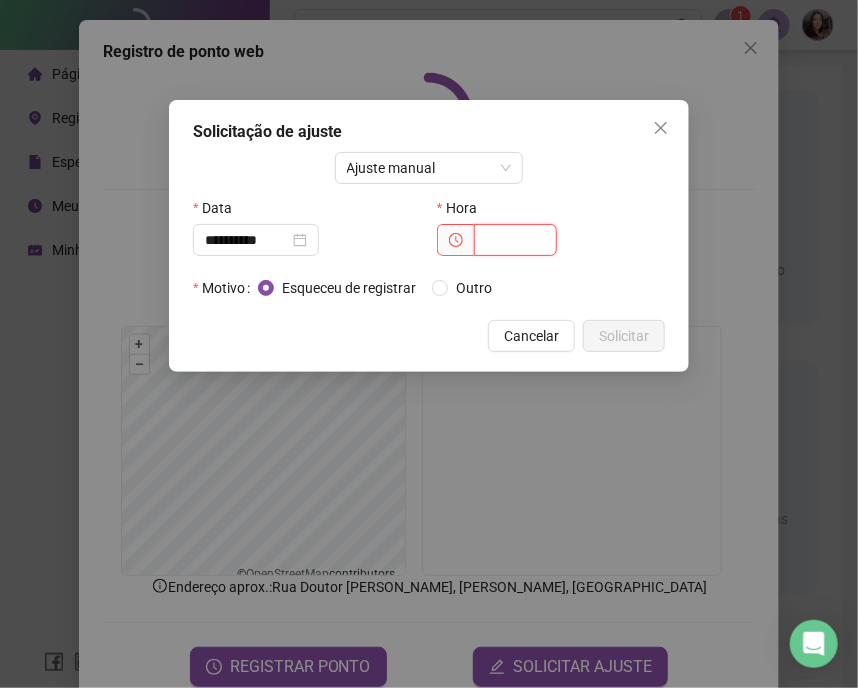 click at bounding box center [515, 240] 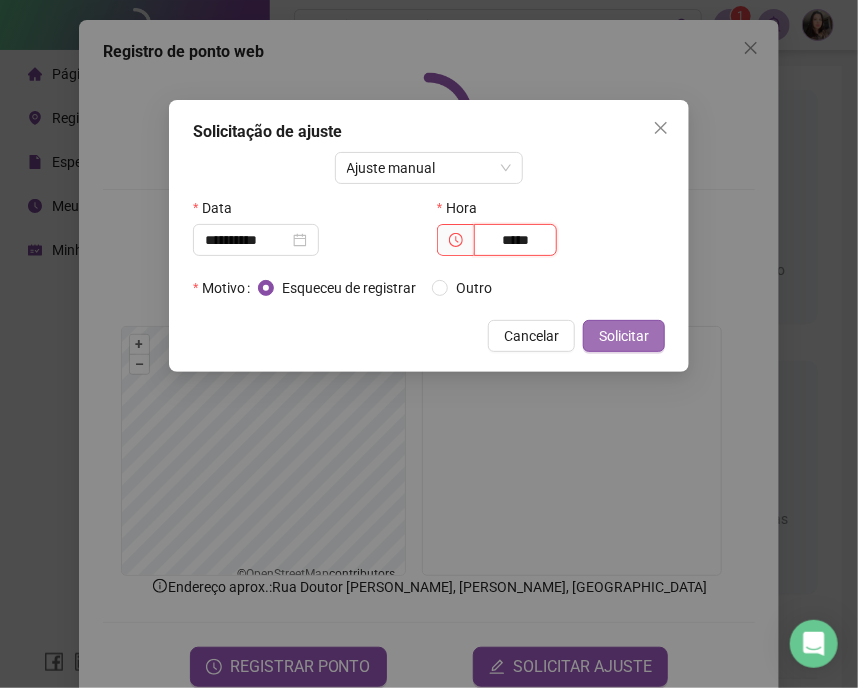 type on "*****" 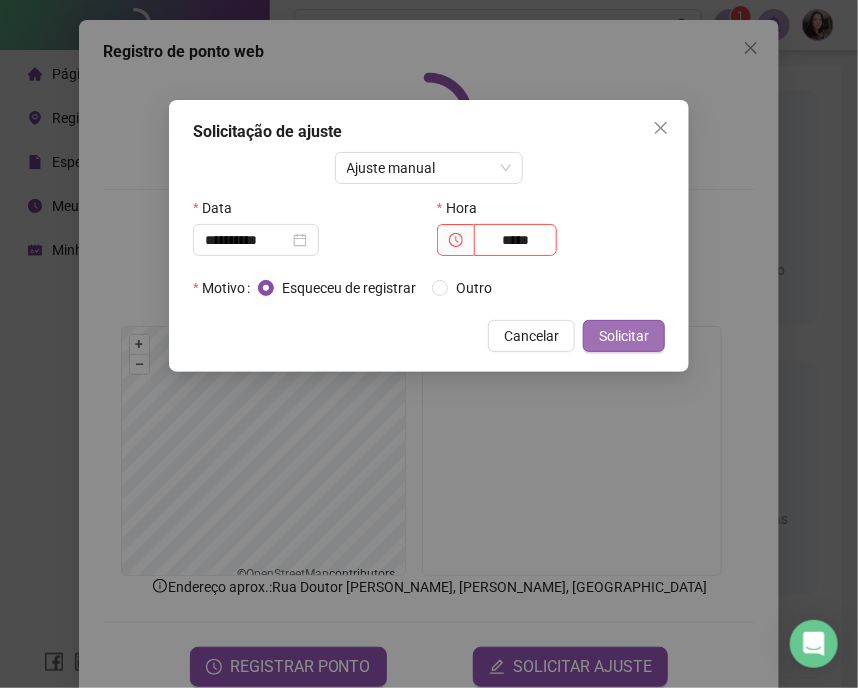 click on "Solicitar" at bounding box center [624, 336] 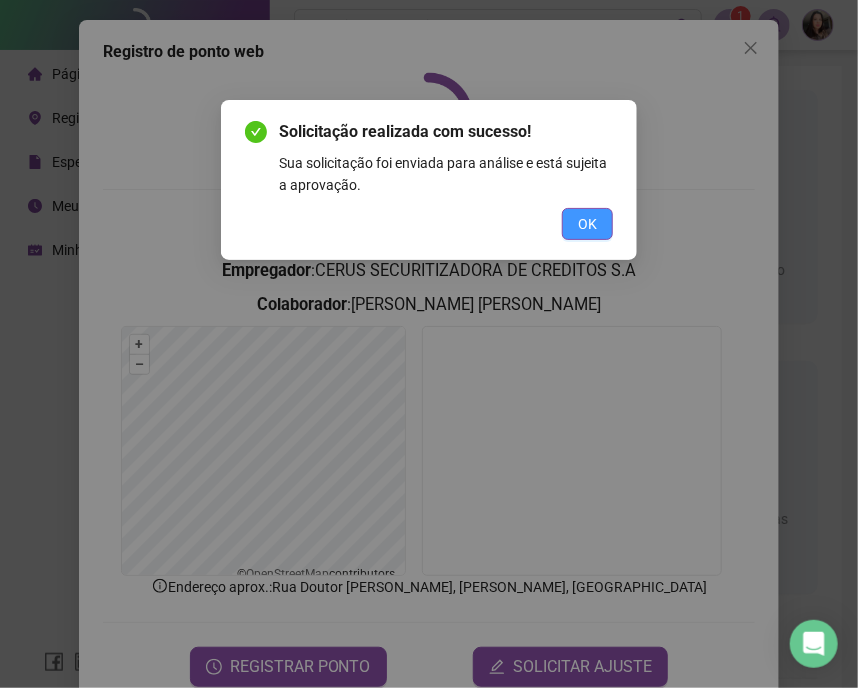 click on "OK" at bounding box center (587, 224) 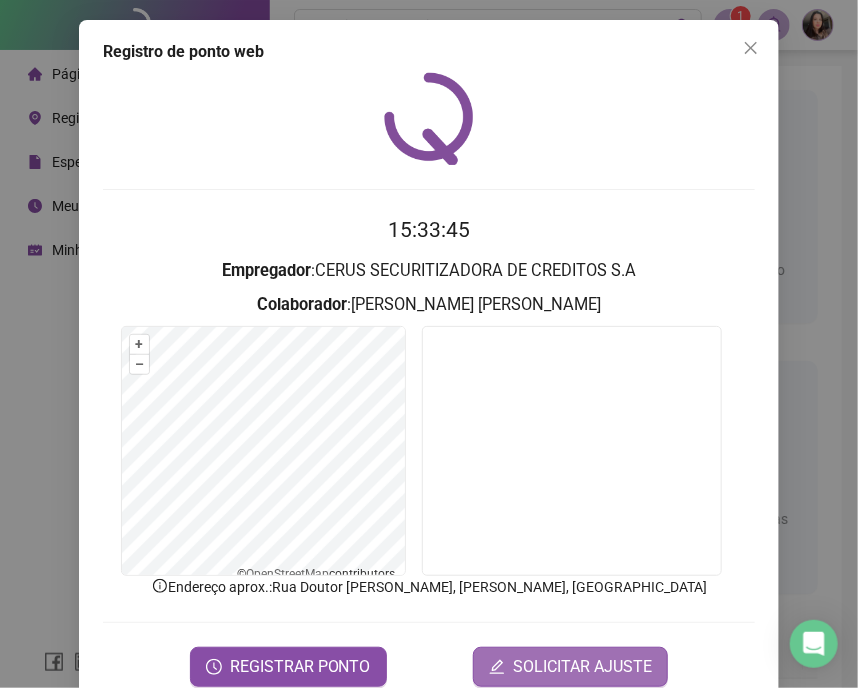 click on "SOLICITAR AJUSTE" at bounding box center [582, 667] 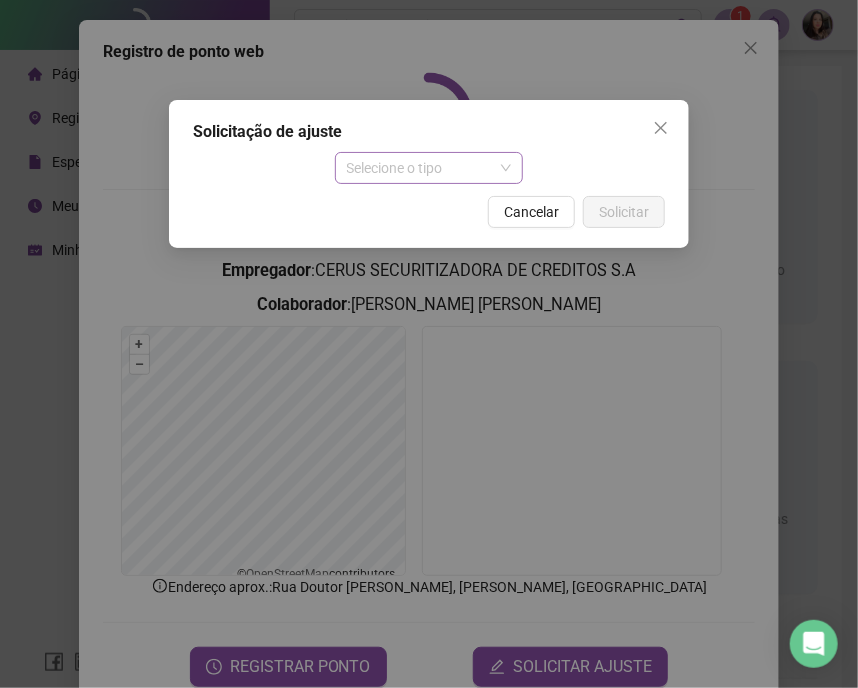 click on "Selecione o tipo" at bounding box center [429, 168] 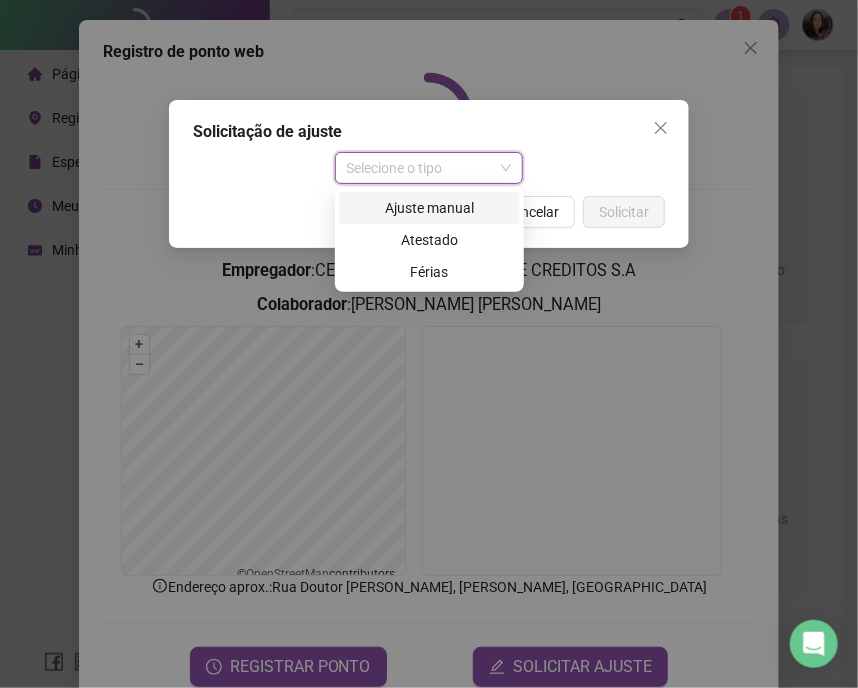 click on "Ajuste manual" at bounding box center (429, 208) 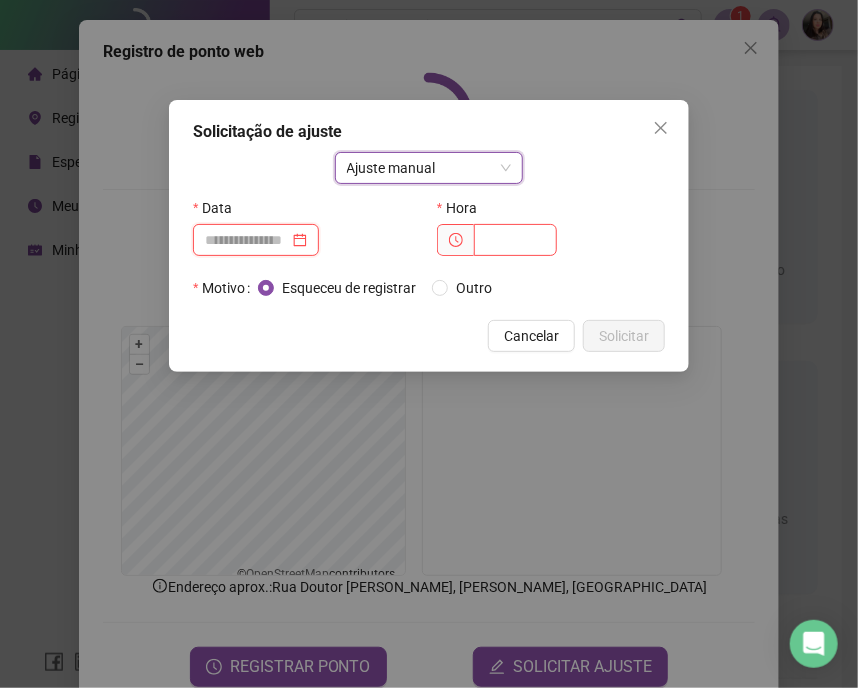 click at bounding box center (247, 240) 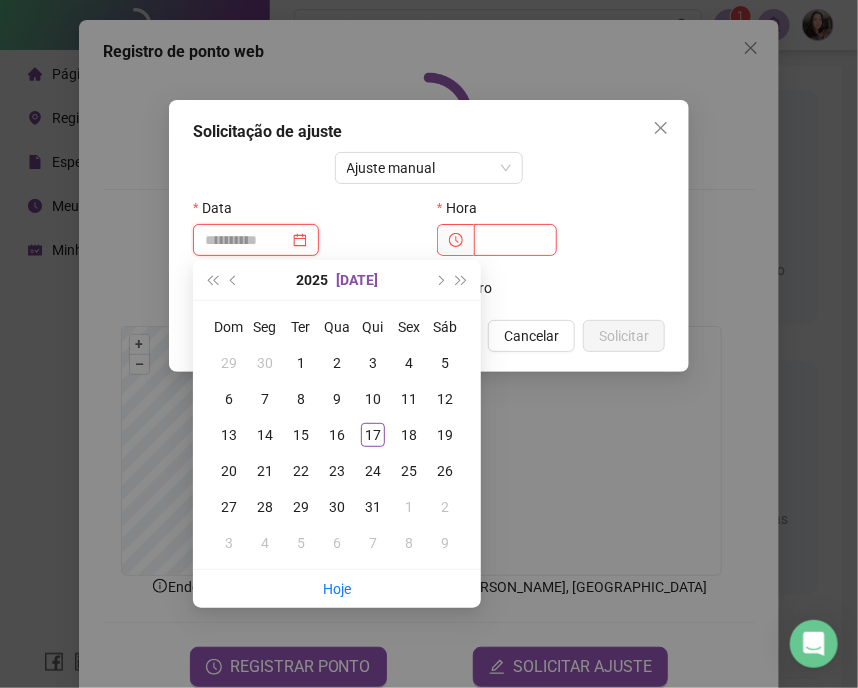 type on "**********" 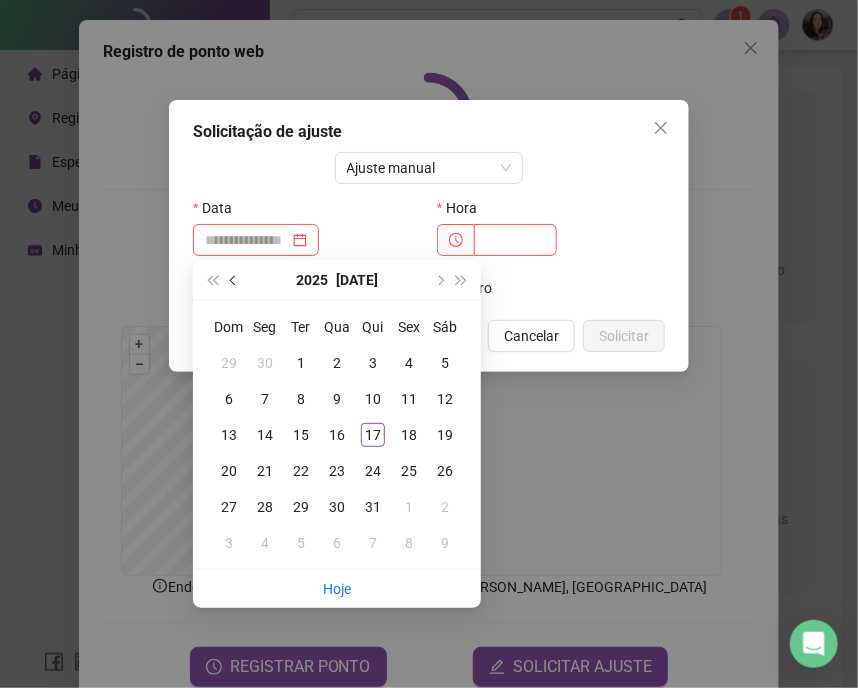 click at bounding box center (235, 280) 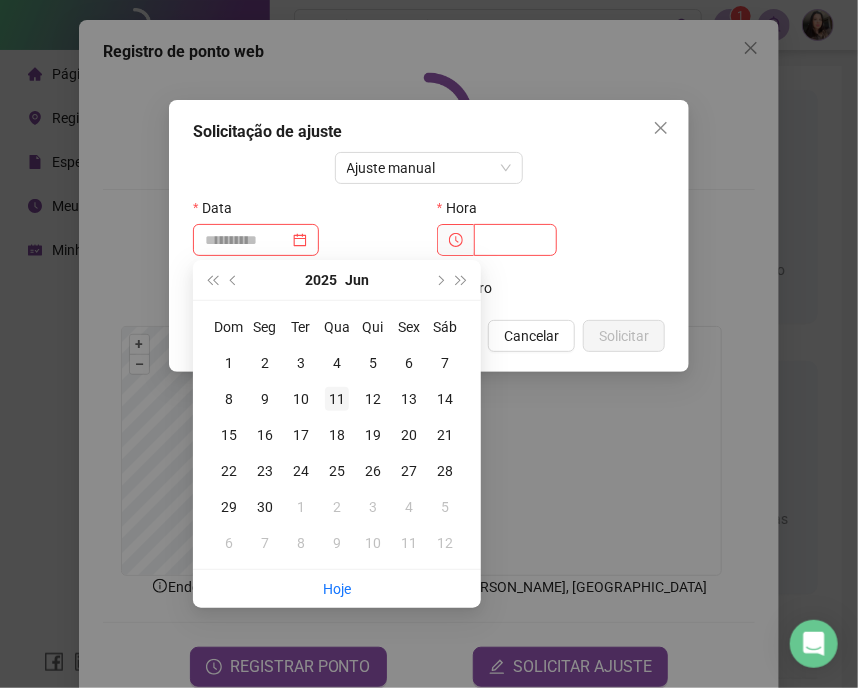 type on "**********" 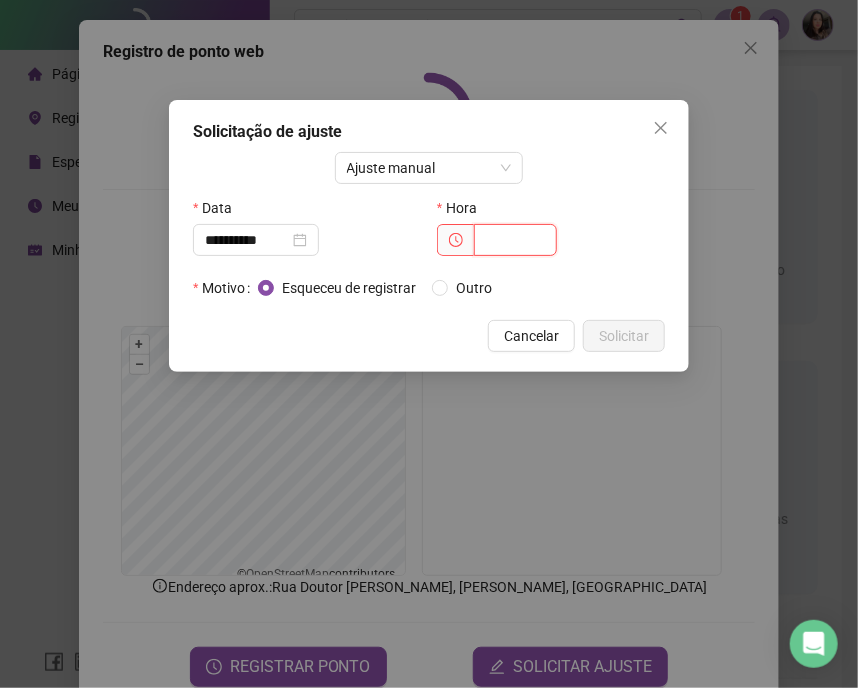 click at bounding box center (515, 240) 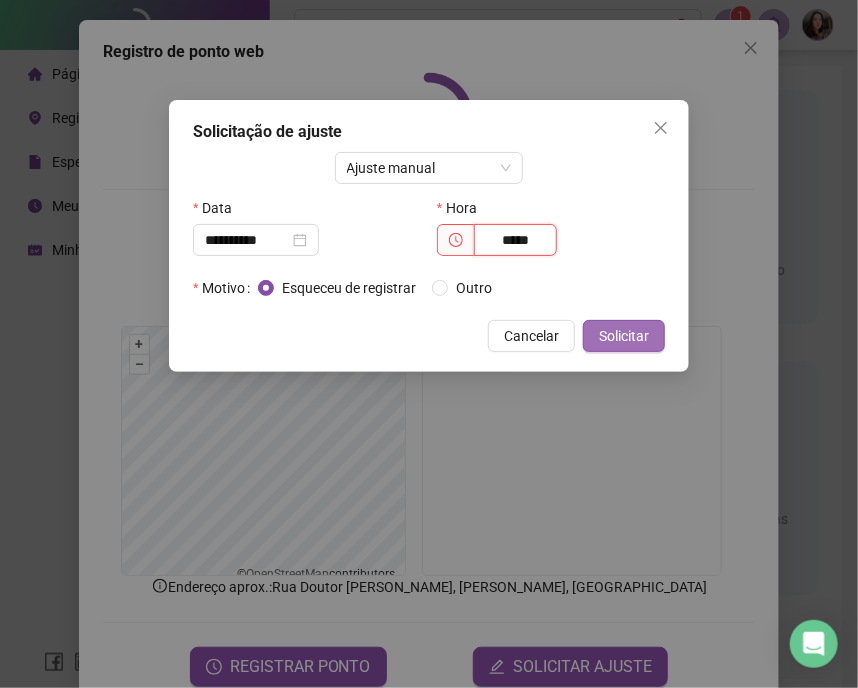 type on "*****" 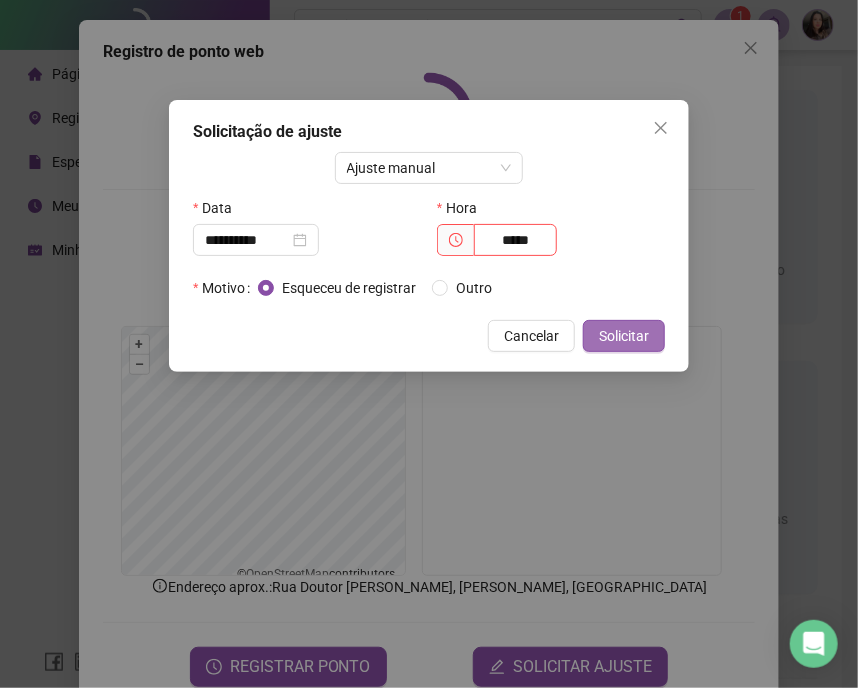 click on "Solicitar" at bounding box center (624, 336) 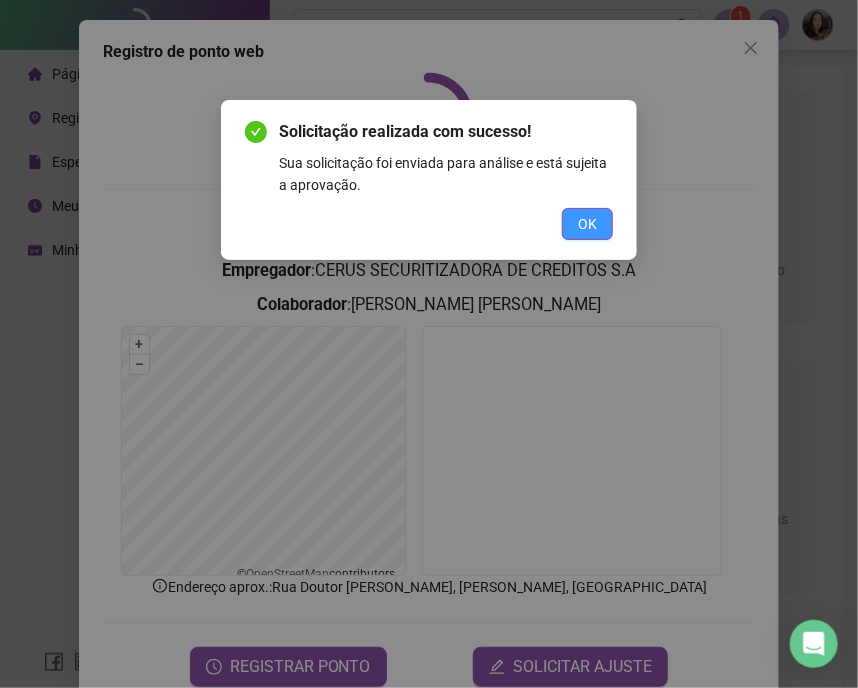 click on "OK" at bounding box center [587, 224] 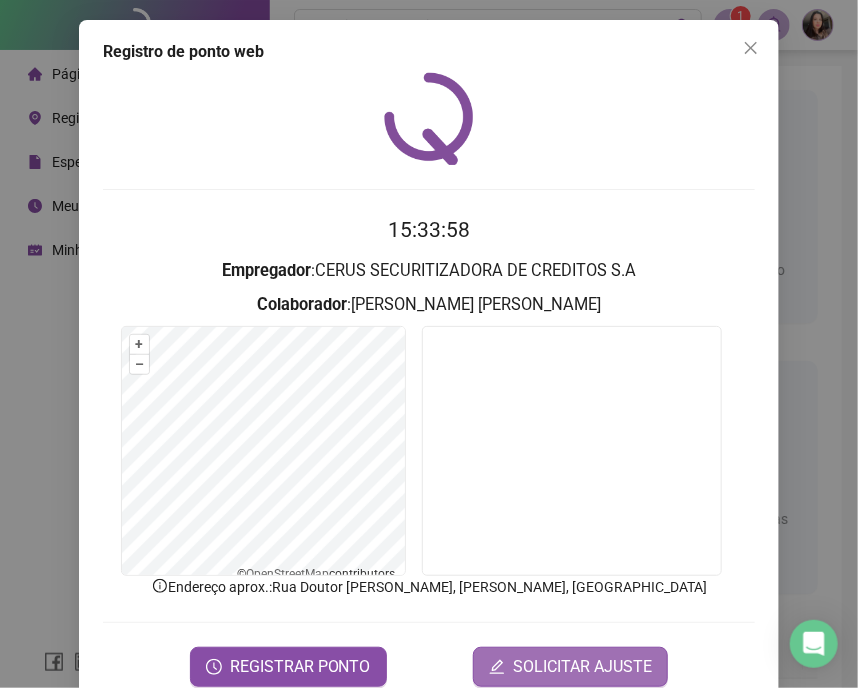 click on "SOLICITAR AJUSTE" at bounding box center (582, 667) 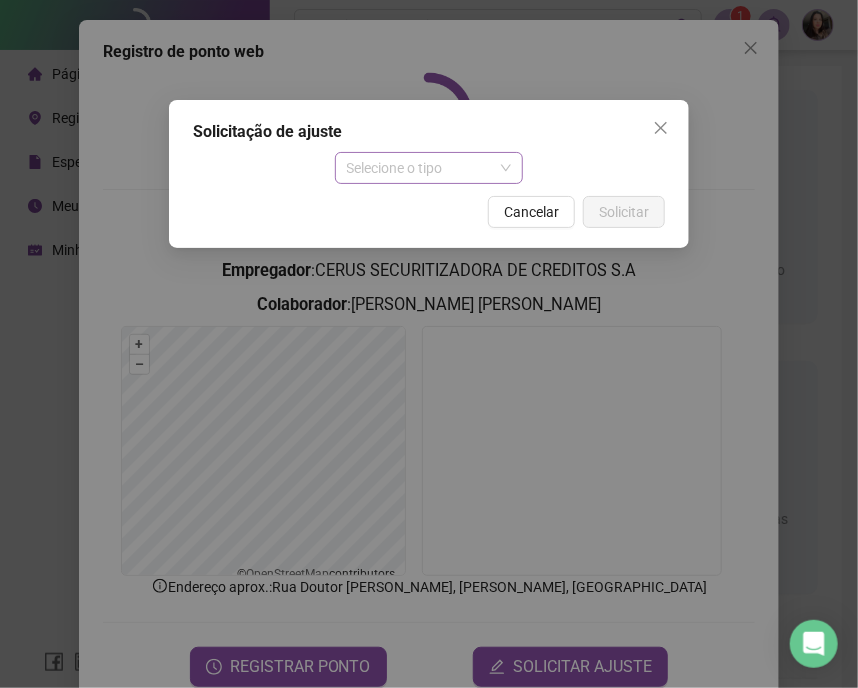 click on "Selecione o tipo" at bounding box center [429, 168] 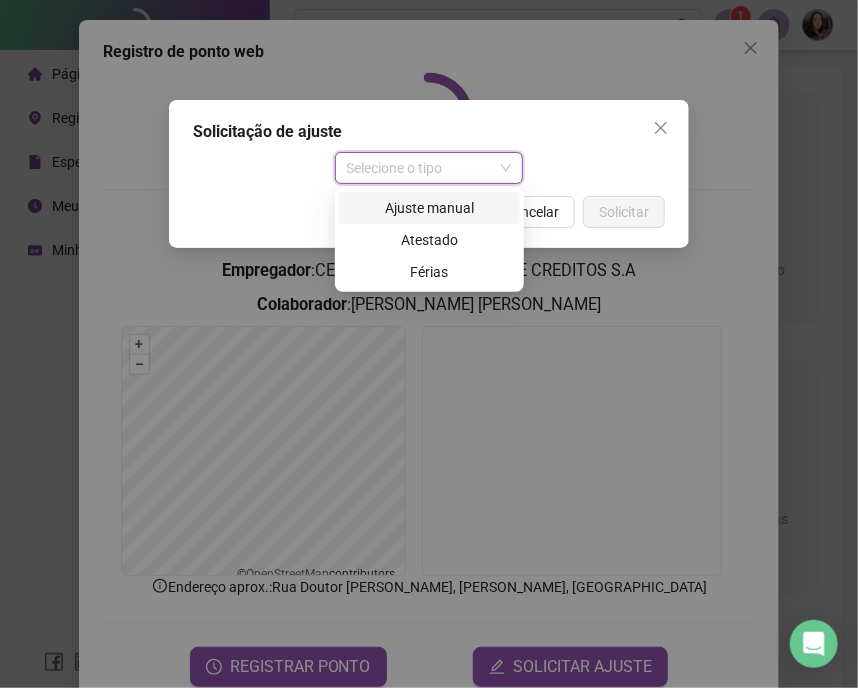click on "Ajuste manual" at bounding box center (429, 208) 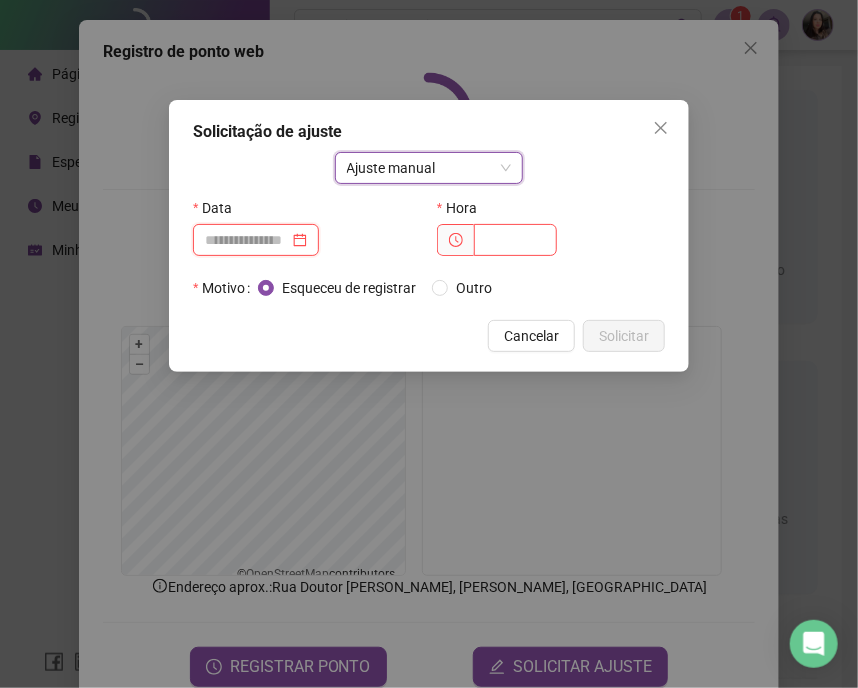 click at bounding box center (247, 240) 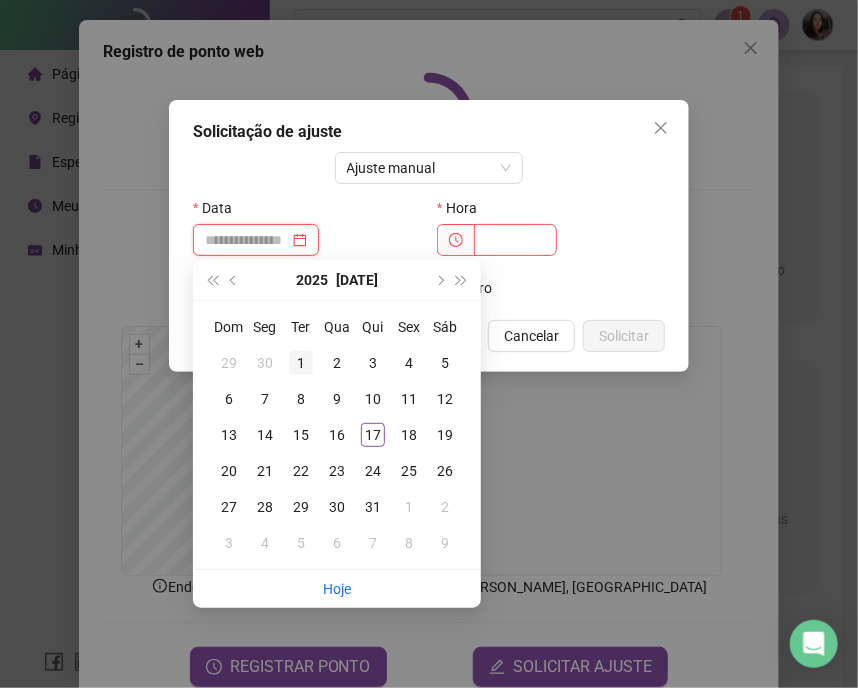 type on "**********" 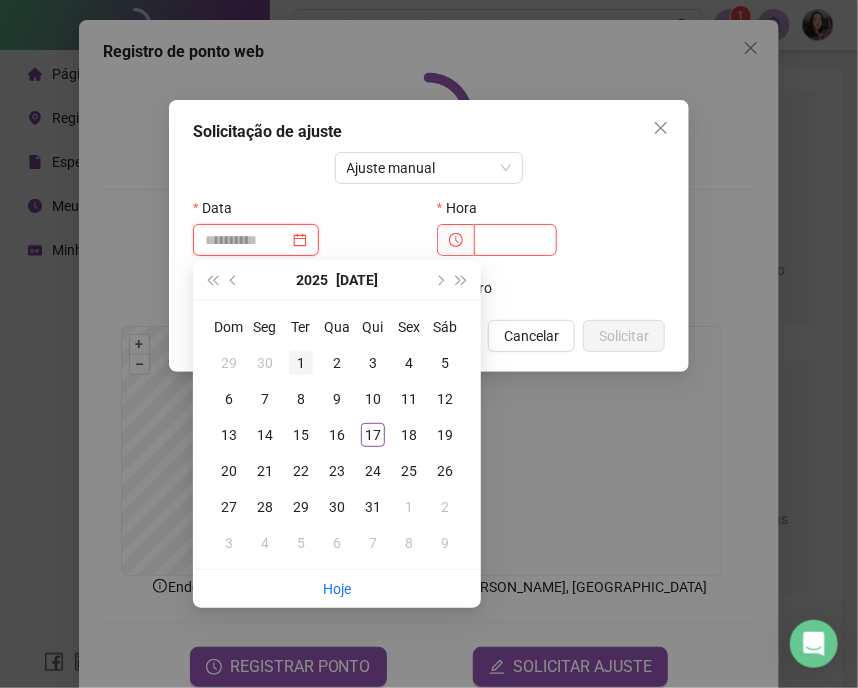 type on "**********" 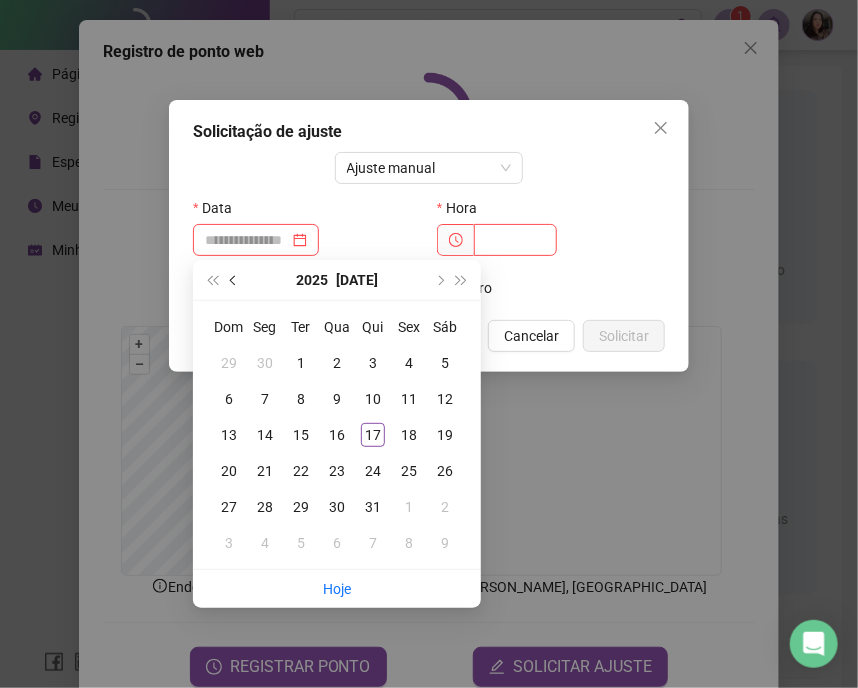 click at bounding box center (234, 280) 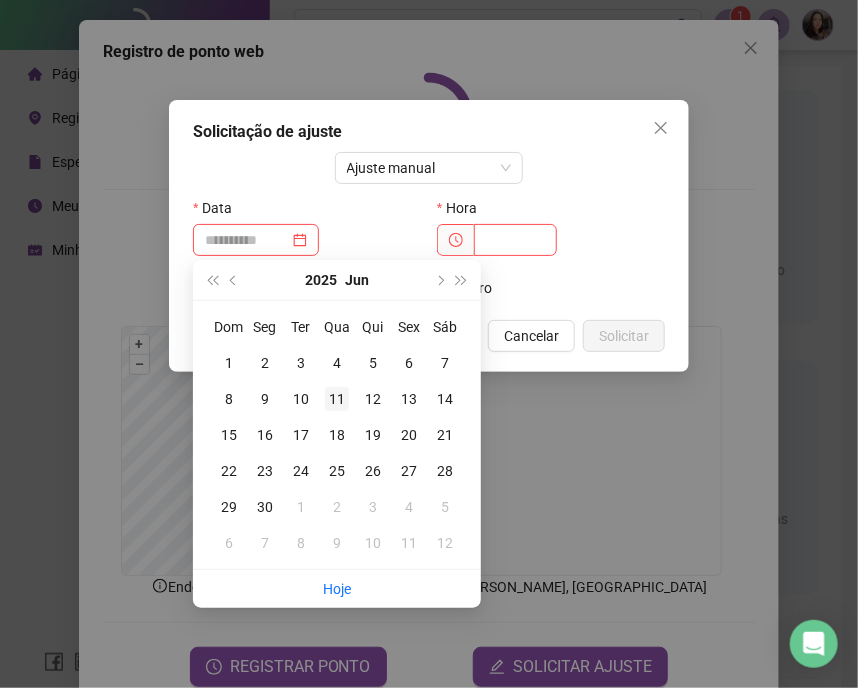 type on "**********" 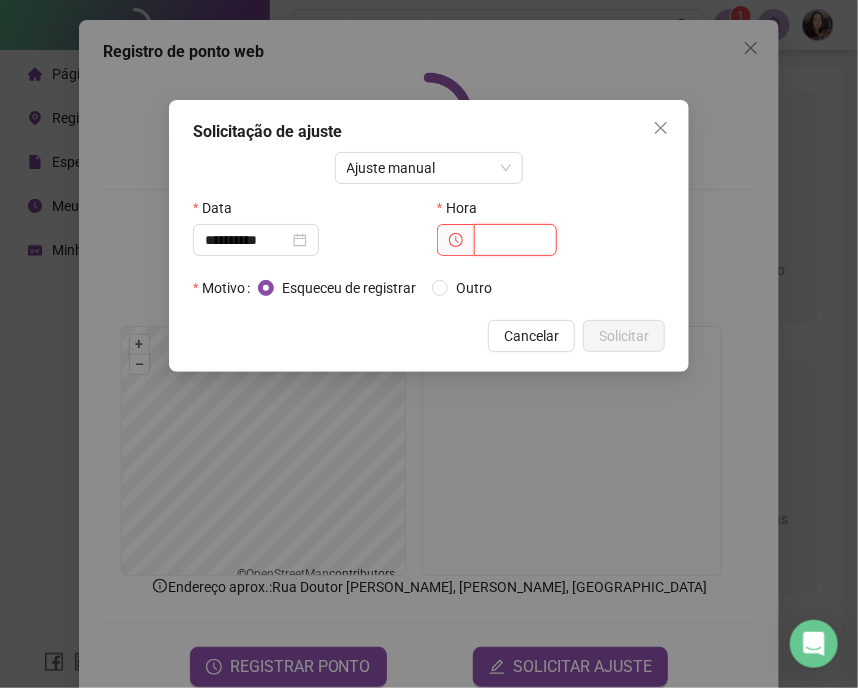 drag, startPoint x: 497, startPoint y: 247, endPoint x: 492, endPoint y: 263, distance: 16.763054 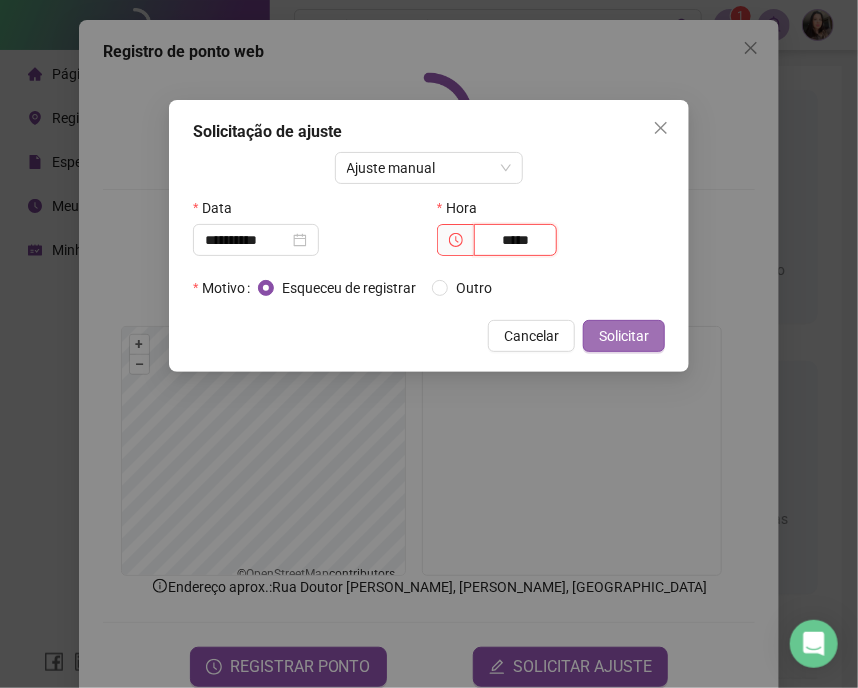 type on "*****" 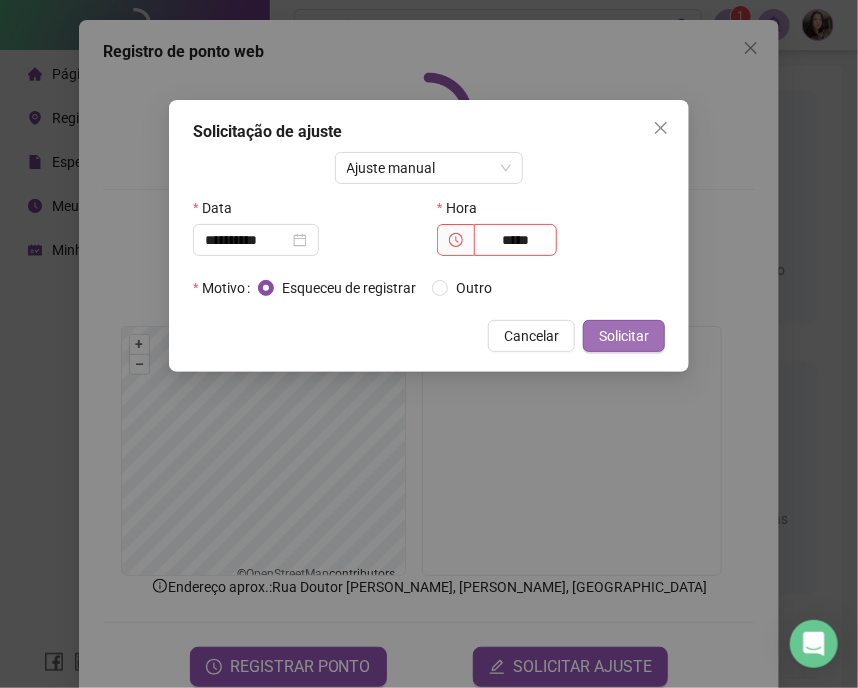 click on "Solicitar" at bounding box center [624, 336] 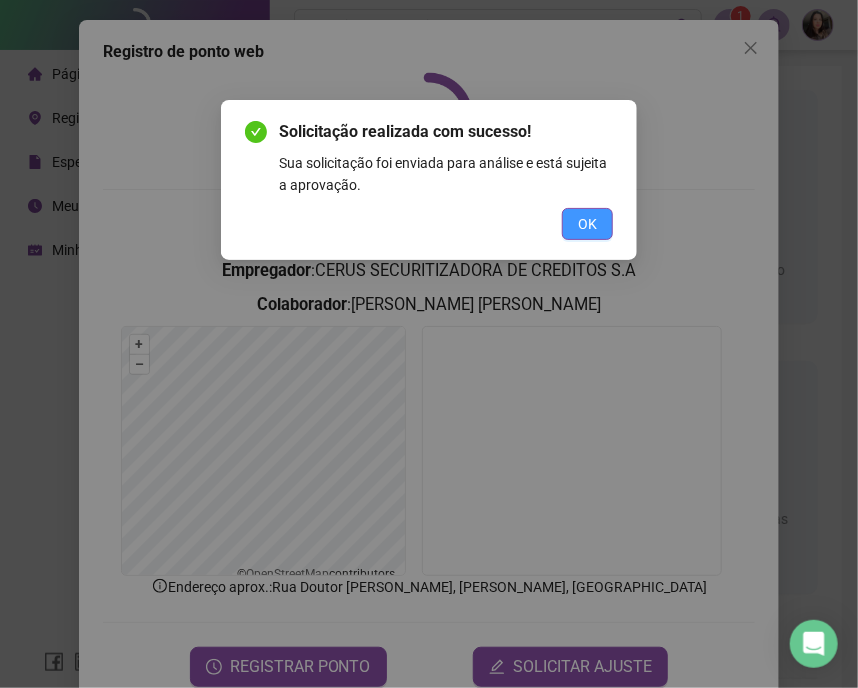 drag, startPoint x: 604, startPoint y: 215, endPoint x: 592, endPoint y: 233, distance: 21.633308 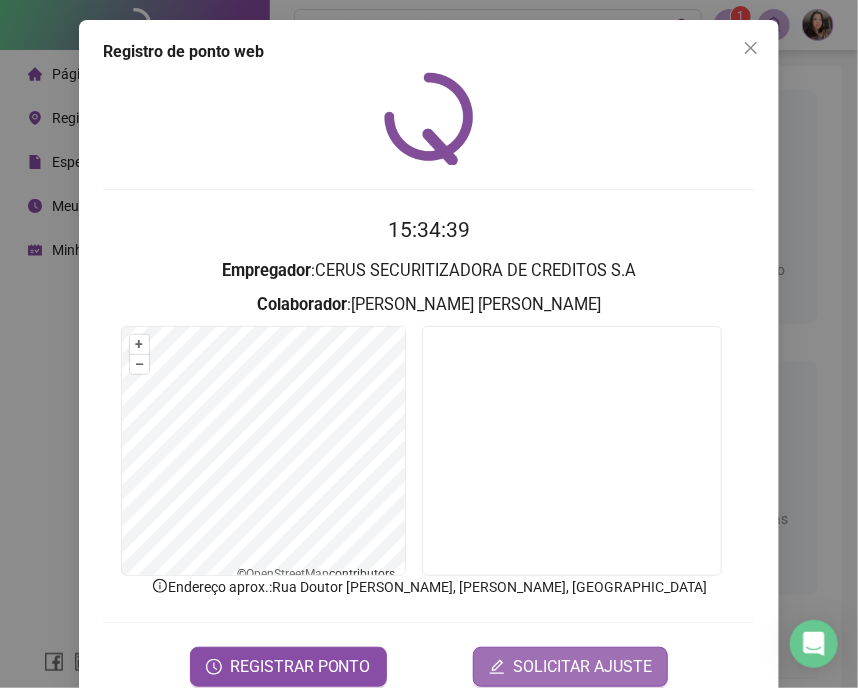 click on "SOLICITAR AJUSTE" at bounding box center (570, 667) 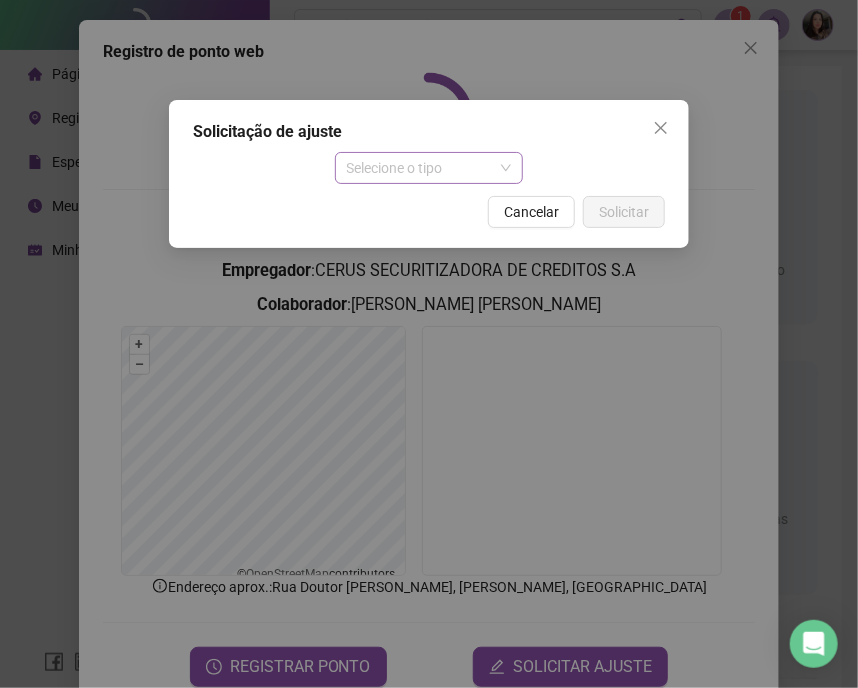 click on "Selecione o tipo" at bounding box center [429, 168] 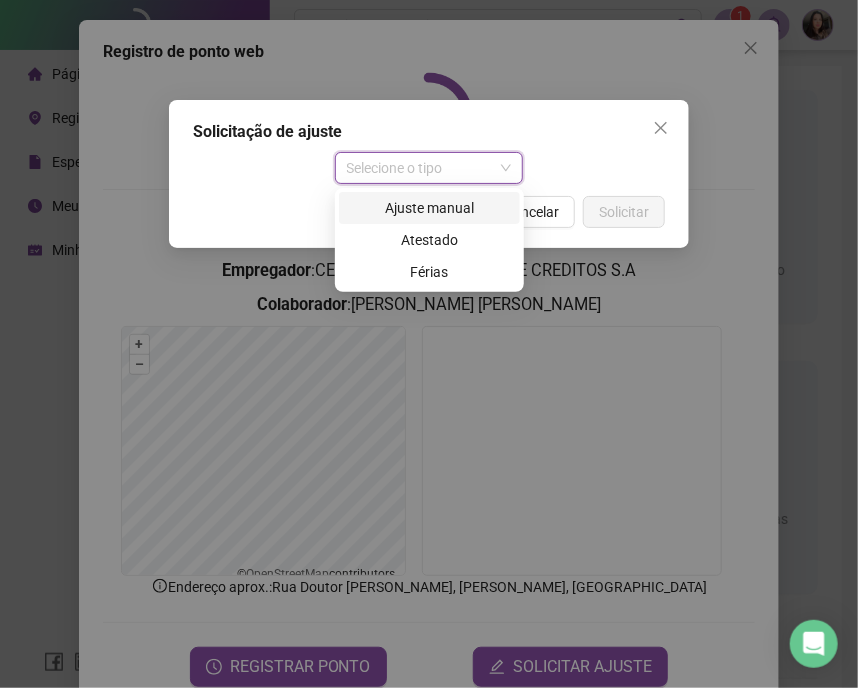 click on "Ajuste manual" at bounding box center (429, 208) 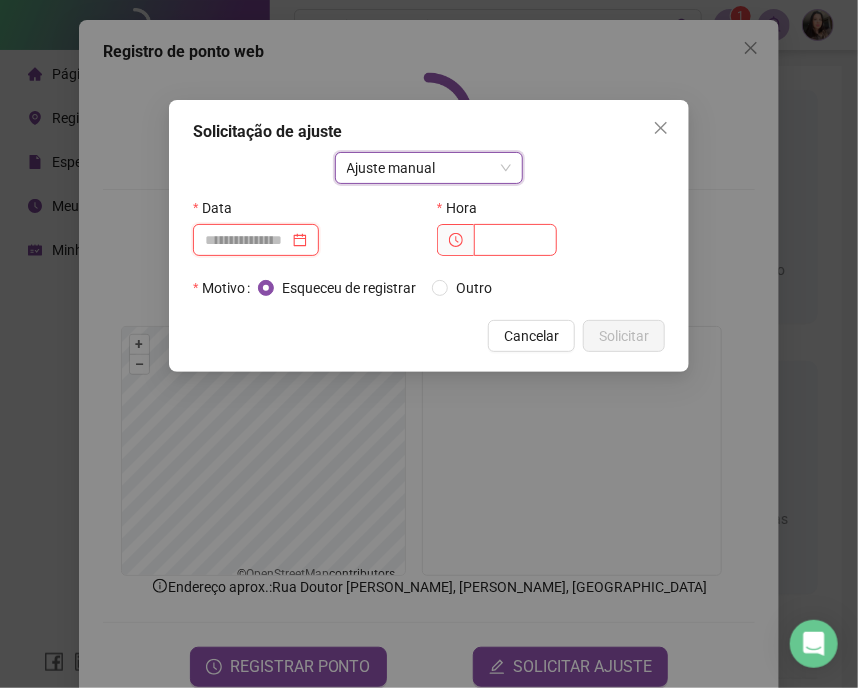 click at bounding box center (247, 240) 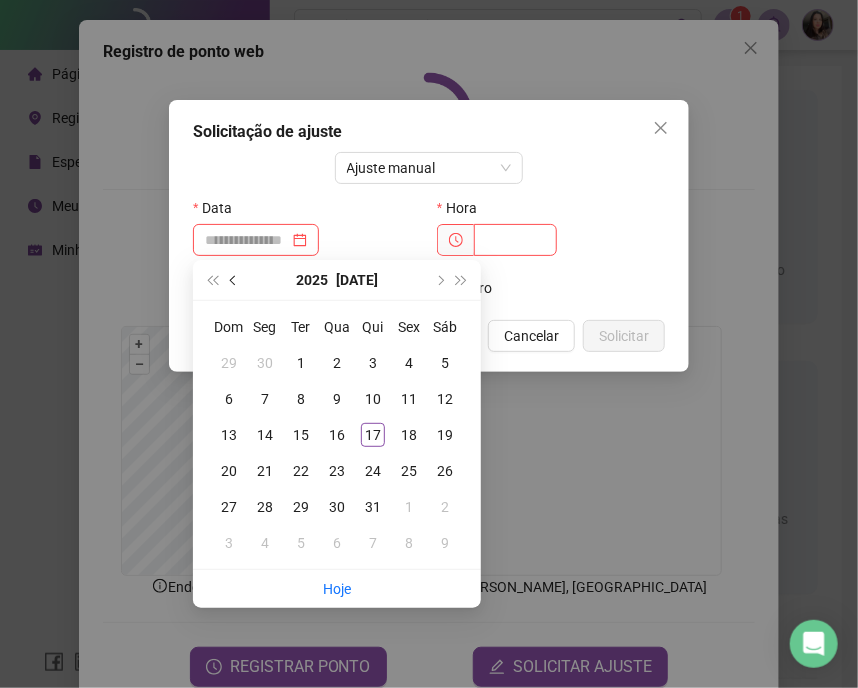 click at bounding box center (235, 280) 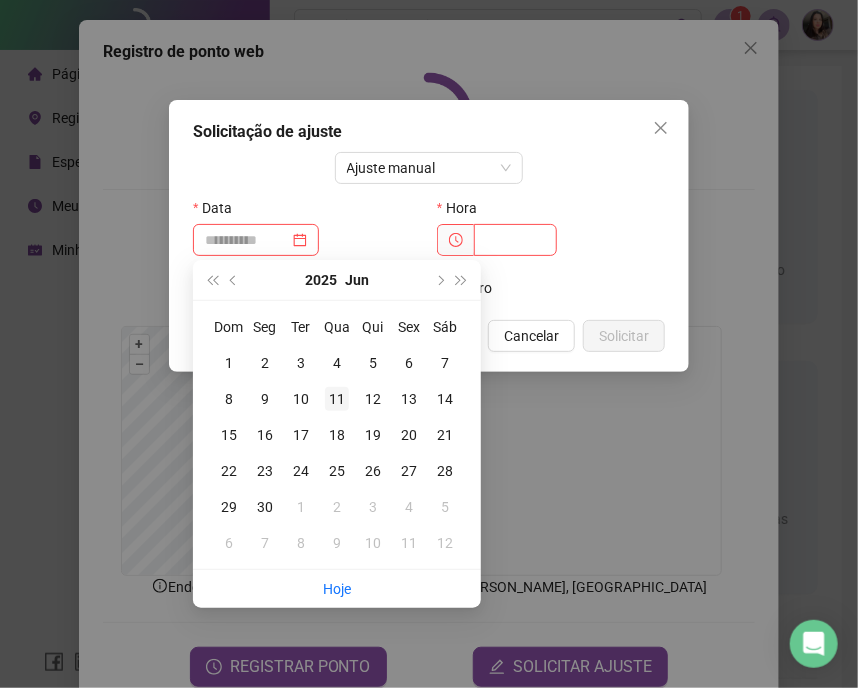 type on "**********" 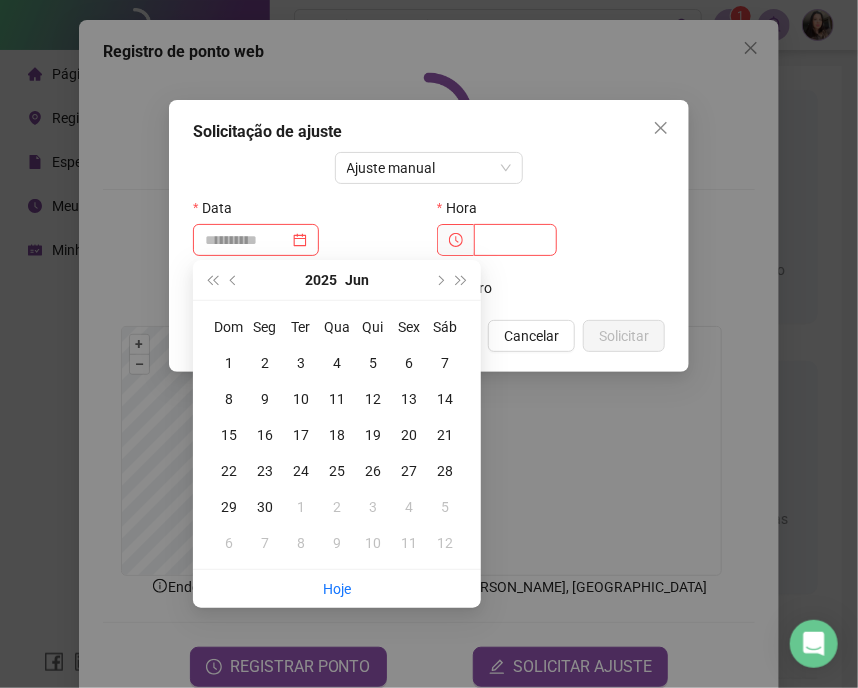 click on "11" at bounding box center (337, 399) 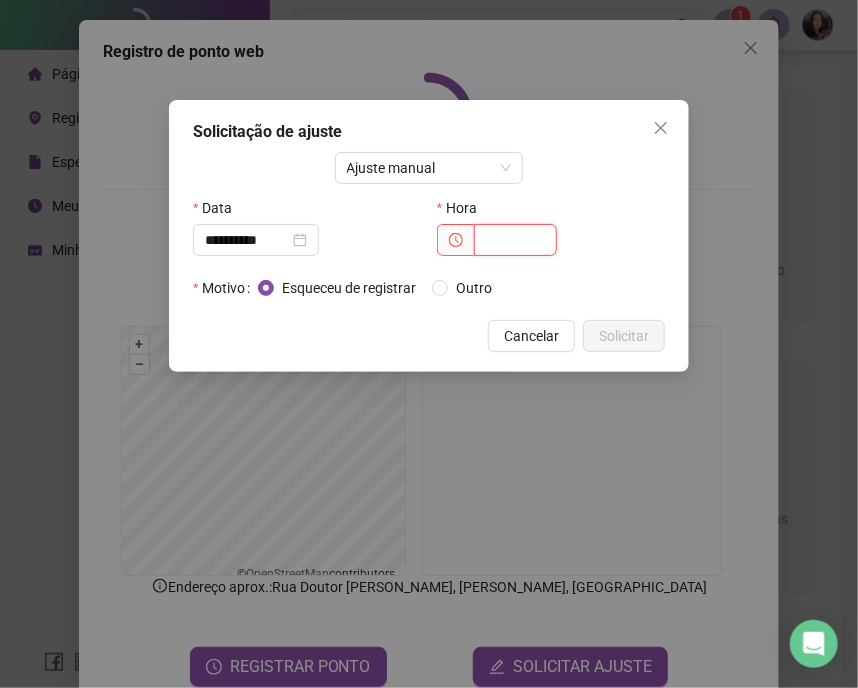 click at bounding box center (515, 240) 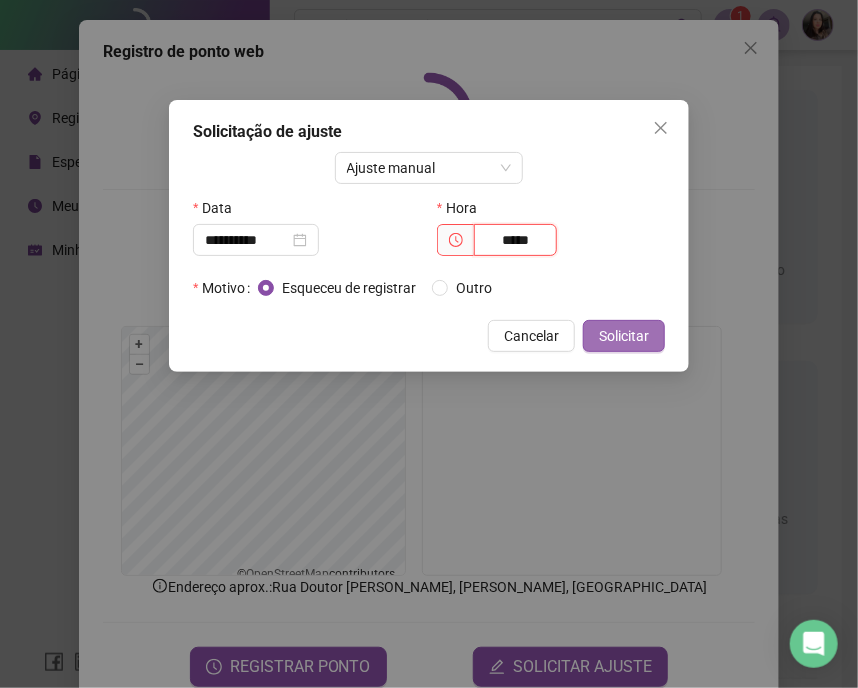 type on "*****" 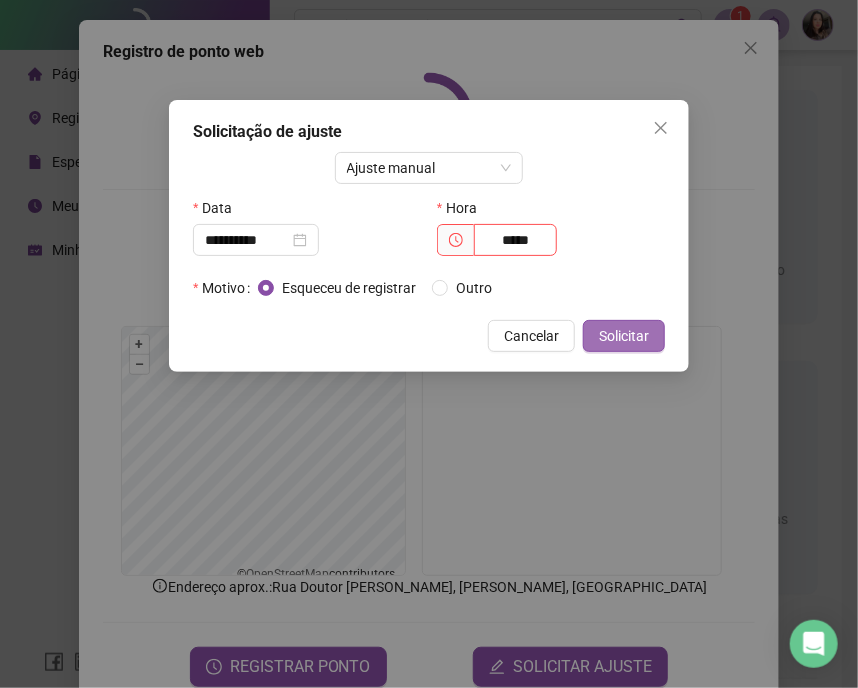 click on "Solicitar" at bounding box center [624, 336] 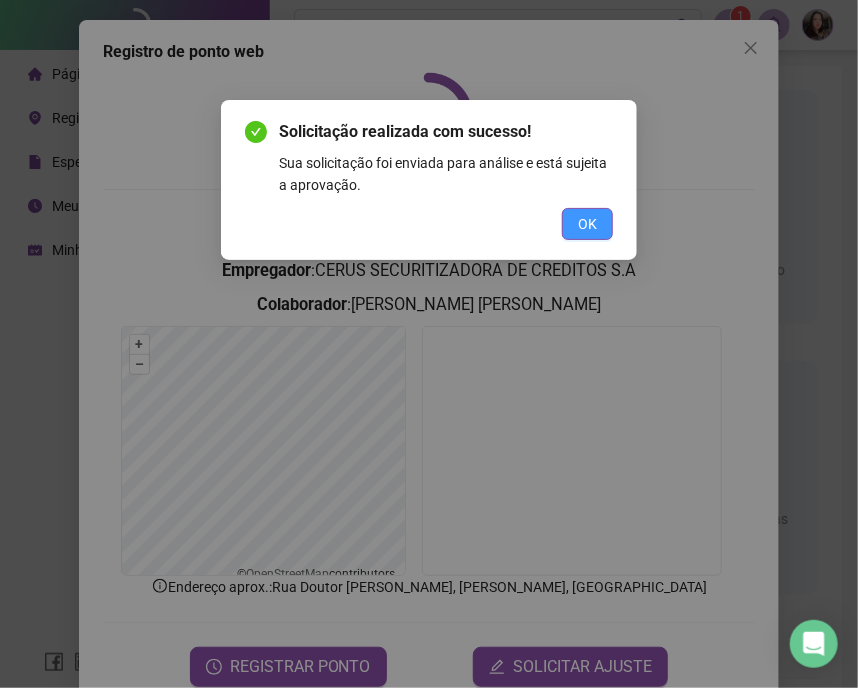 click on "OK" at bounding box center (587, 224) 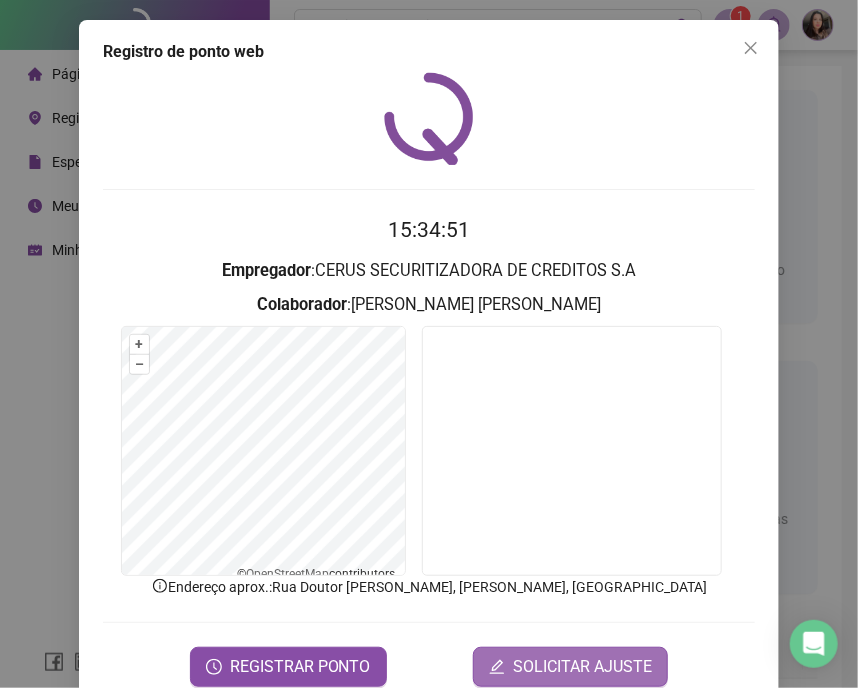 click on "SOLICITAR AJUSTE" at bounding box center [582, 667] 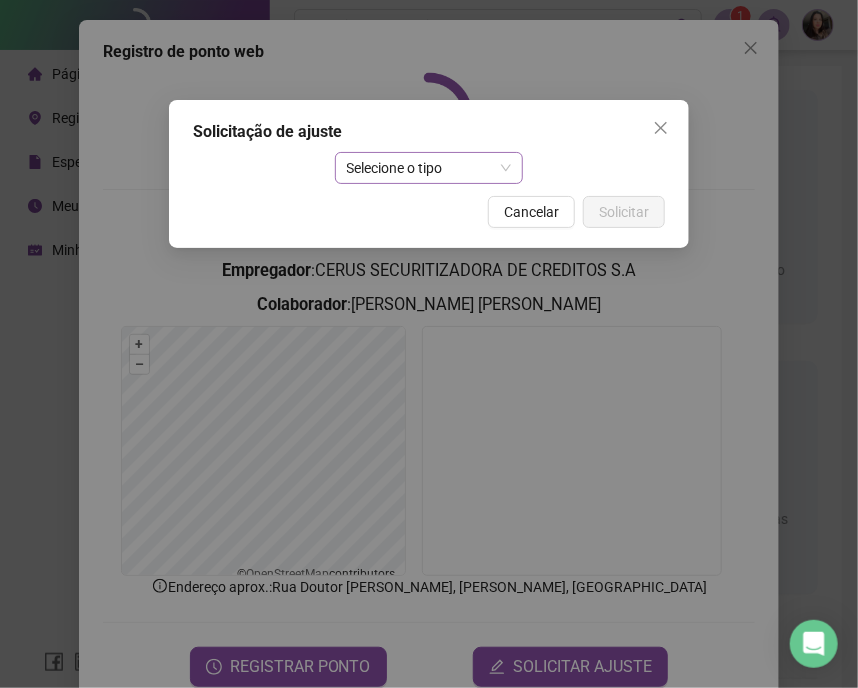 click on "Selecione o tipo" at bounding box center [429, 168] 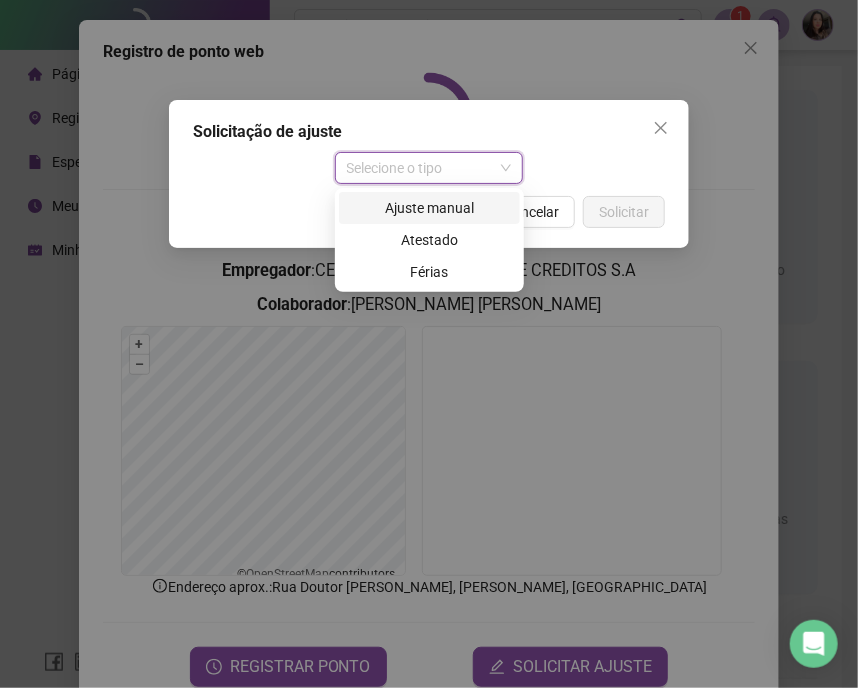 click on "Ajuste manual" at bounding box center [429, 208] 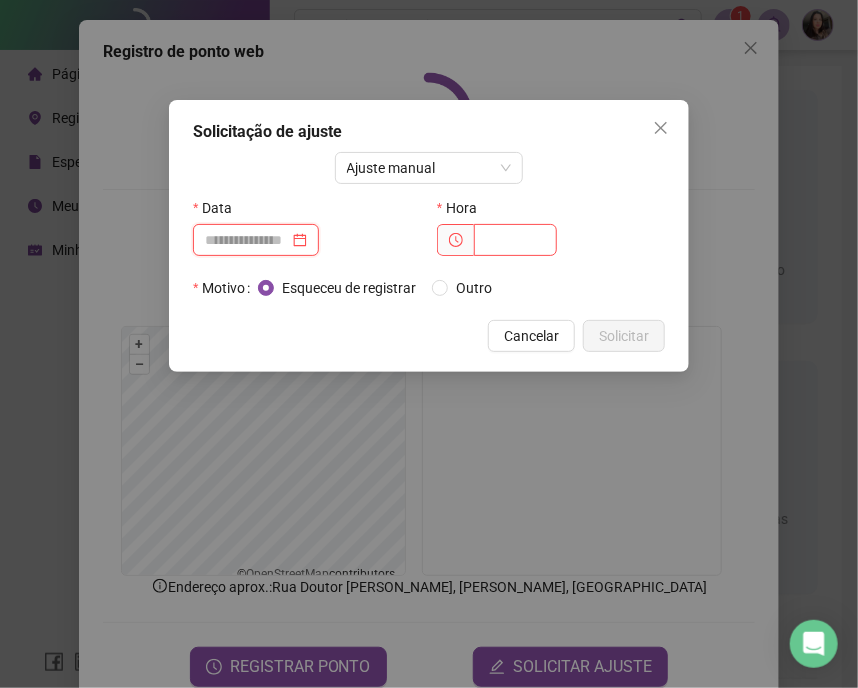 click at bounding box center (247, 240) 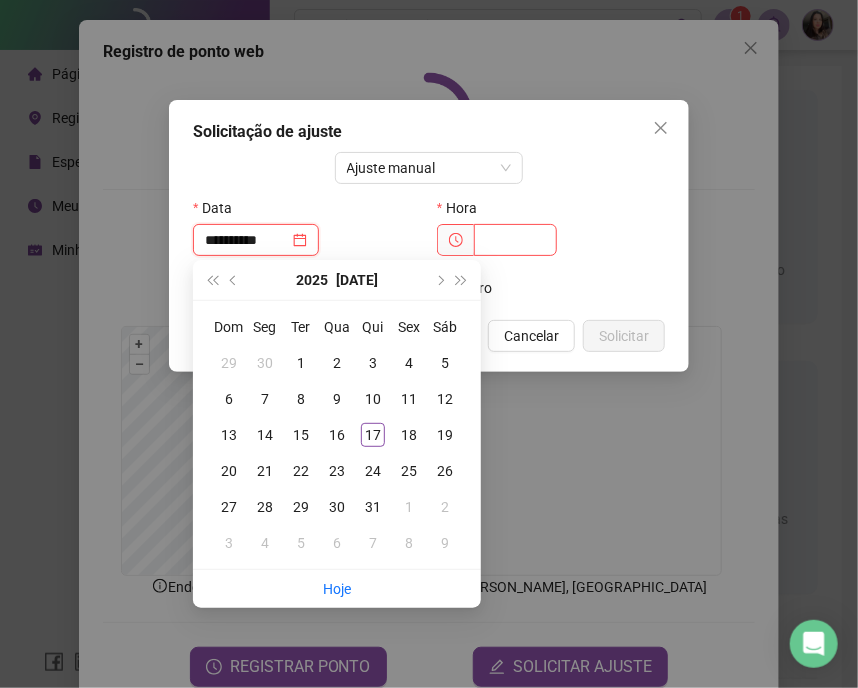 type on "**********" 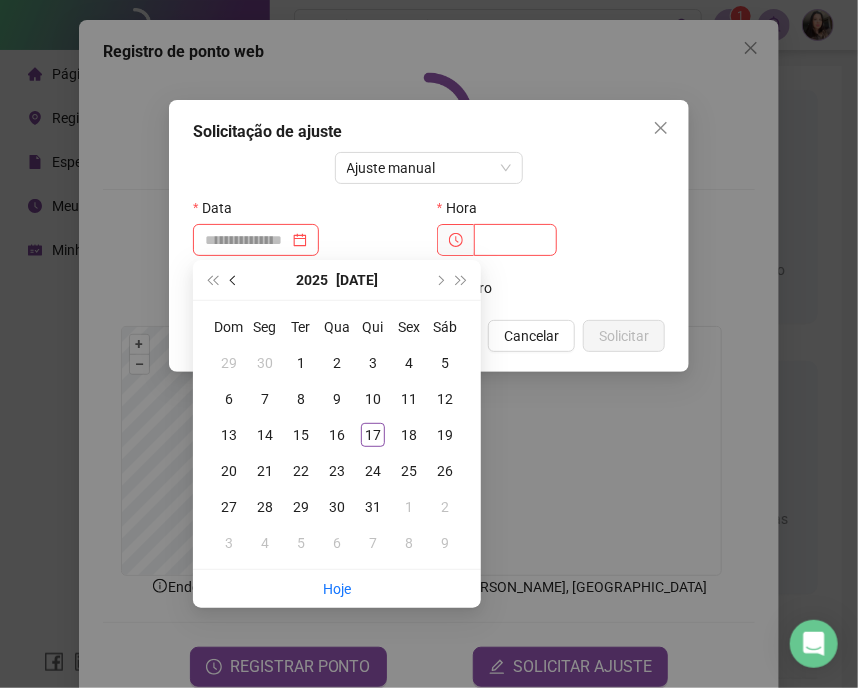 click at bounding box center [235, 280] 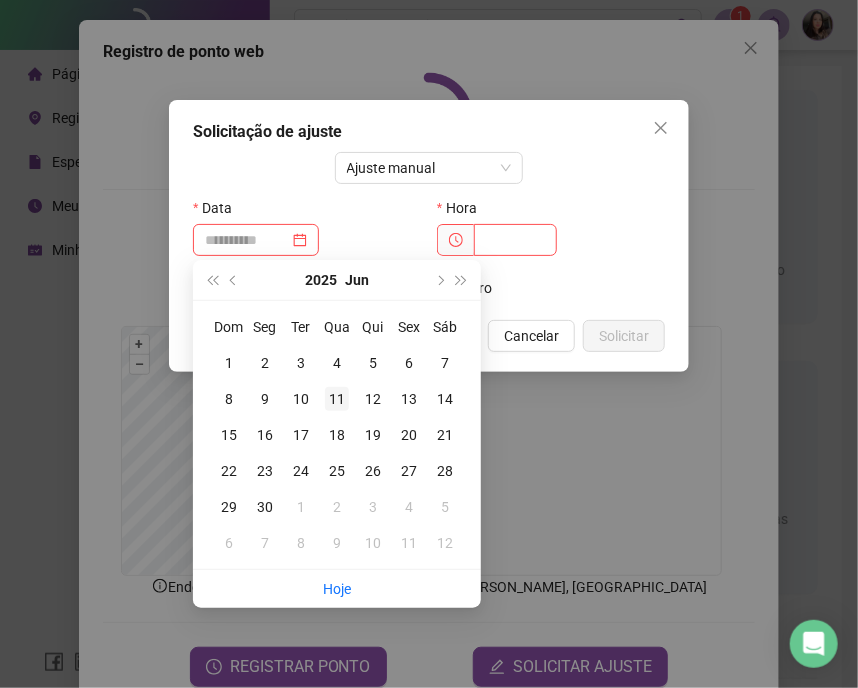 click on "11" at bounding box center (337, 399) 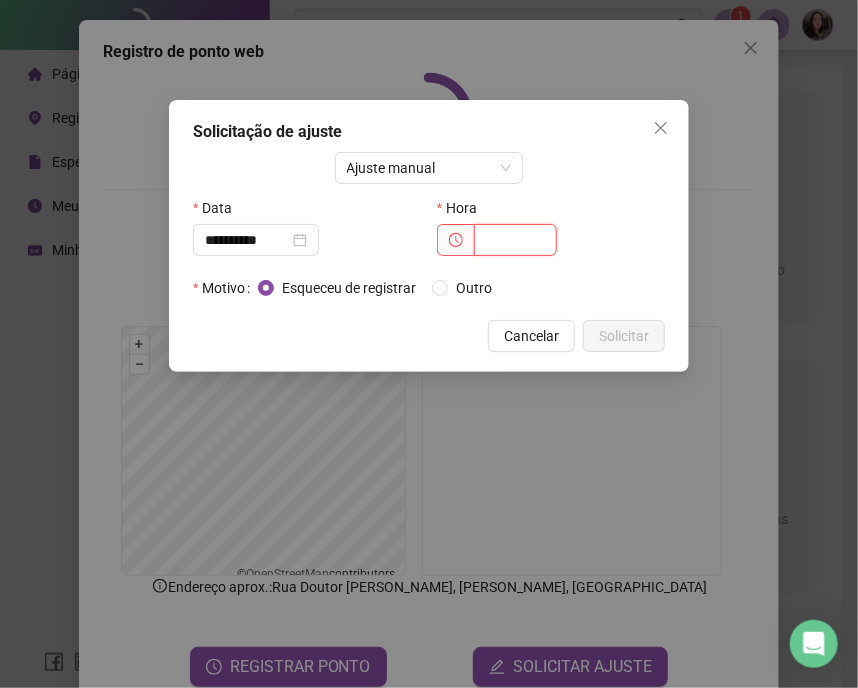 click at bounding box center [515, 240] 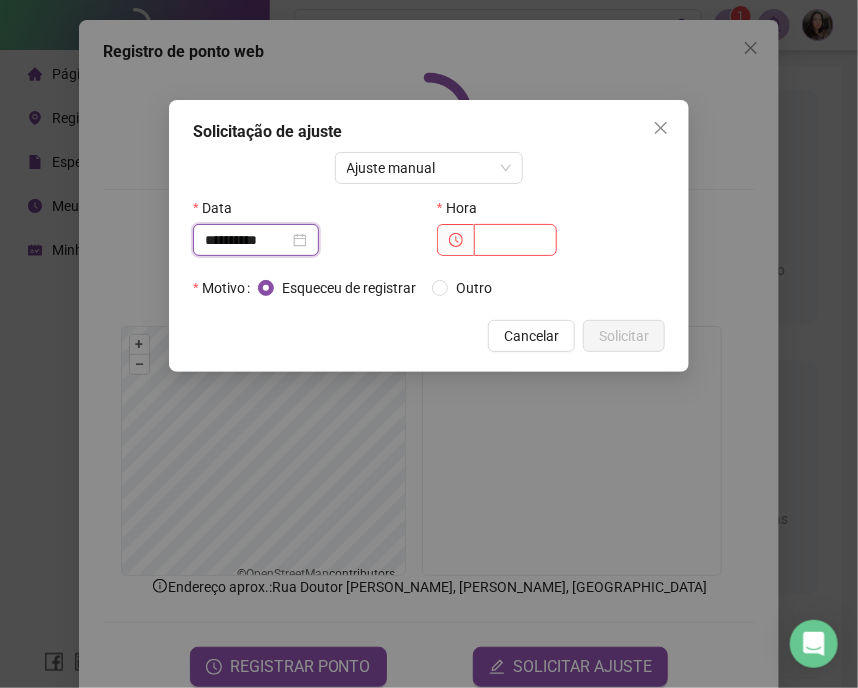 click on "**********" at bounding box center [247, 240] 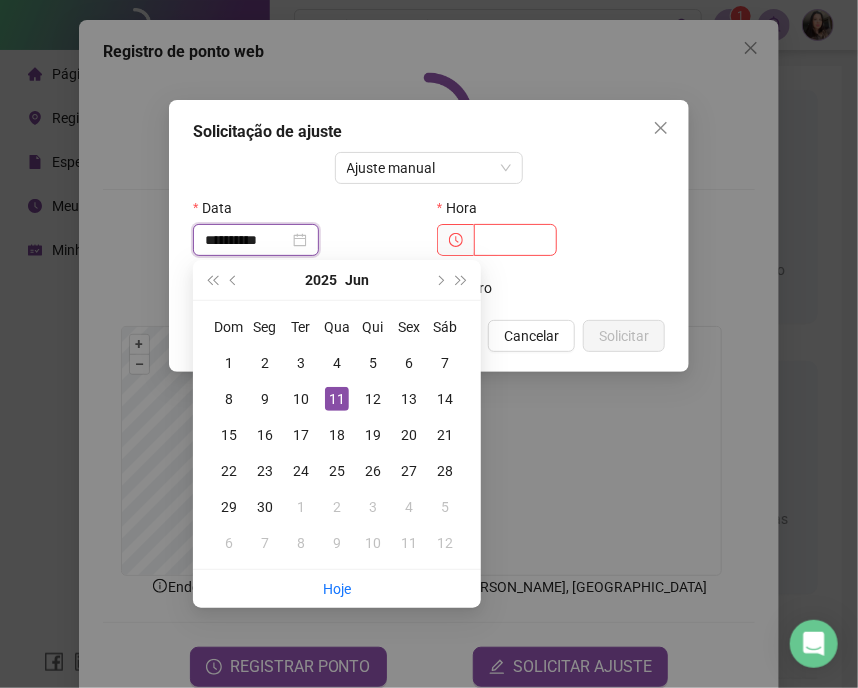 drag, startPoint x: 285, startPoint y: 234, endPoint x: 209, endPoint y: 251, distance: 77.87811 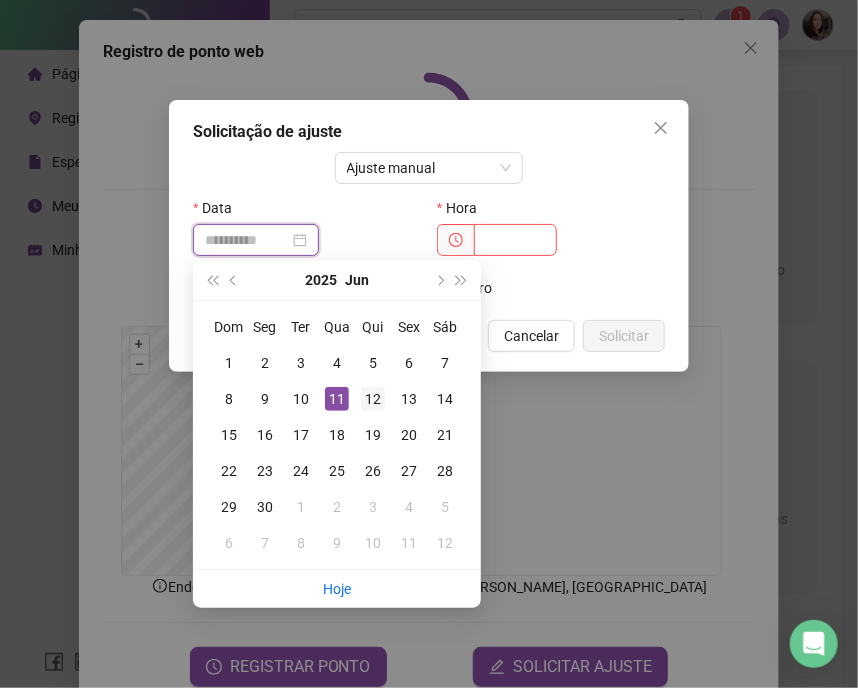 type on "**********" 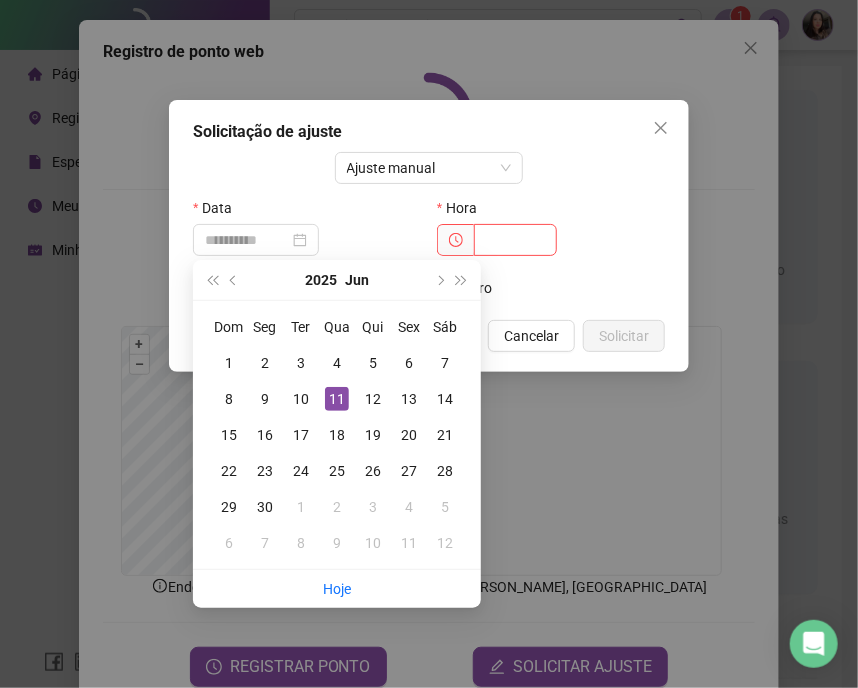 click on "12" at bounding box center (373, 399) 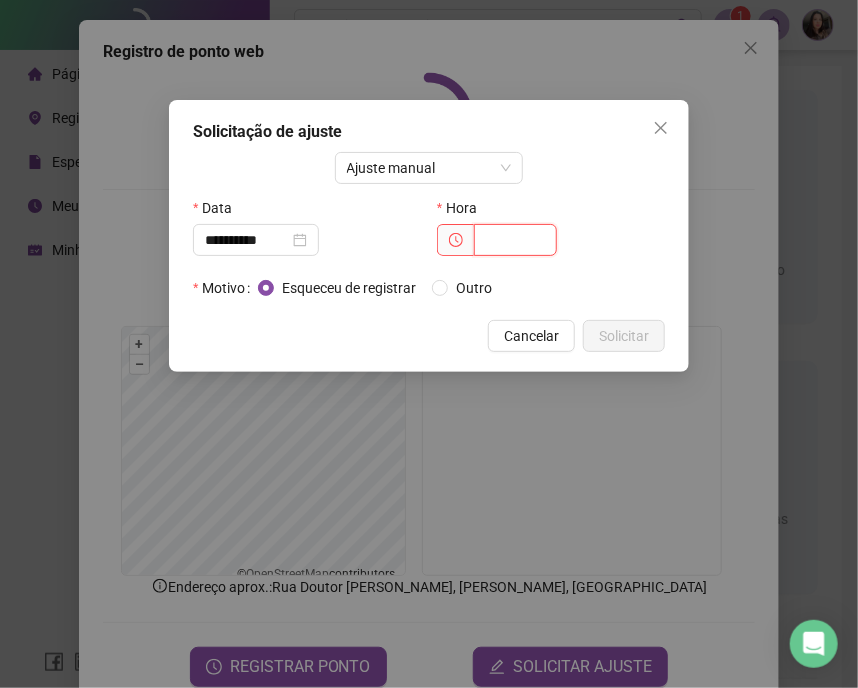 click at bounding box center (515, 240) 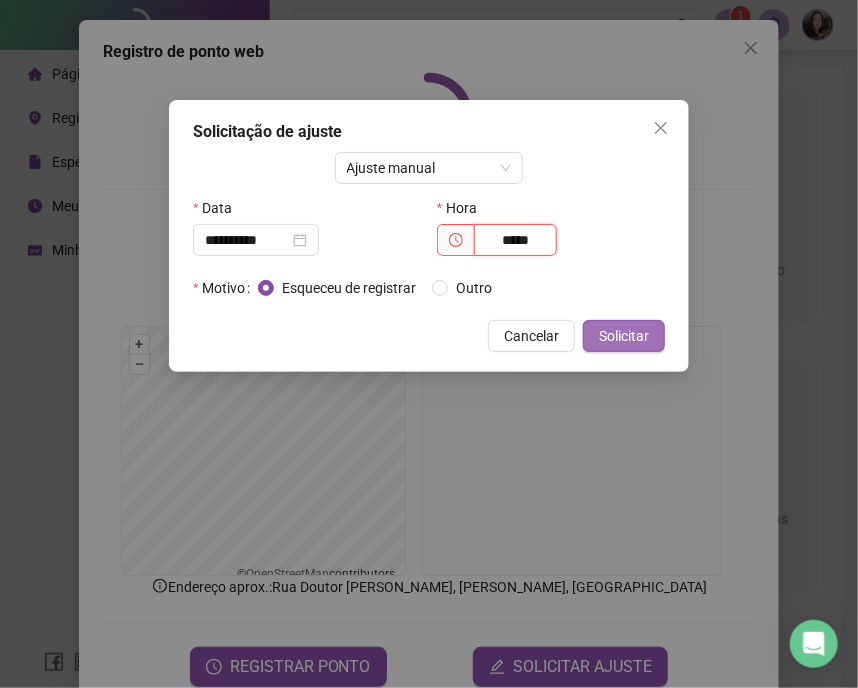 type on "*****" 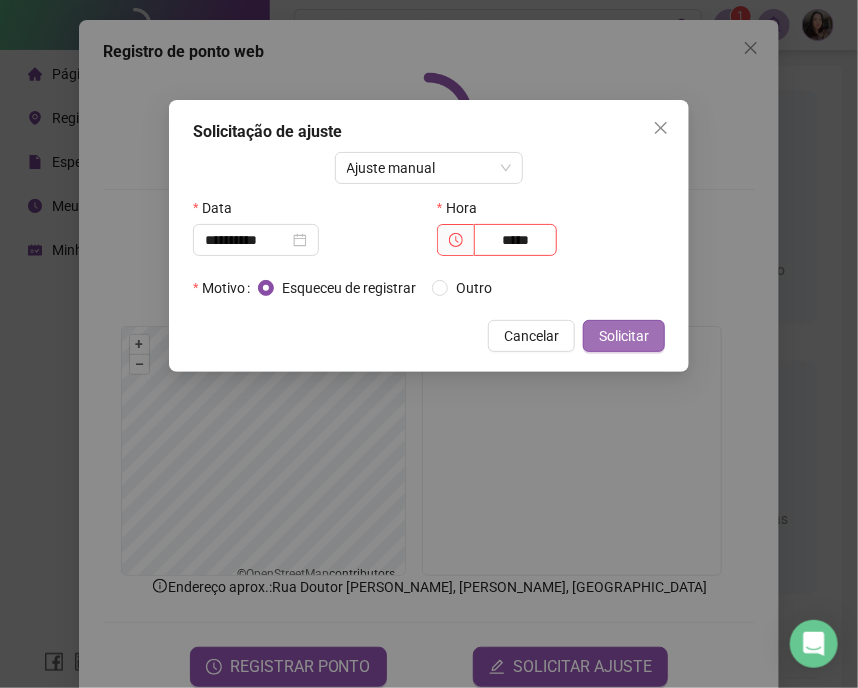 click on "Solicitar" at bounding box center [624, 336] 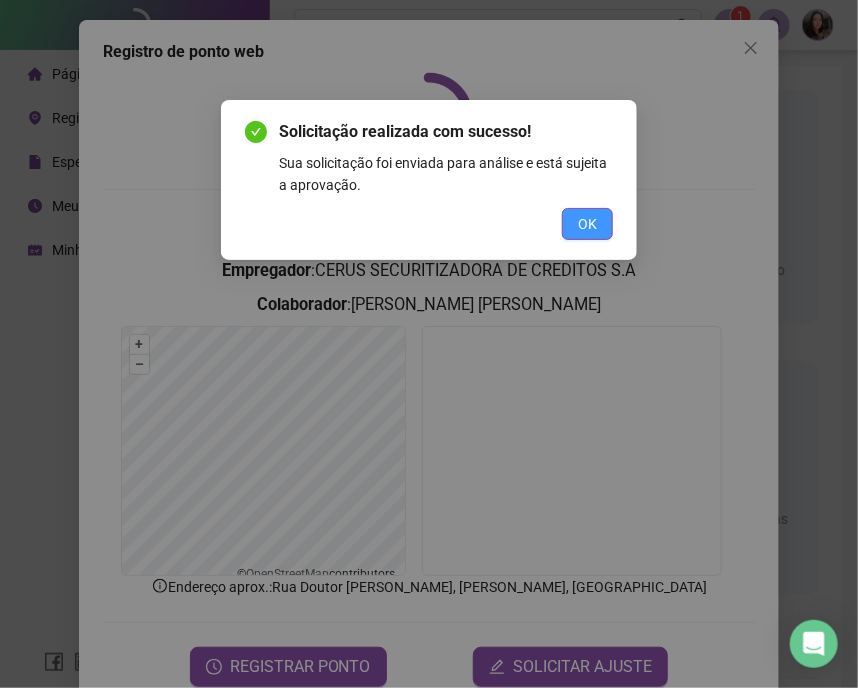 click on "OK" at bounding box center [587, 224] 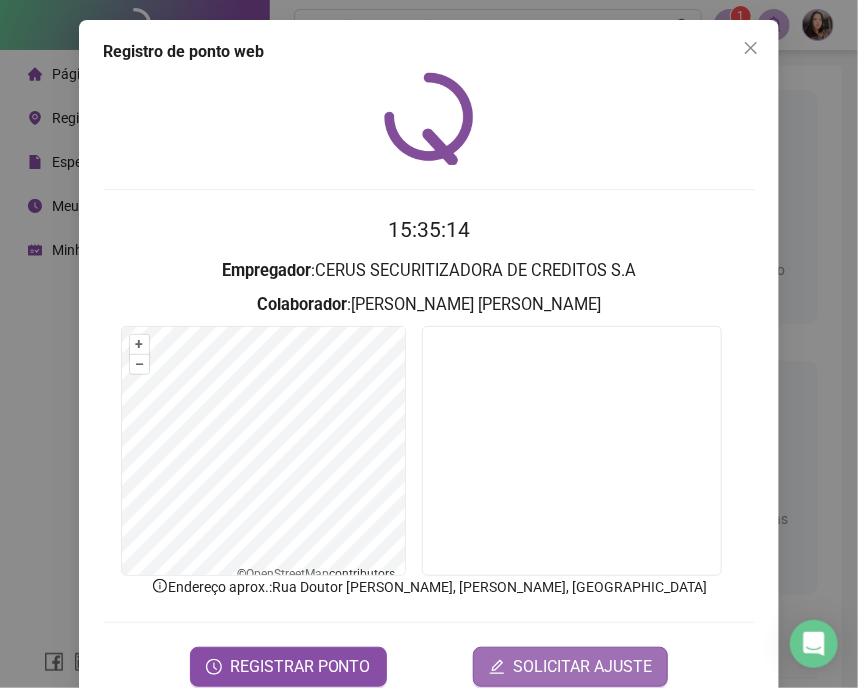 click on "SOLICITAR AJUSTE" at bounding box center [582, 667] 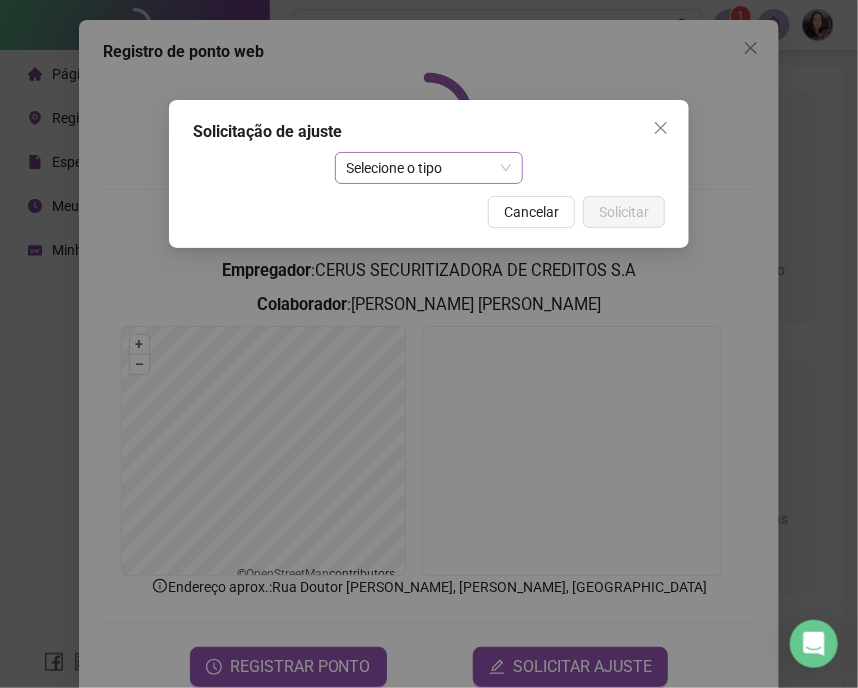 click on "Selecione o tipo" at bounding box center (429, 168) 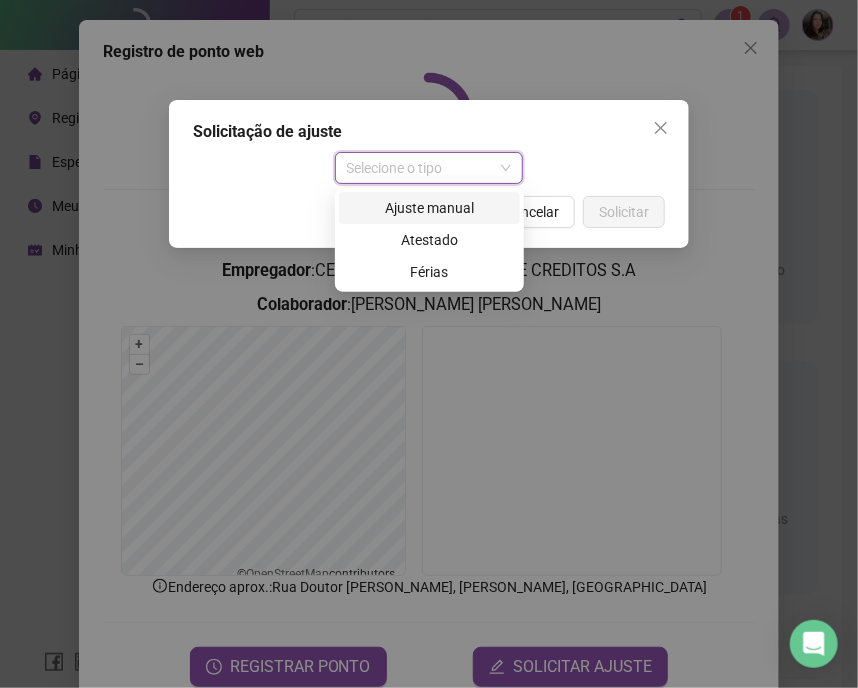 click on "Ajuste manual" at bounding box center (429, 208) 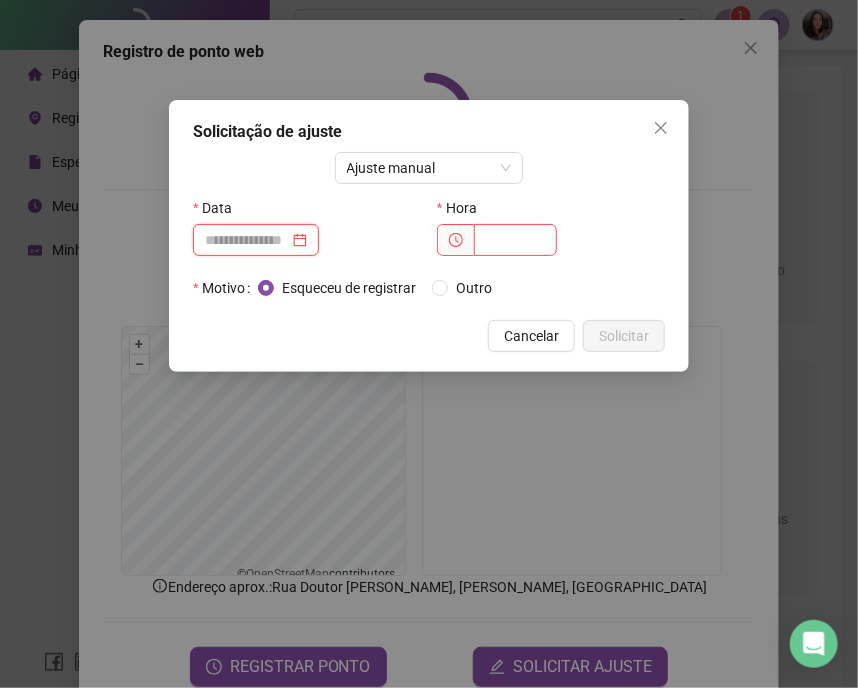 click at bounding box center [247, 240] 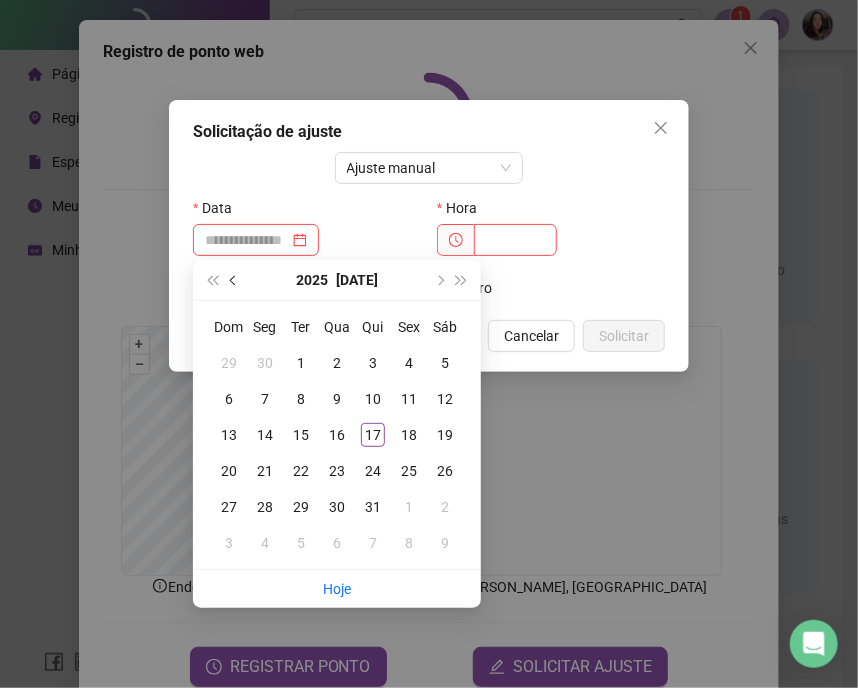 click at bounding box center (234, 280) 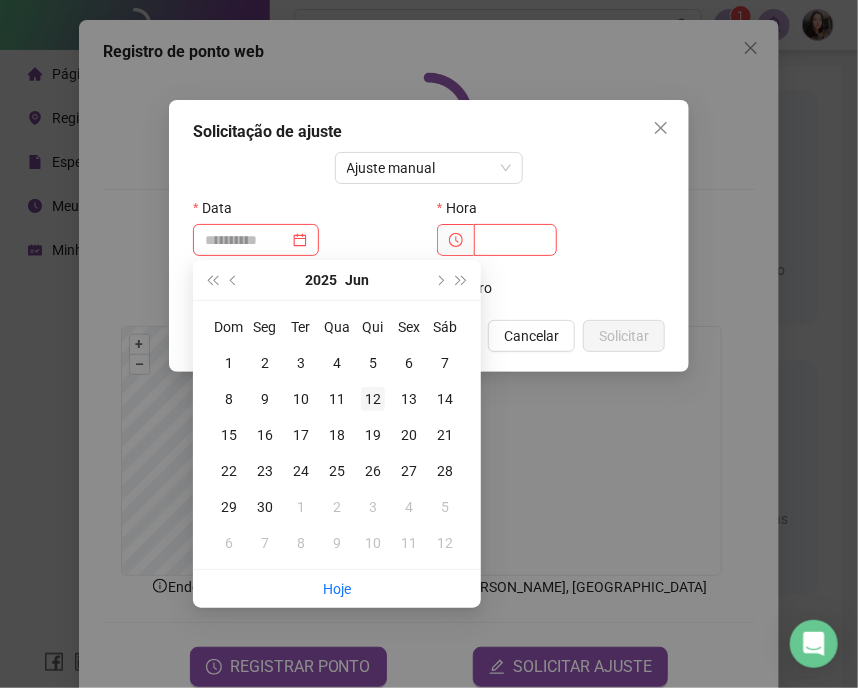 type on "**********" 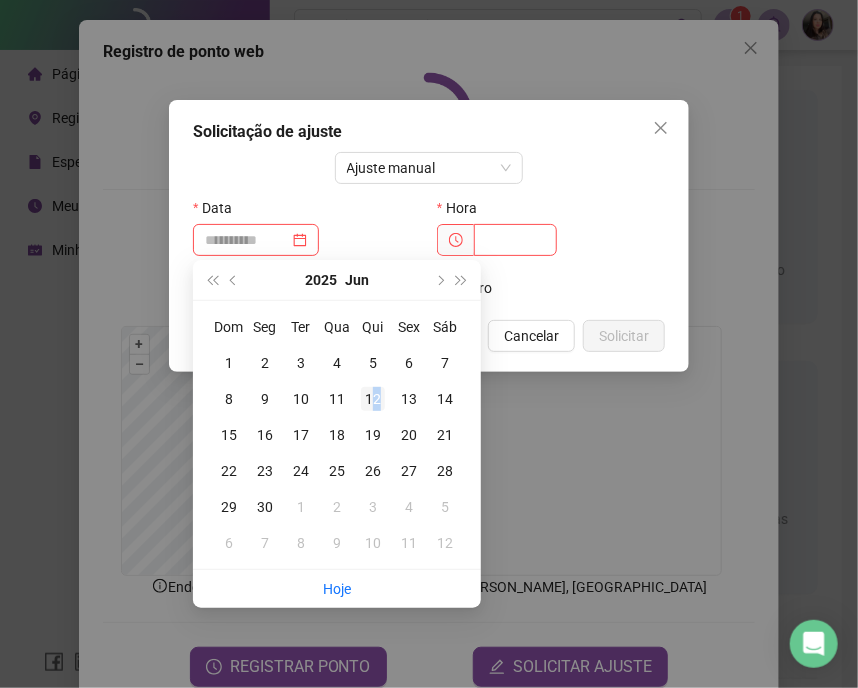 click on "12" at bounding box center [373, 399] 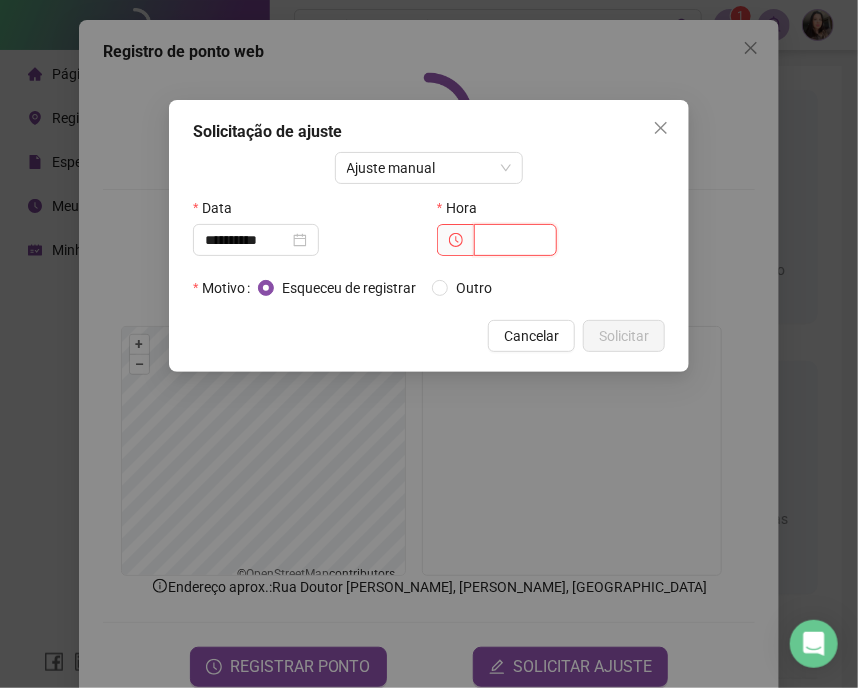 click at bounding box center (515, 240) 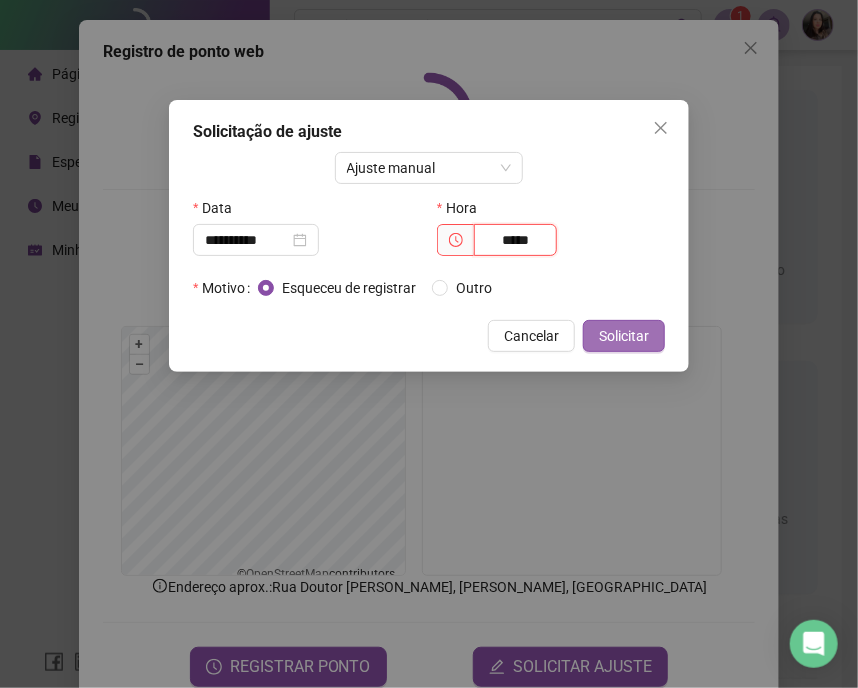 type on "*****" 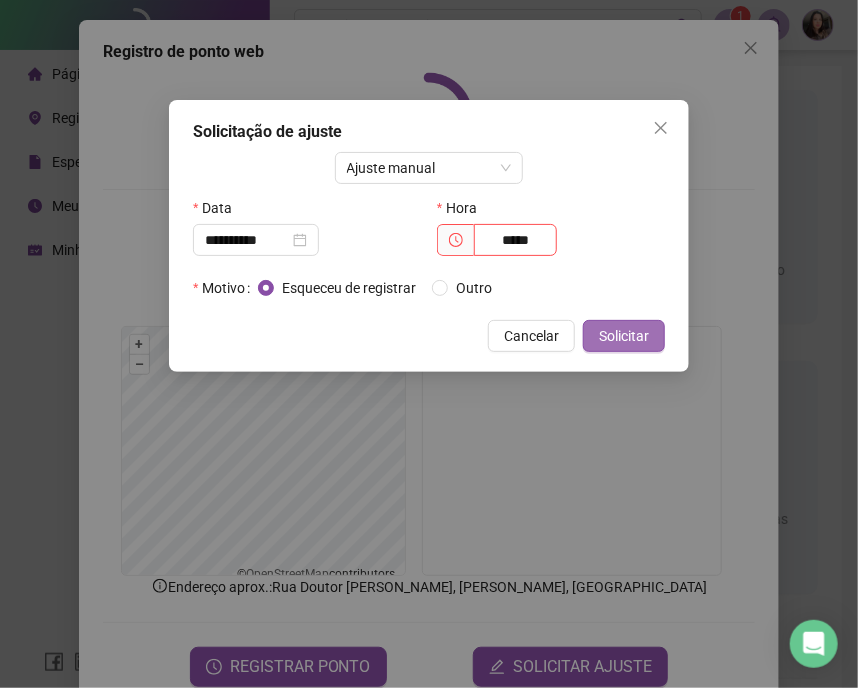 click on "Solicitar" at bounding box center [624, 336] 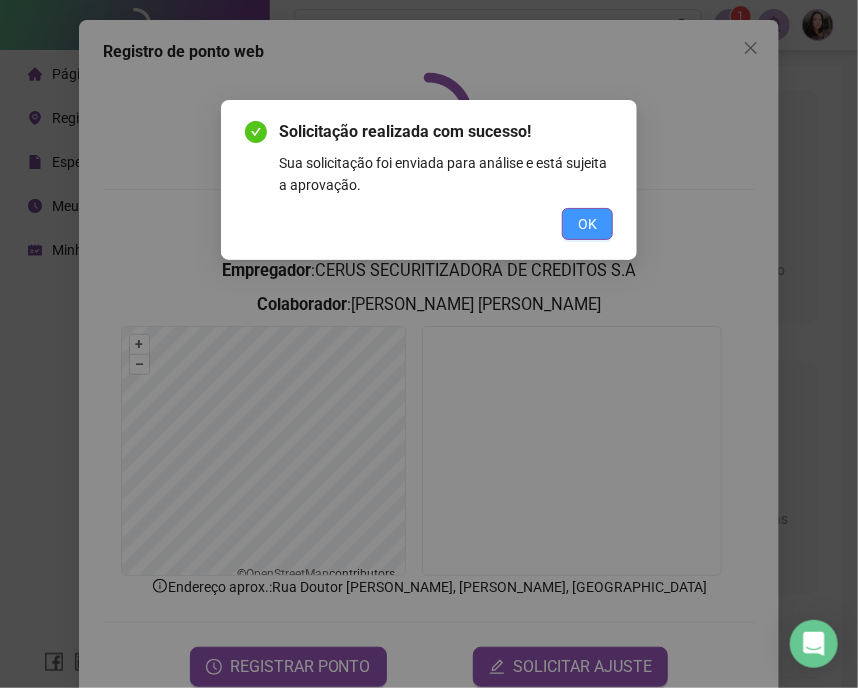 click on "OK" at bounding box center [587, 224] 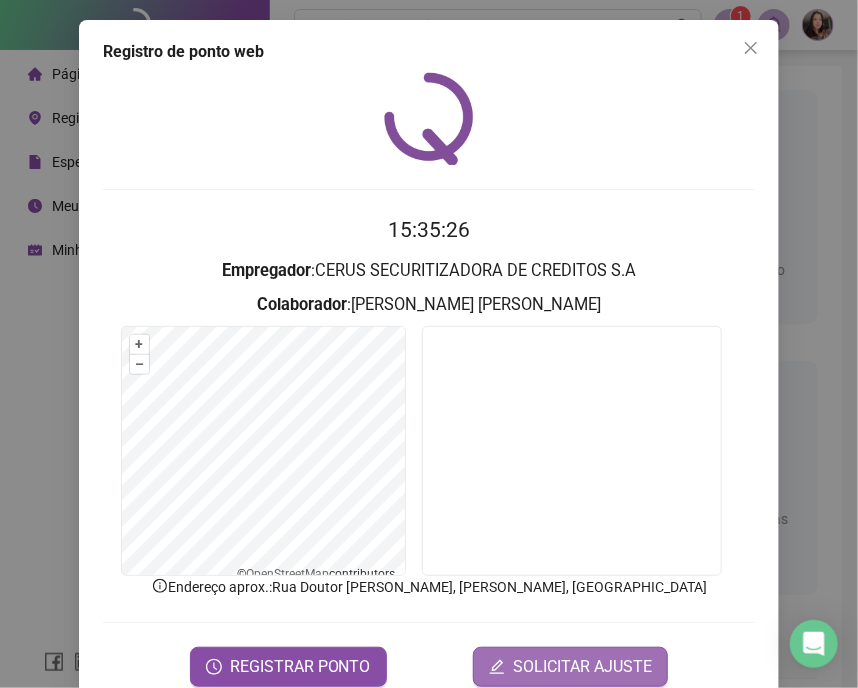 click on "SOLICITAR AJUSTE" at bounding box center [582, 667] 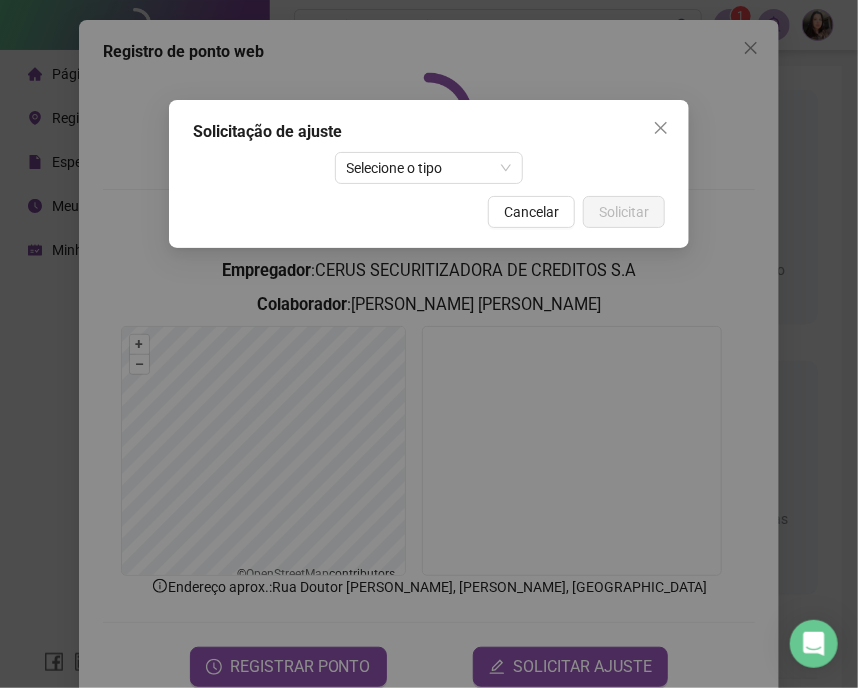 drag, startPoint x: 389, startPoint y: 149, endPoint x: 378, endPoint y: 166, distance: 20.248457 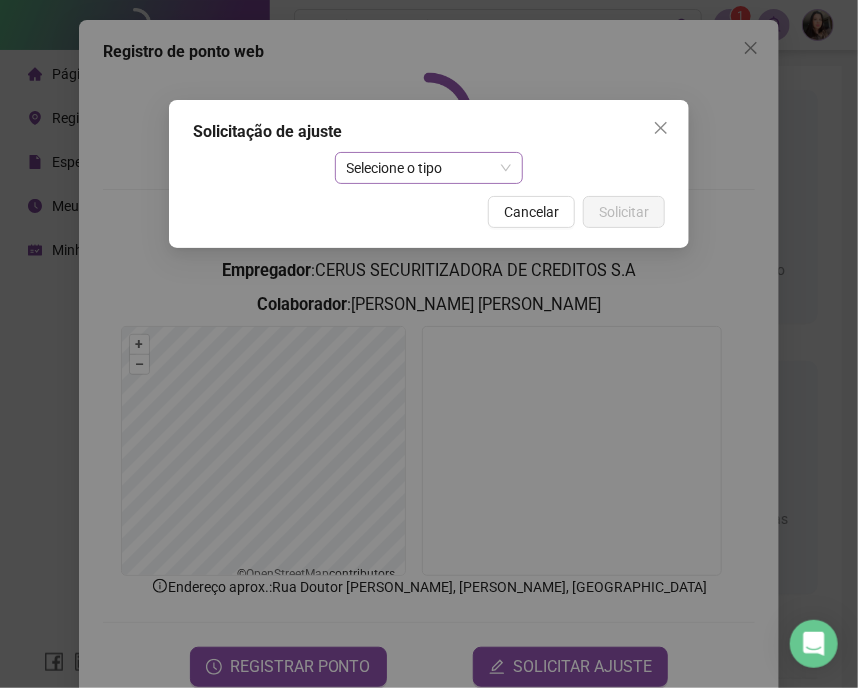 click on "Selecione o tipo" at bounding box center [429, 168] 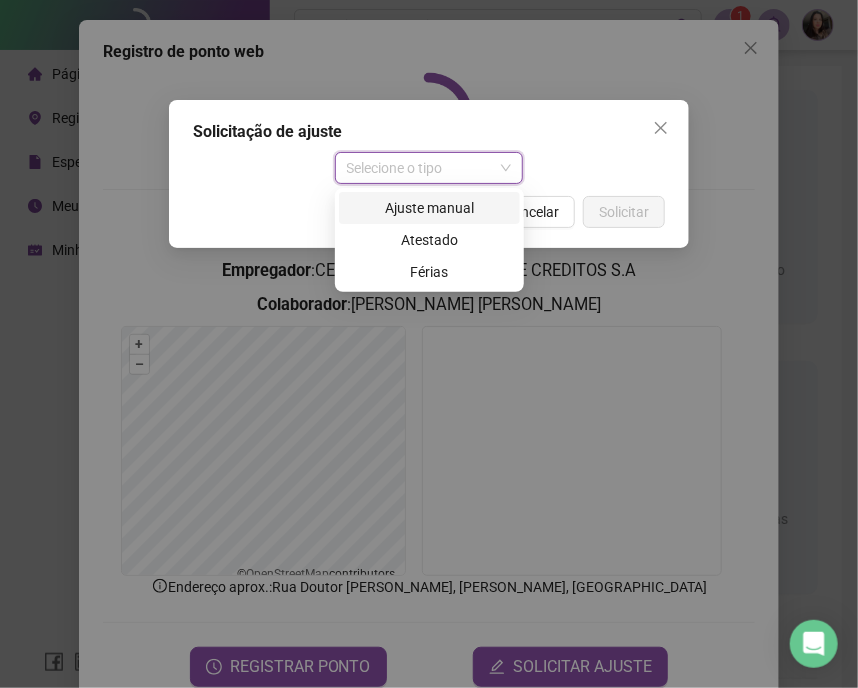 click on "Ajuste manual" at bounding box center (429, 208) 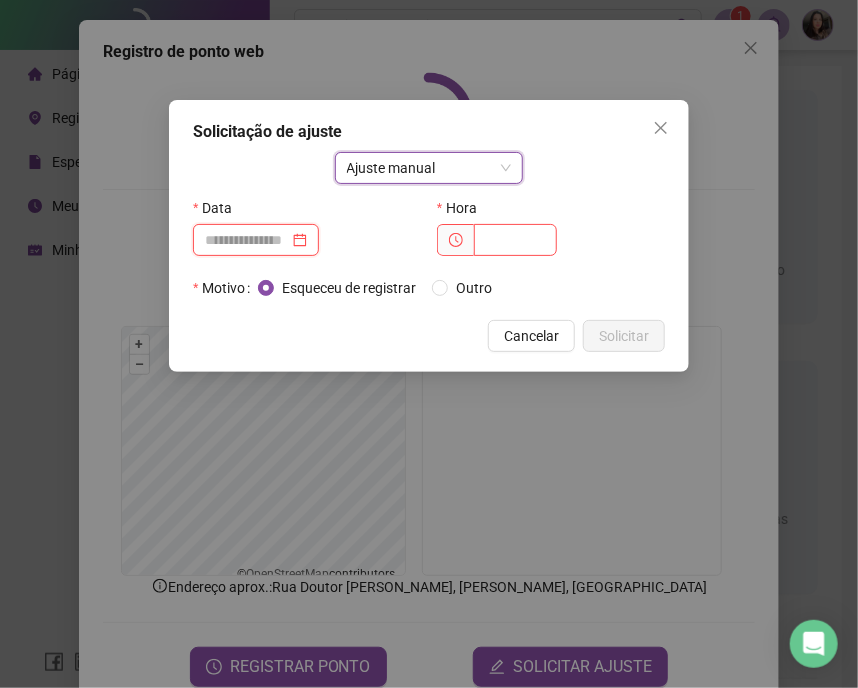 click at bounding box center (247, 240) 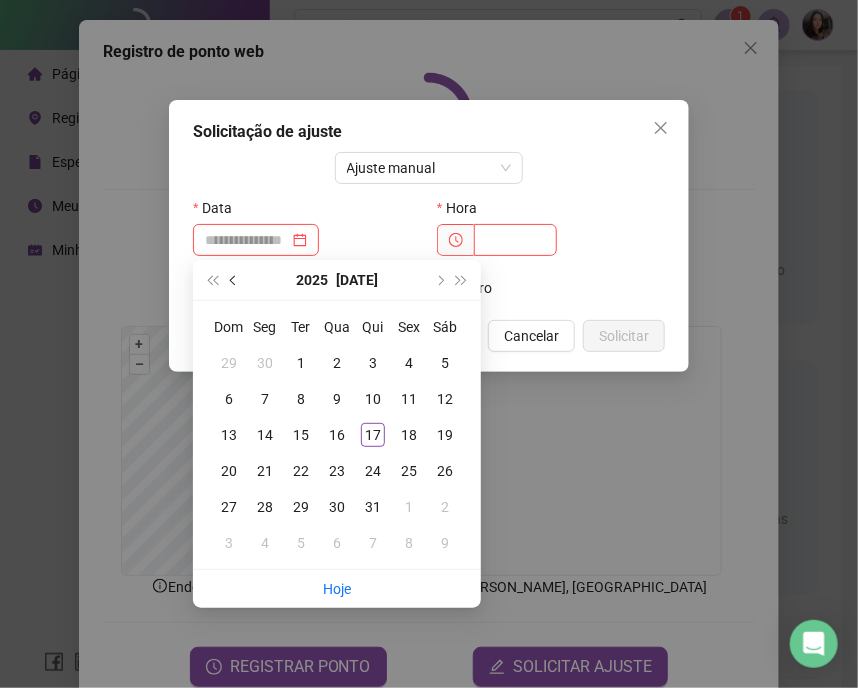 drag, startPoint x: 227, startPoint y: 283, endPoint x: 241, endPoint y: 287, distance: 14.56022 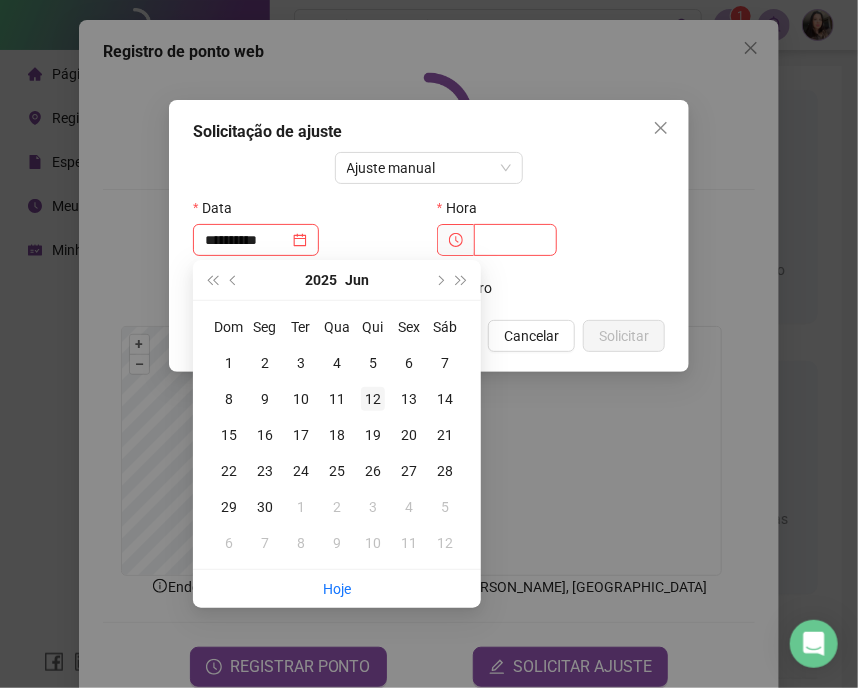 type on "**********" 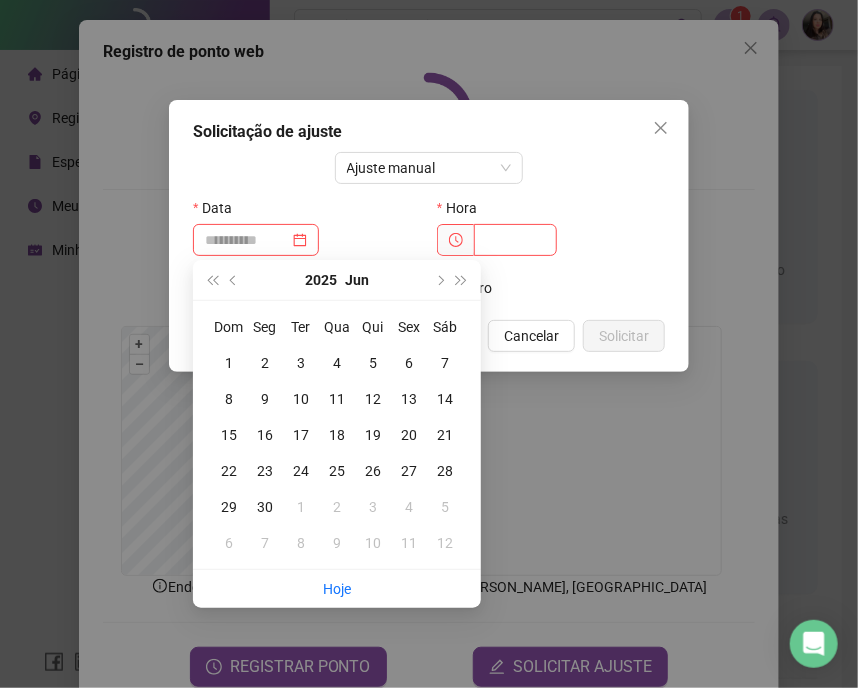 click on "12" at bounding box center [373, 399] 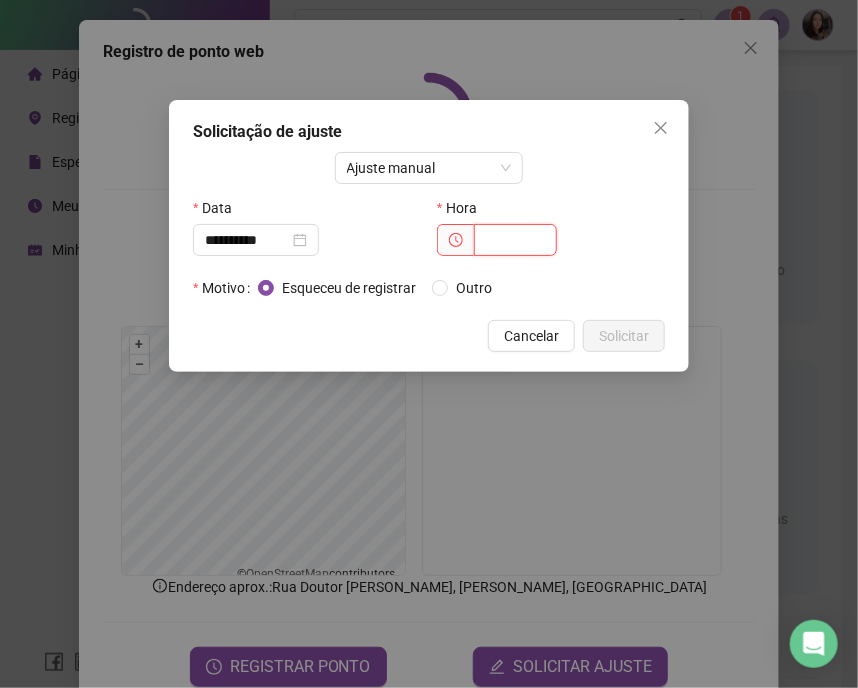 click at bounding box center [515, 240] 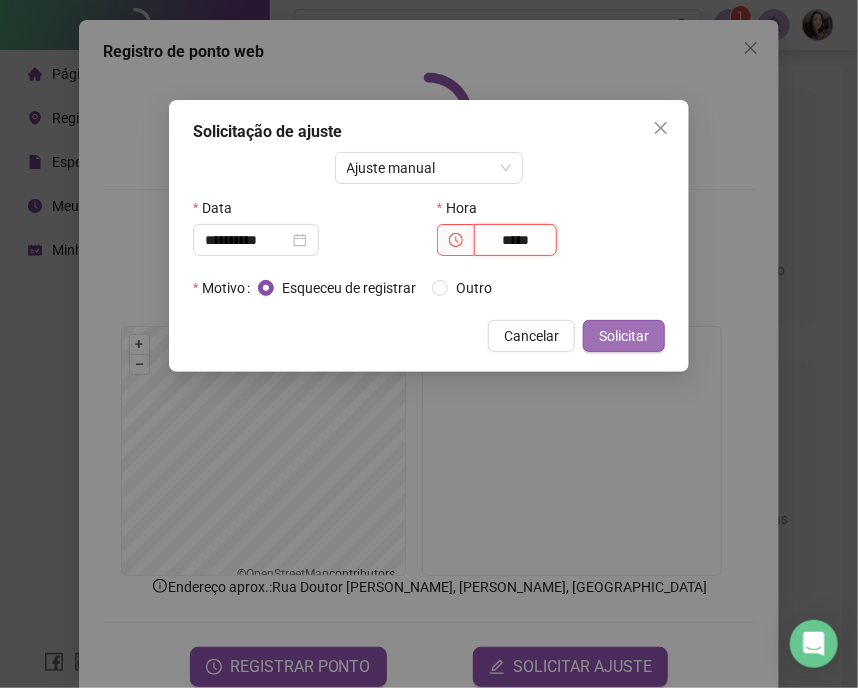 type on "*****" 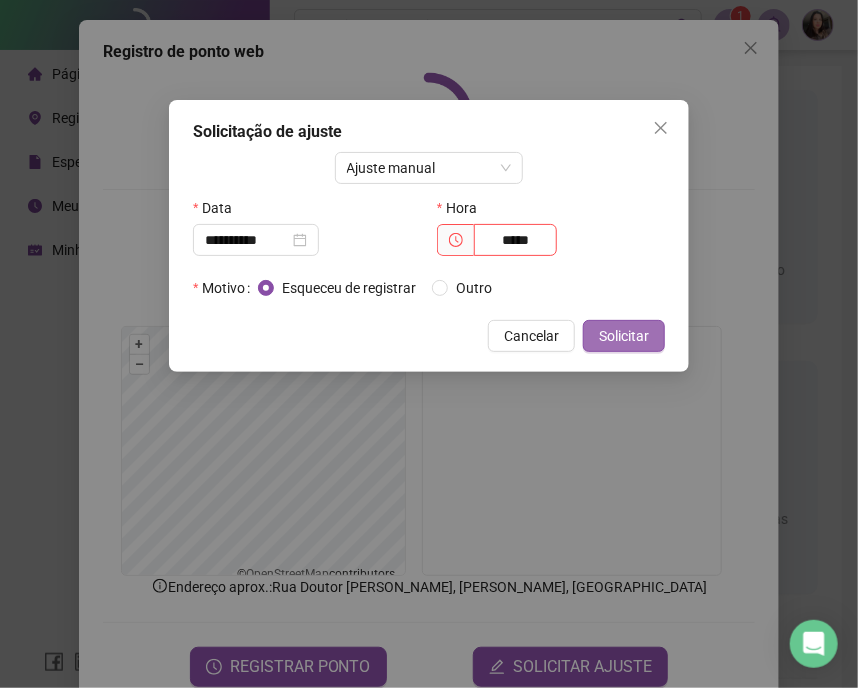 click on "Solicitar" at bounding box center [624, 336] 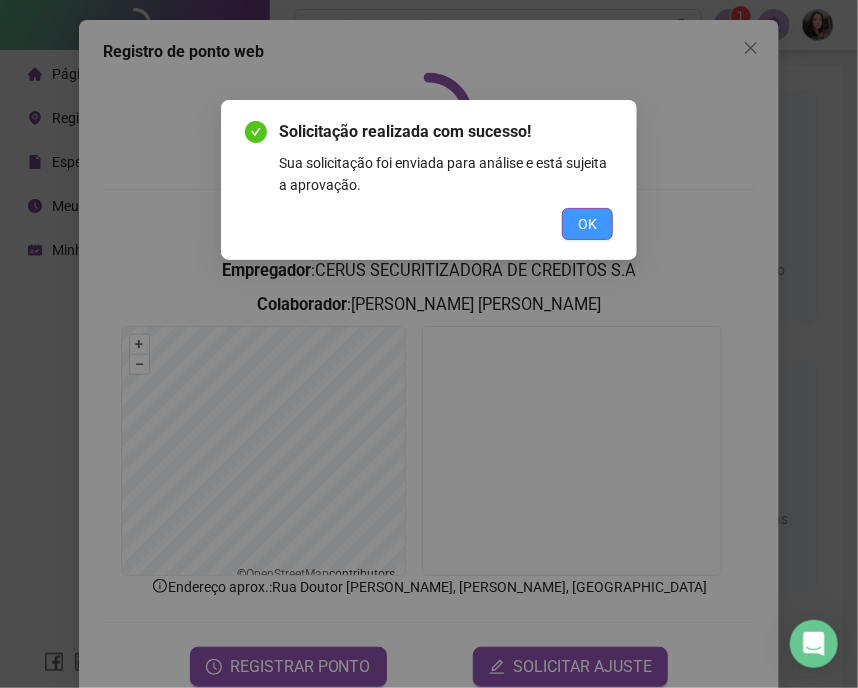 click on "OK" at bounding box center (587, 224) 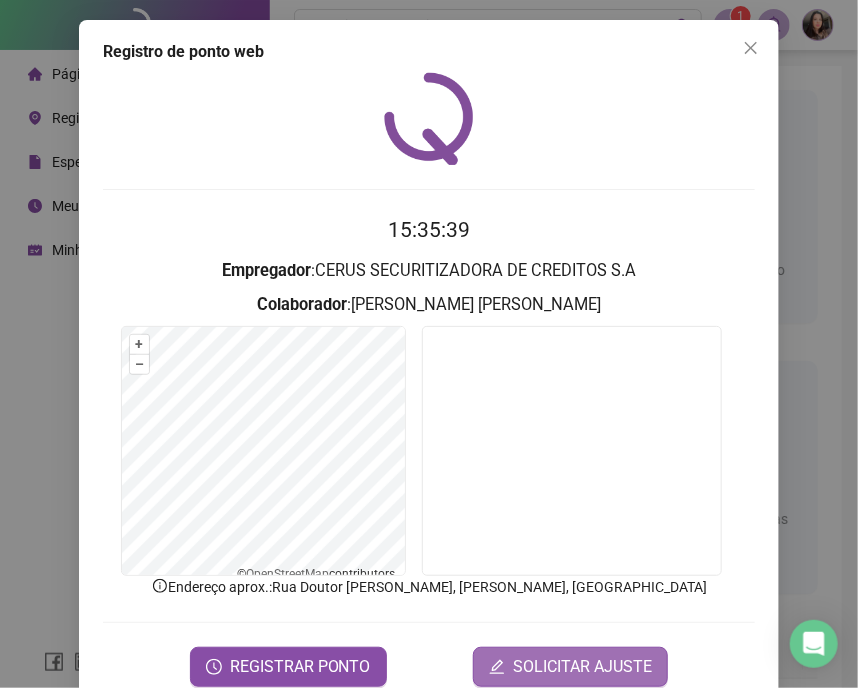 click 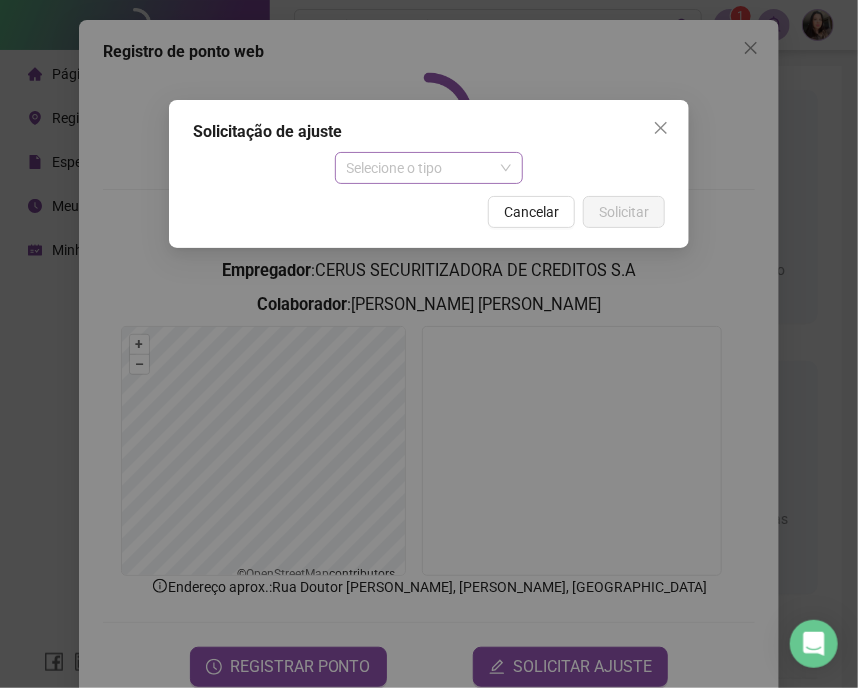 click on "Selecione o tipo" at bounding box center (429, 168) 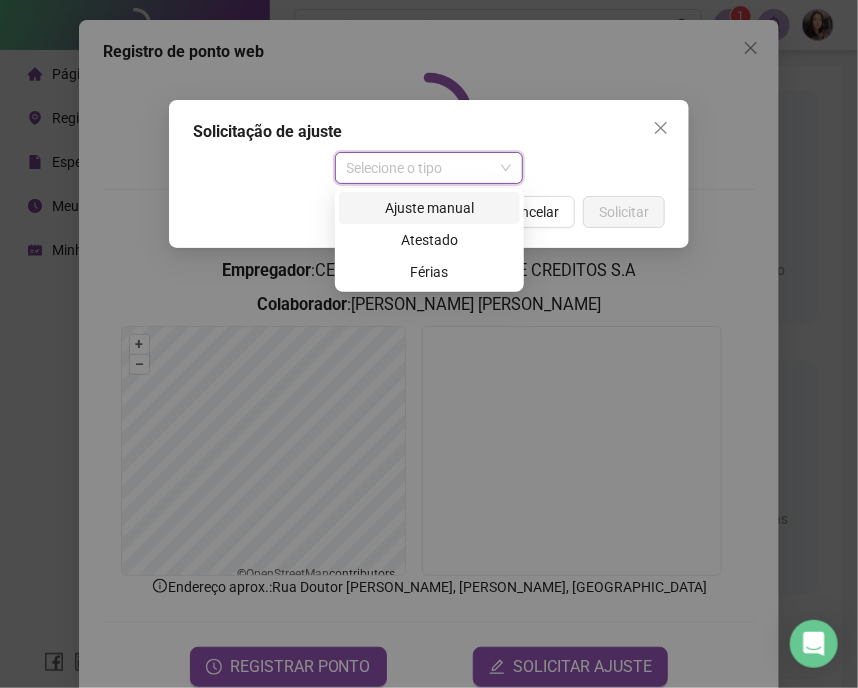 click on "Ajuste manual" at bounding box center (429, 208) 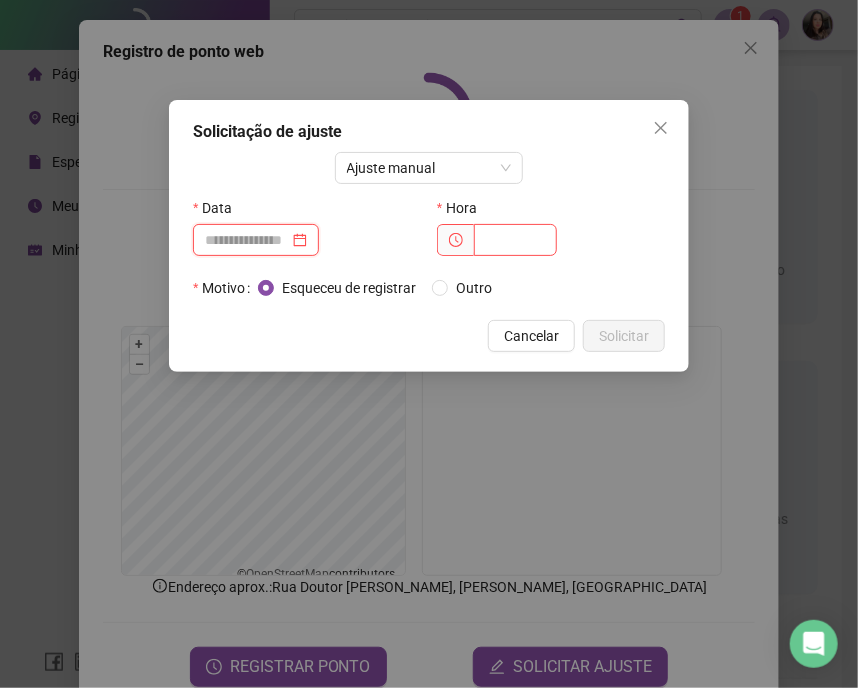 click at bounding box center (247, 240) 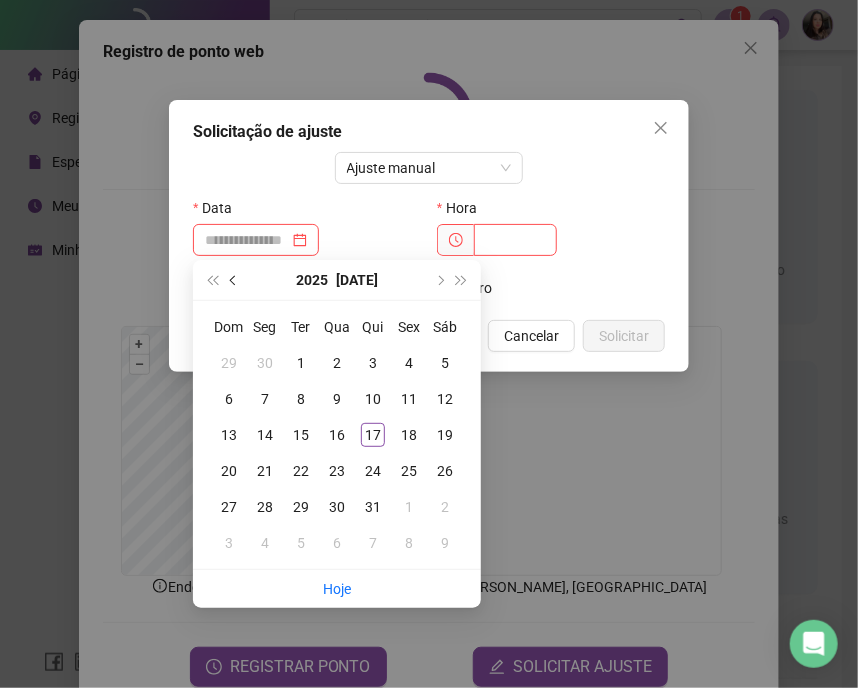 click at bounding box center [234, 280] 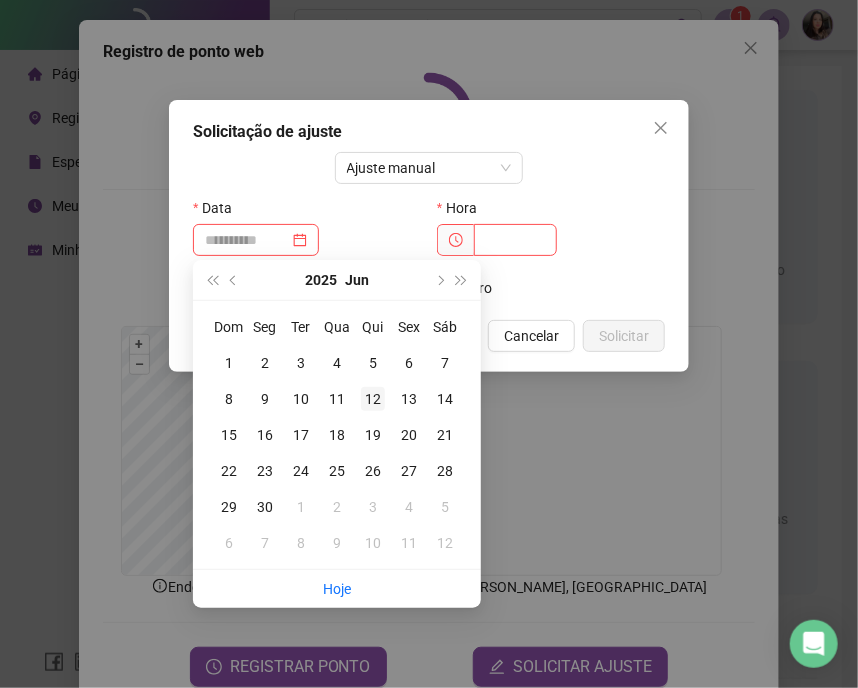 type on "**********" 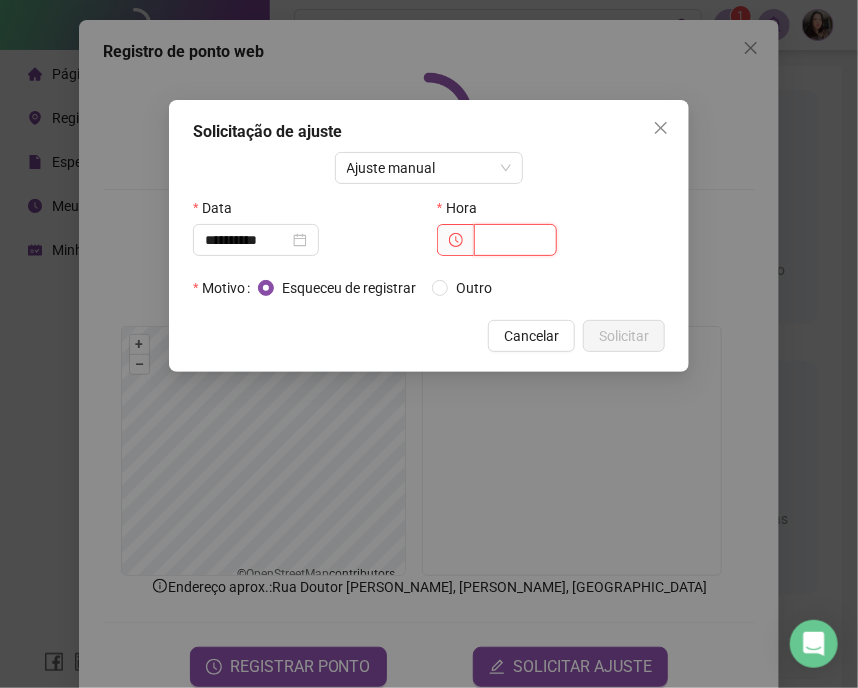 click at bounding box center [515, 240] 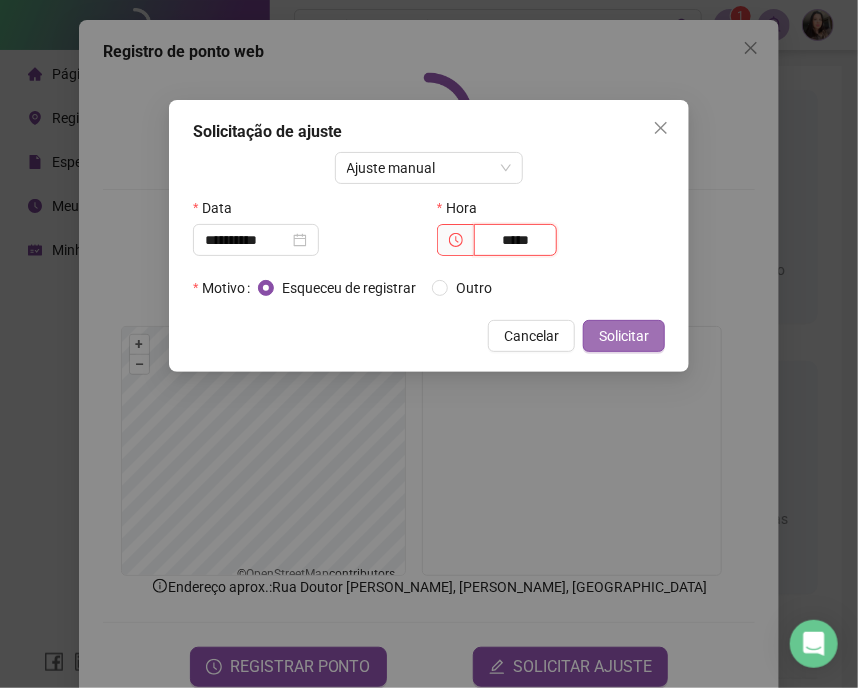 type on "*****" 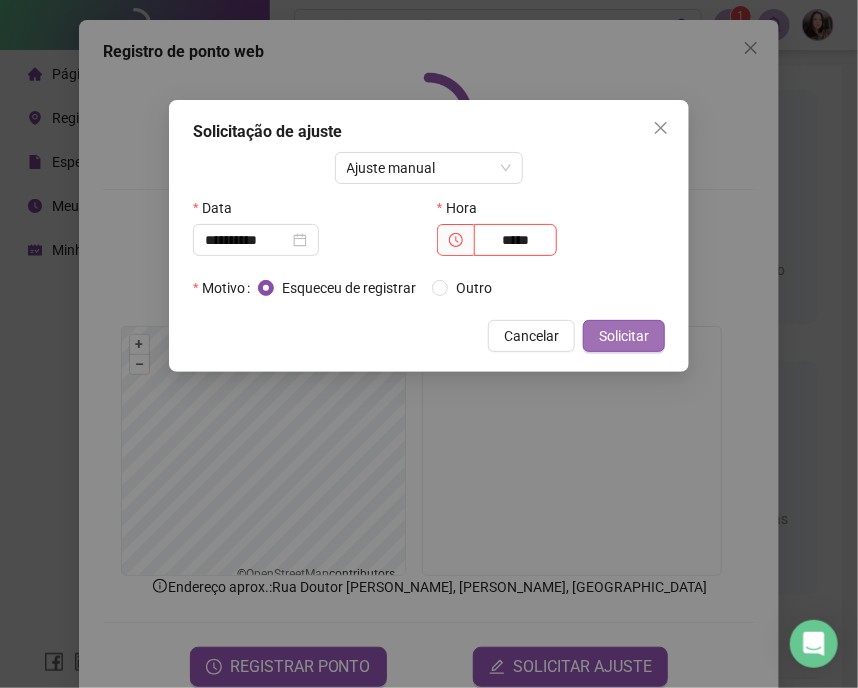 click on "Solicitar" at bounding box center (624, 336) 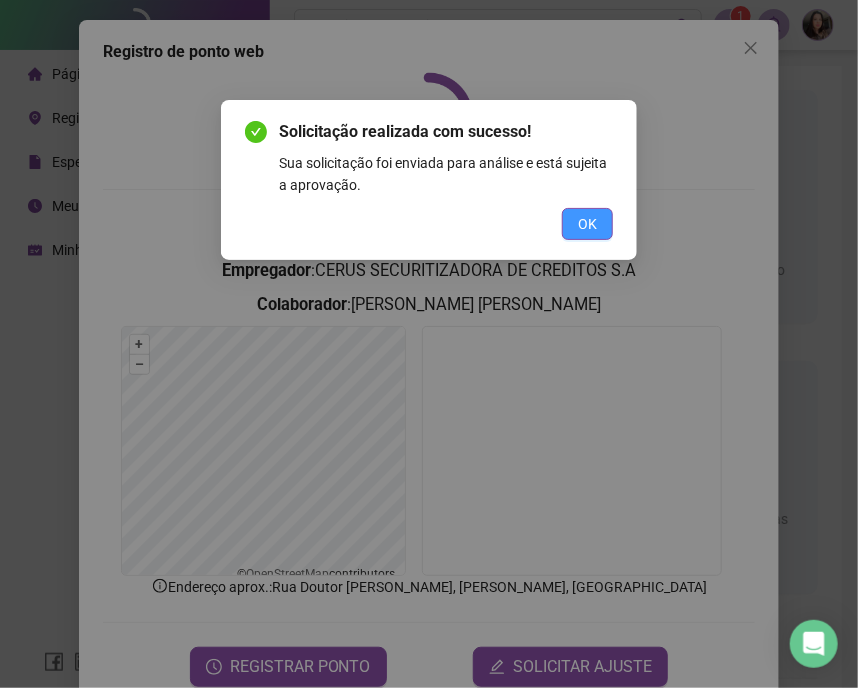 click on "OK" at bounding box center [587, 224] 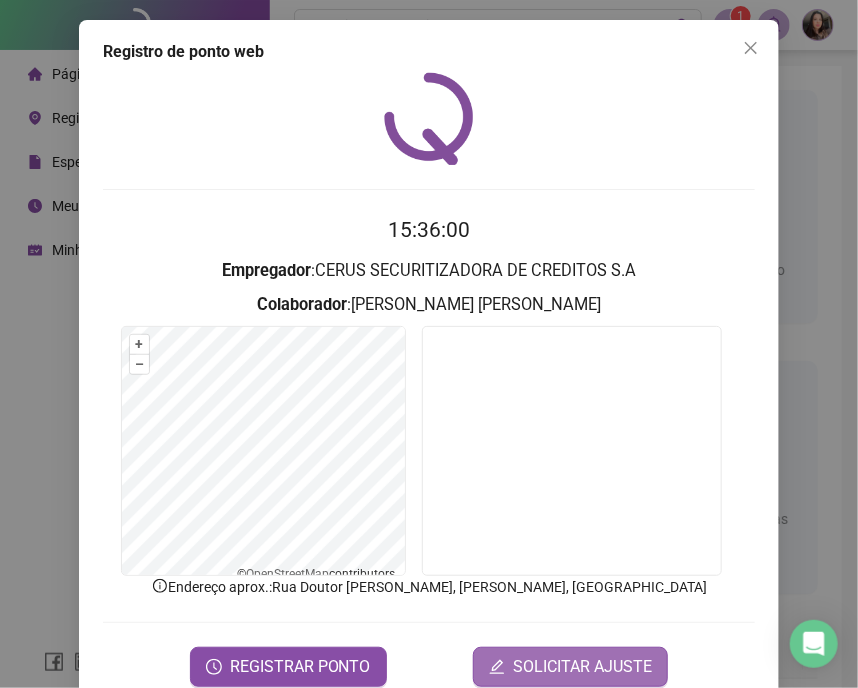 click on "SOLICITAR AJUSTE" at bounding box center (582, 667) 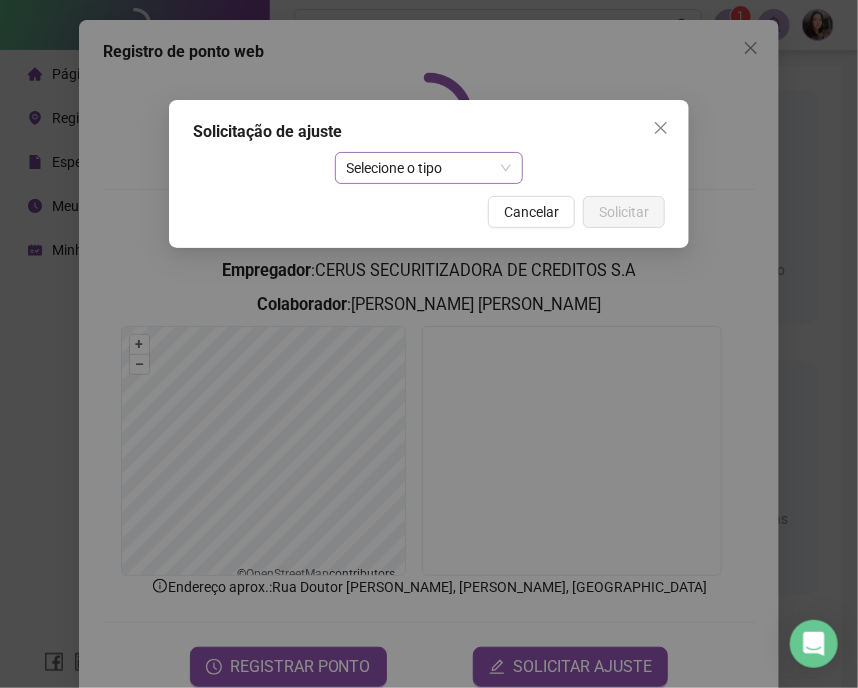 click on "Selecione o tipo" at bounding box center (429, 168) 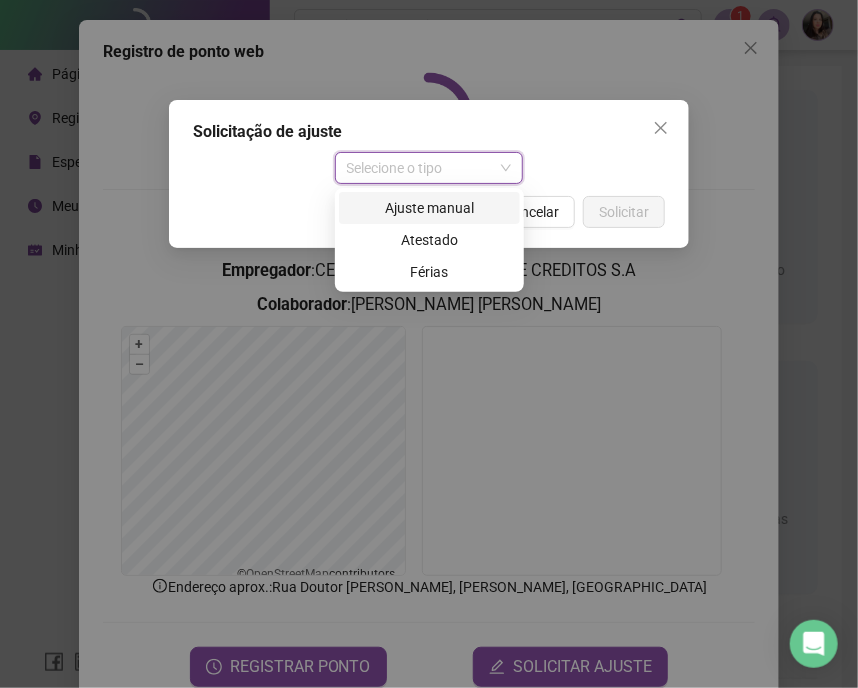 click on "Ajuste manual" at bounding box center (429, 208) 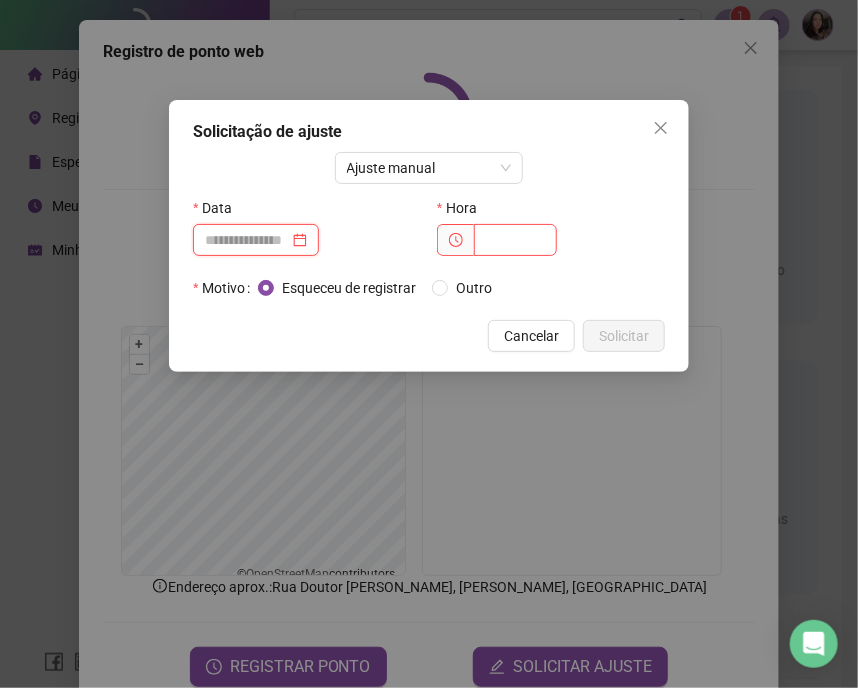 click at bounding box center (247, 240) 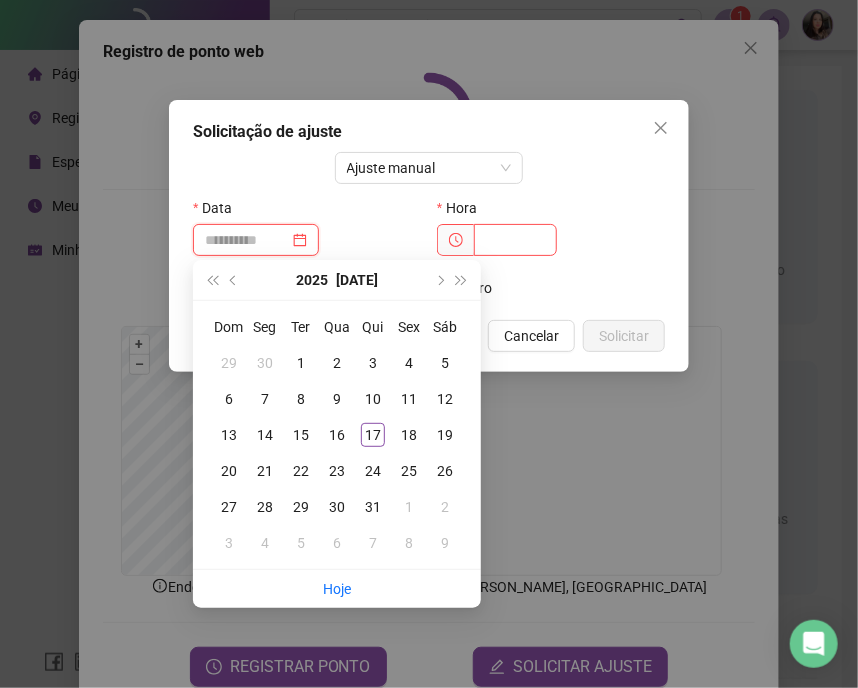 type on "**********" 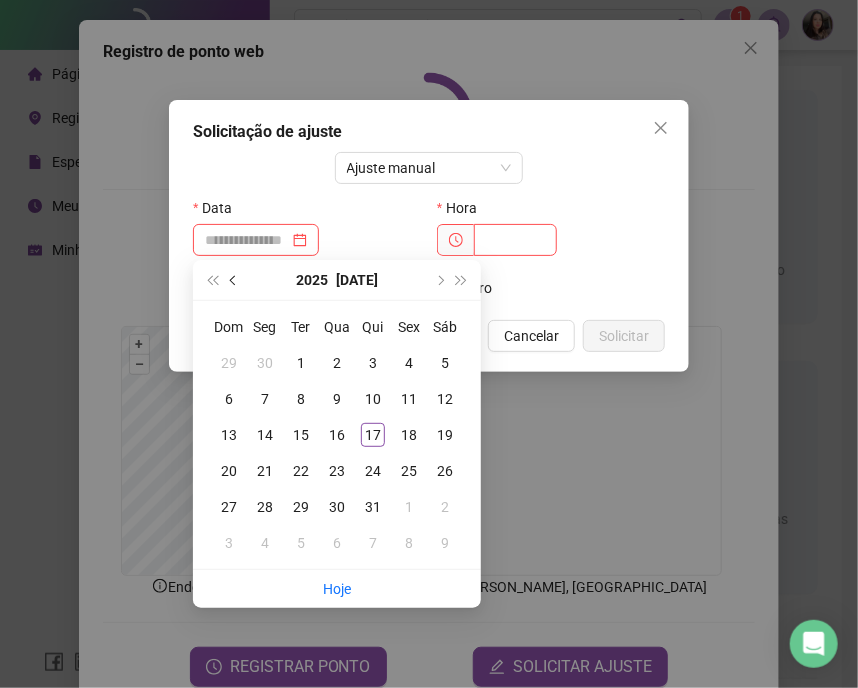click at bounding box center (234, 280) 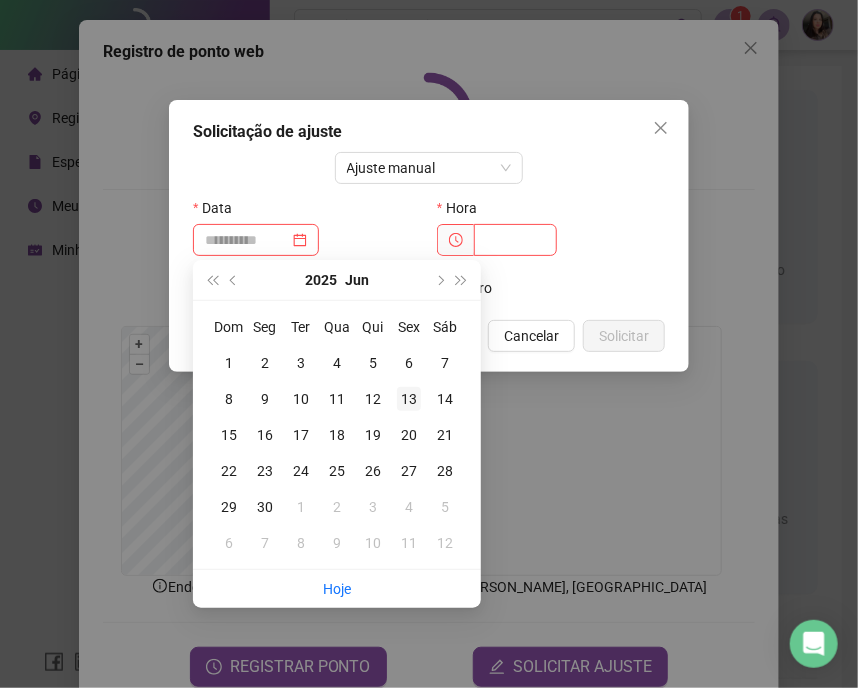 type on "**********" 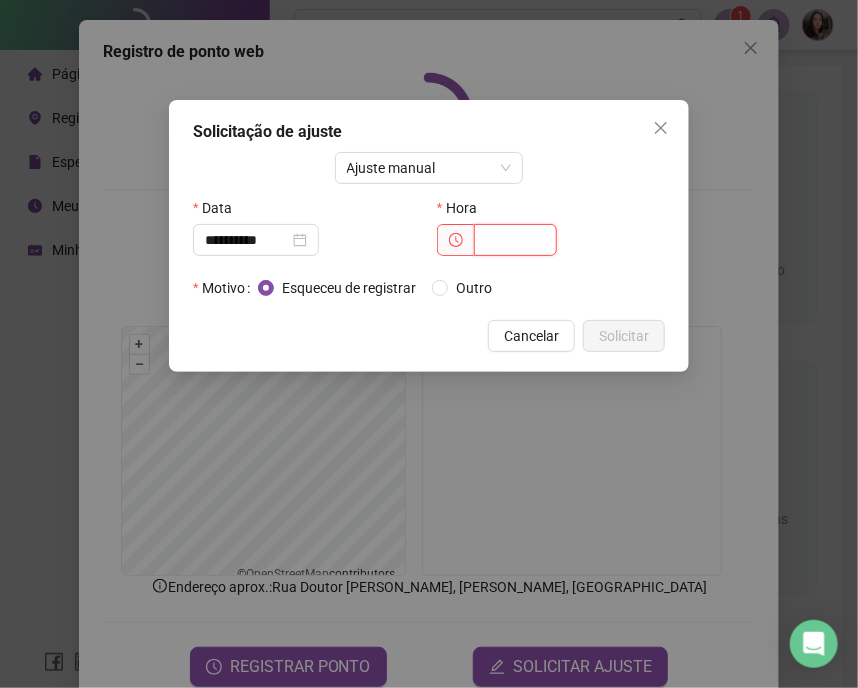 click at bounding box center [515, 240] 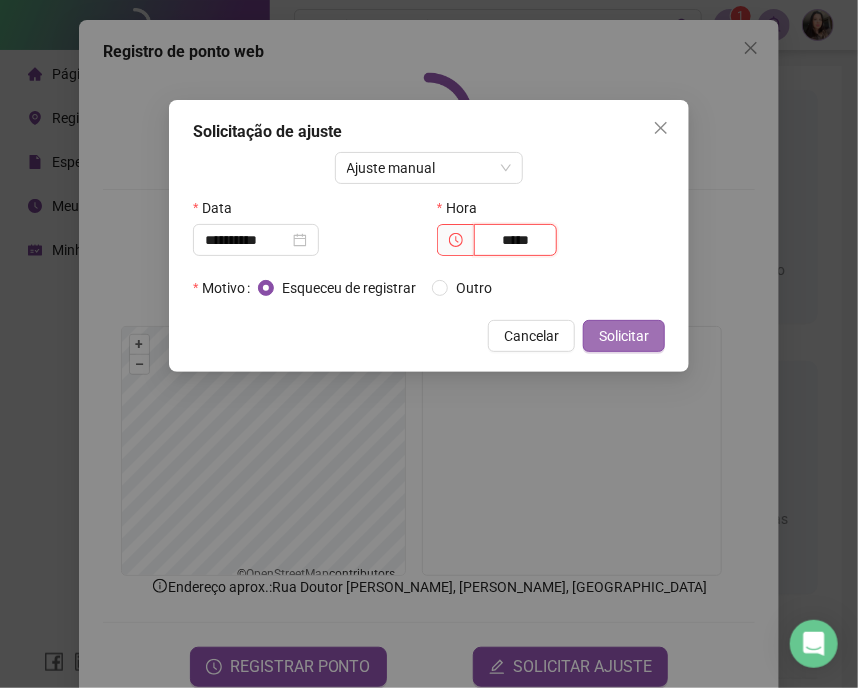 type on "*****" 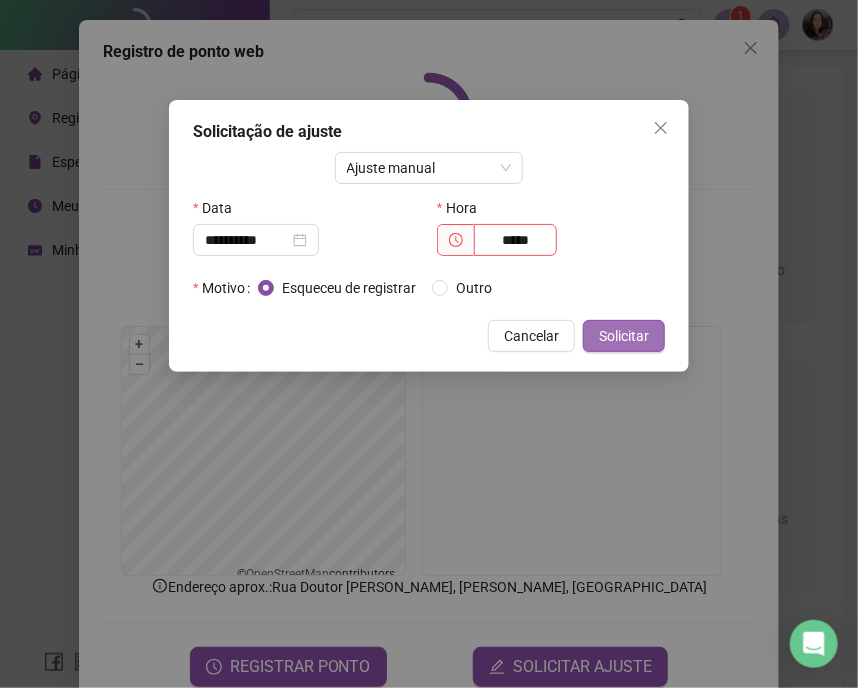 click on "Solicitar" at bounding box center (624, 336) 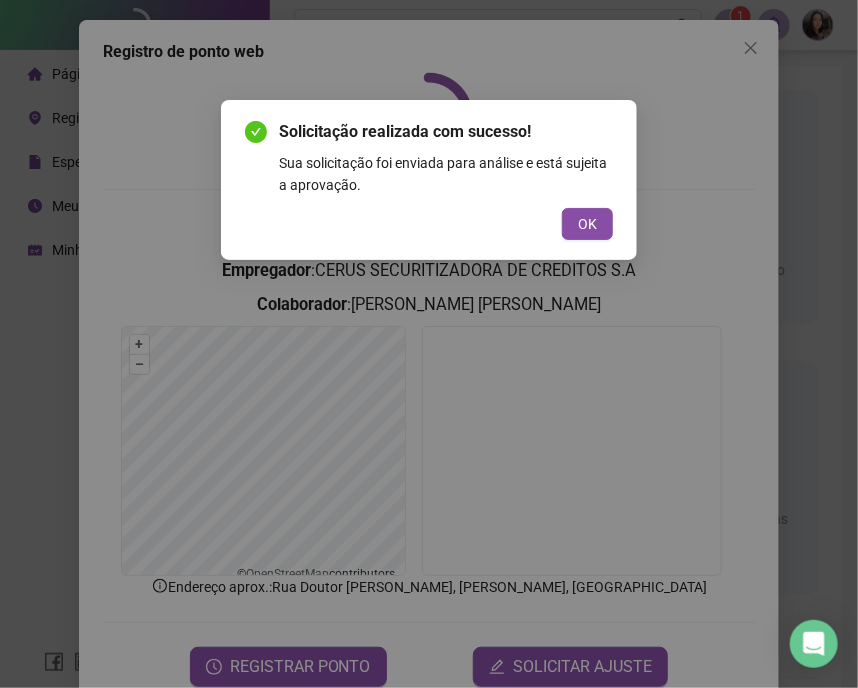 click on "OK" at bounding box center [587, 224] 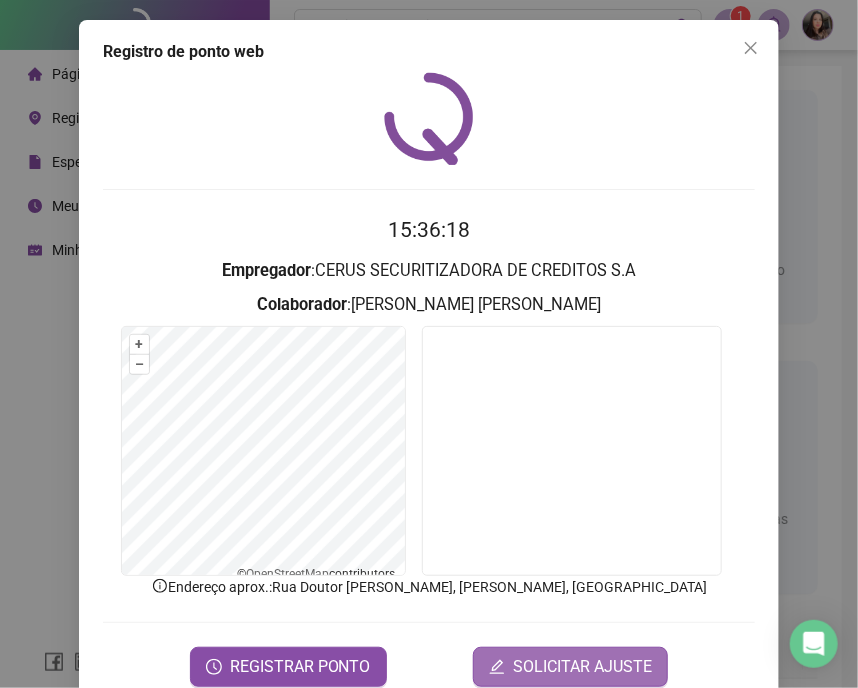 click on "SOLICITAR AJUSTE" at bounding box center [582, 667] 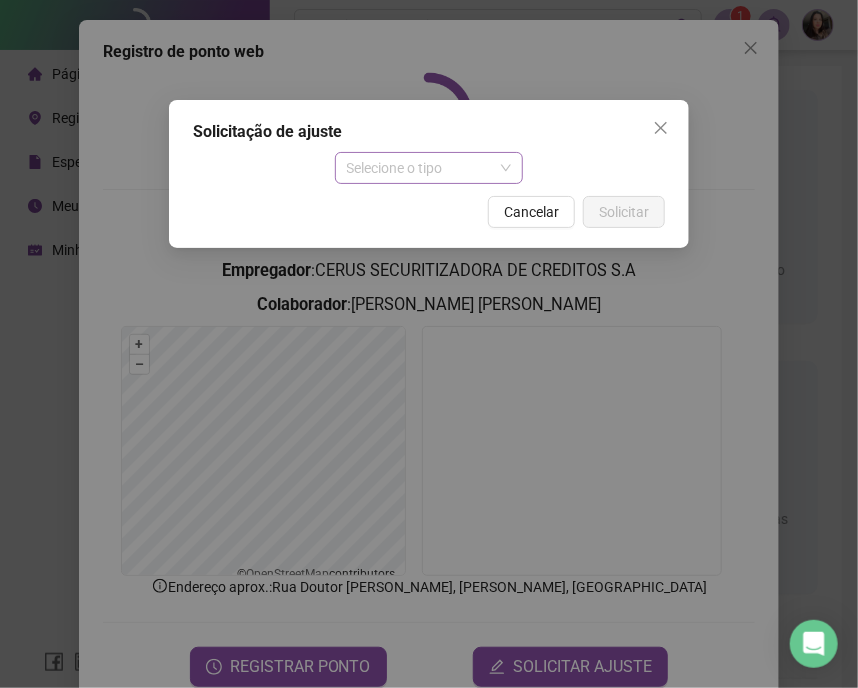 click on "Selecione o tipo" at bounding box center (429, 168) 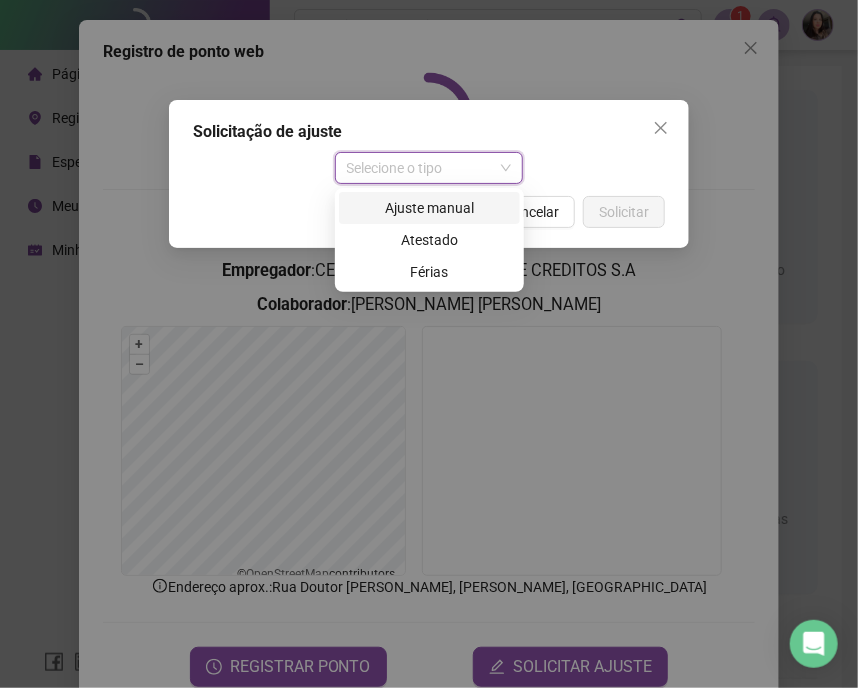 click on "Ajuste manual" at bounding box center (429, 208) 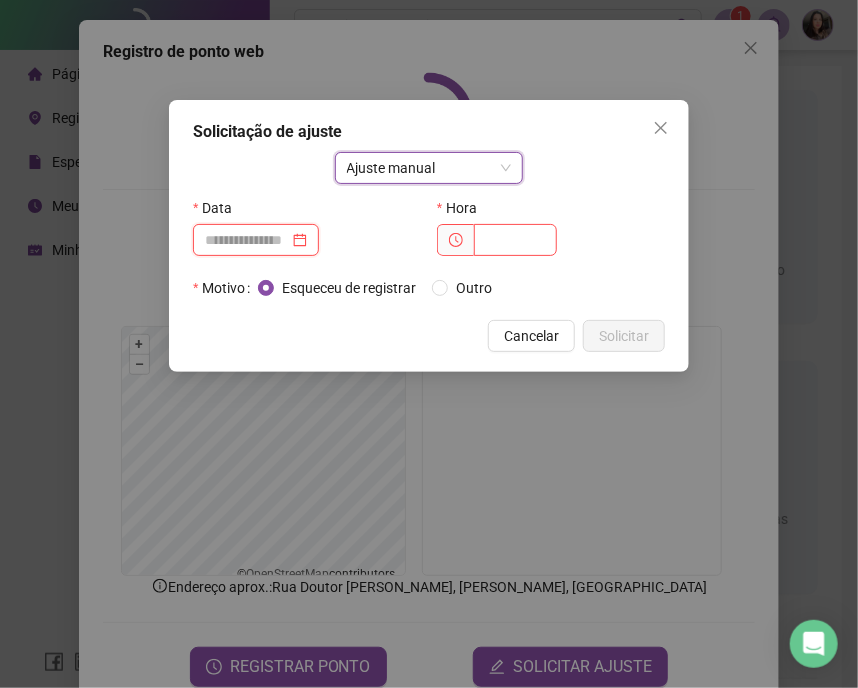 click at bounding box center [247, 240] 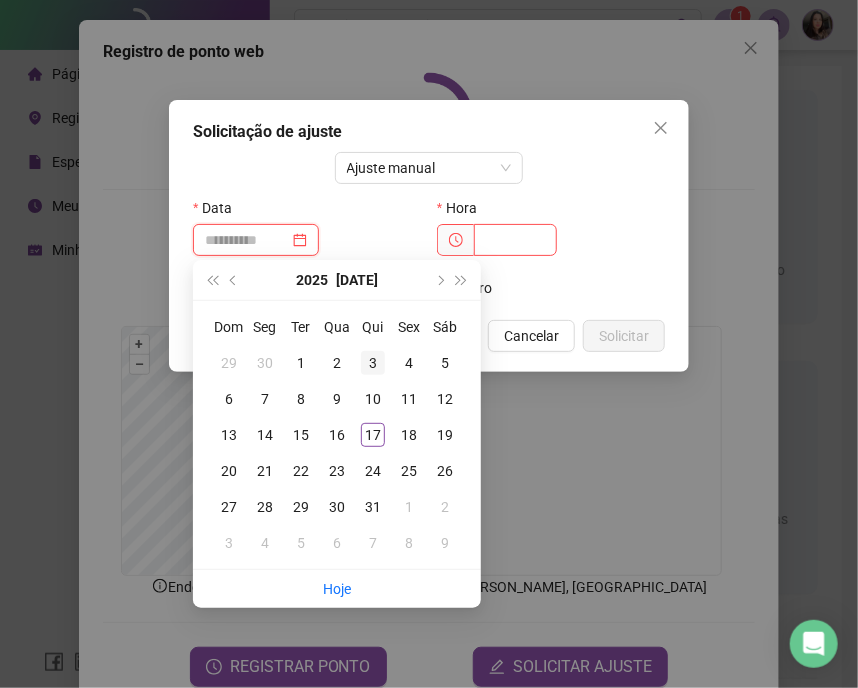 type on "**********" 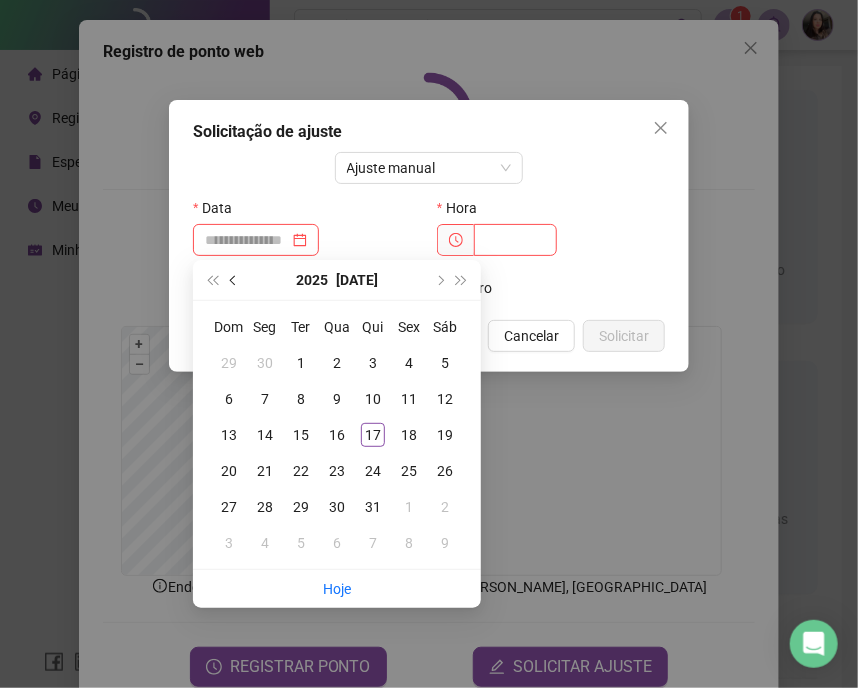 click at bounding box center (235, 280) 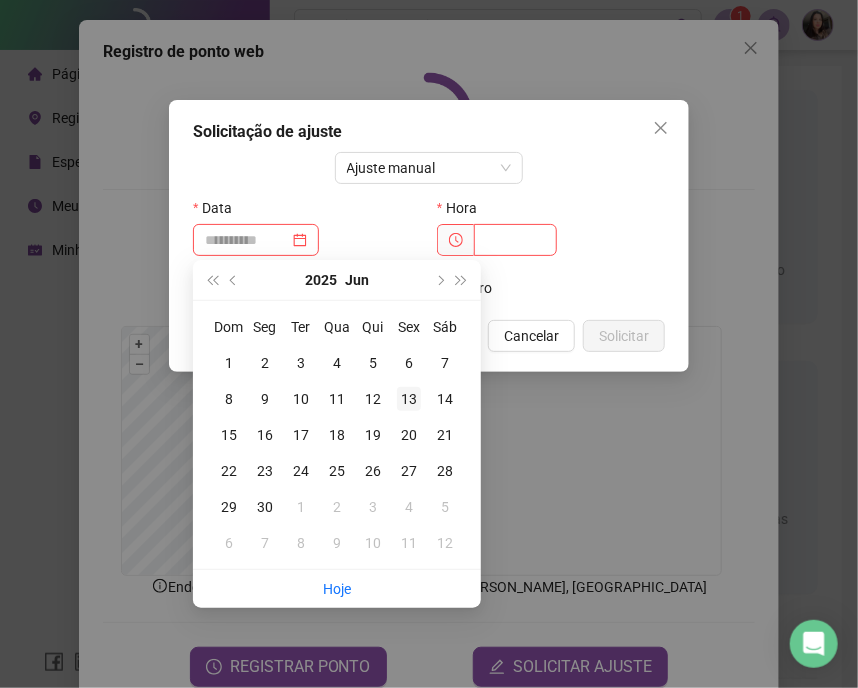 type on "**********" 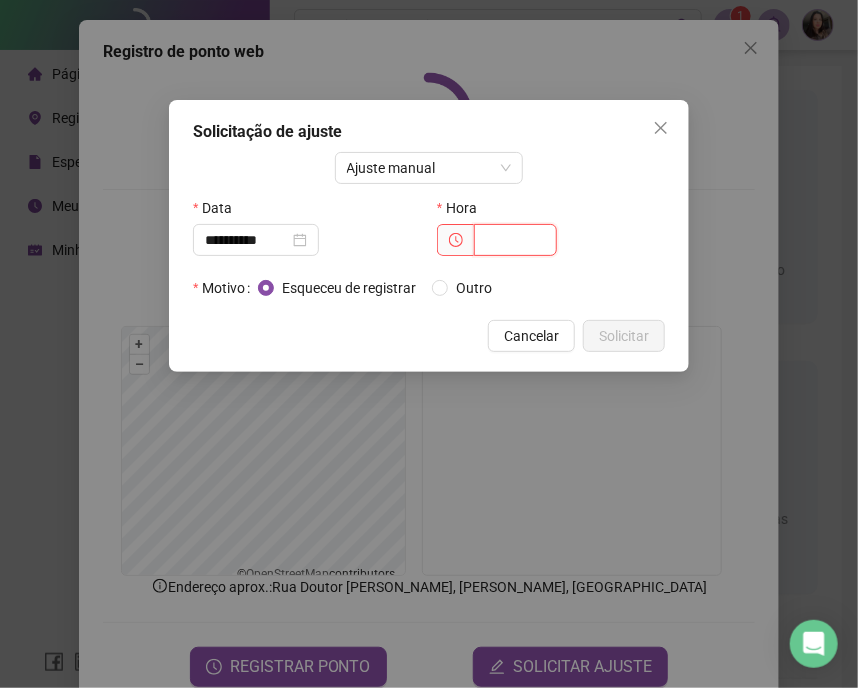 click at bounding box center (515, 240) 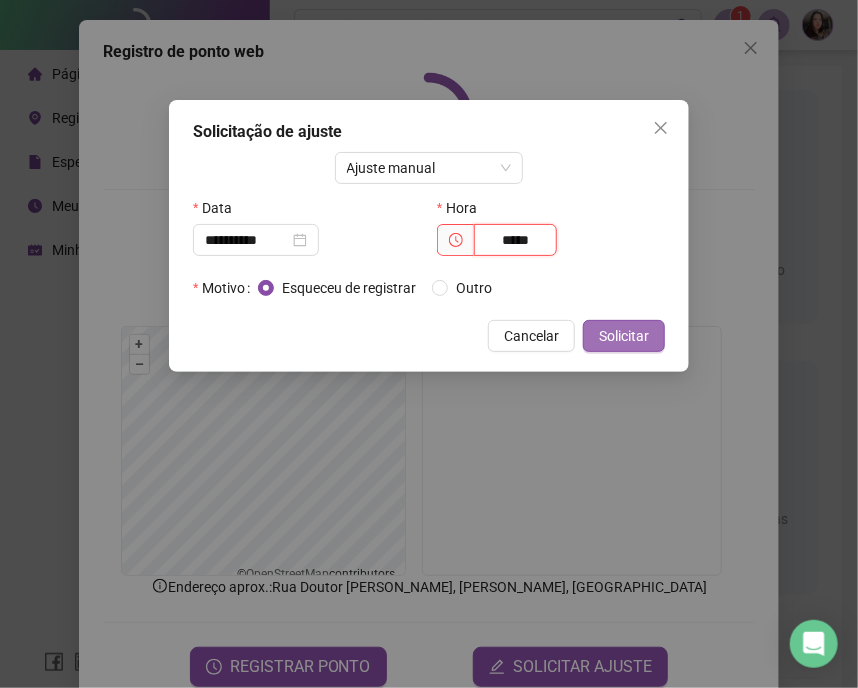 type on "*****" 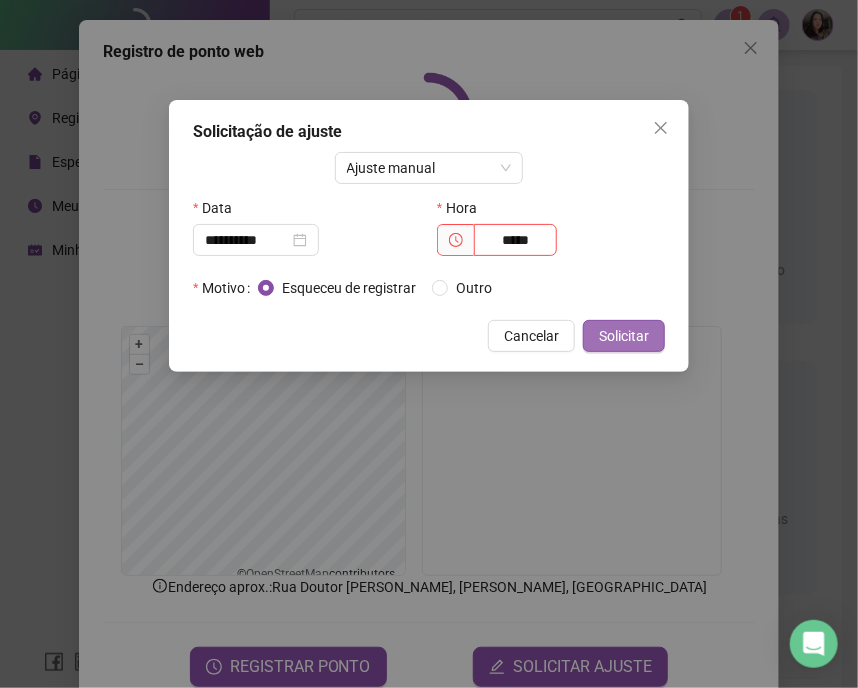 click on "Solicitar" at bounding box center [624, 336] 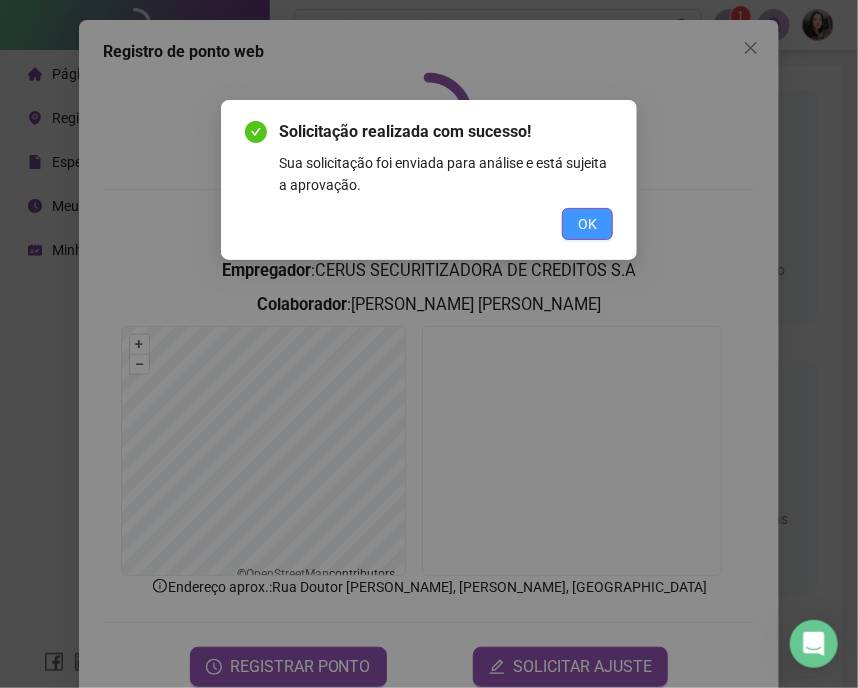 click on "OK" at bounding box center [587, 224] 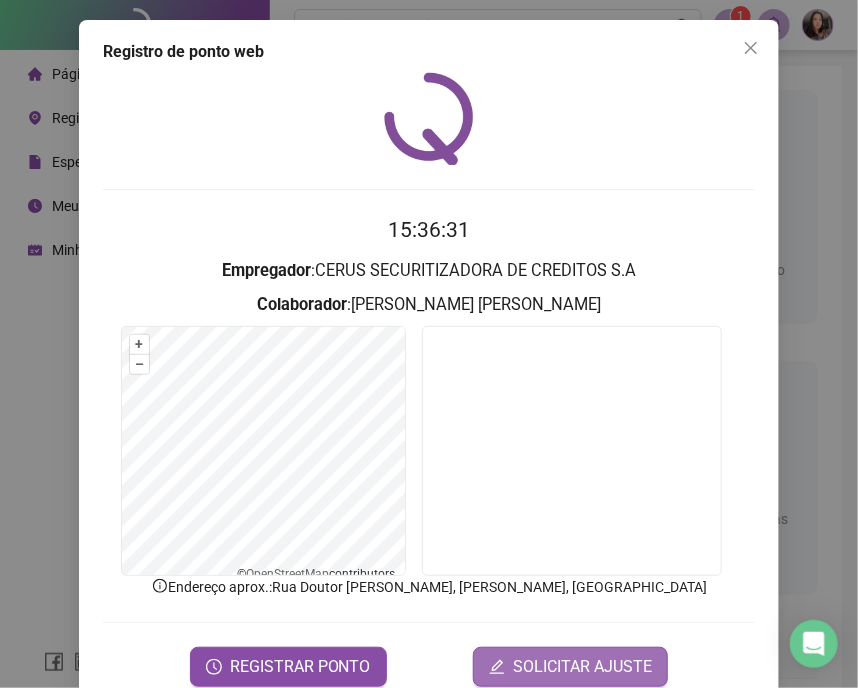 click on "SOLICITAR AJUSTE" at bounding box center [582, 667] 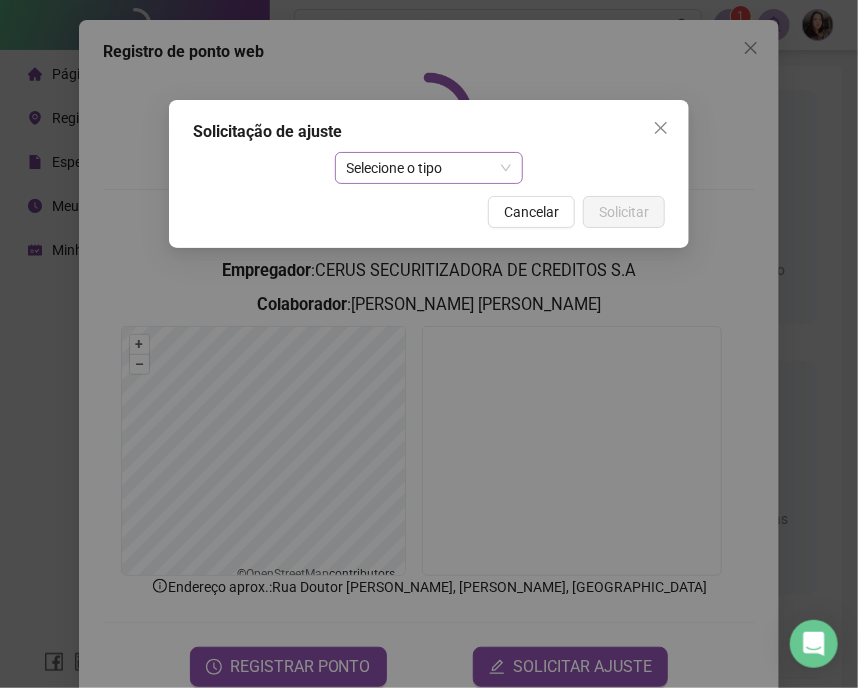 click on "Selecione o tipo" at bounding box center (429, 168) 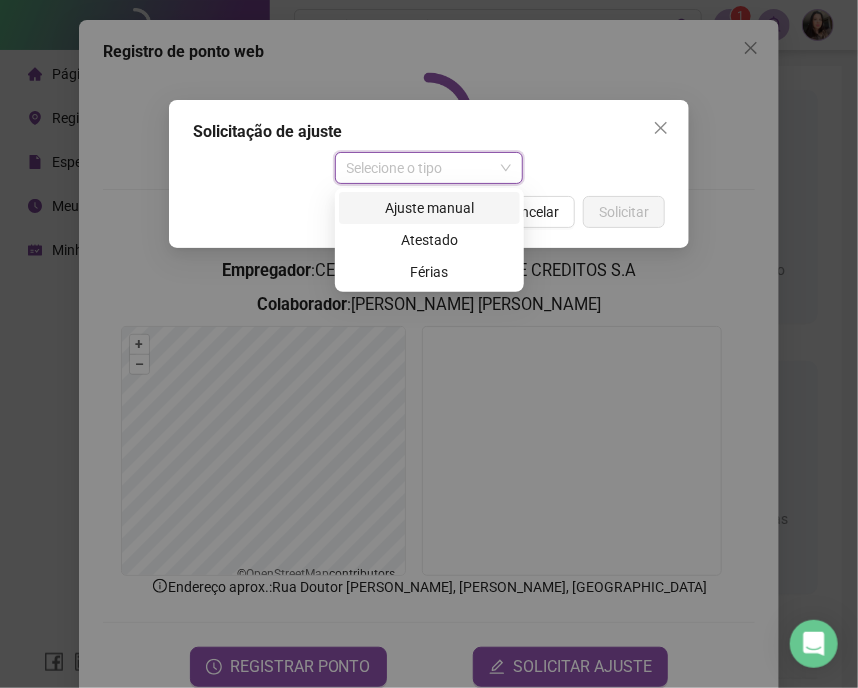 click on "Ajuste manual" at bounding box center [429, 208] 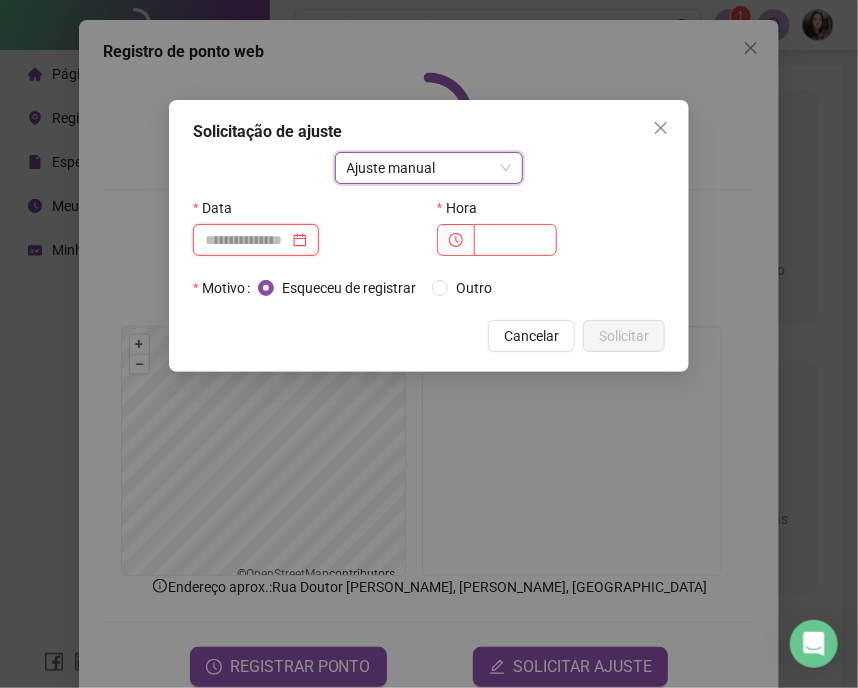 click at bounding box center [247, 240] 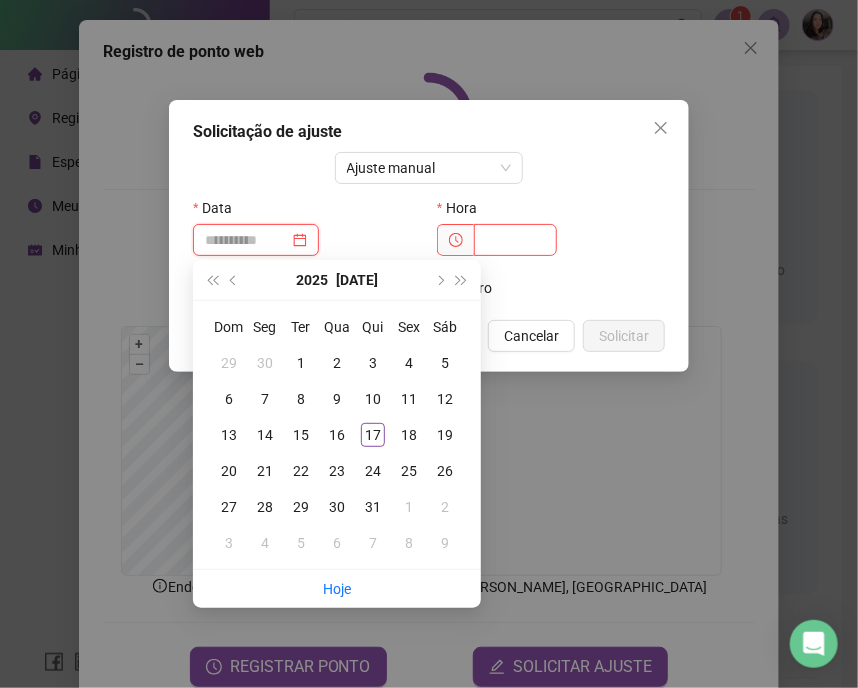 type on "**********" 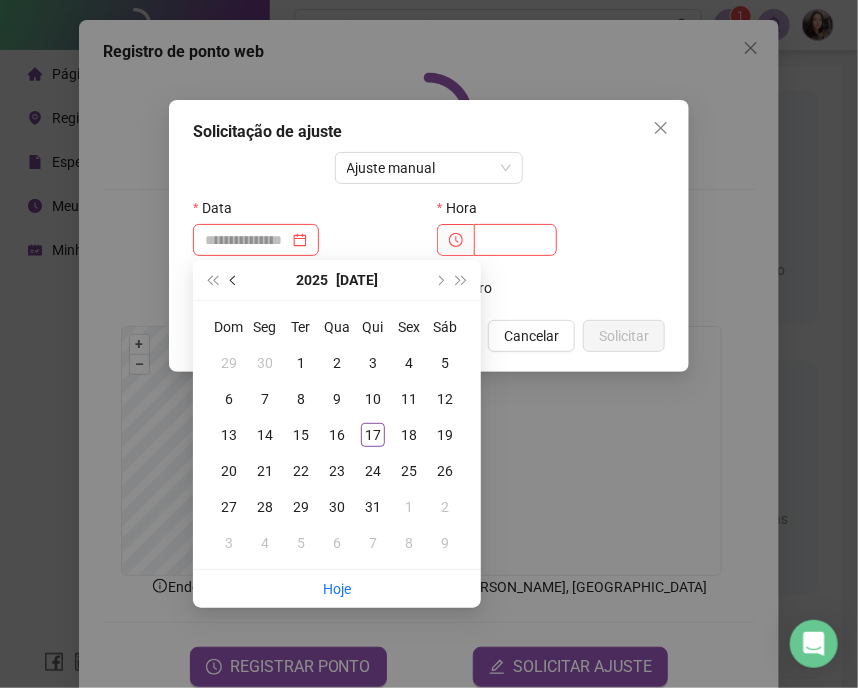 click at bounding box center [235, 280] 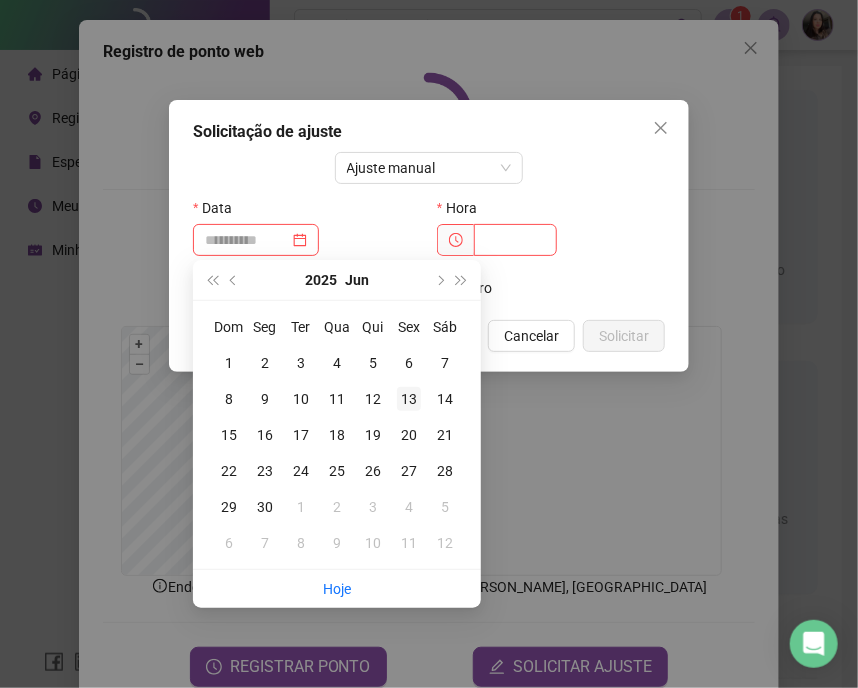 type on "**********" 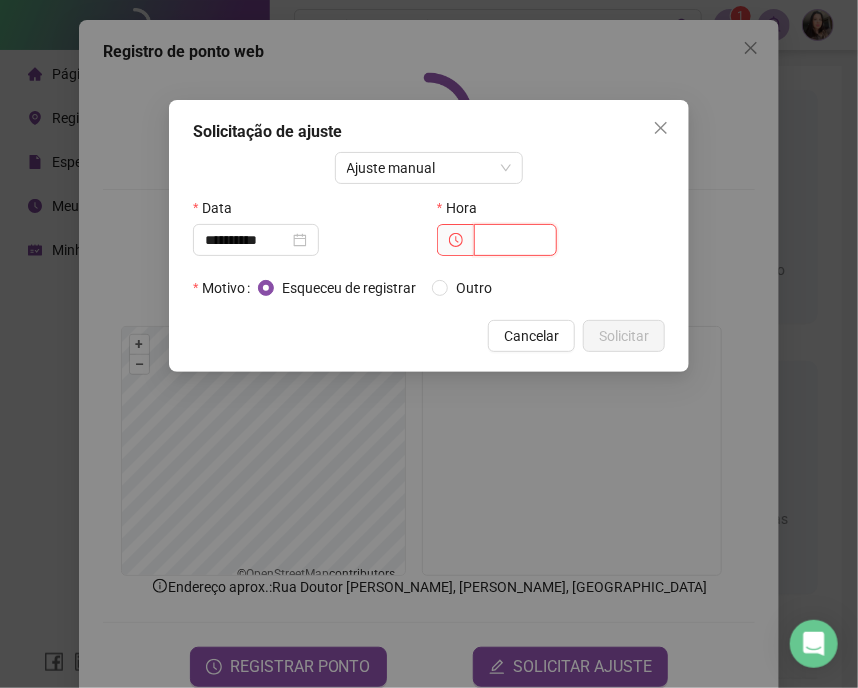 click at bounding box center [515, 240] 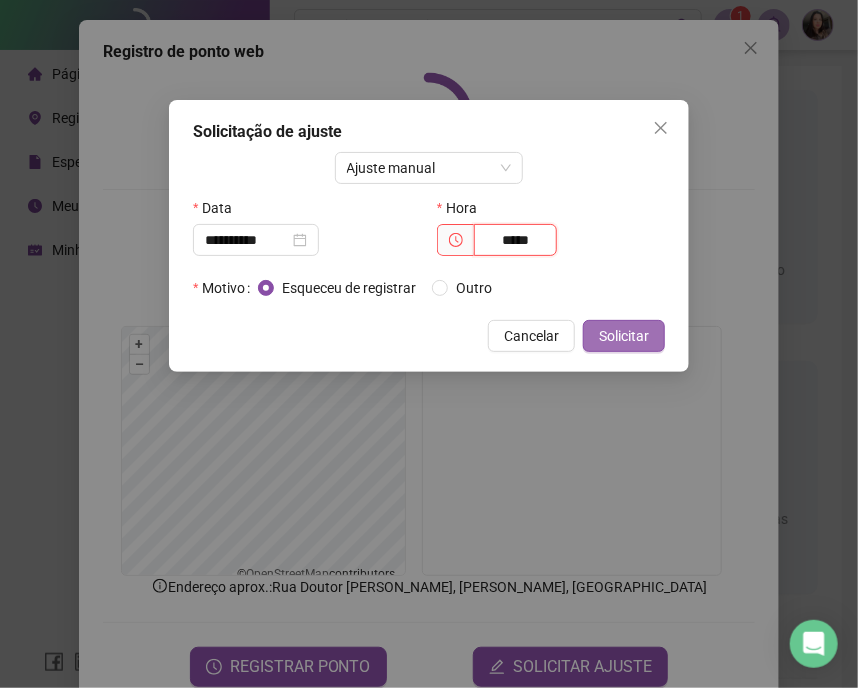 type on "*****" 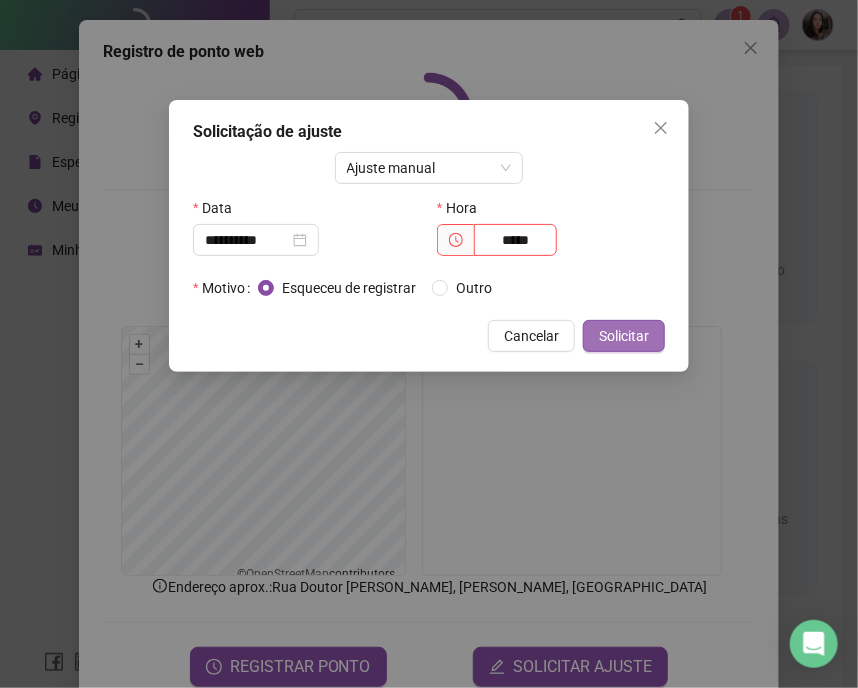 click on "Solicitar" at bounding box center (624, 336) 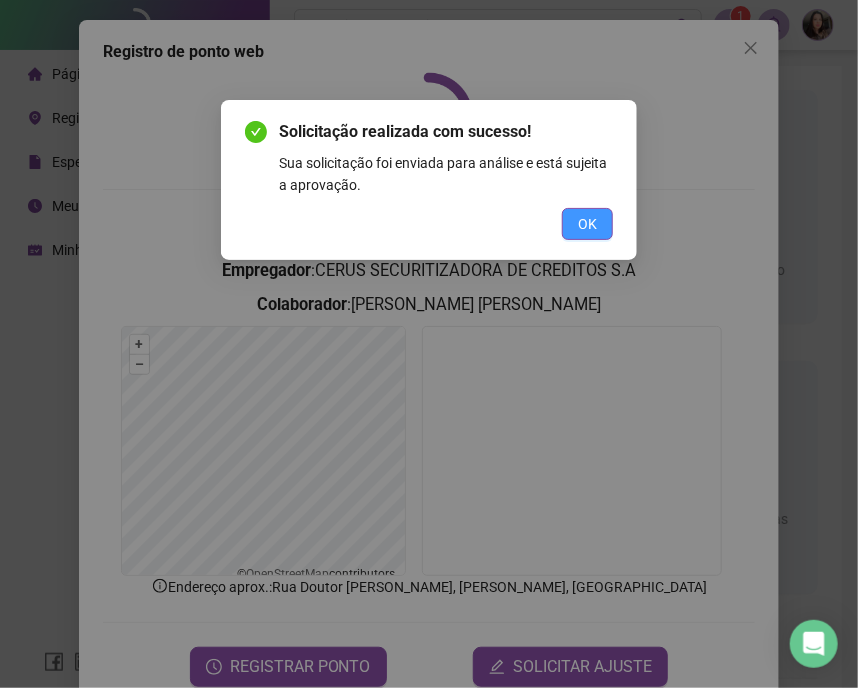 click on "OK" at bounding box center (587, 224) 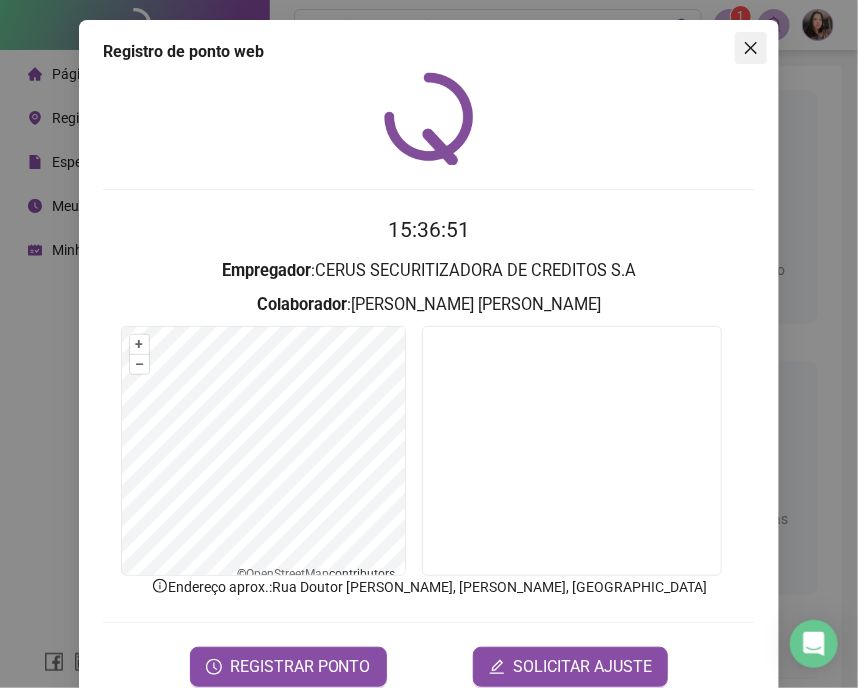 click 